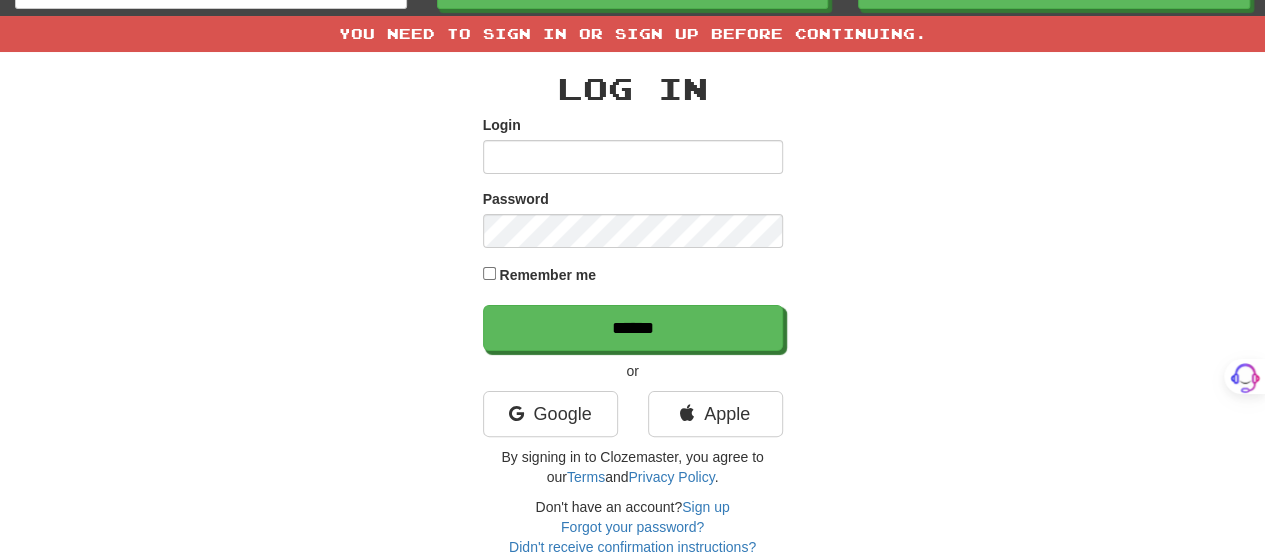 scroll, scrollTop: 100, scrollLeft: 0, axis: vertical 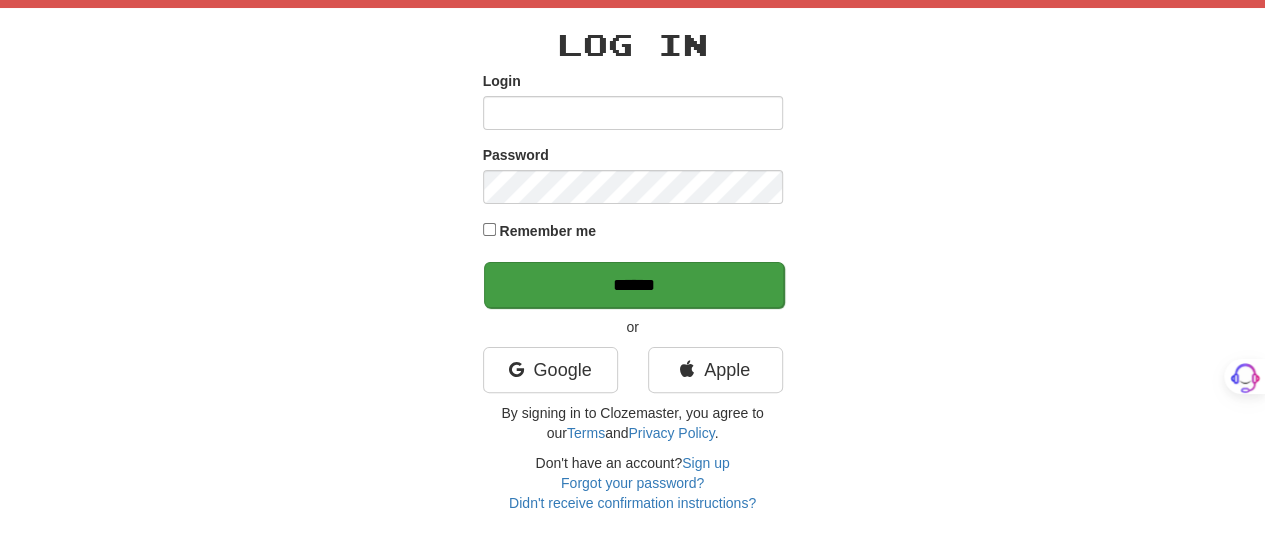 type on "*******" 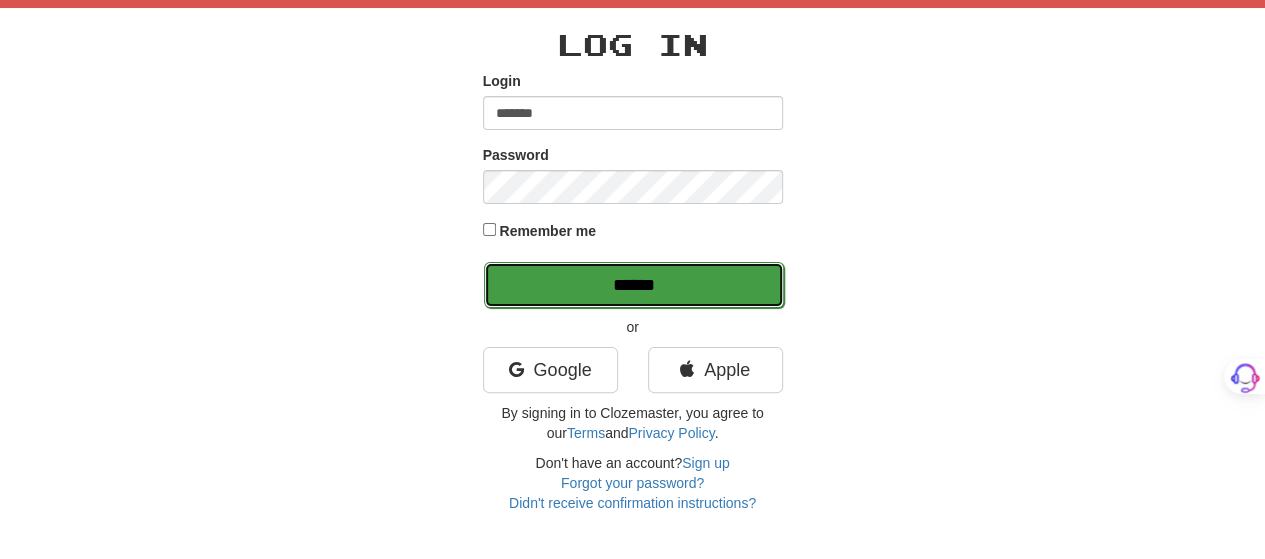 click on "******" at bounding box center [634, 285] 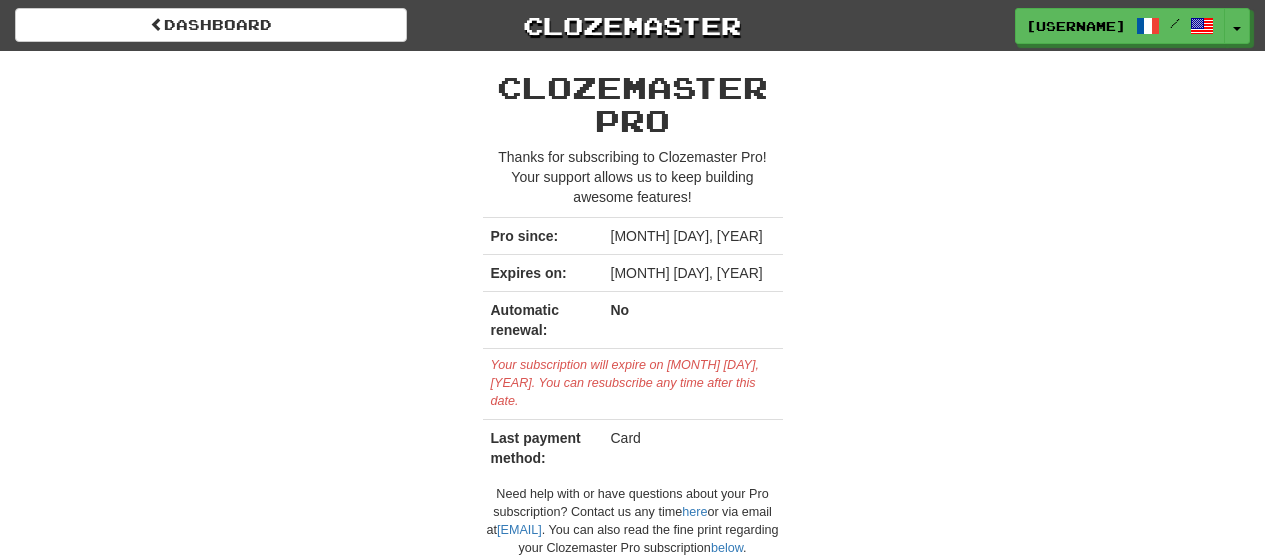scroll, scrollTop: 0, scrollLeft: 0, axis: both 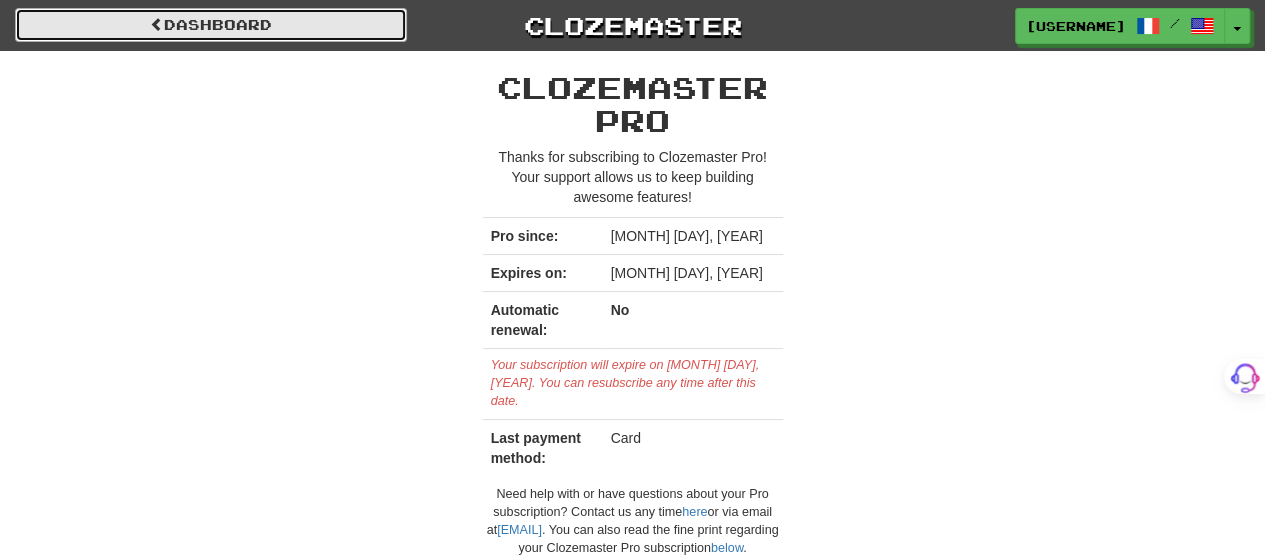 click on "Dashboard" at bounding box center [211, 25] 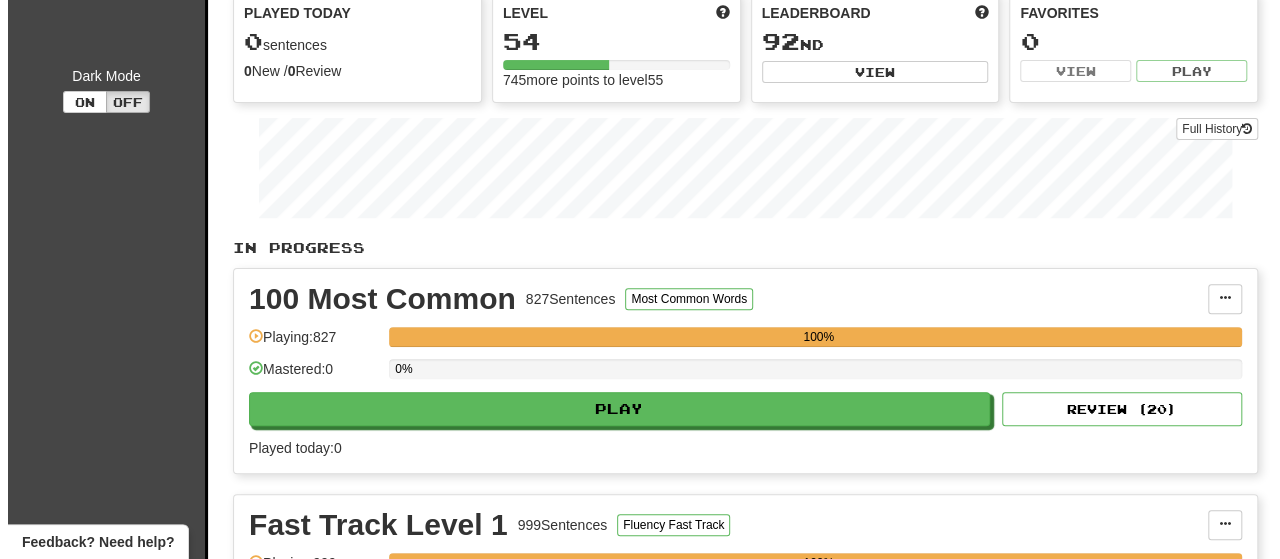 scroll, scrollTop: 200, scrollLeft: 0, axis: vertical 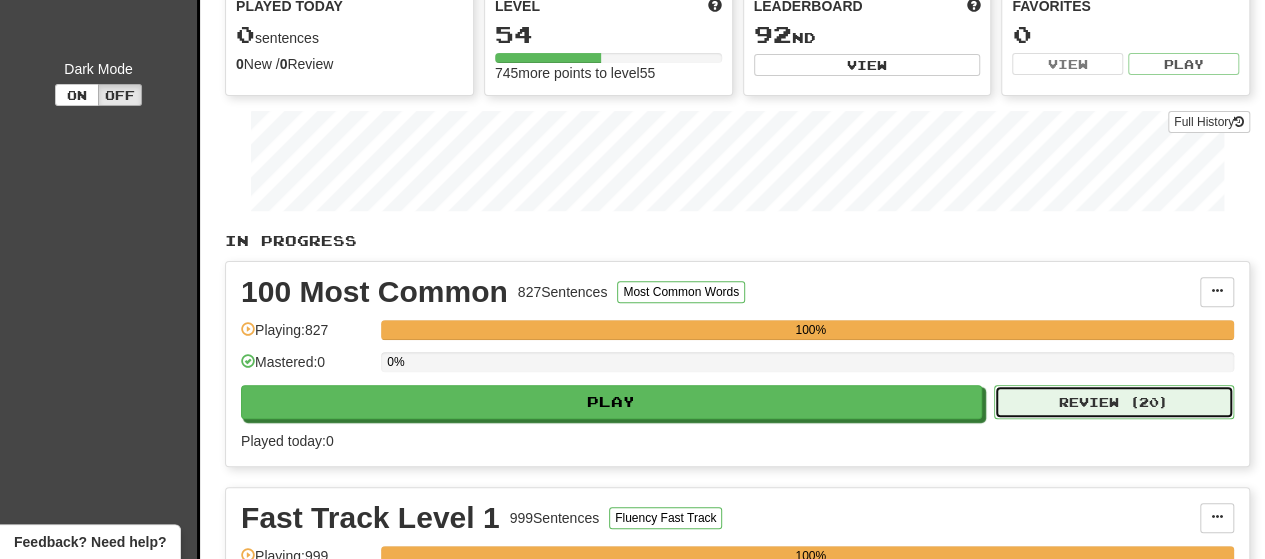 click on "Review ( 20 )" at bounding box center [1114, 402] 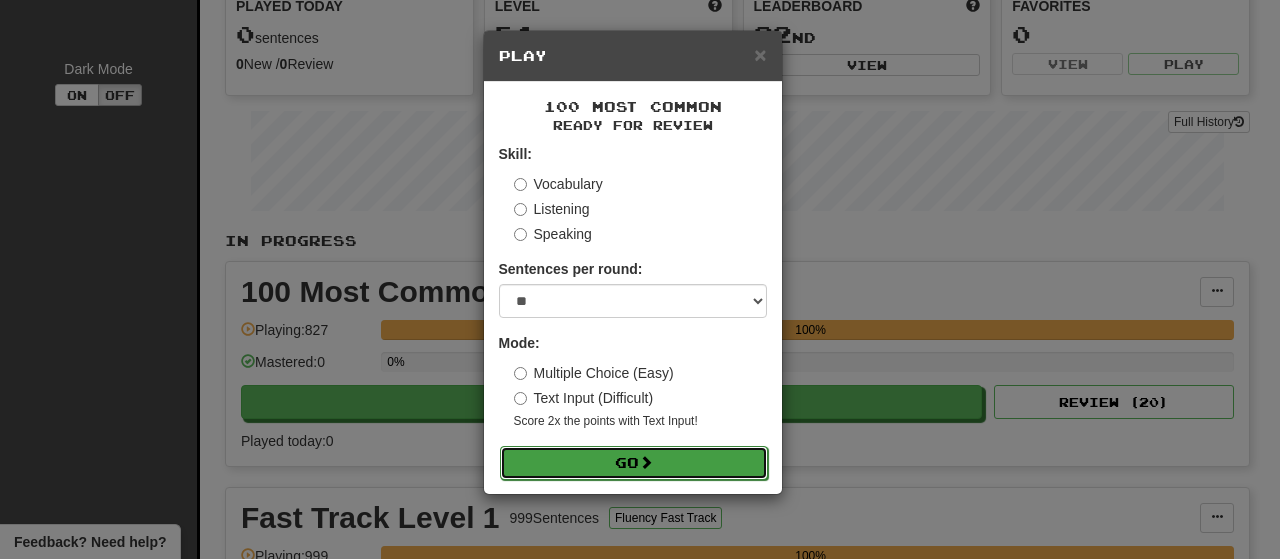 click on "Go" at bounding box center [634, 463] 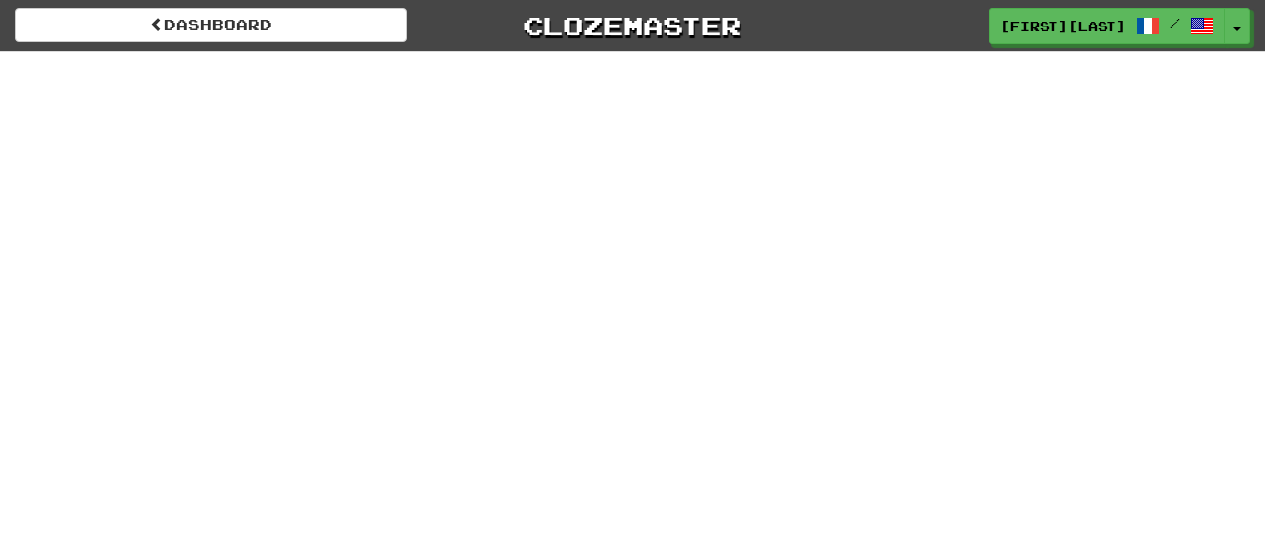 scroll, scrollTop: 0, scrollLeft: 0, axis: both 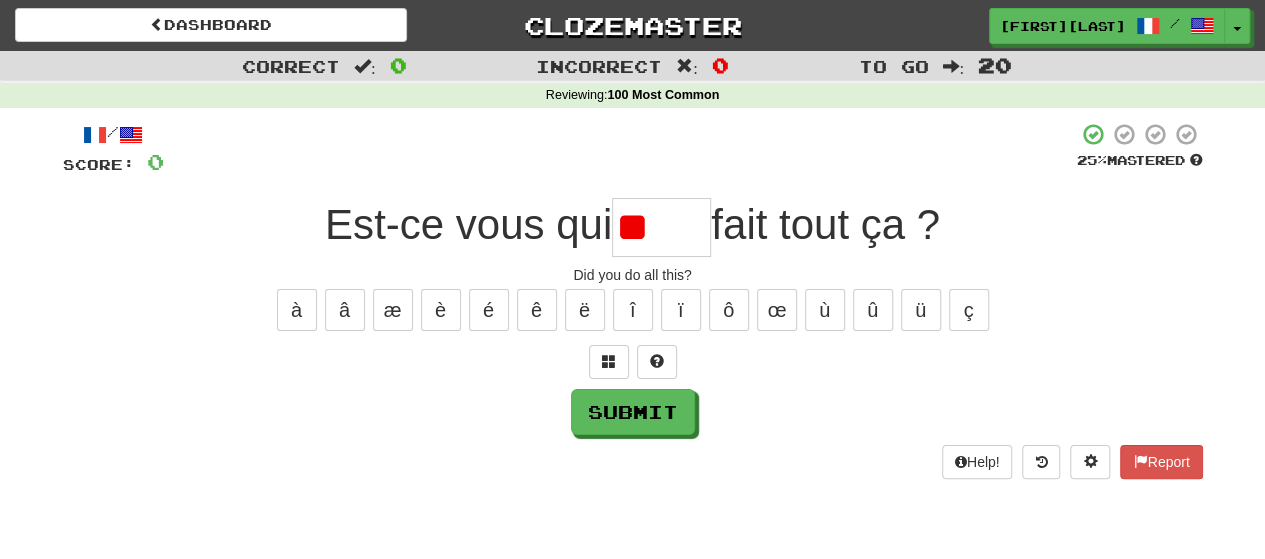 type on "*" 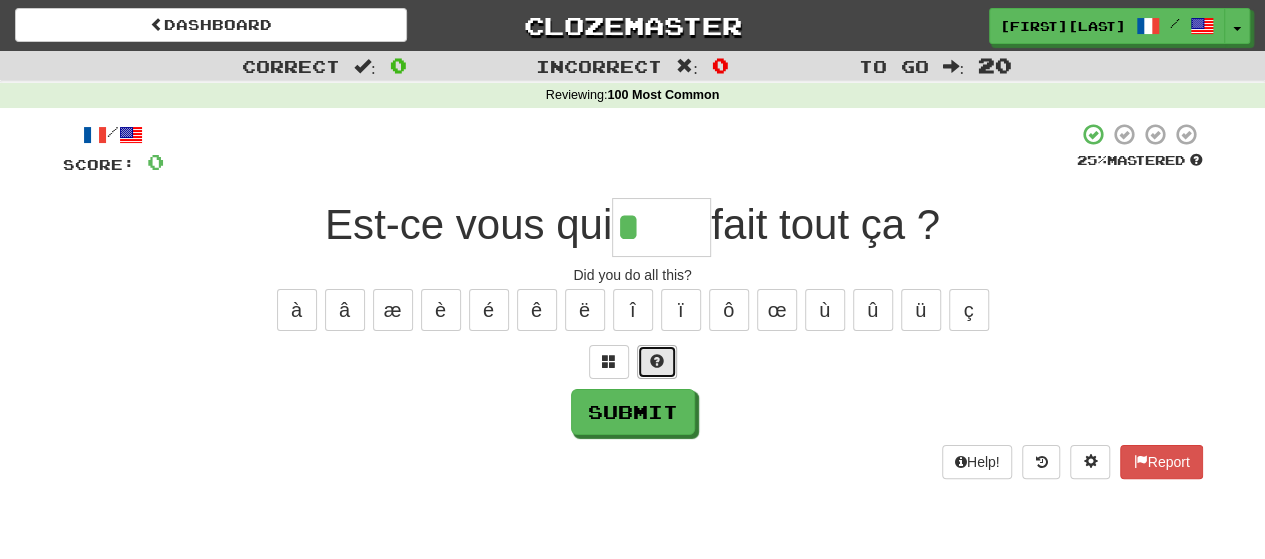 click at bounding box center (657, 362) 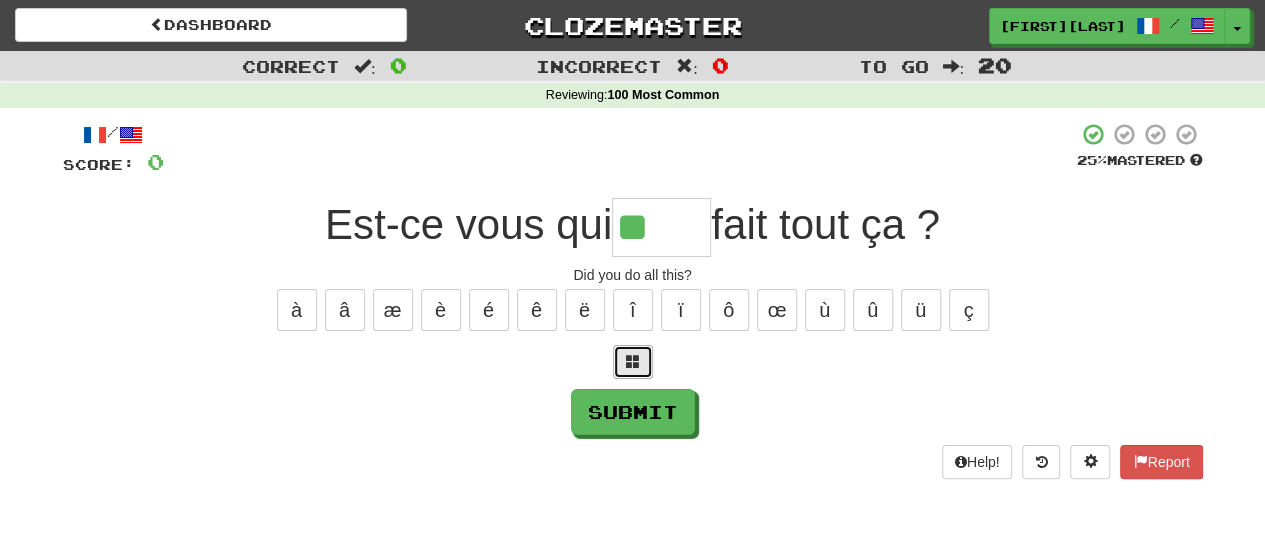 click at bounding box center (633, 361) 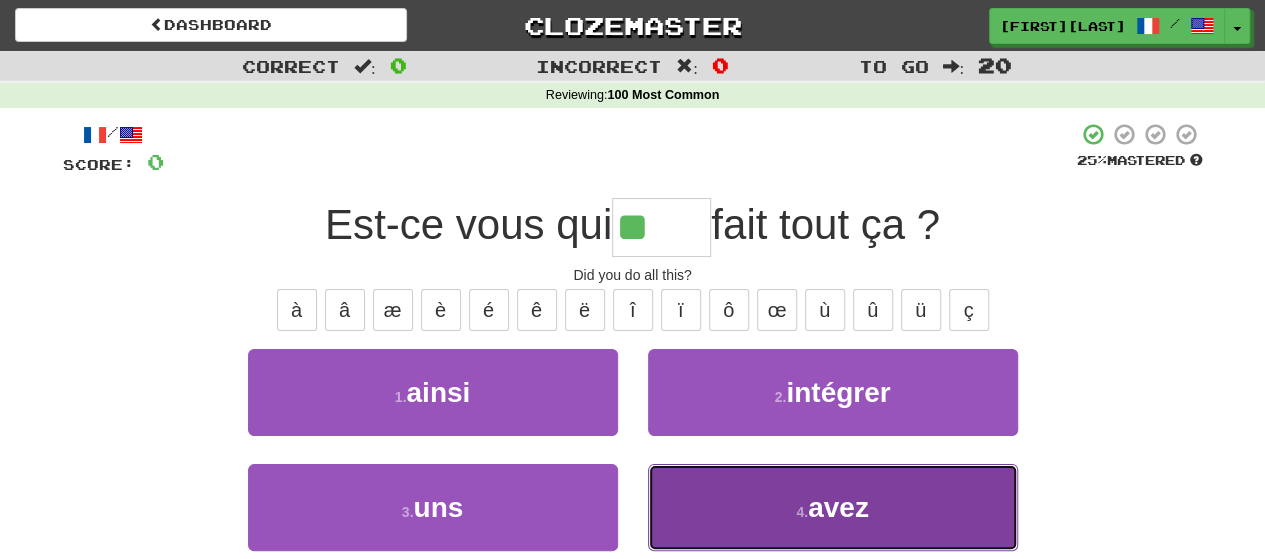 click on "4 .  avez" at bounding box center [833, 507] 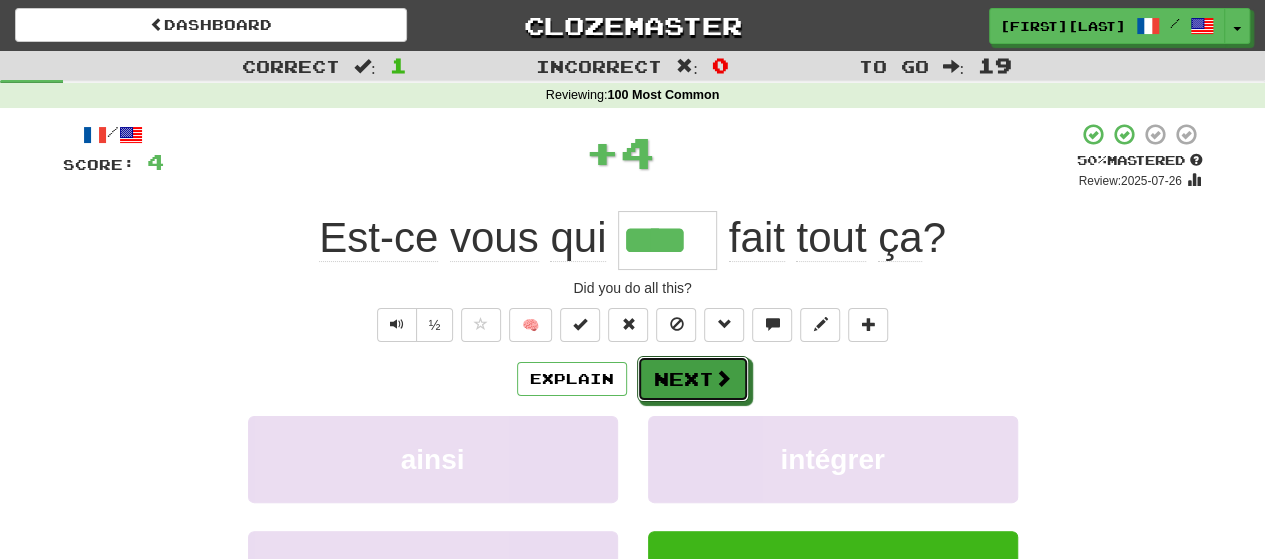 click on "Next" at bounding box center [693, 379] 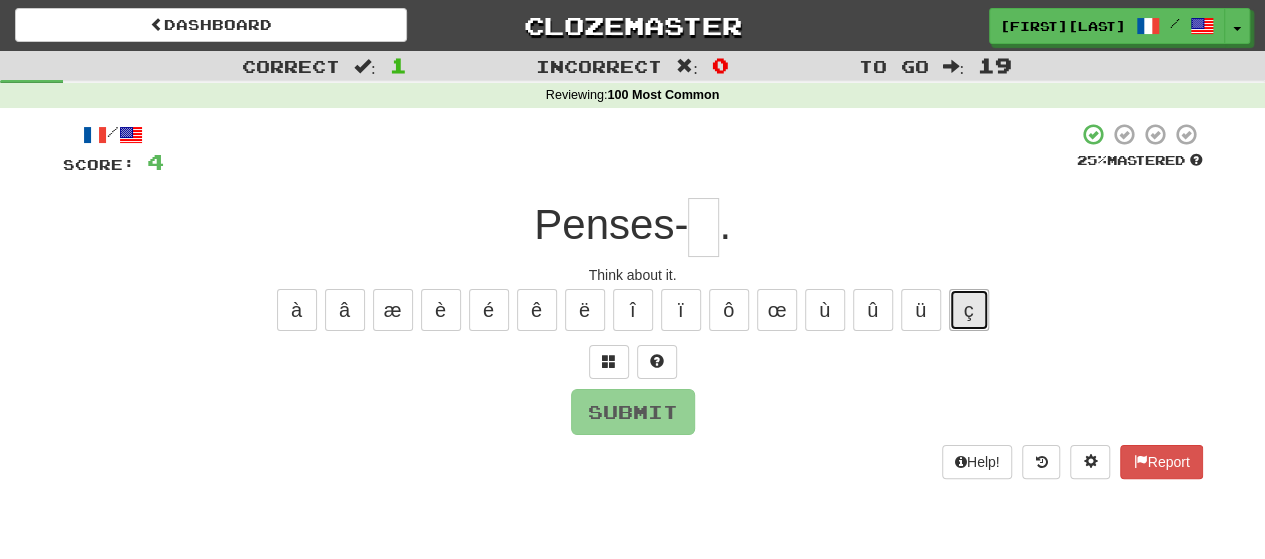 click on "ç" at bounding box center [969, 310] 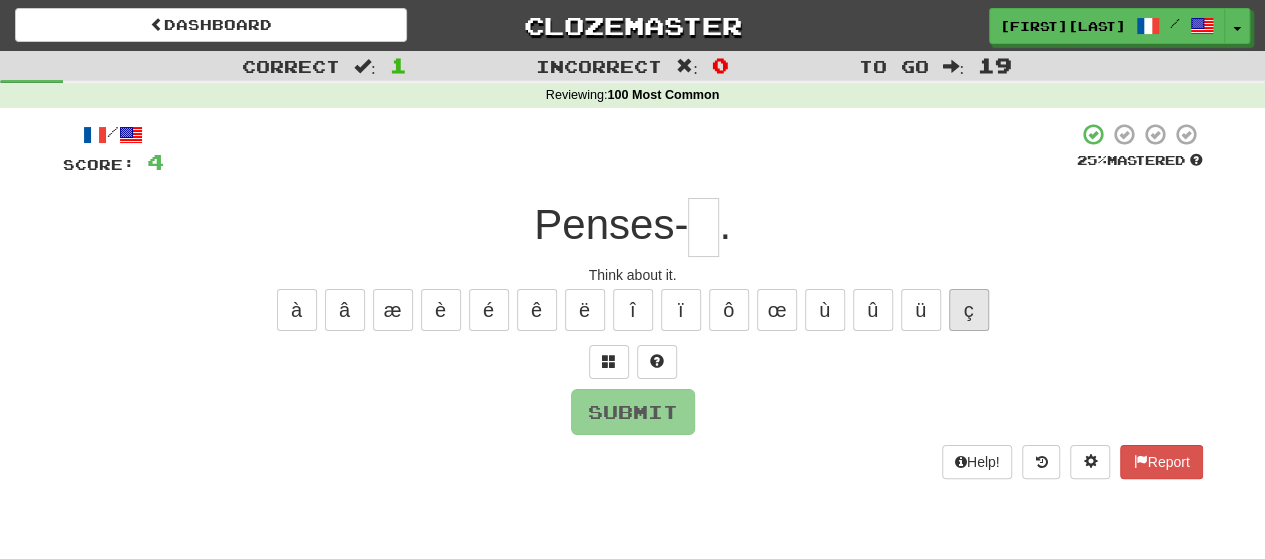 type on "*" 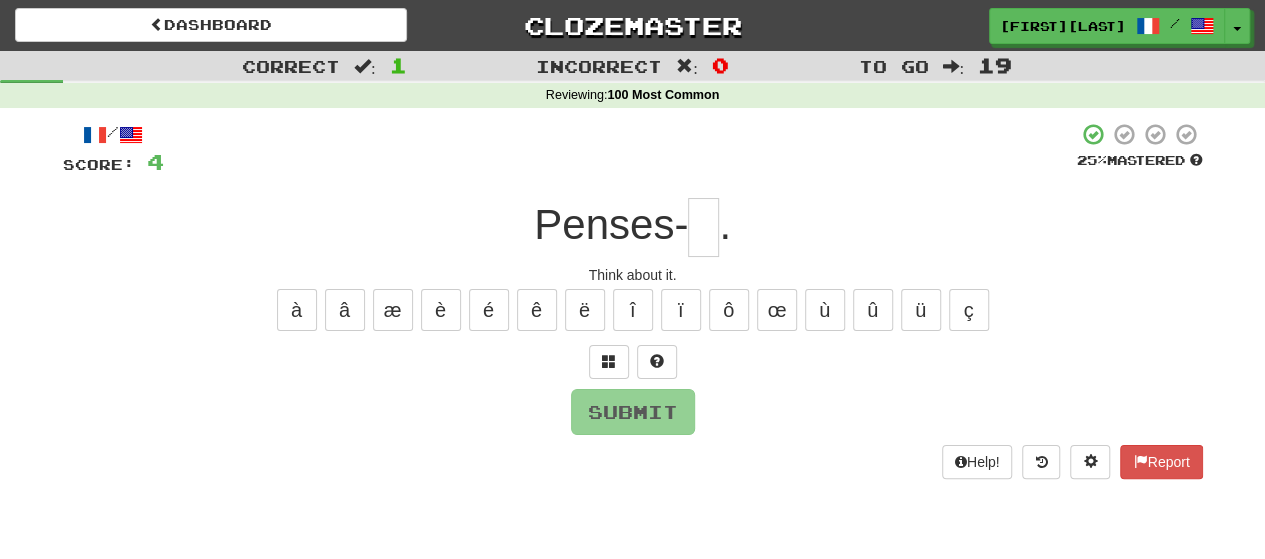 type on "*" 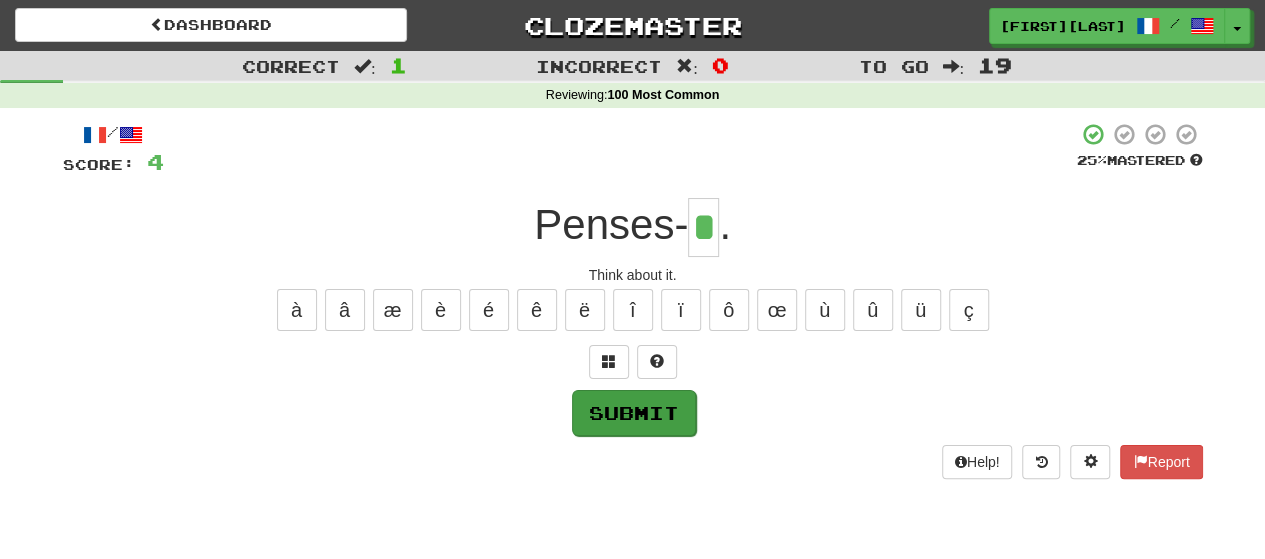type on "*" 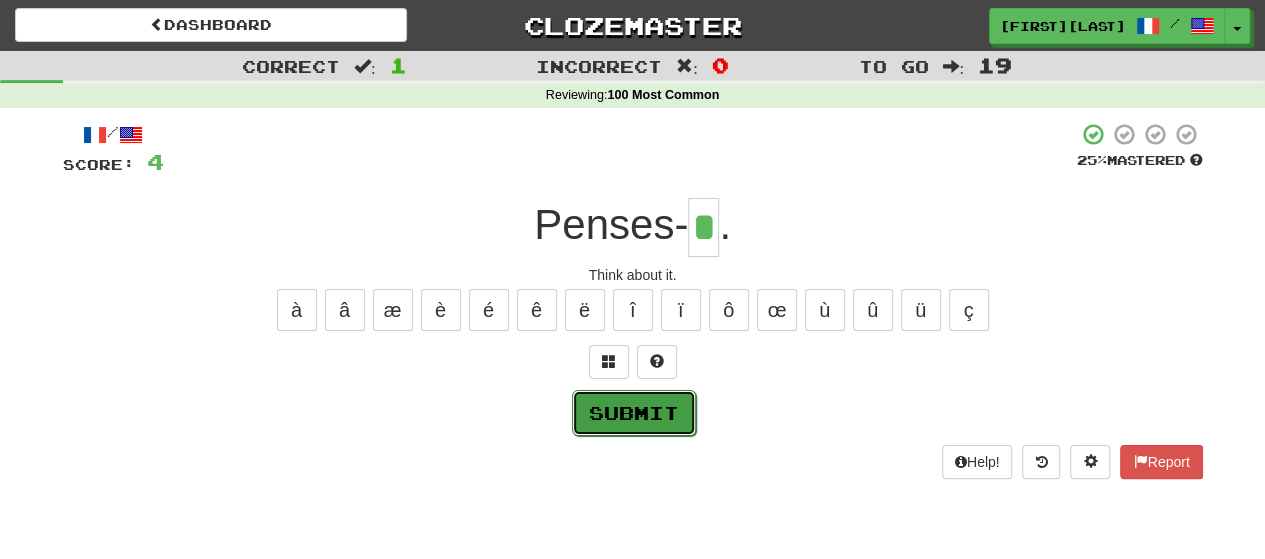 click on "Submit" at bounding box center [634, 413] 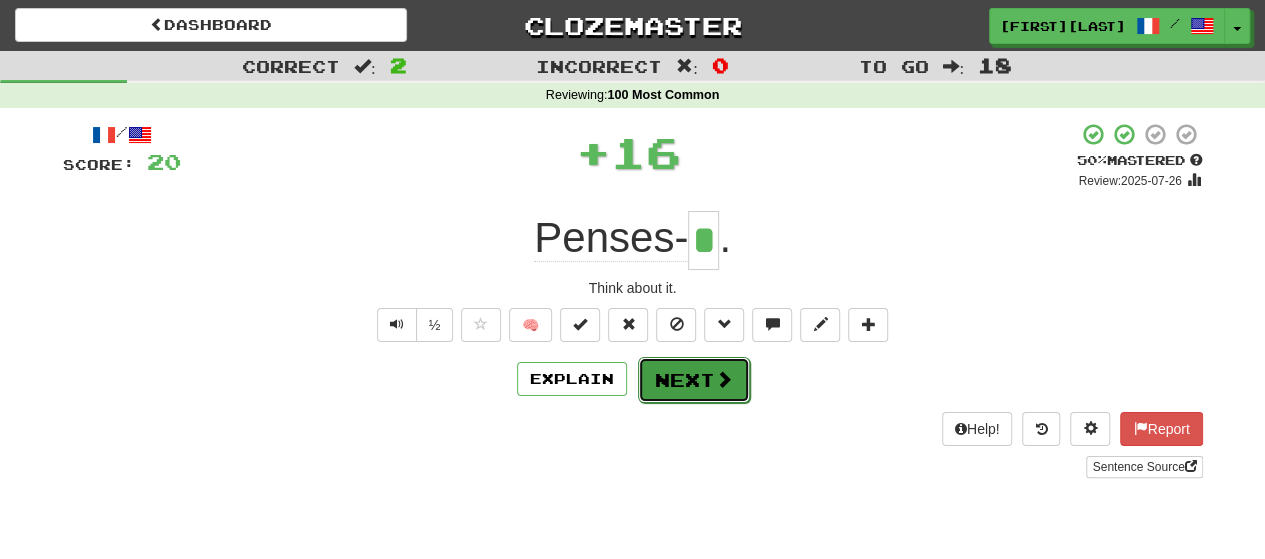 click on "Next" at bounding box center [694, 380] 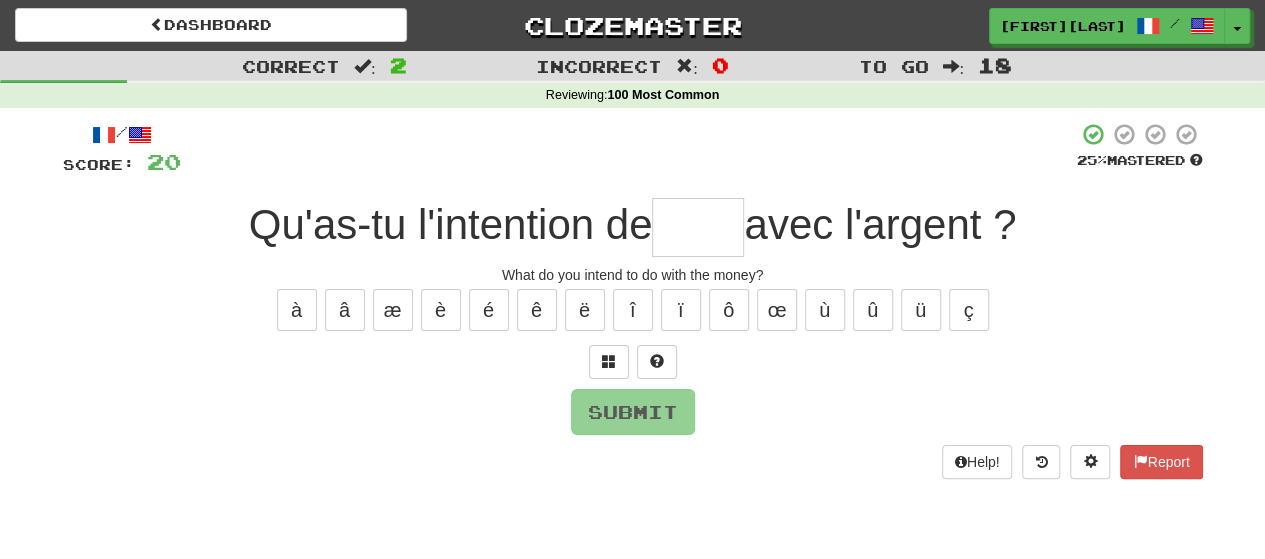 click at bounding box center (698, 227) 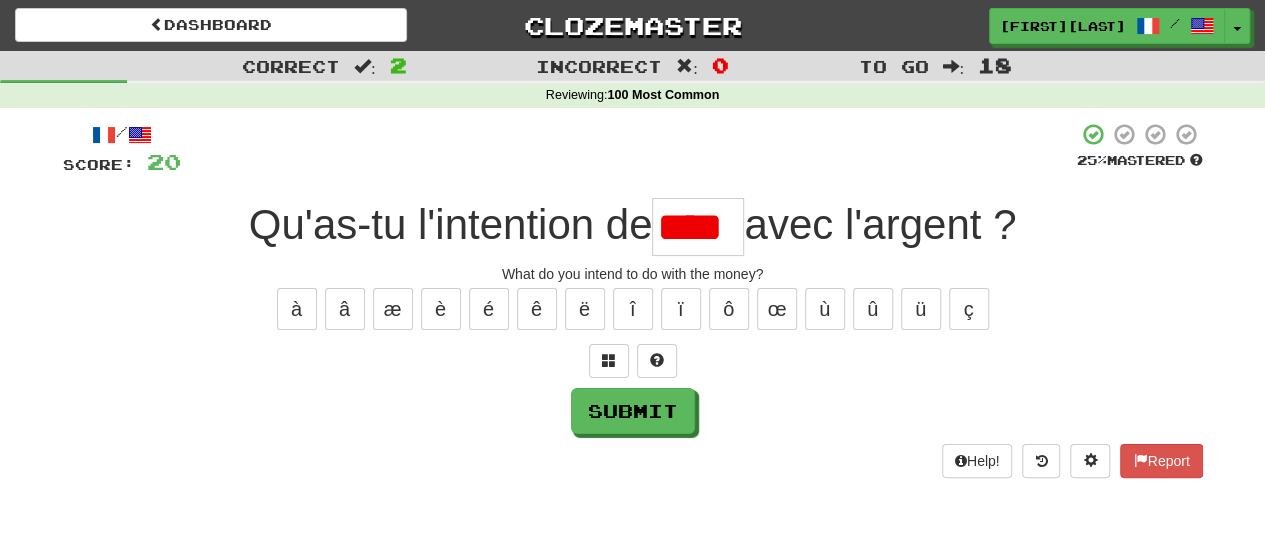 scroll, scrollTop: 0, scrollLeft: 0, axis: both 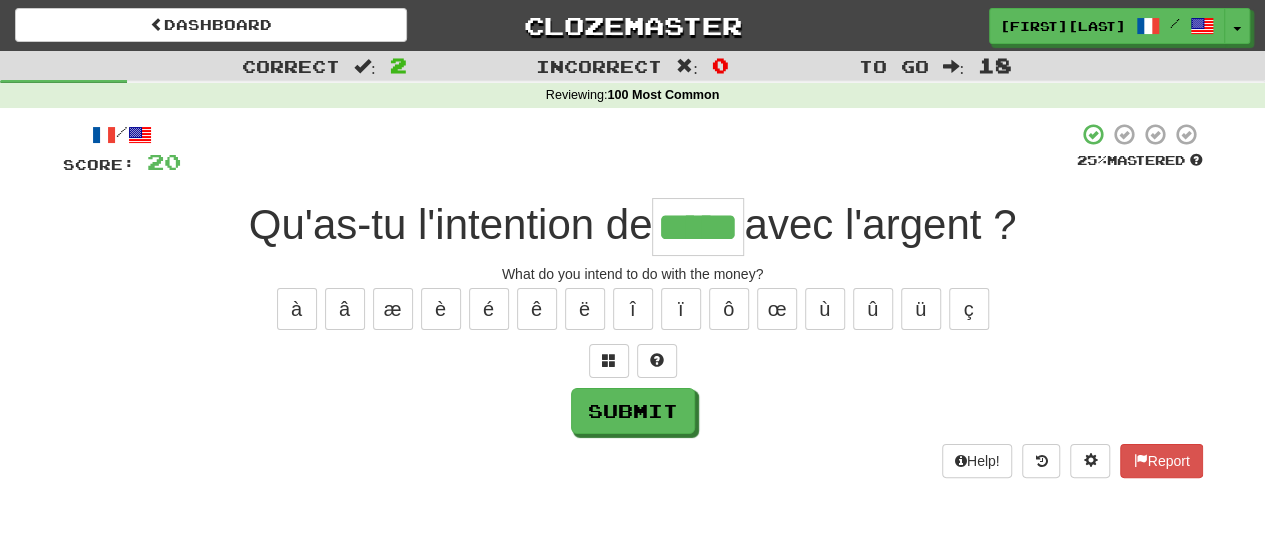 type on "*****" 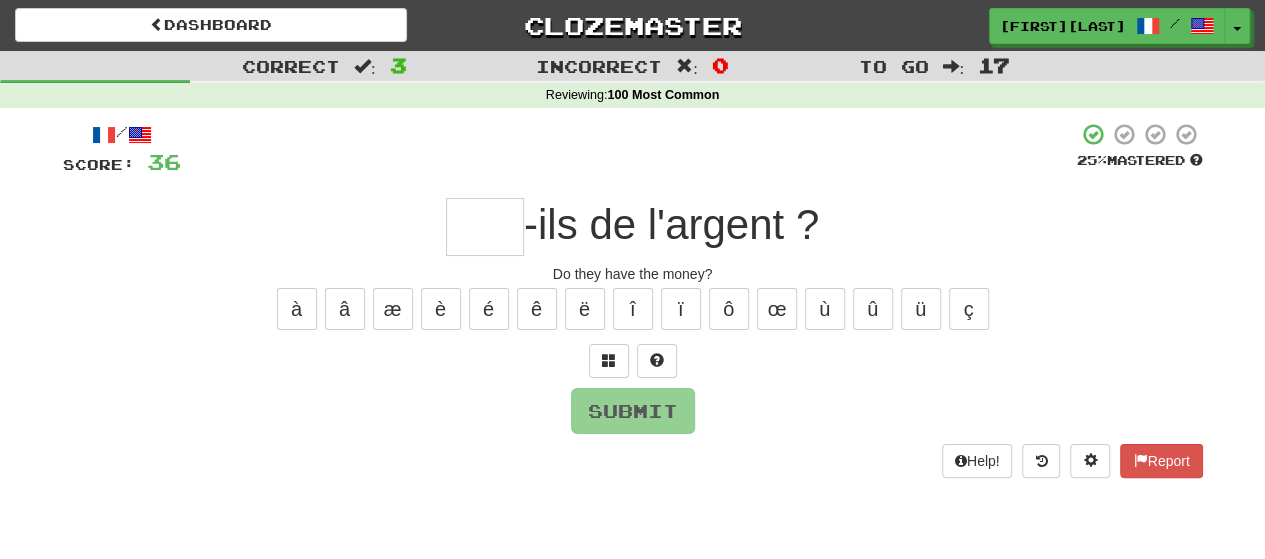 type on "*" 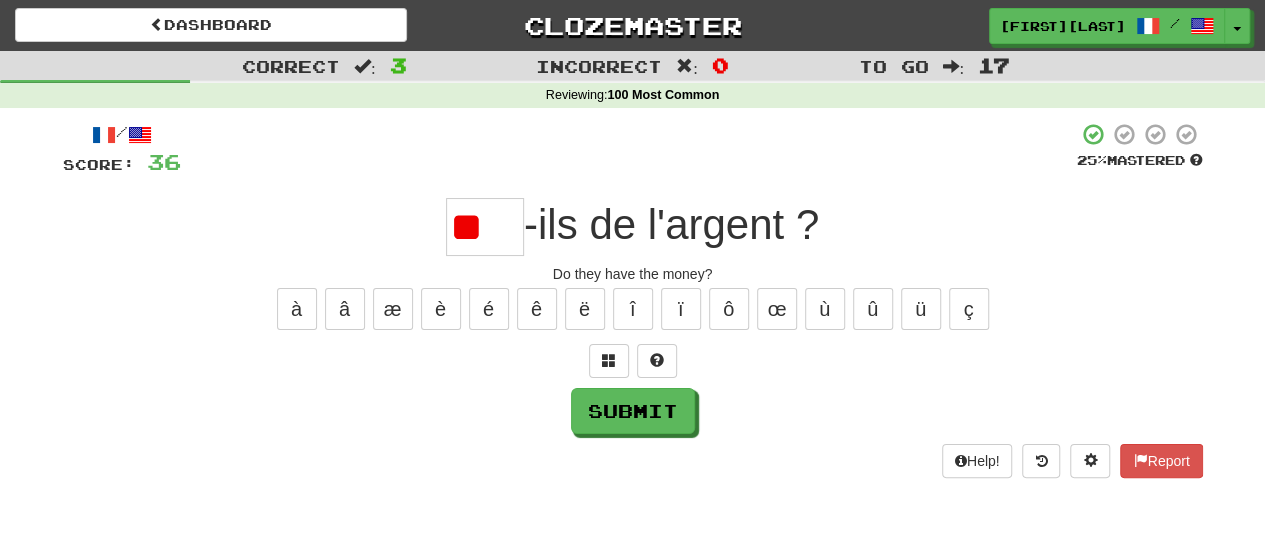 type on "*" 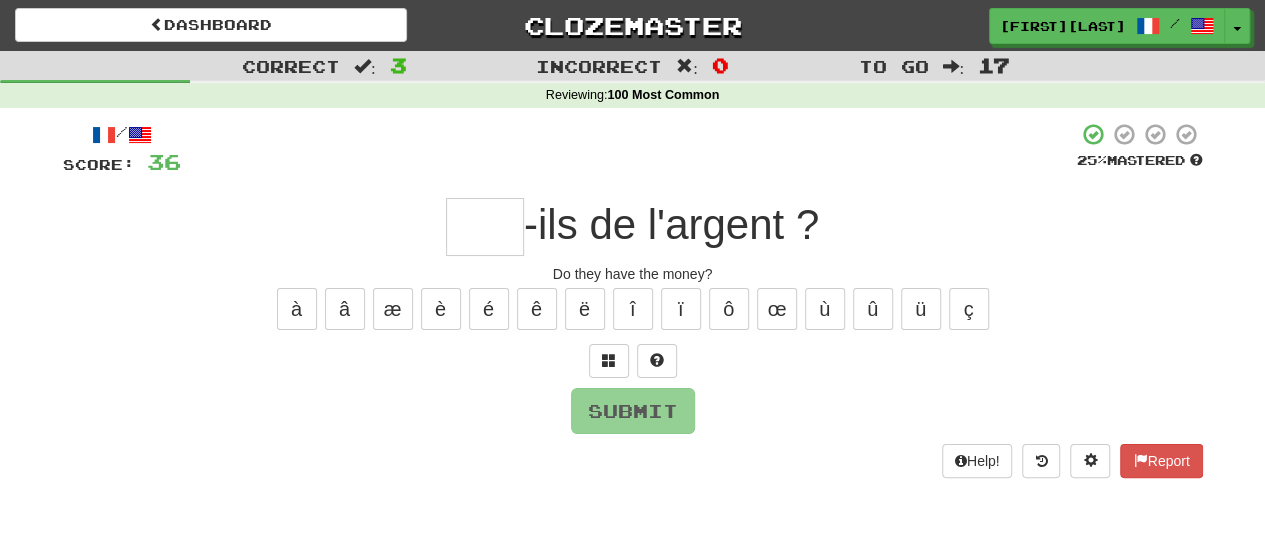 type on "*" 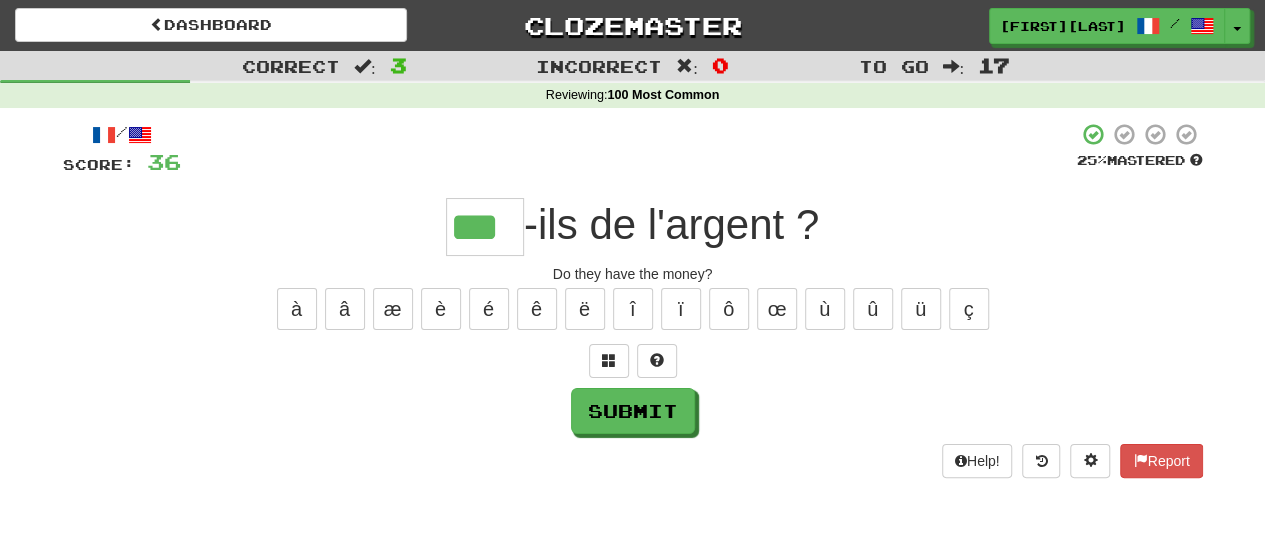 type on "***" 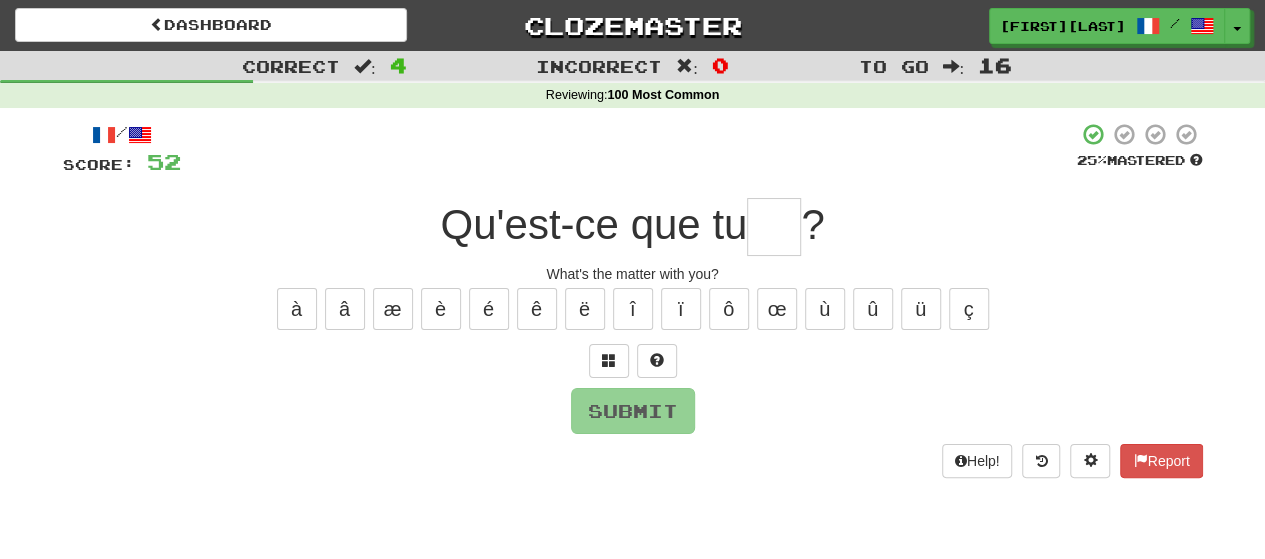 type on "*" 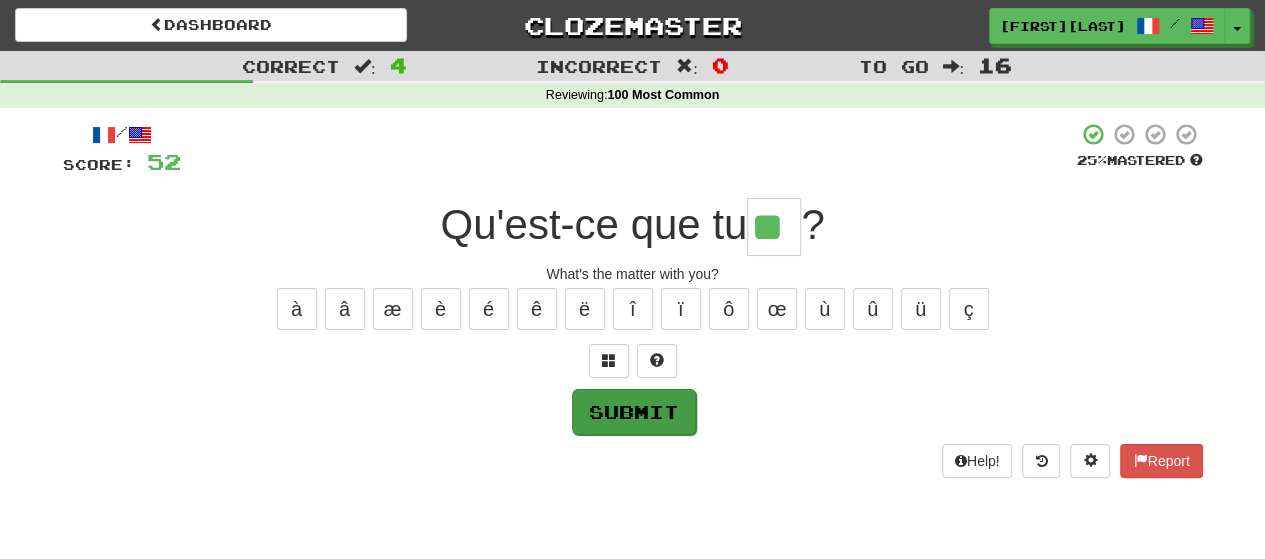 type on "**" 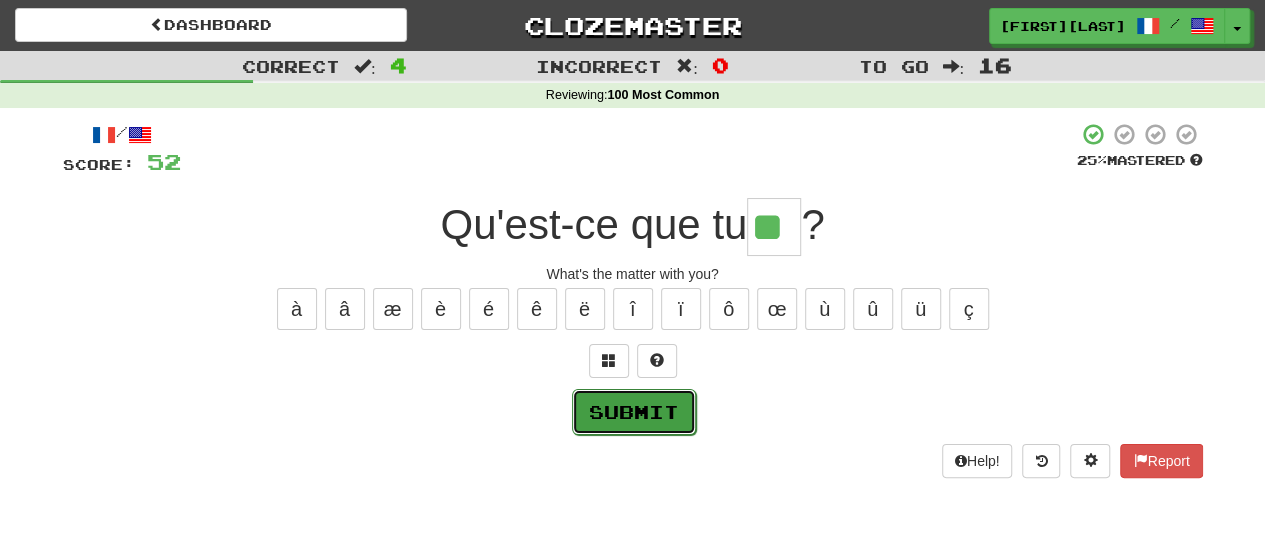 click on "Submit" at bounding box center (634, 412) 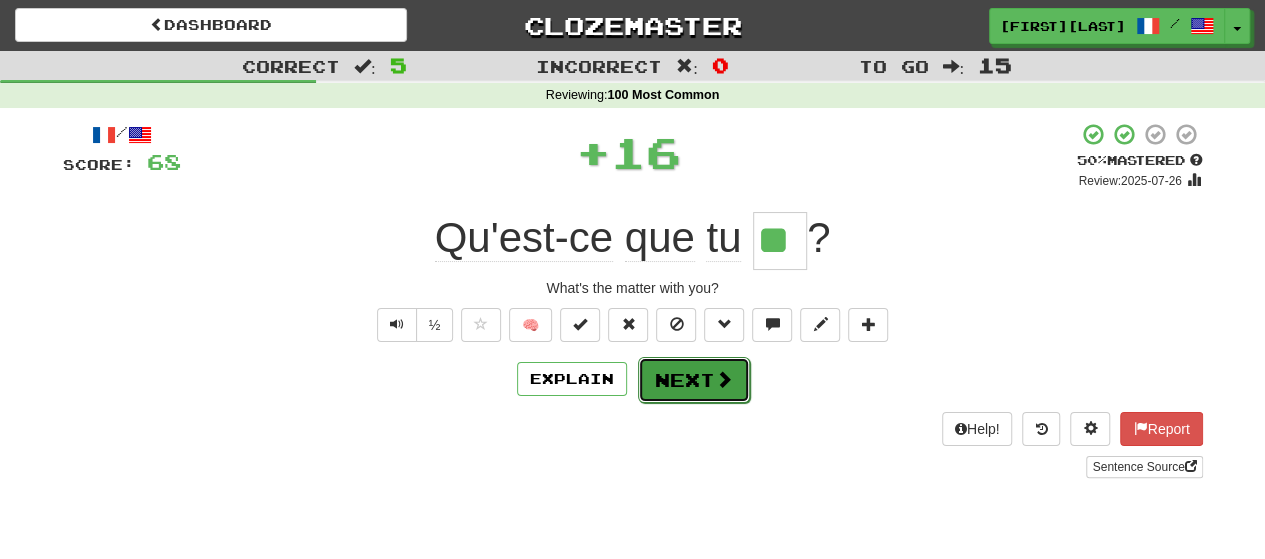 click on "Next" at bounding box center [694, 380] 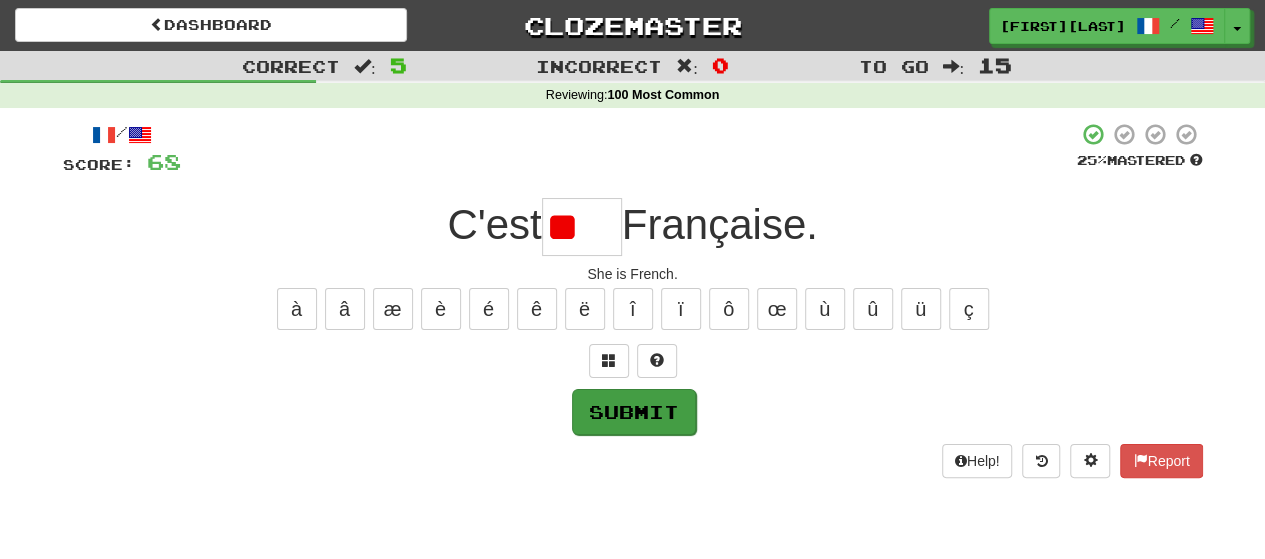 type on "*" 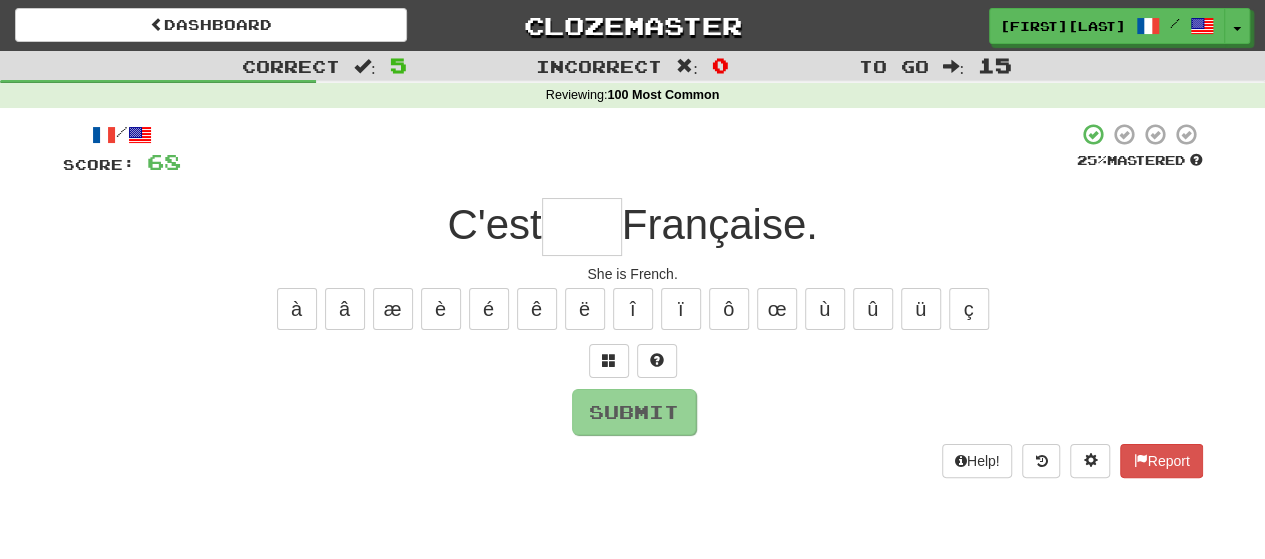 type on "*" 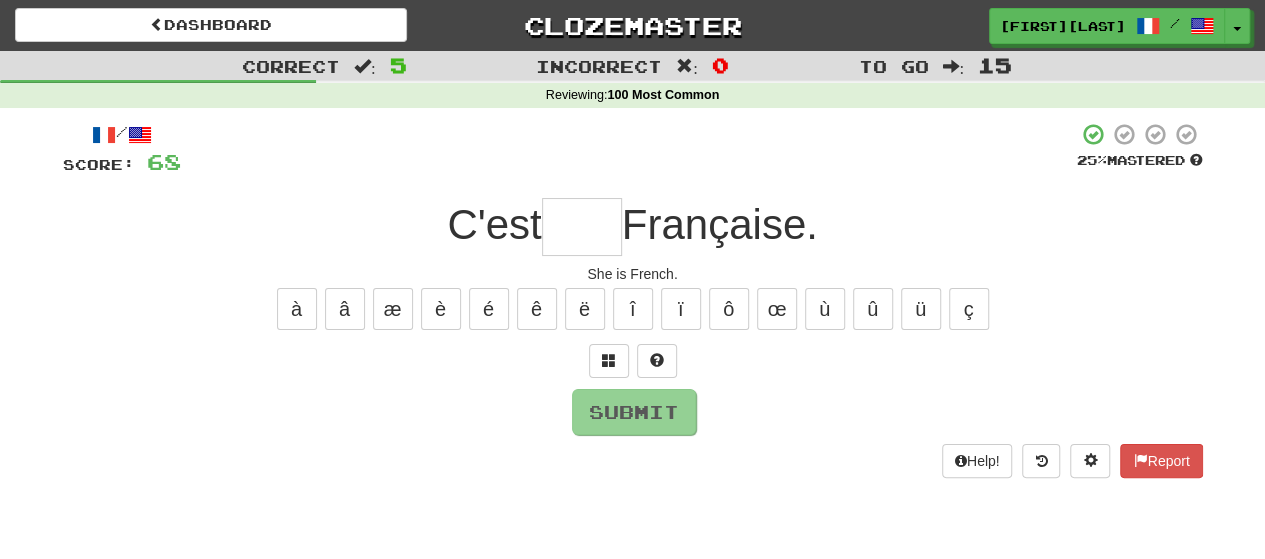 type on "*" 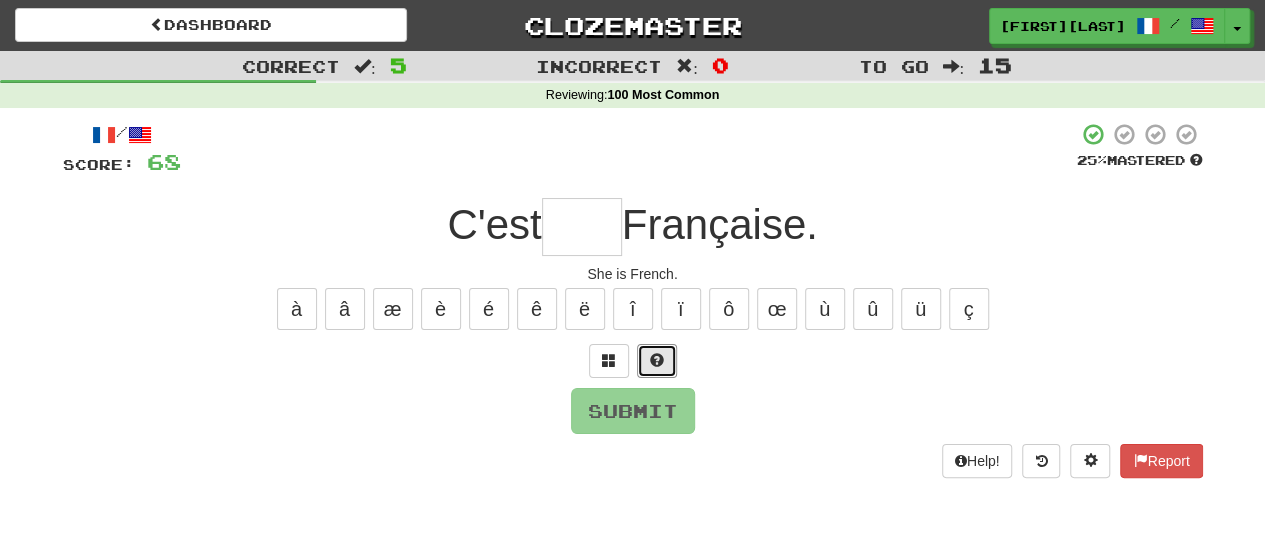 click at bounding box center [657, 361] 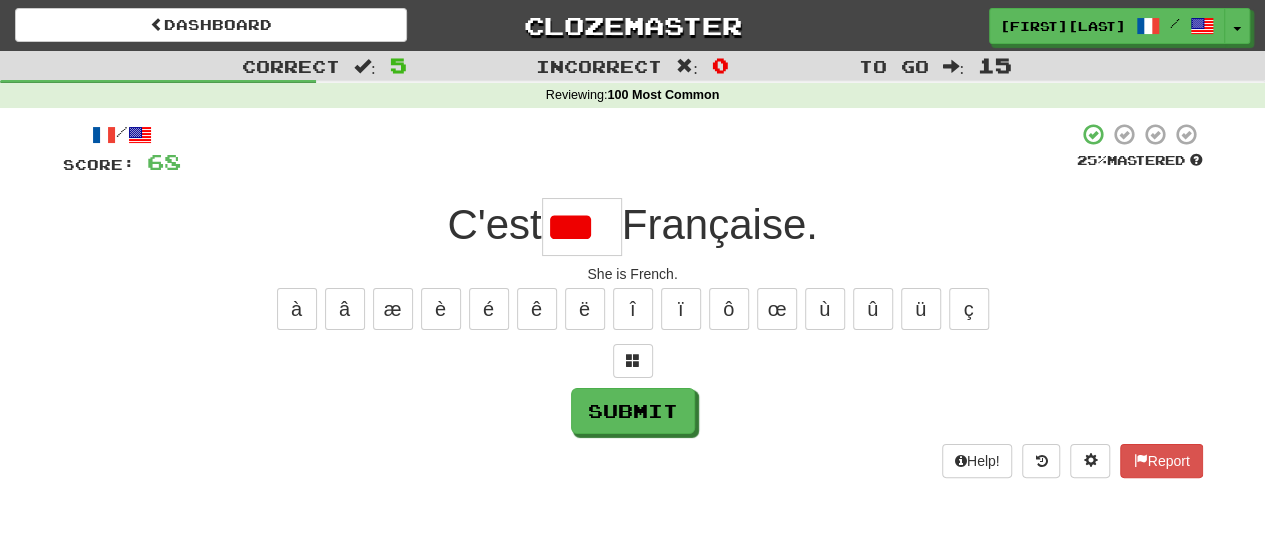 scroll, scrollTop: 0, scrollLeft: 0, axis: both 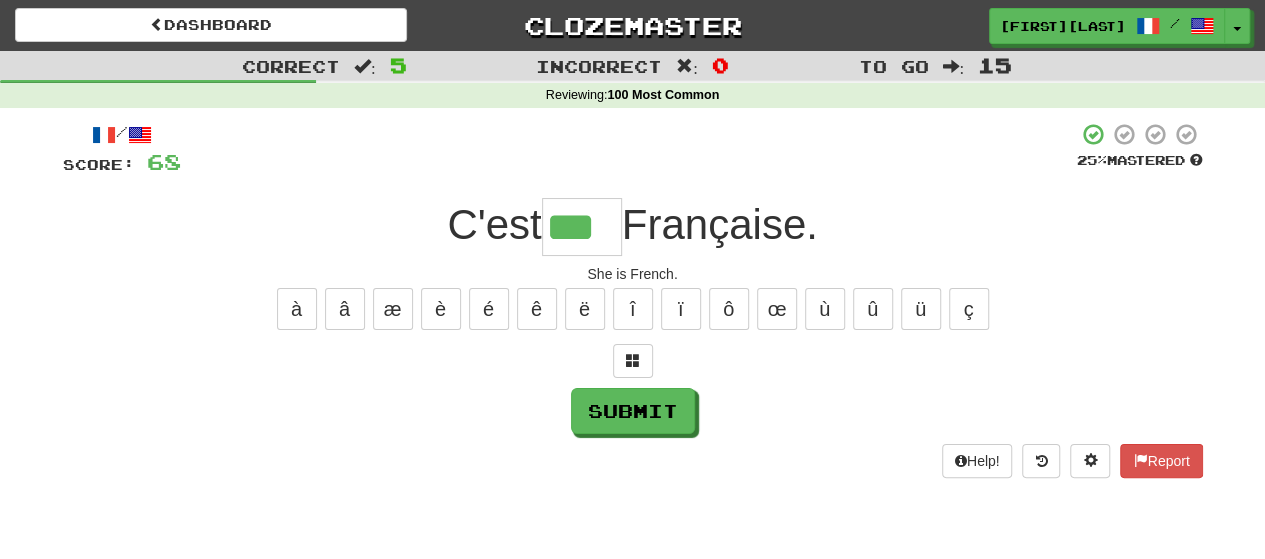 type on "***" 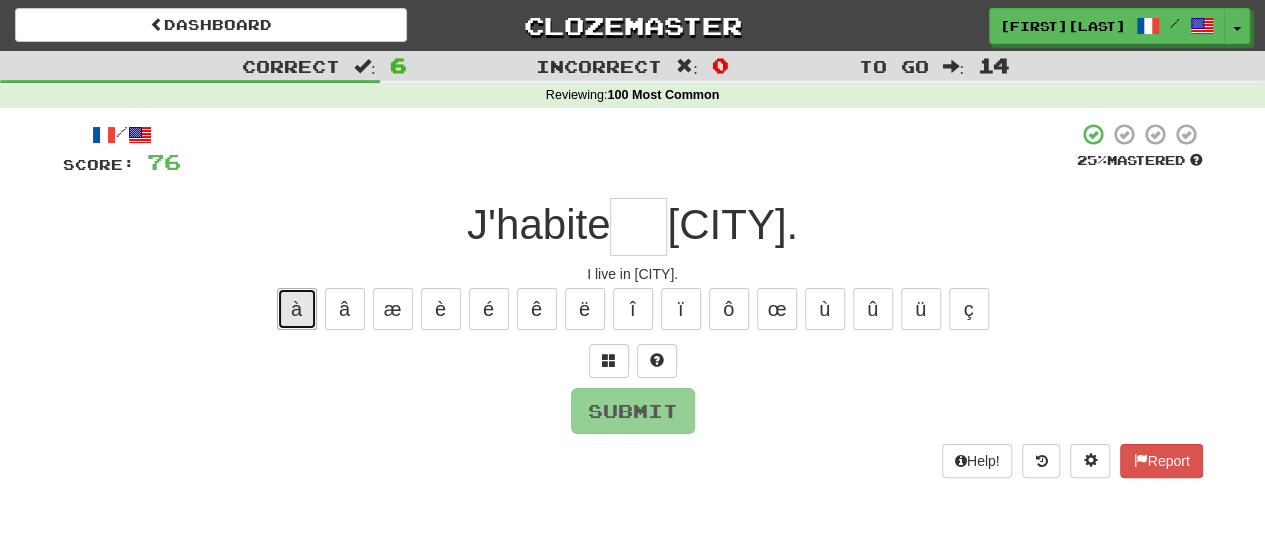 click on "à" at bounding box center (297, 309) 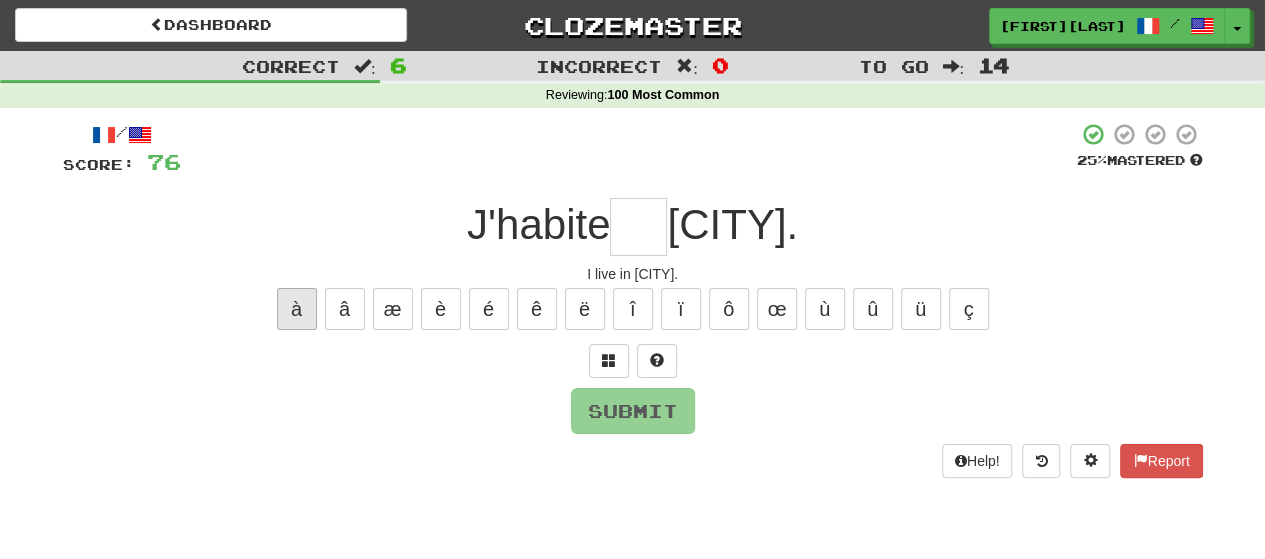 type on "*" 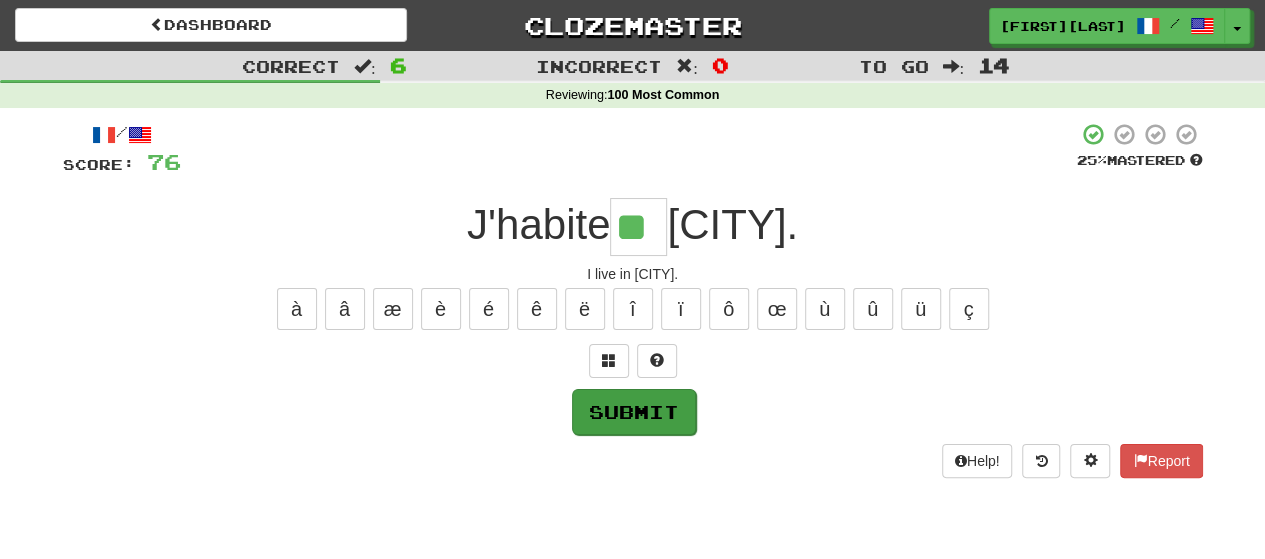 type on "**" 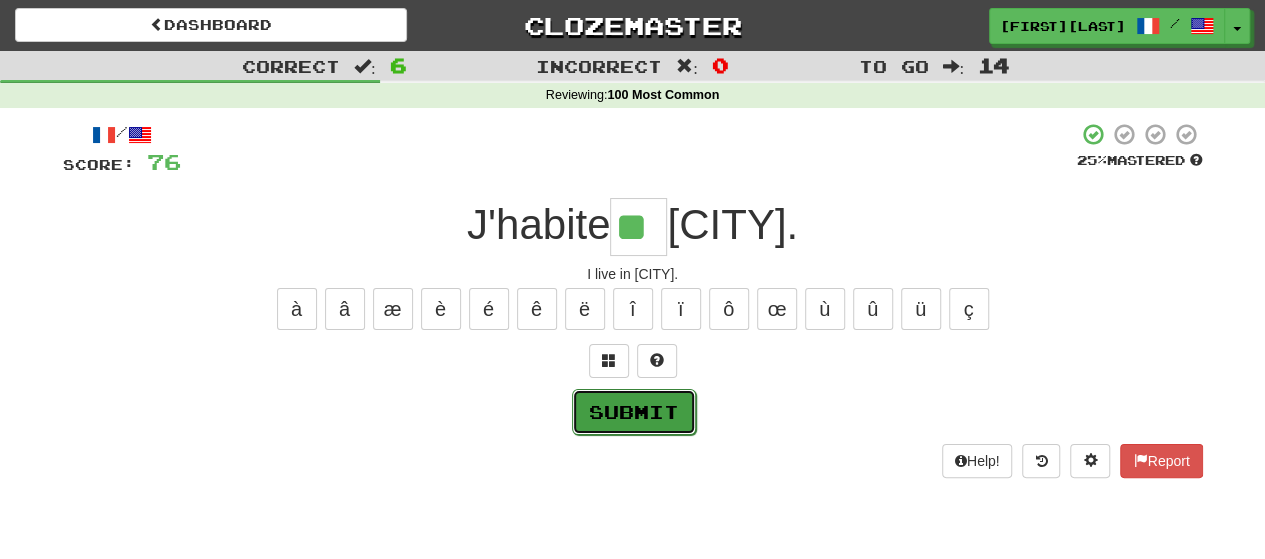 click on "Submit" at bounding box center [634, 412] 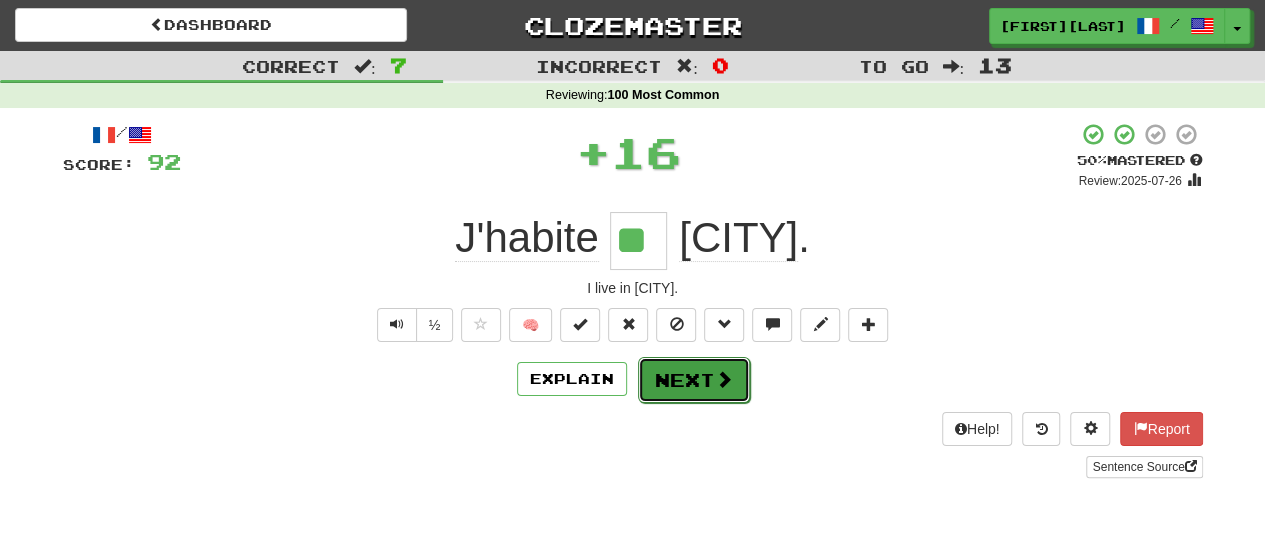 click on "Next" at bounding box center (694, 380) 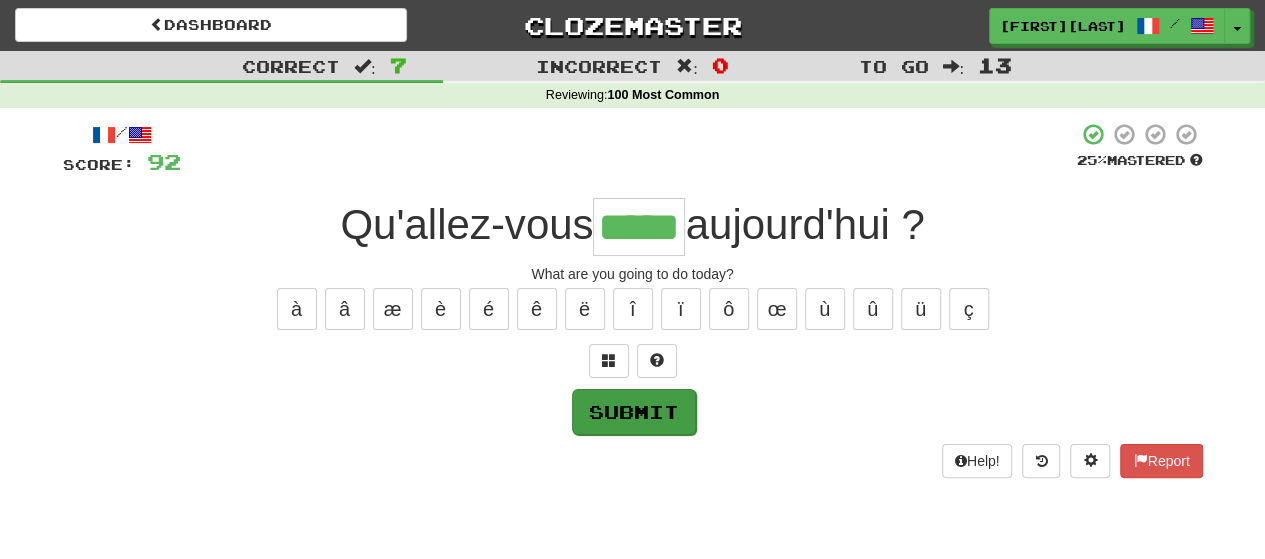 type on "*****" 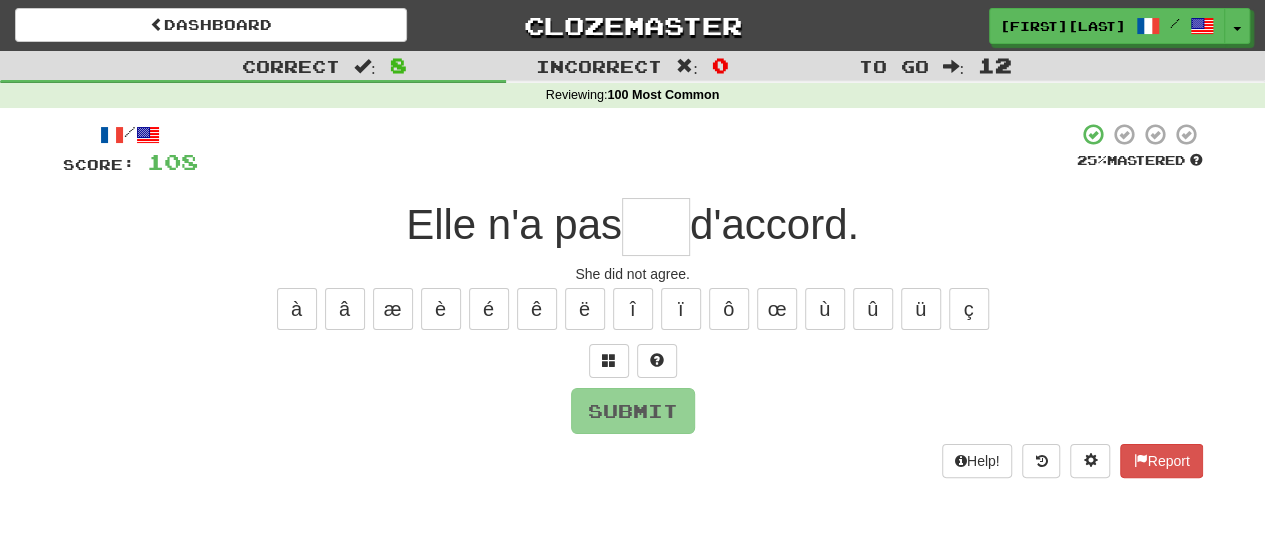type on "*" 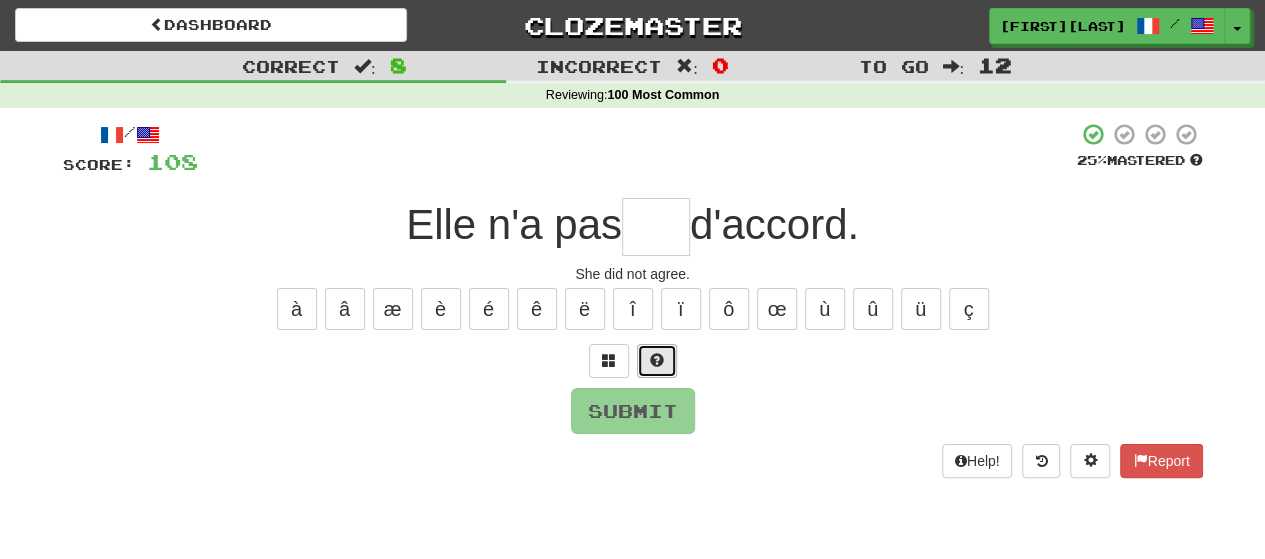 click at bounding box center (657, 360) 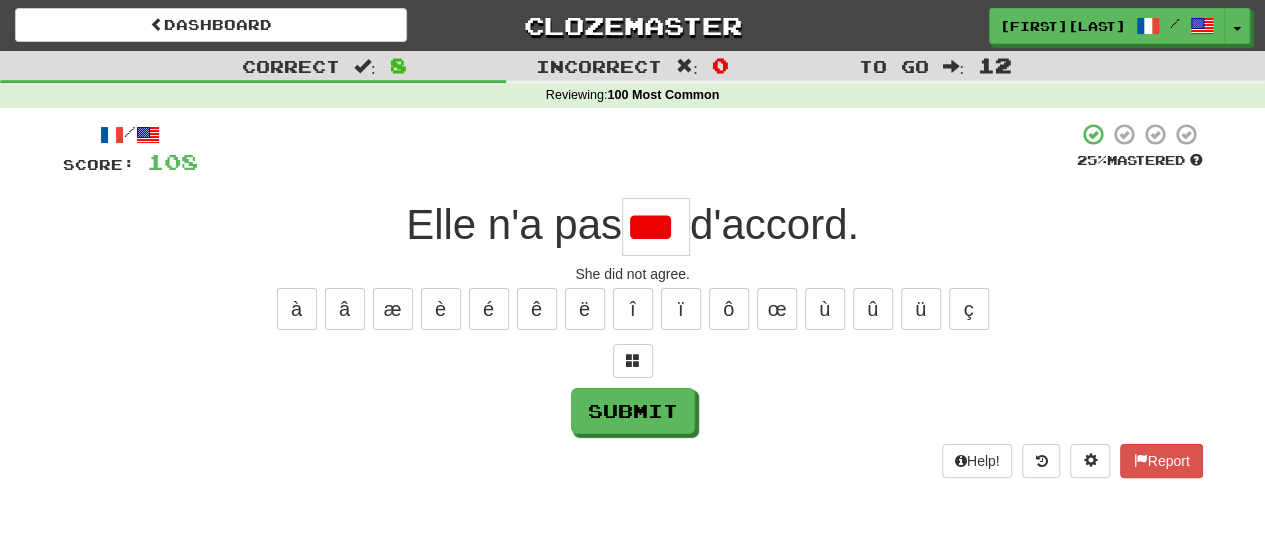 scroll, scrollTop: 0, scrollLeft: 0, axis: both 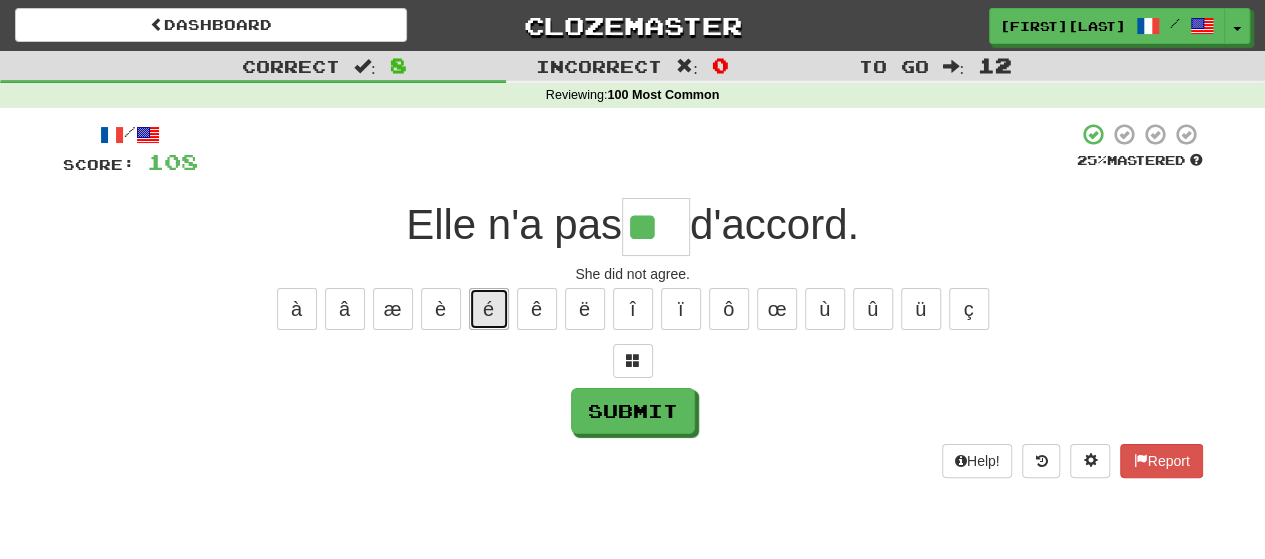 click on "é" at bounding box center (489, 309) 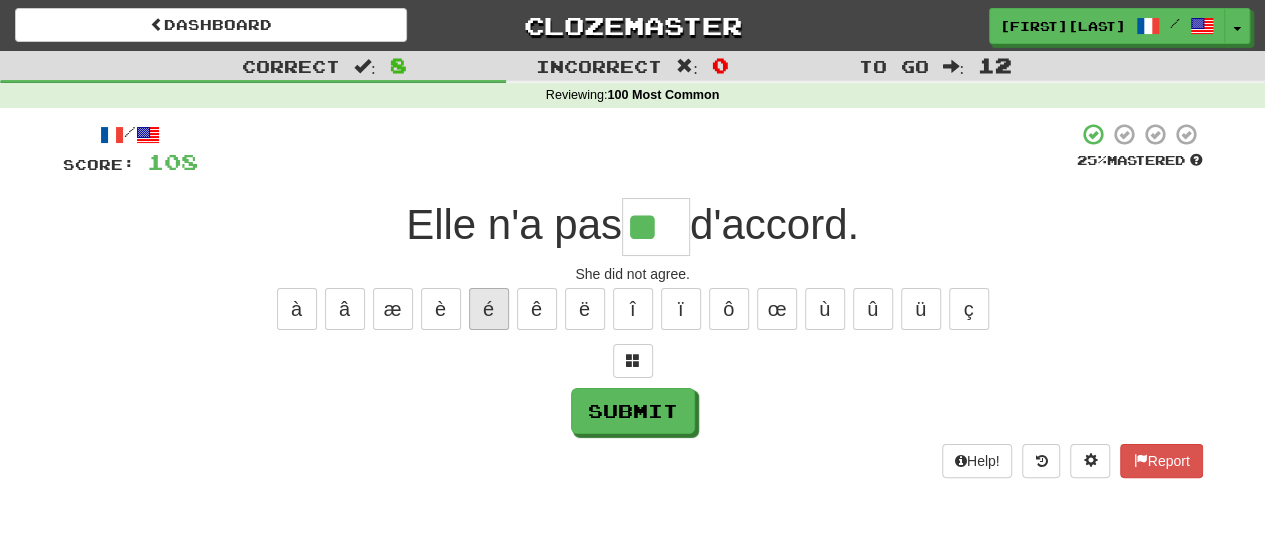 type on "***" 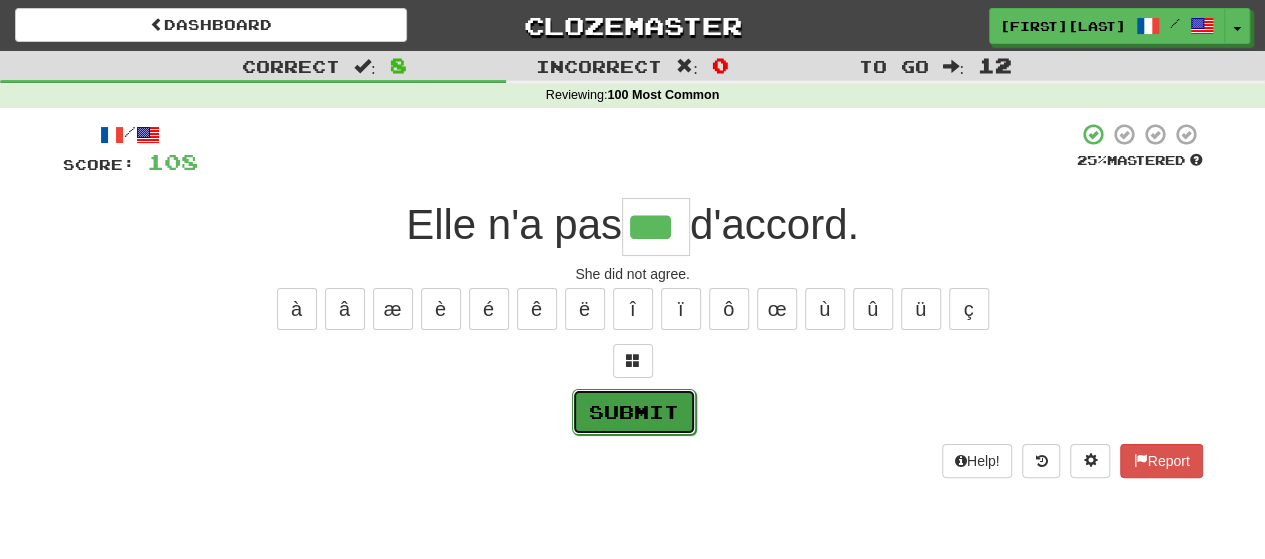 click on "Submit" at bounding box center [634, 412] 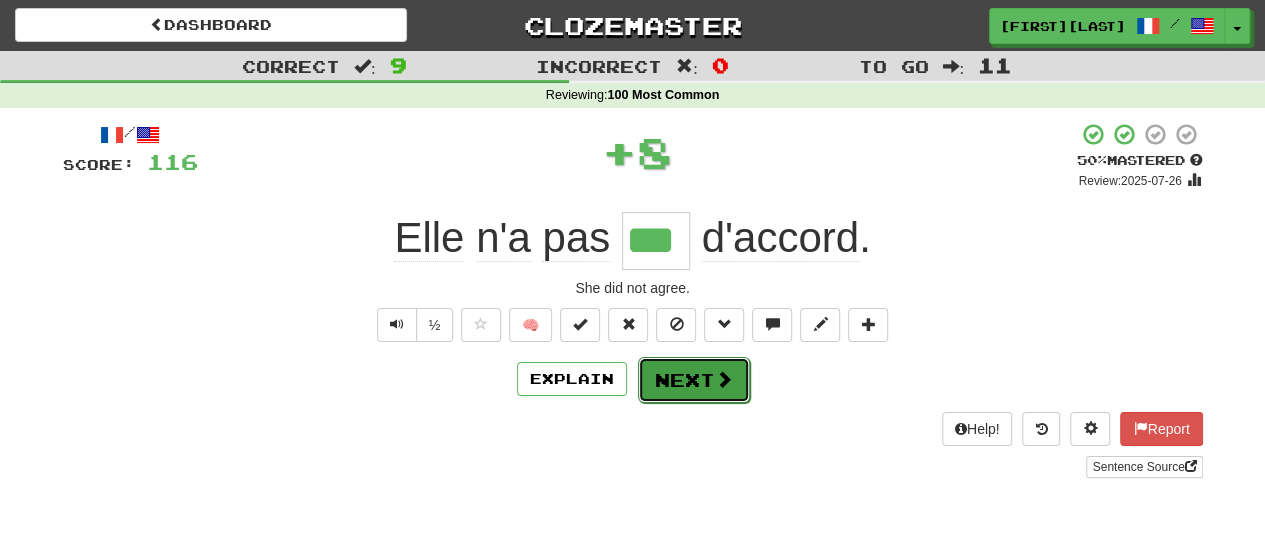click on "Next" at bounding box center (694, 380) 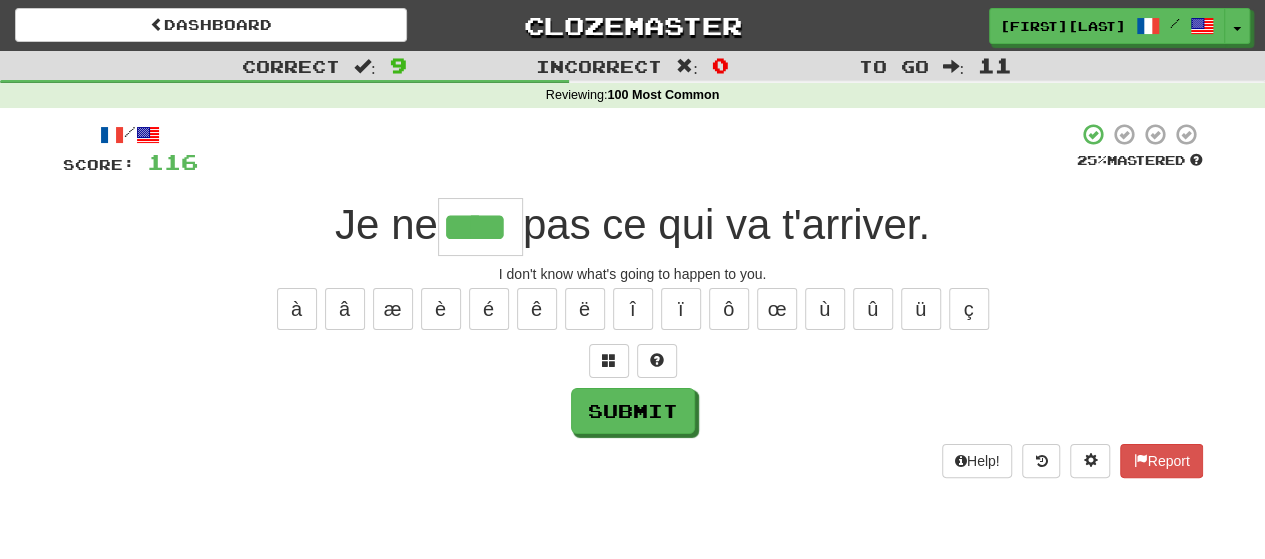 type on "****" 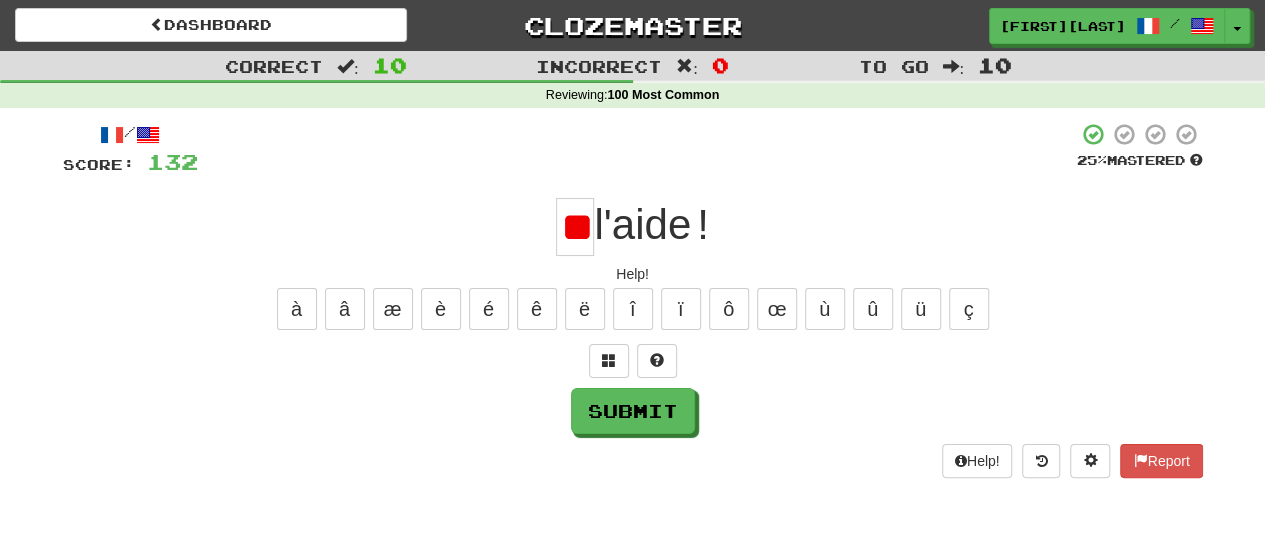 type on "*" 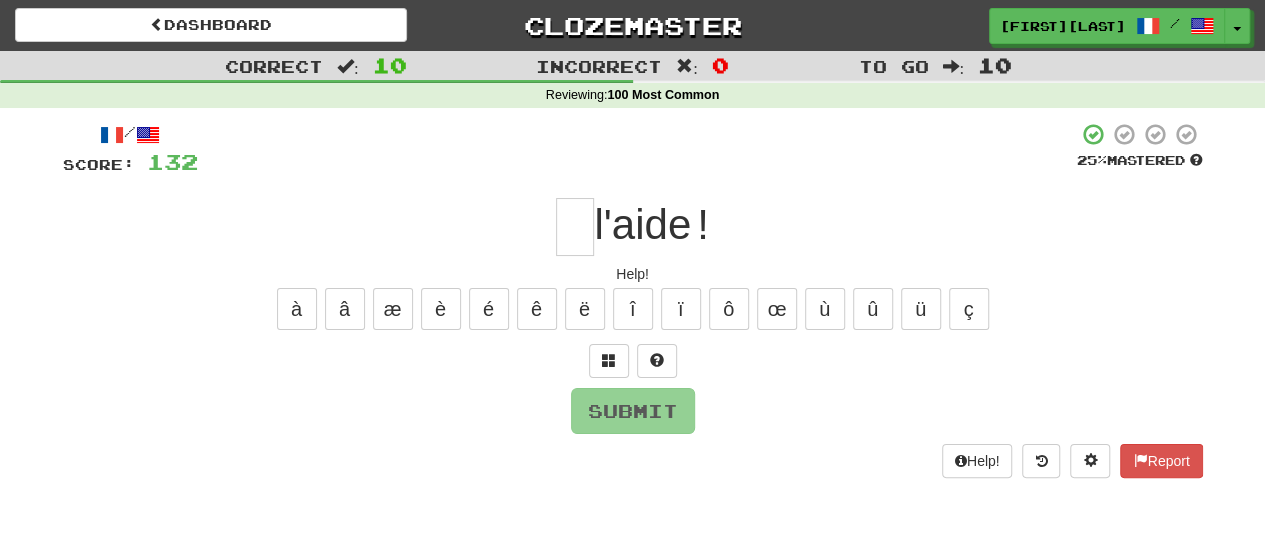 type on "*" 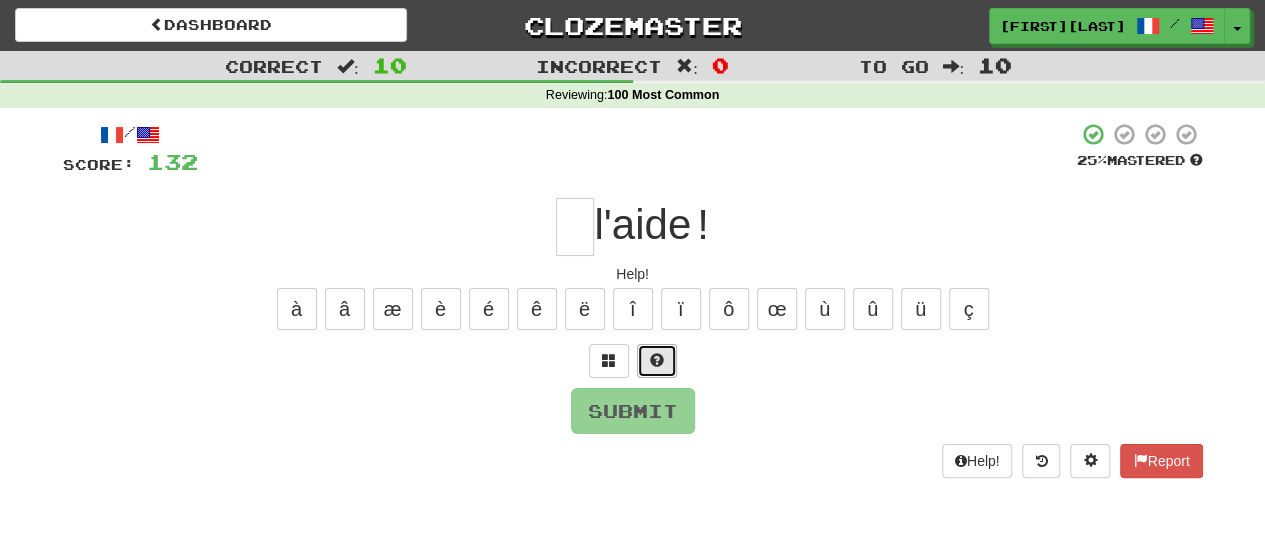 click at bounding box center (657, 361) 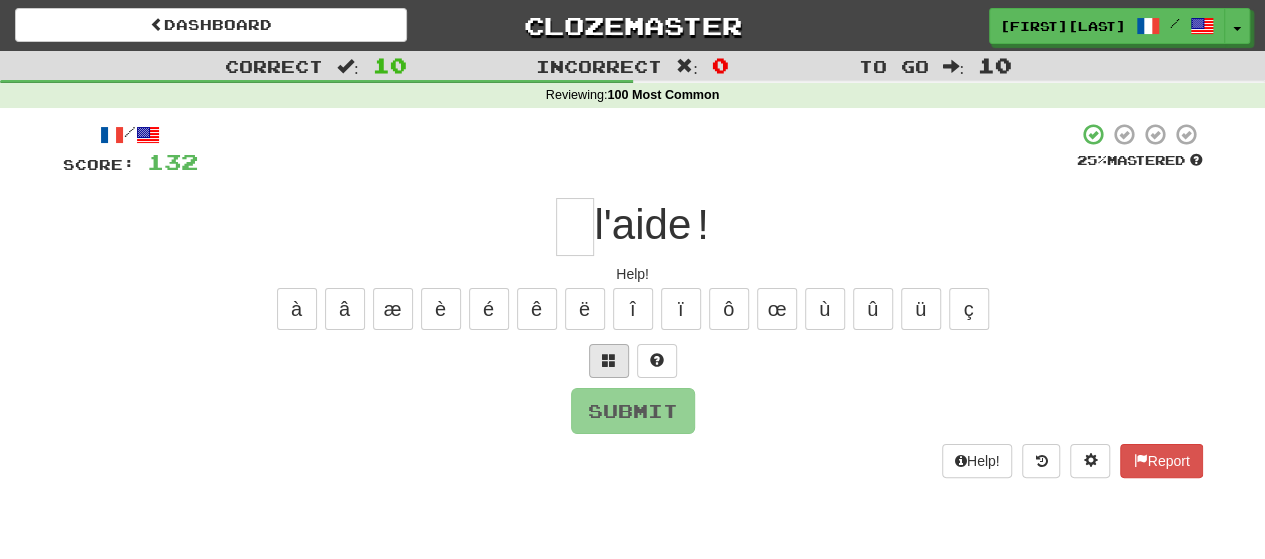 type on "*" 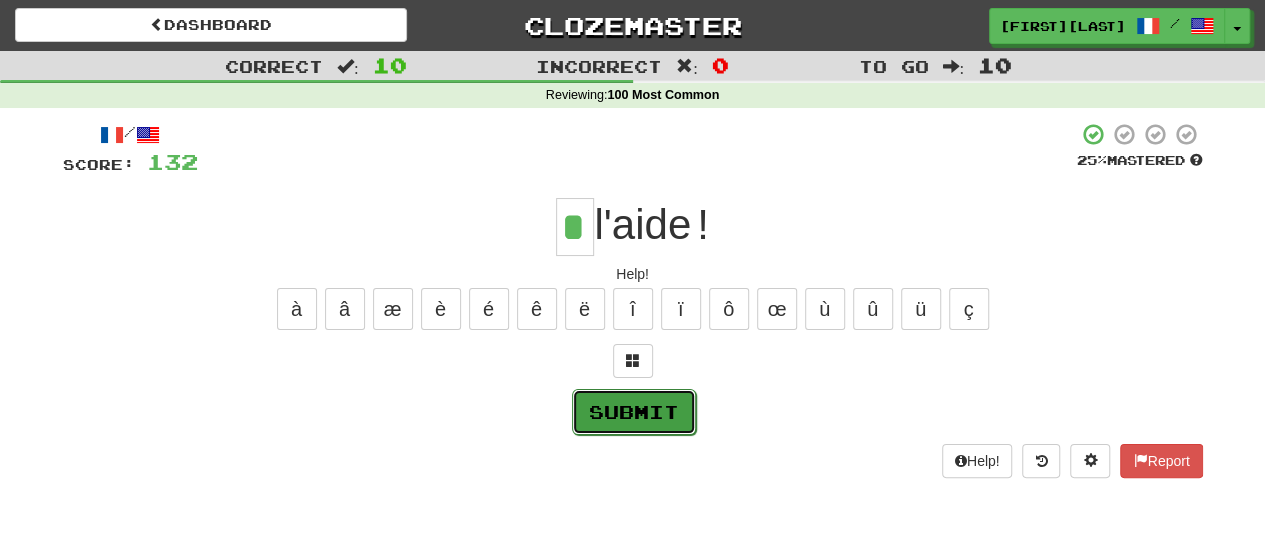 click on "Submit" at bounding box center [634, 412] 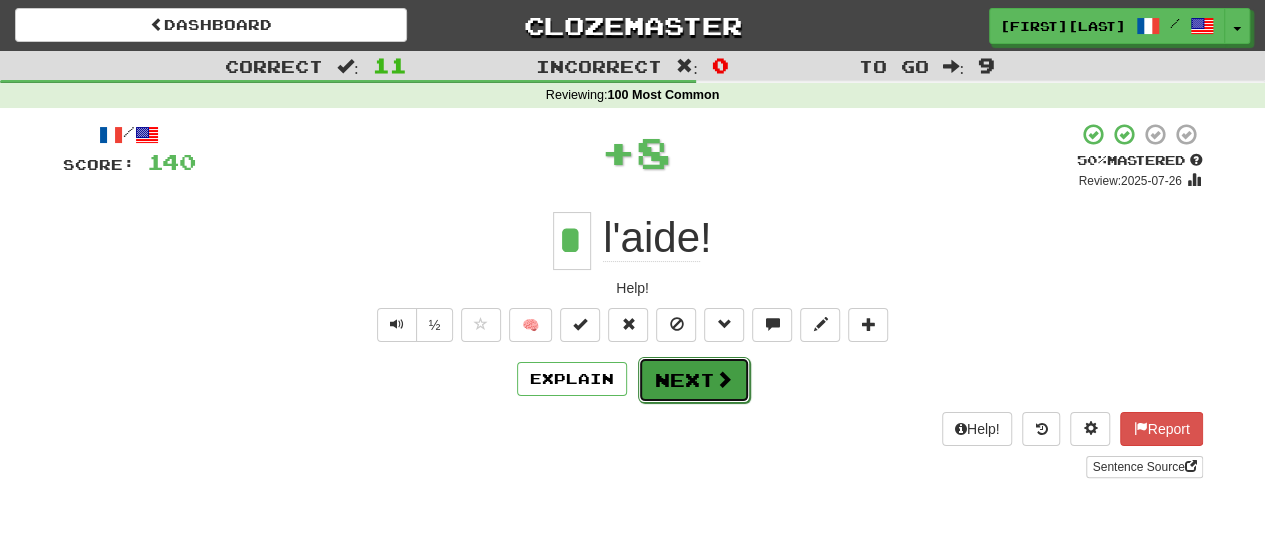 click on "Next" at bounding box center [694, 380] 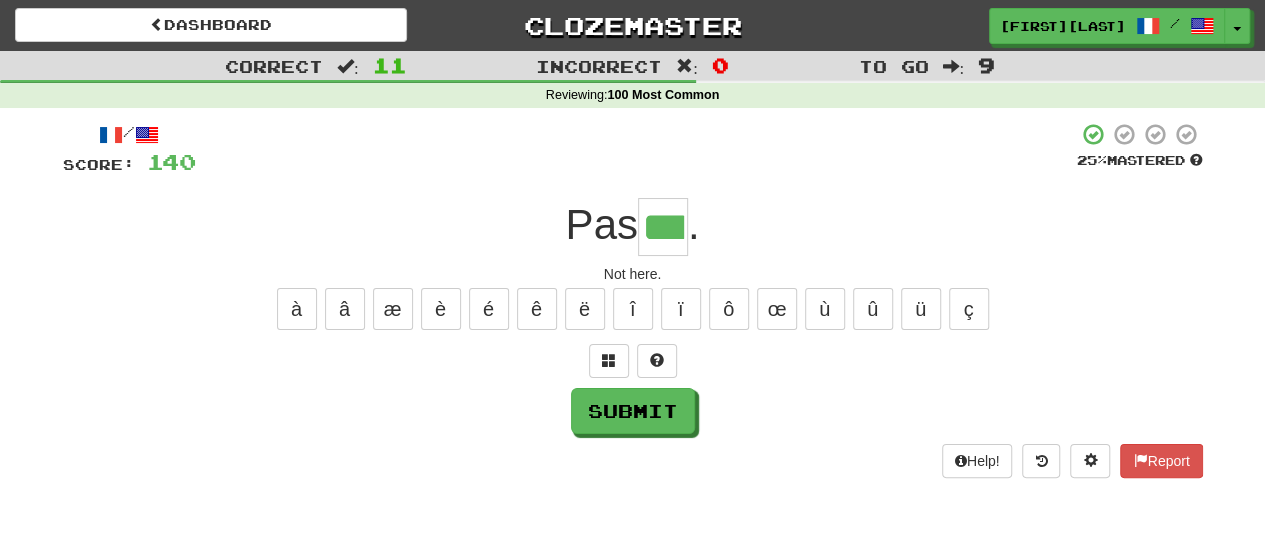type on "***" 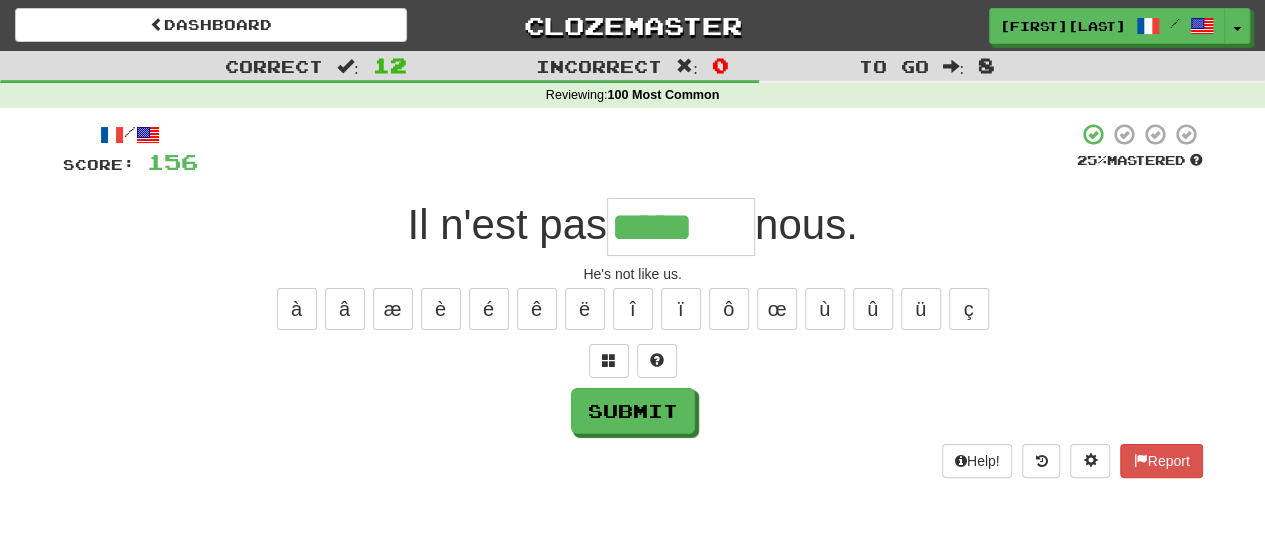 type on "*****" 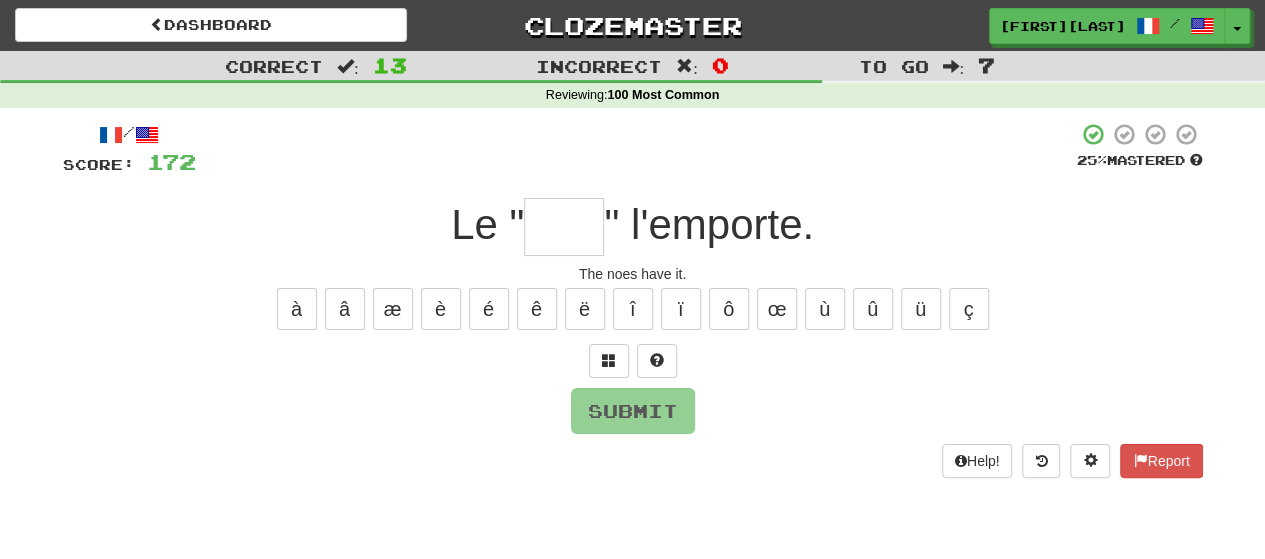 type on "*" 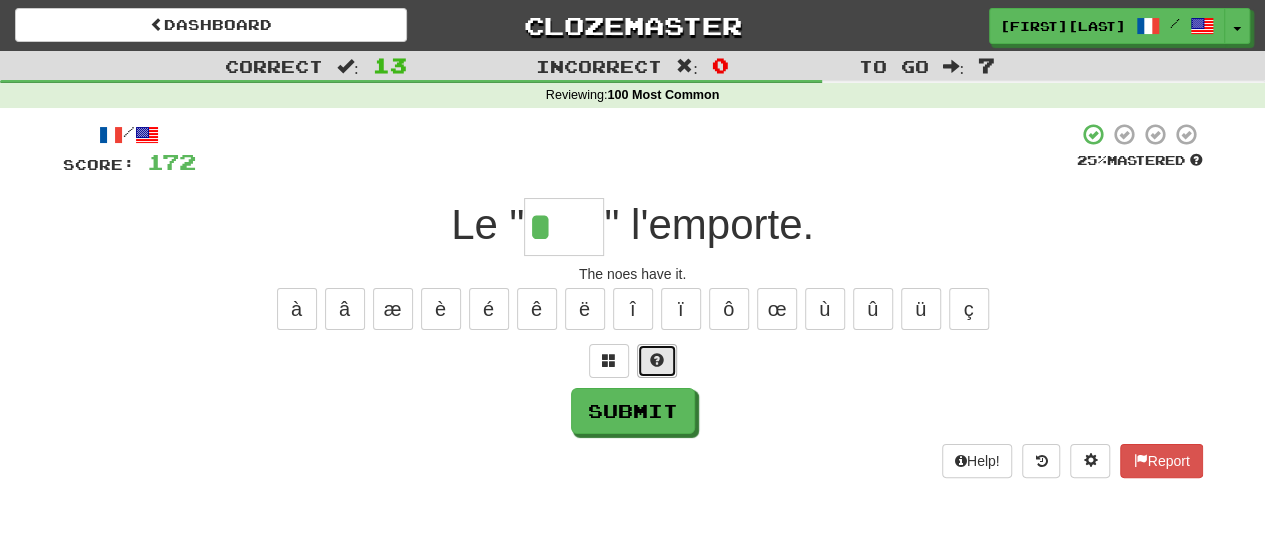click at bounding box center (657, 361) 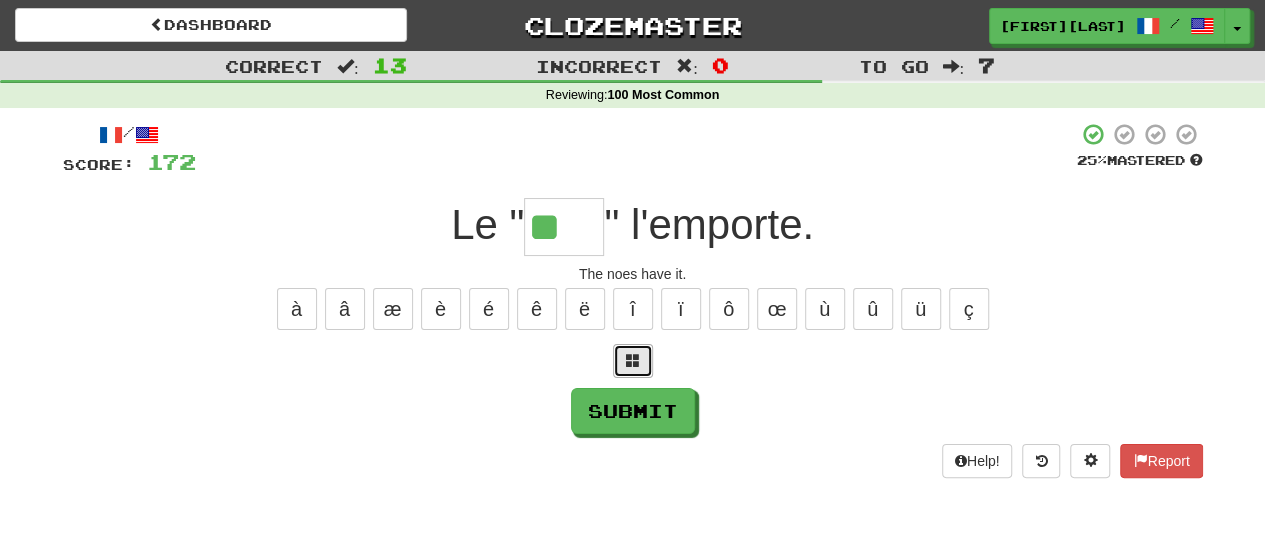 click at bounding box center (633, 361) 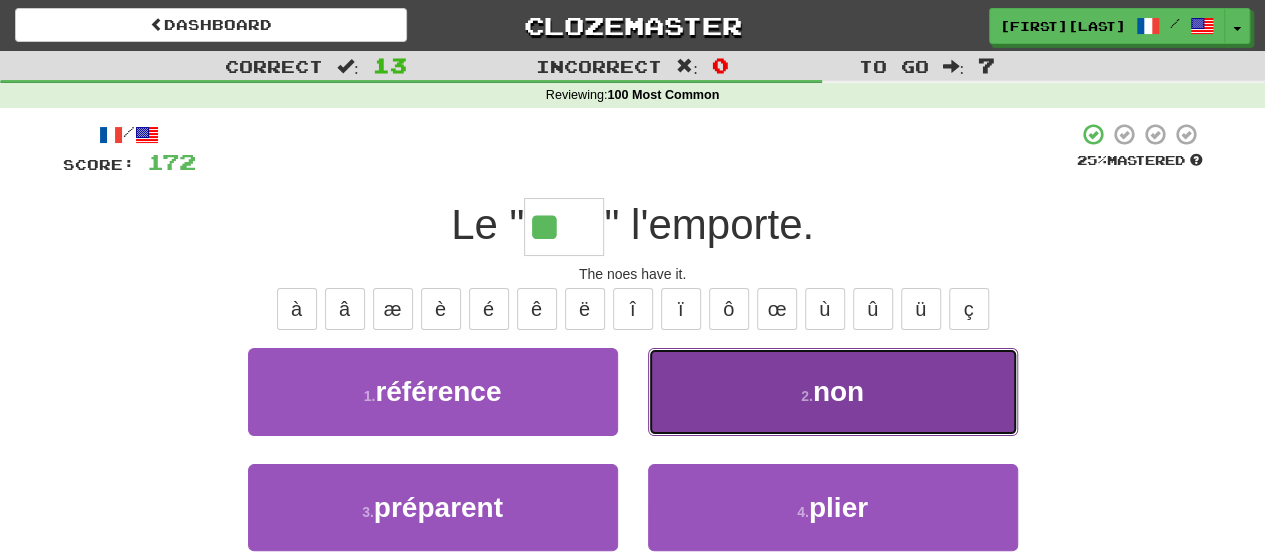 click on "2 ." at bounding box center [807, 396] 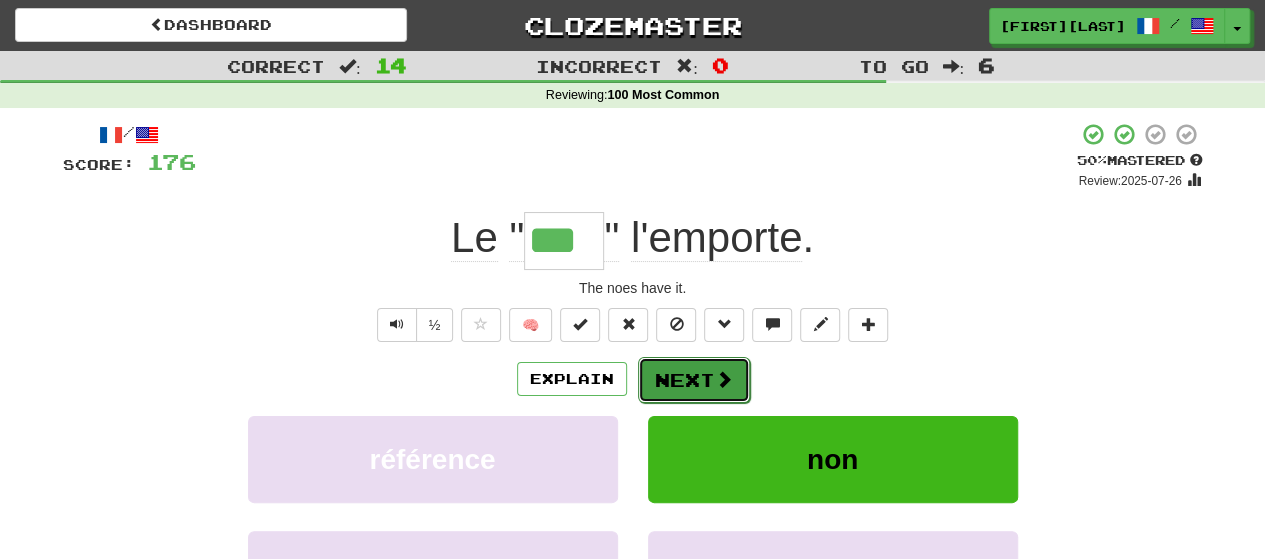 click on "Next" at bounding box center [694, 380] 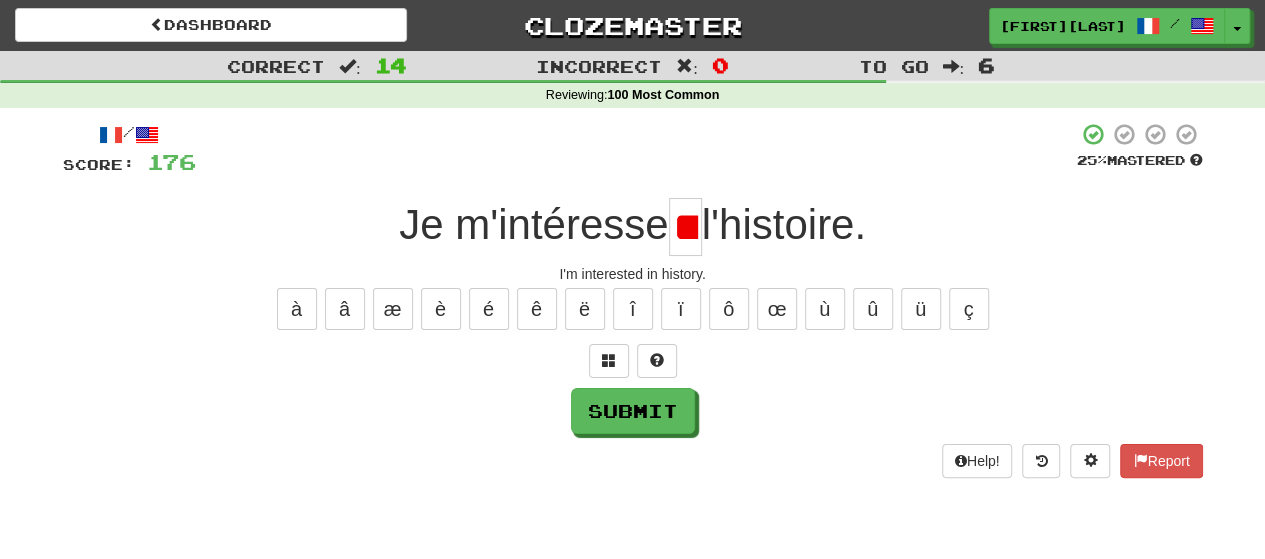 scroll, scrollTop: 0, scrollLeft: 6, axis: horizontal 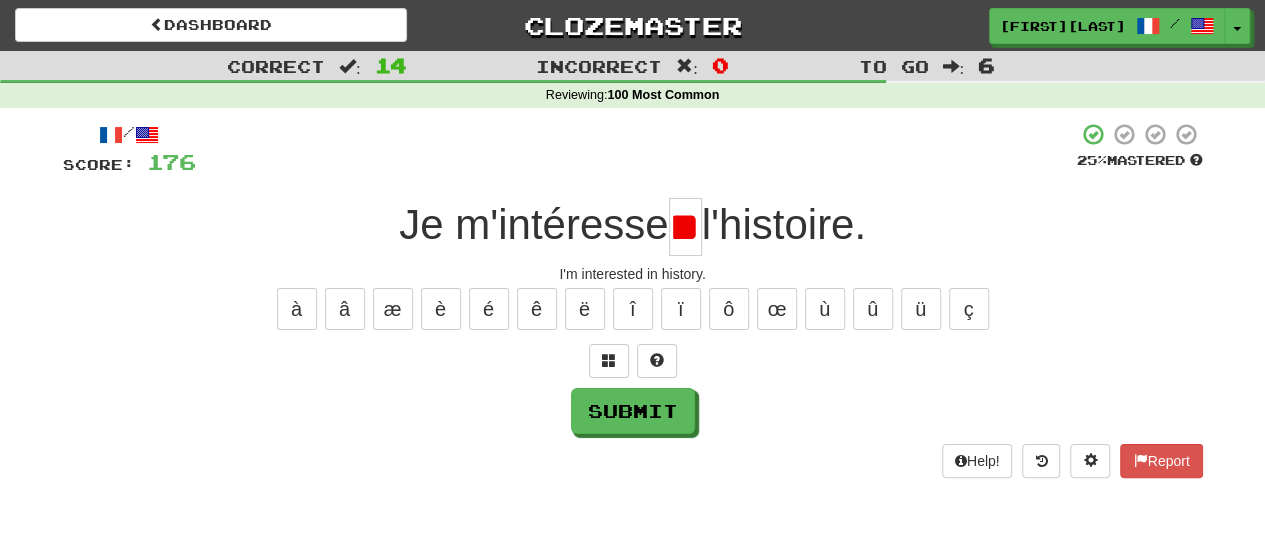 type on "*" 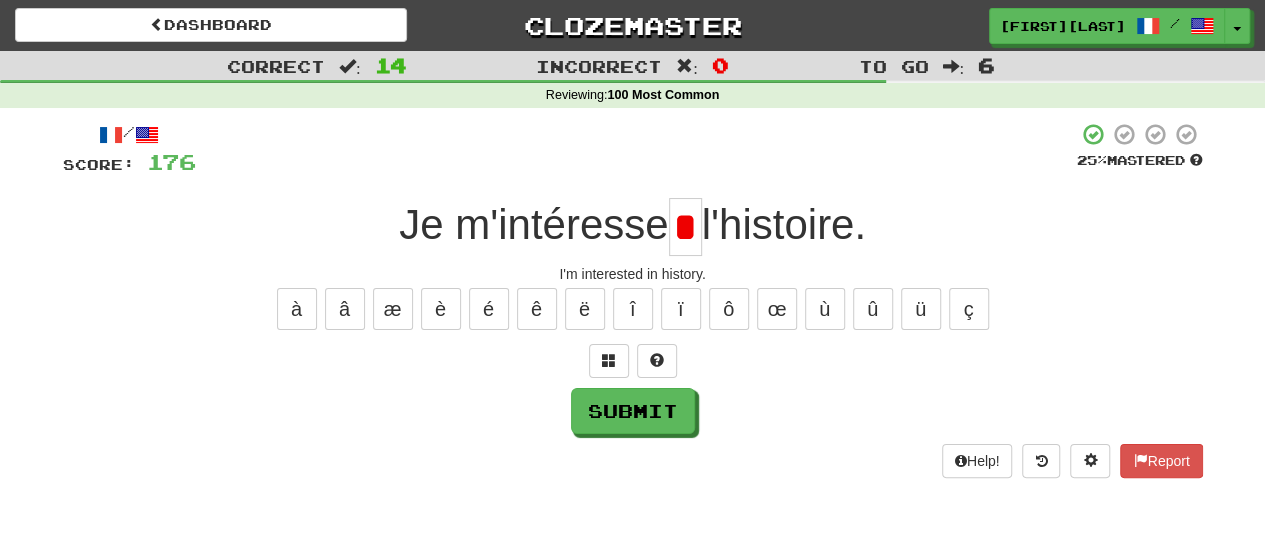 scroll, scrollTop: 0, scrollLeft: 0, axis: both 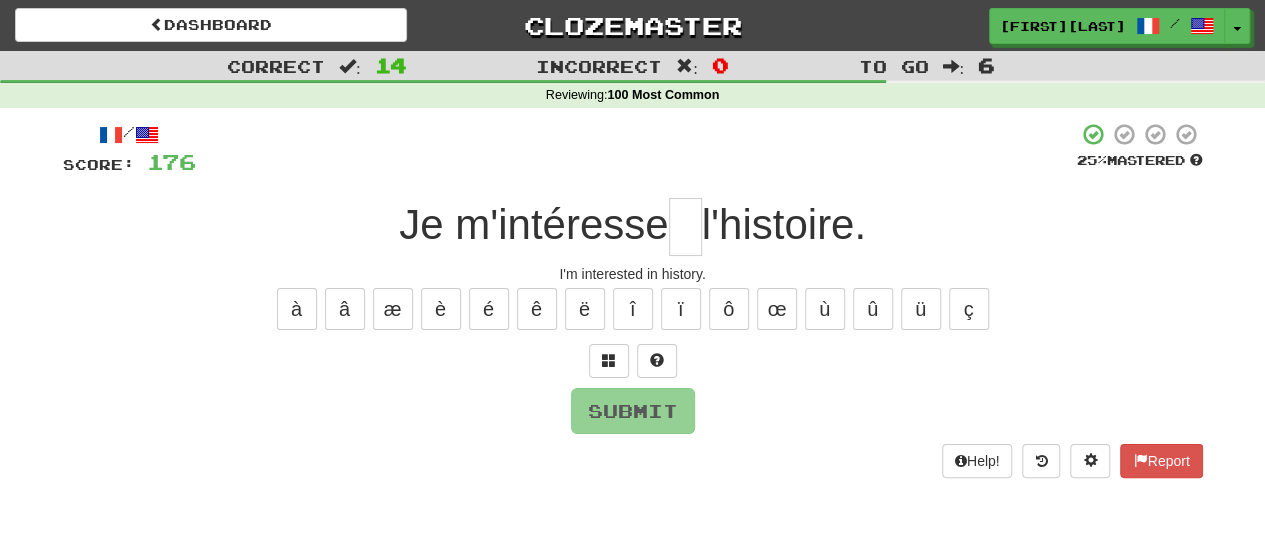 type on "*" 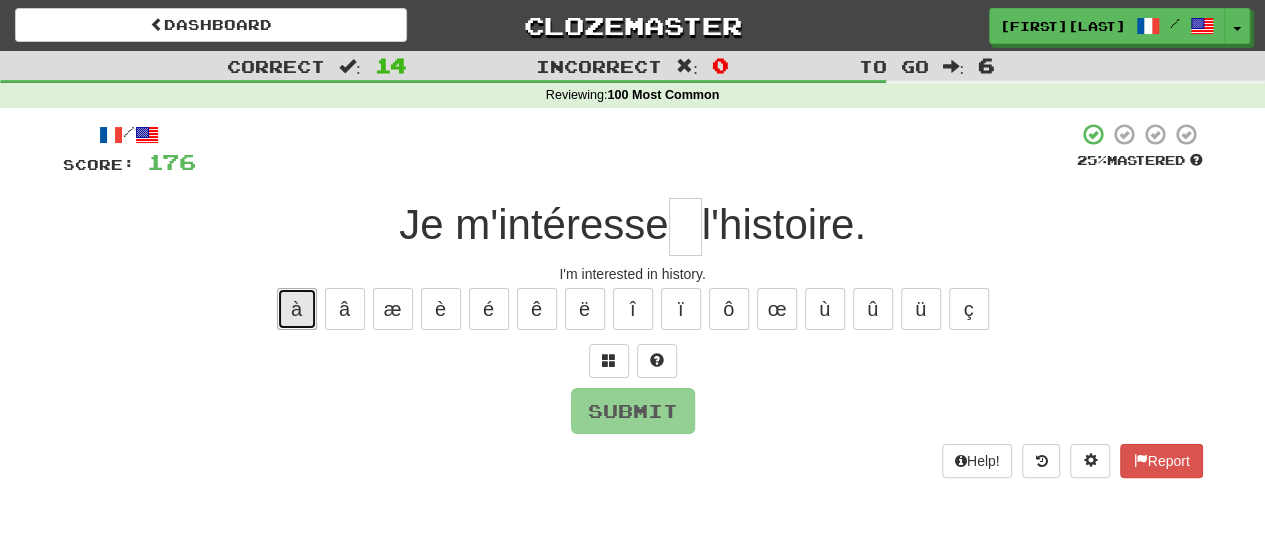 click on "à" at bounding box center (297, 309) 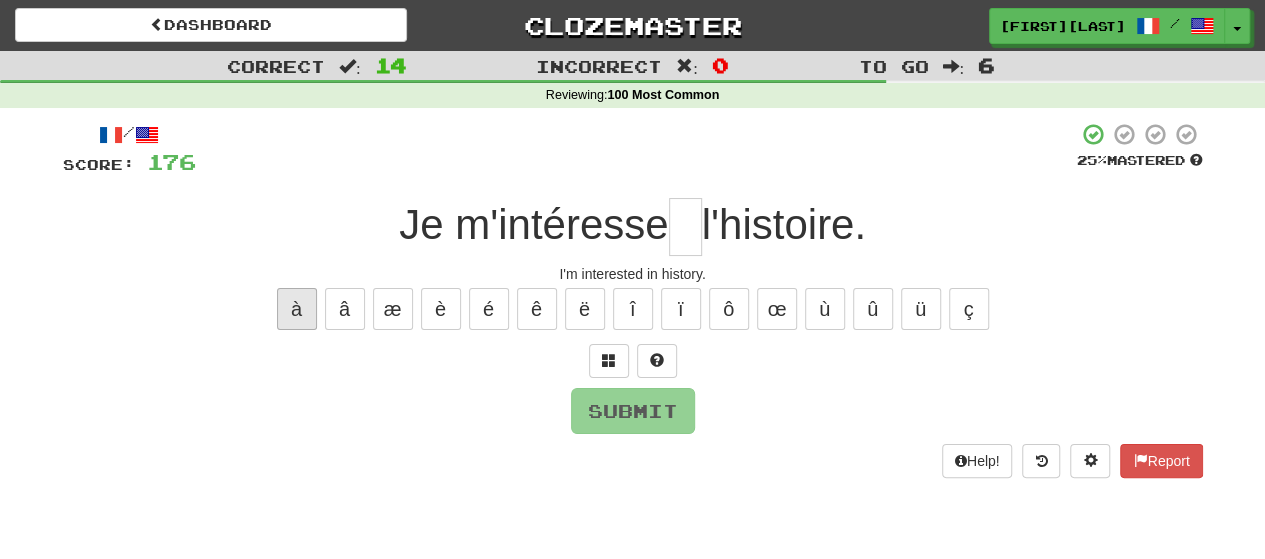 type on "*" 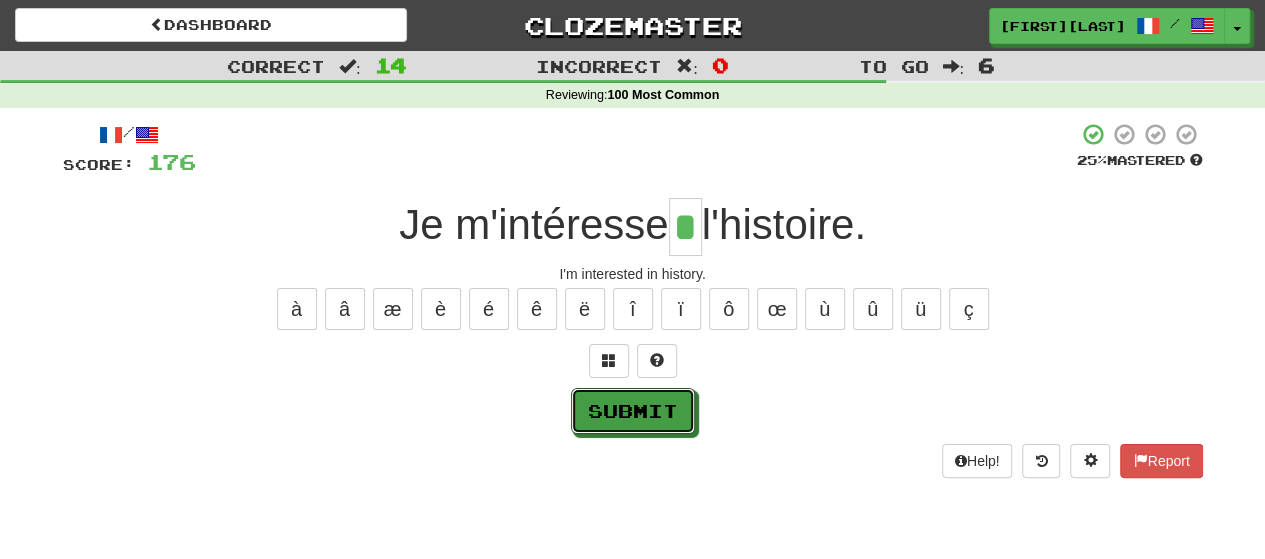 click on "Submit" at bounding box center [633, 411] 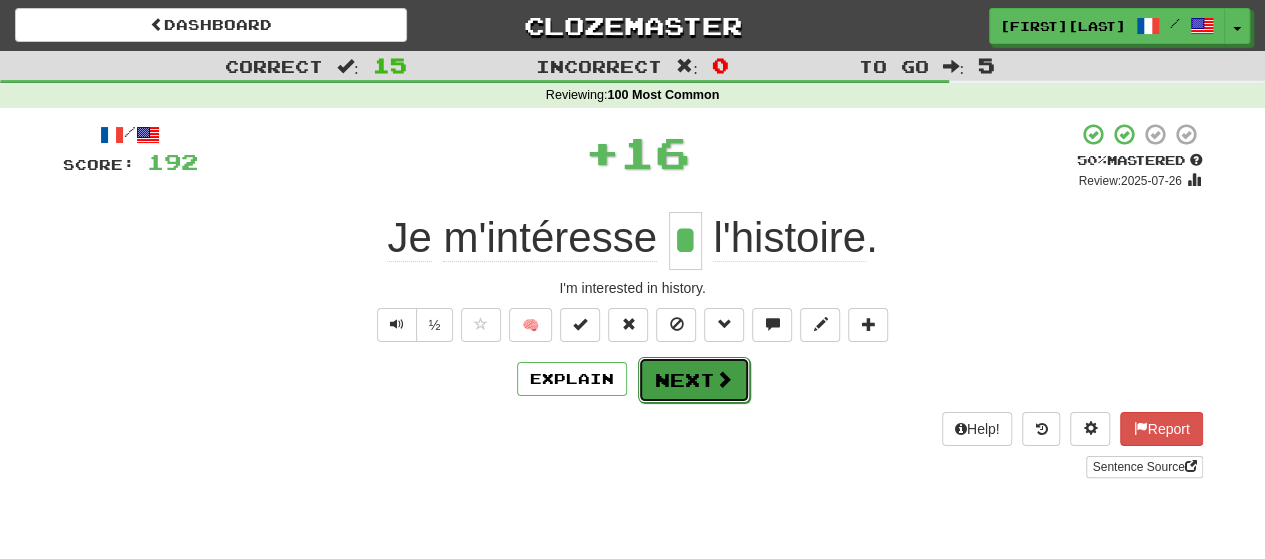 click on "Next" at bounding box center [694, 380] 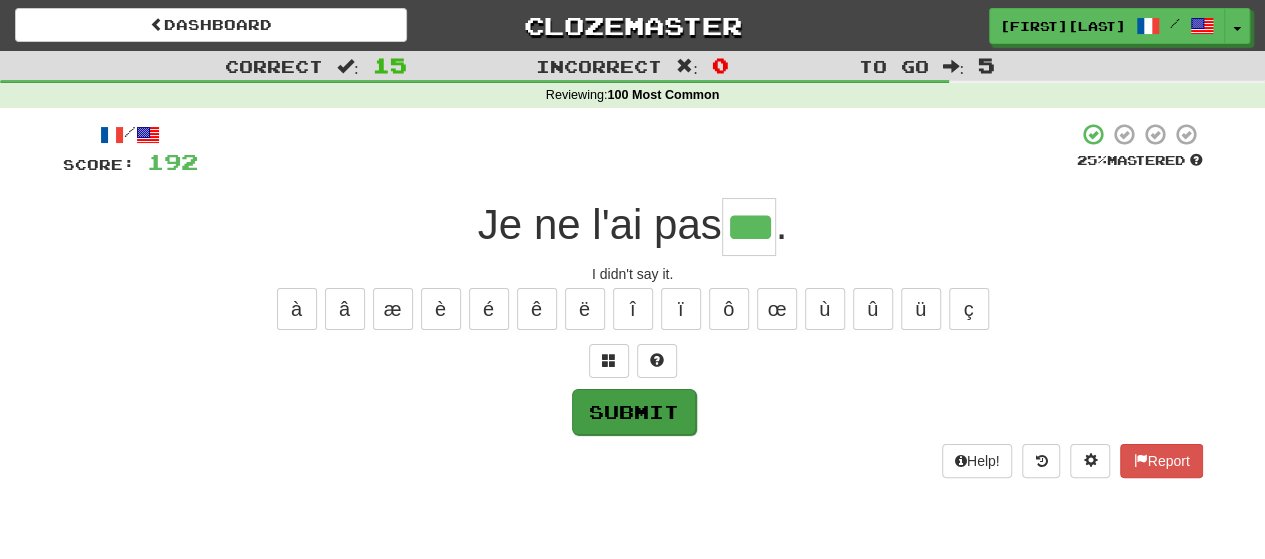 type on "***" 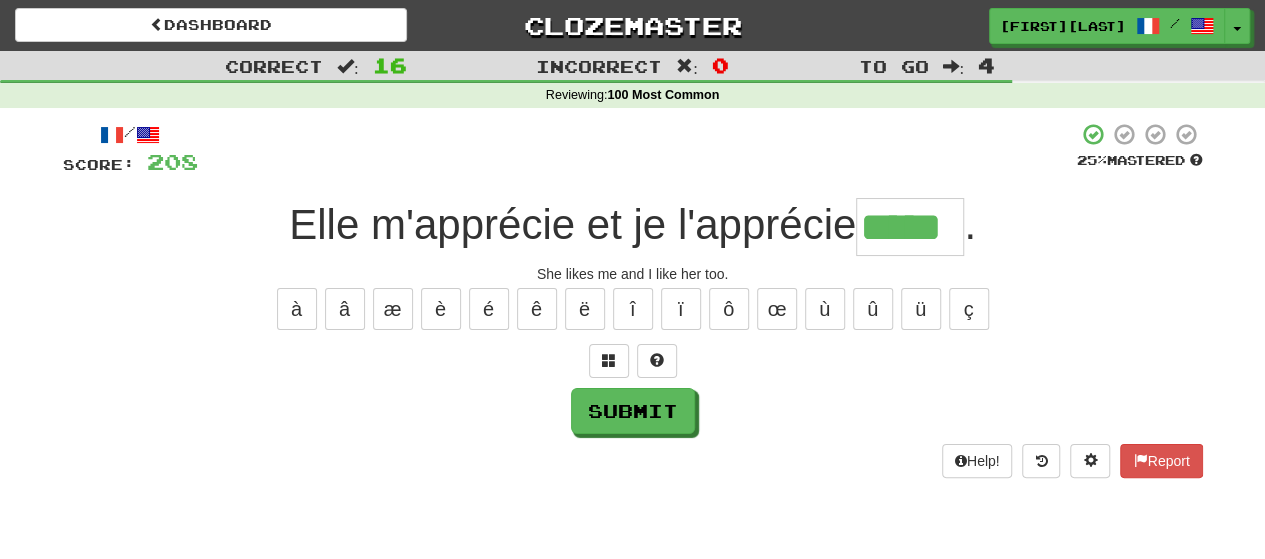 type on "*****" 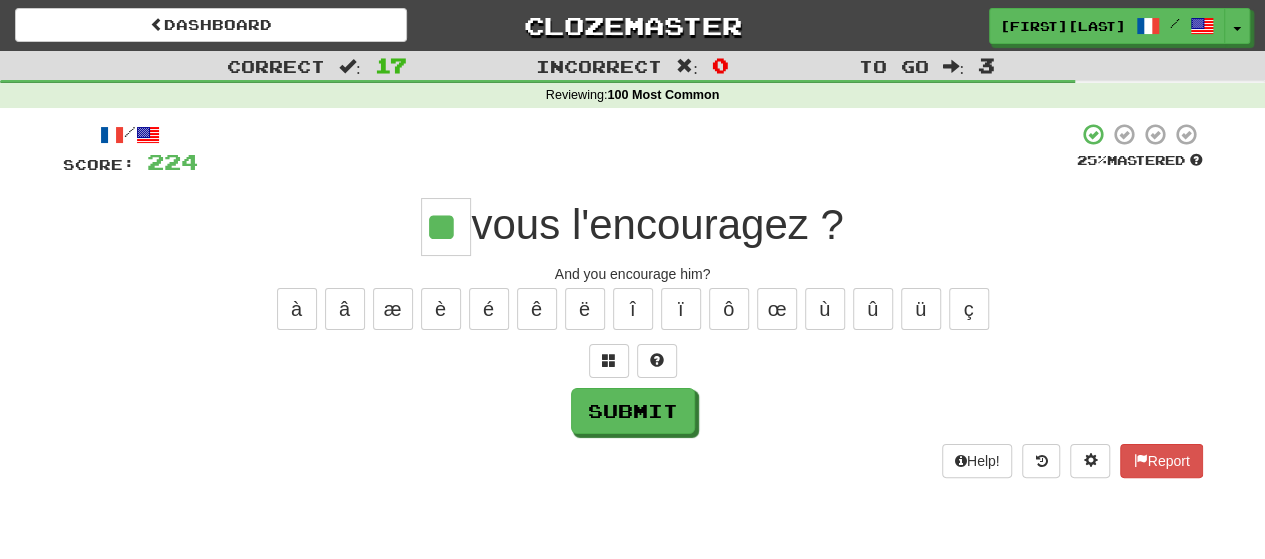 type on "**" 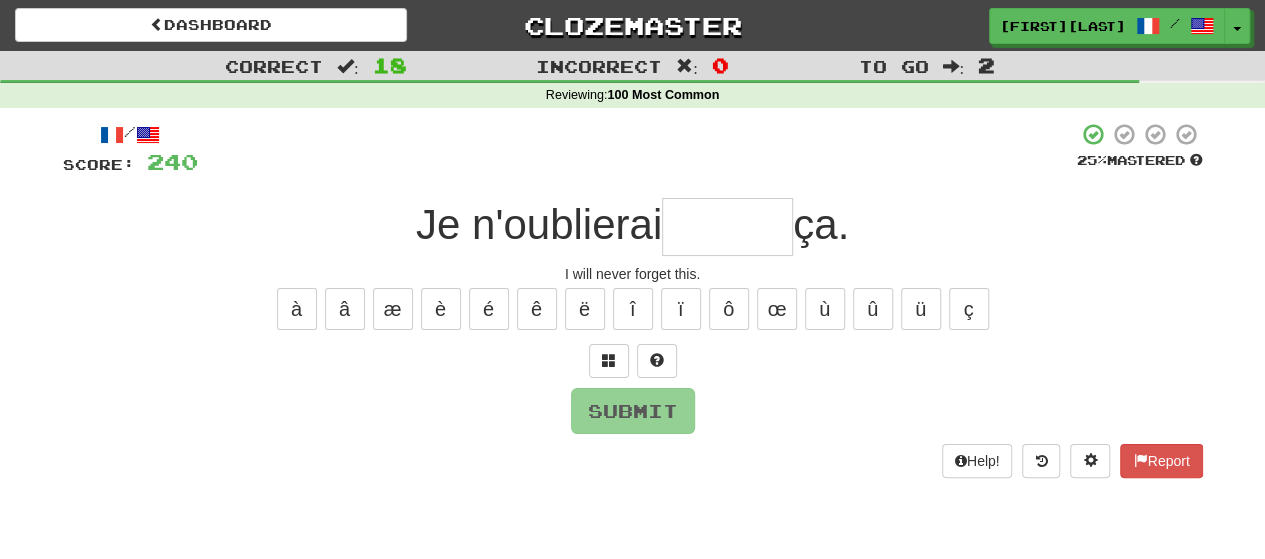 type on "*" 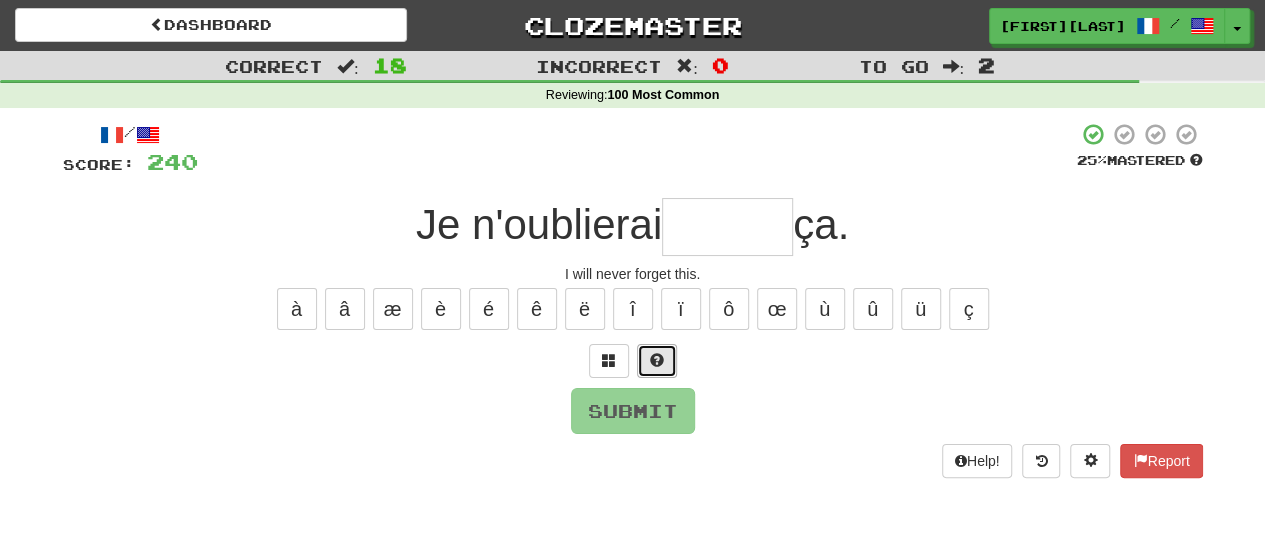 click at bounding box center (657, 360) 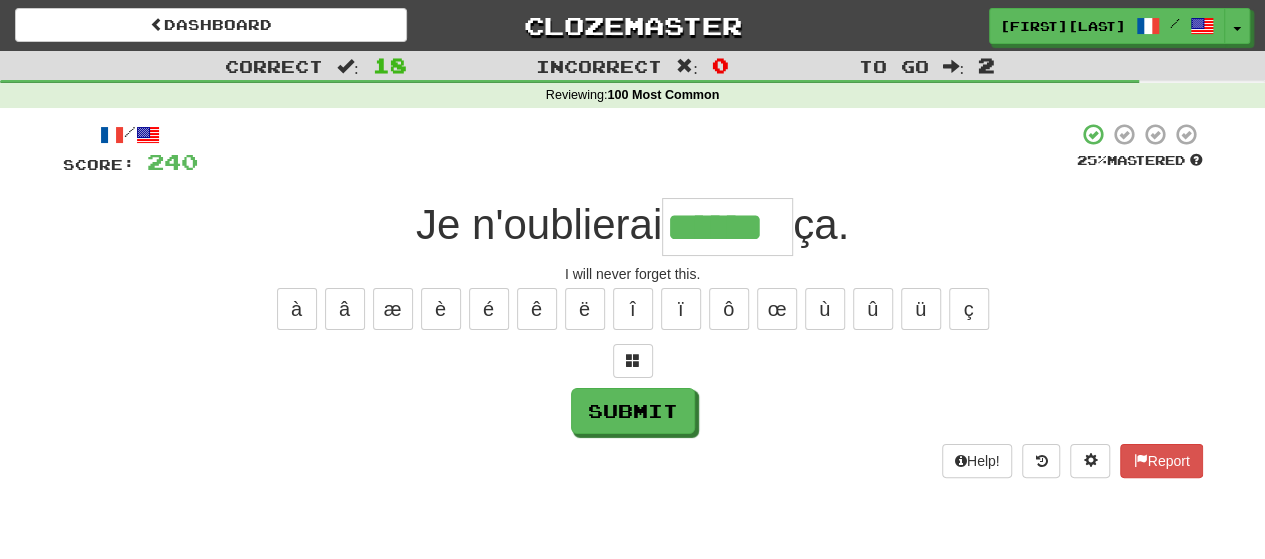 type on "******" 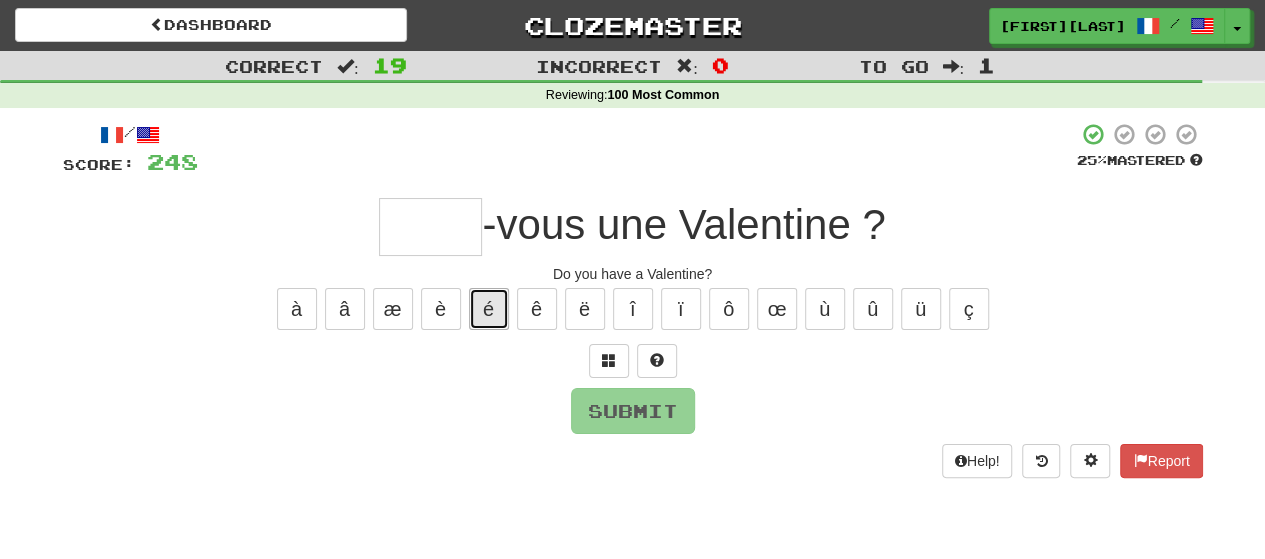click on "é" at bounding box center (489, 309) 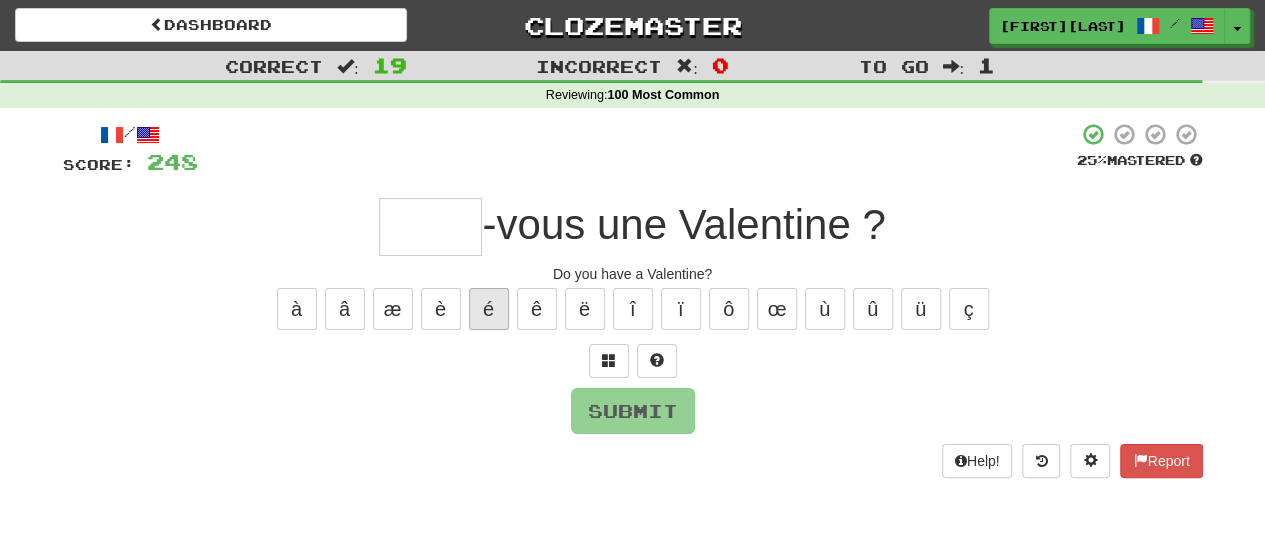 type on "*" 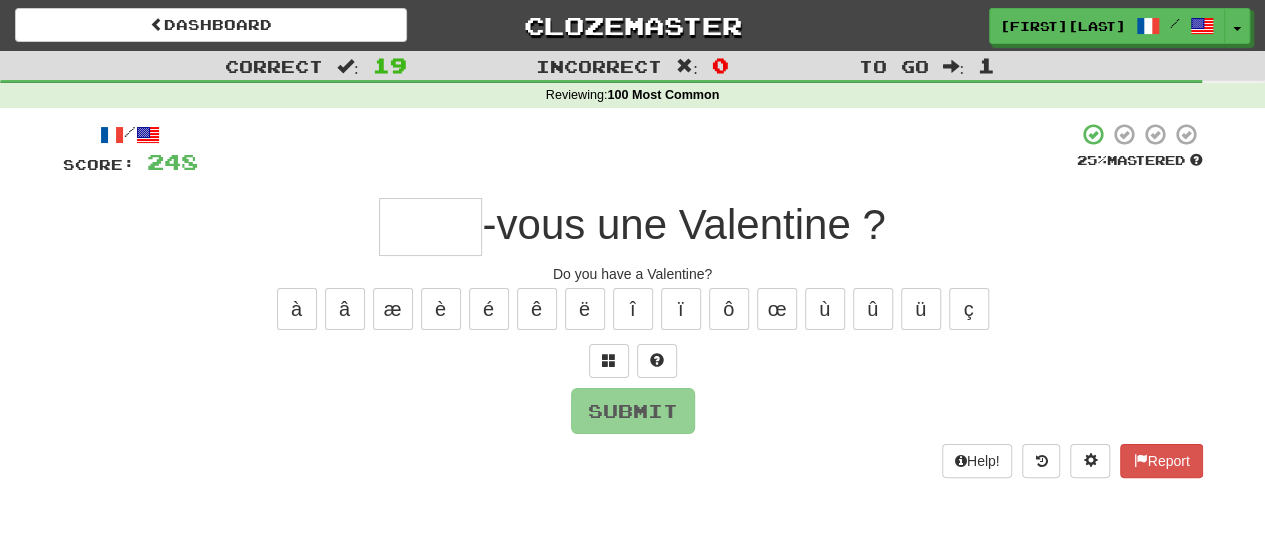 click at bounding box center (430, 227) 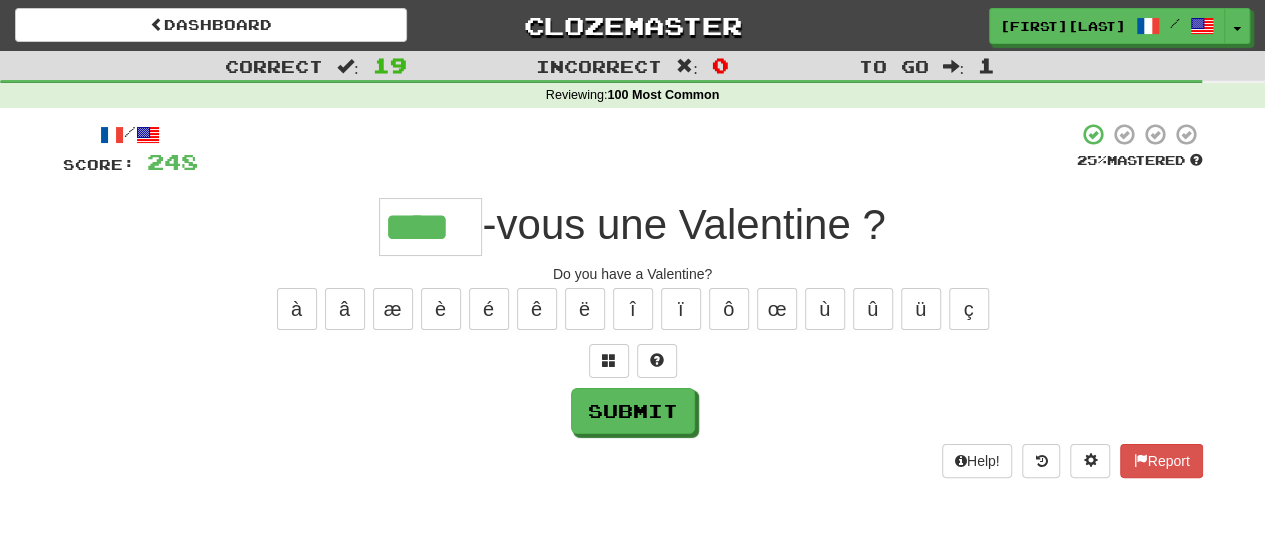 type on "****" 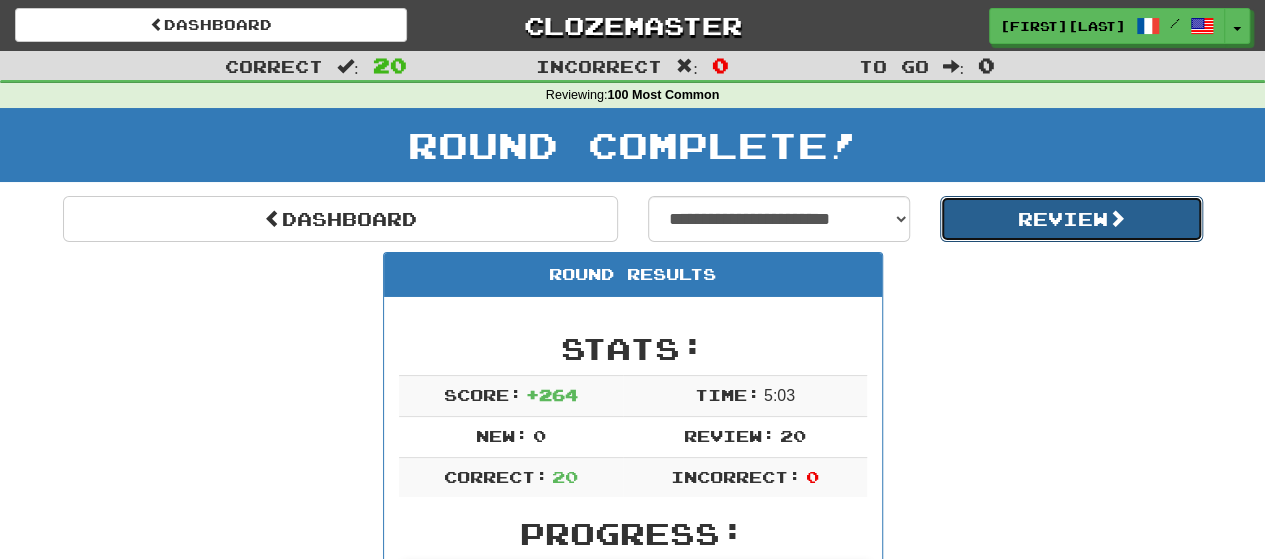 click on "Review" at bounding box center [1071, 219] 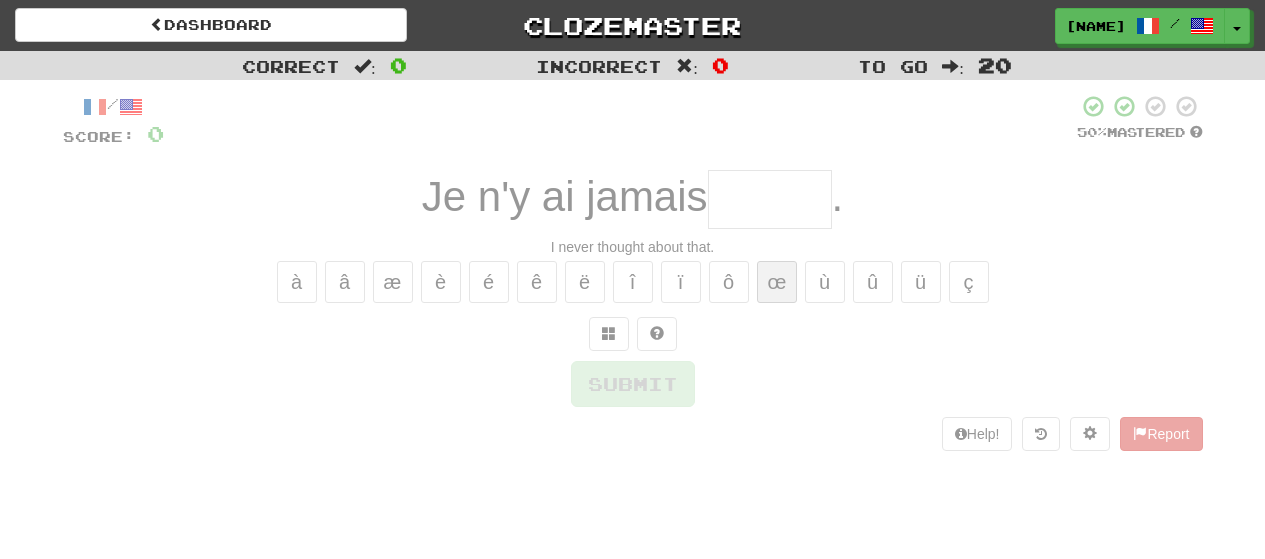 scroll, scrollTop: 0, scrollLeft: 0, axis: both 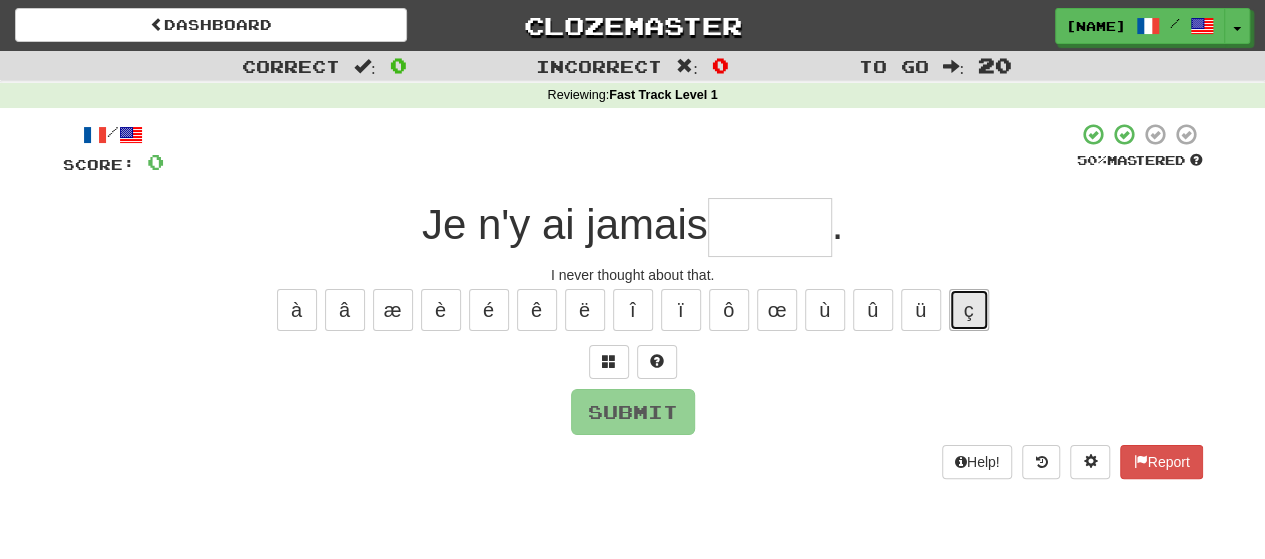 click on "ç" at bounding box center [969, 310] 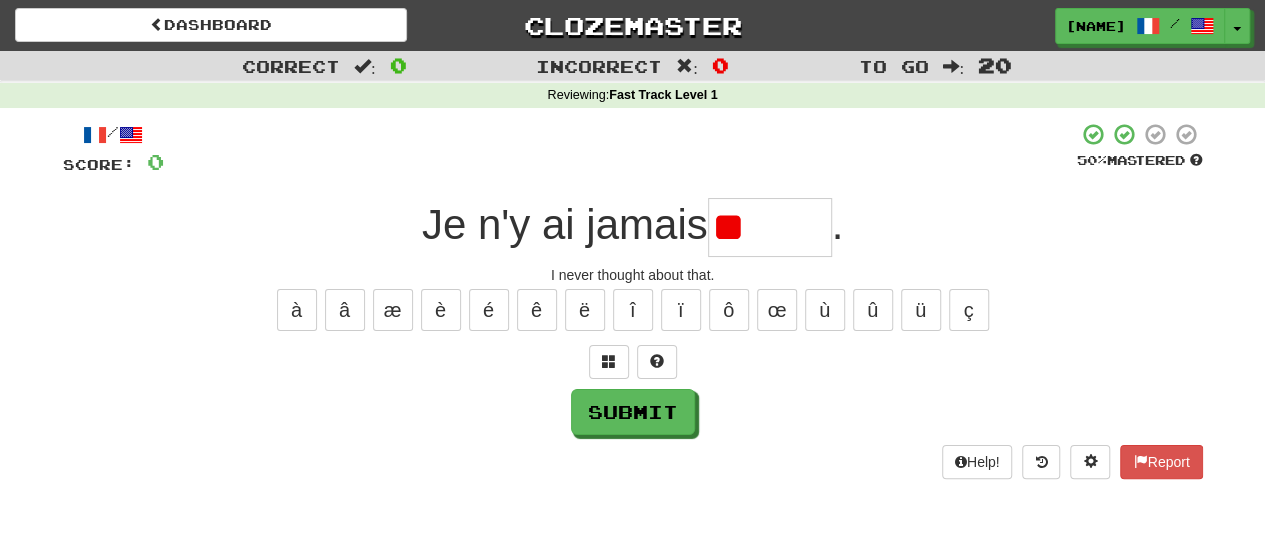 type on "*" 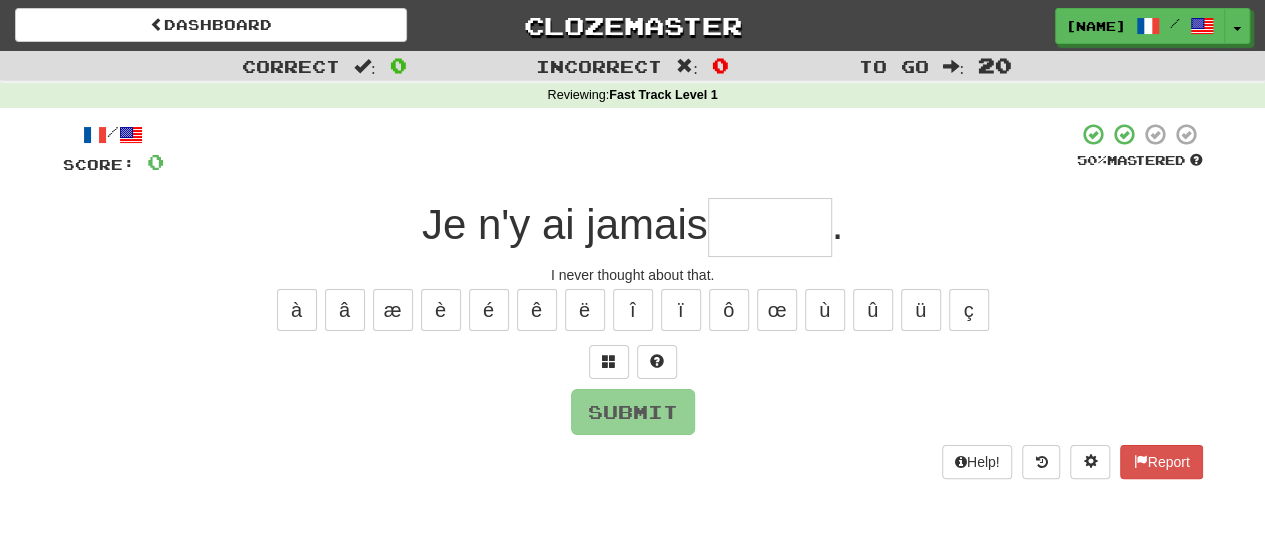 click at bounding box center [770, 227] 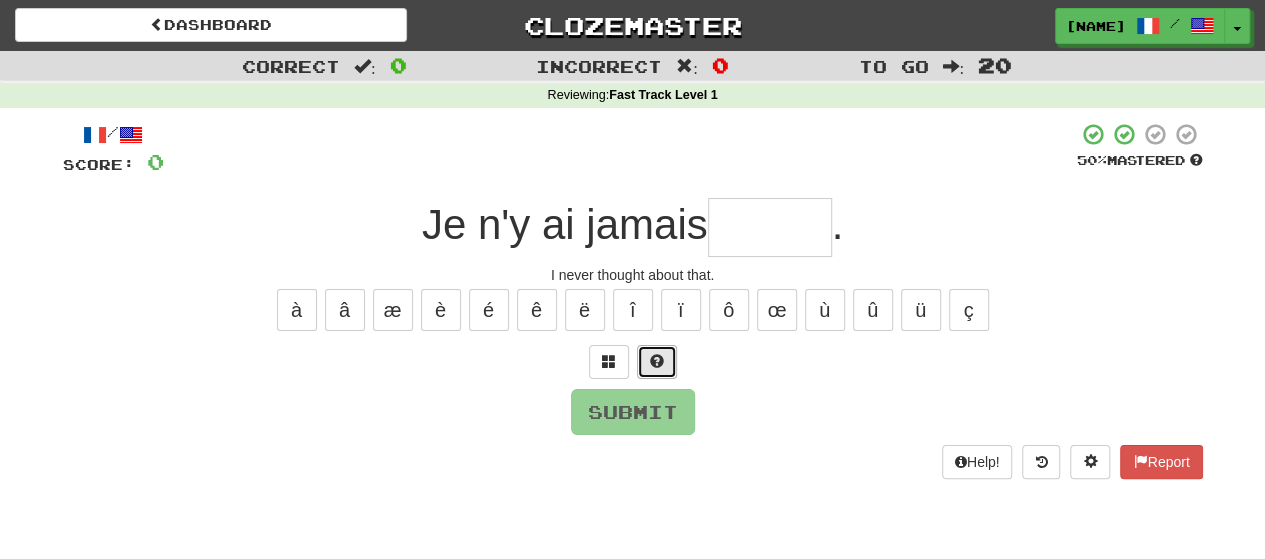click at bounding box center (657, 362) 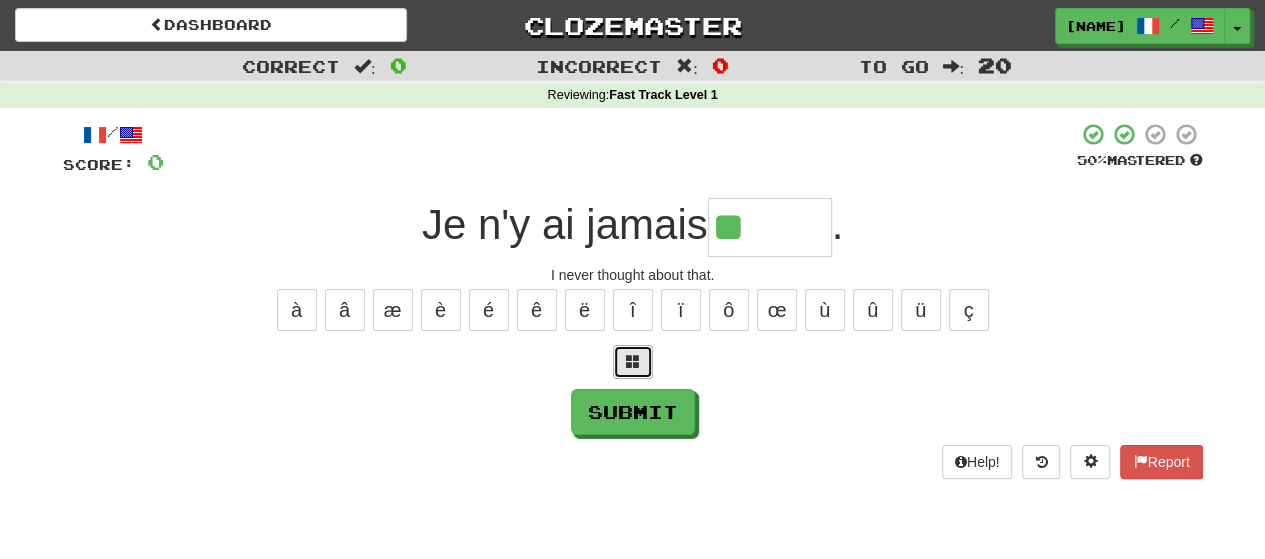 click at bounding box center (633, 361) 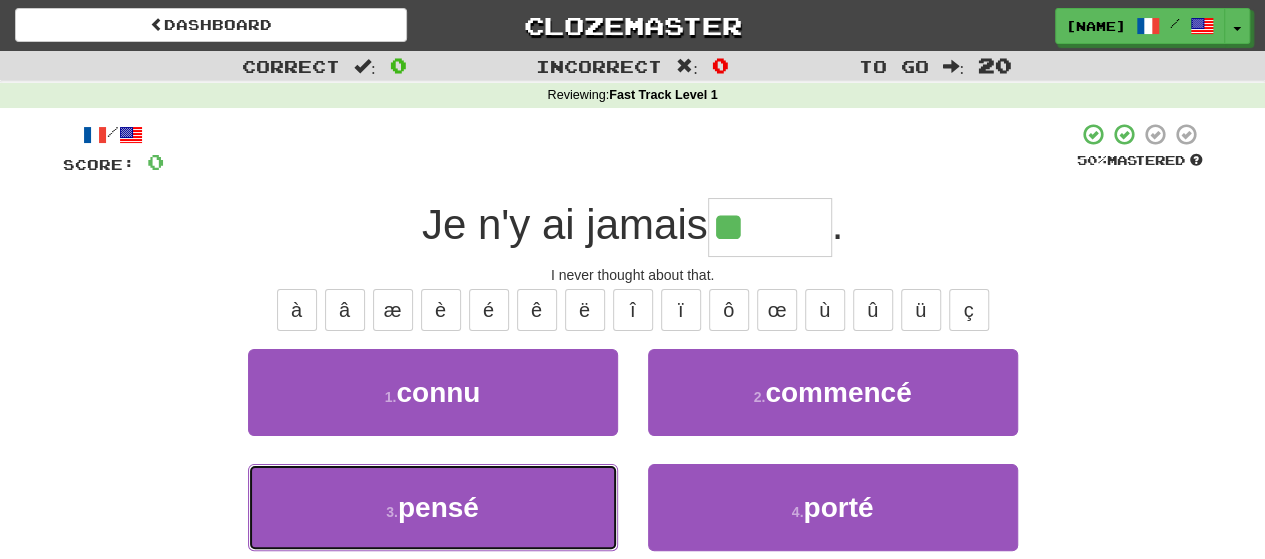 click on "3 .  pensé" at bounding box center (433, 507) 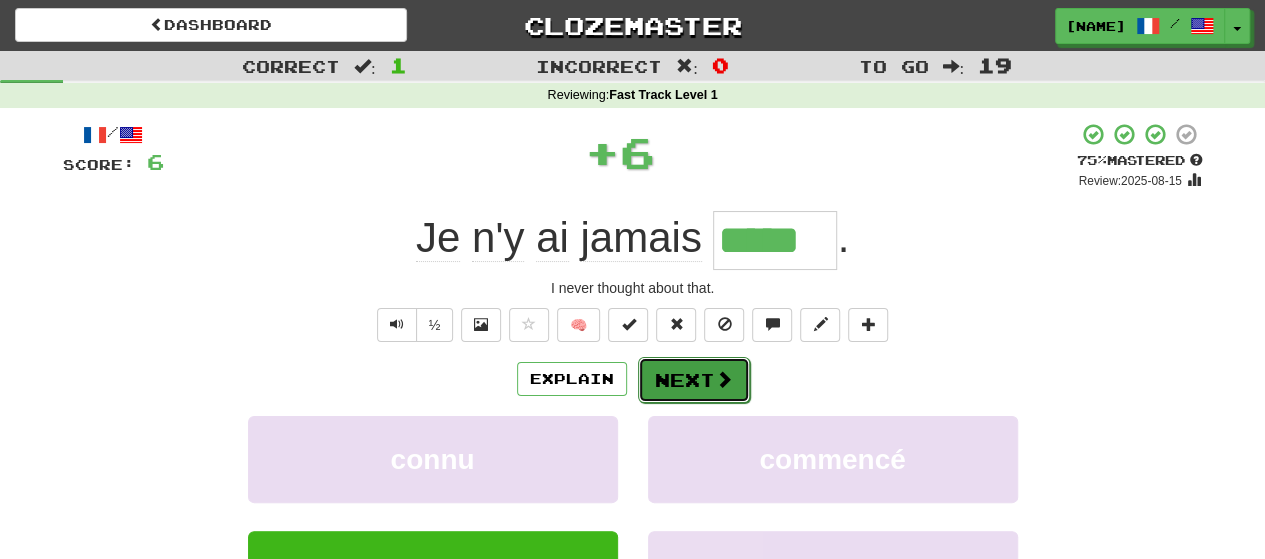 click at bounding box center [724, 379] 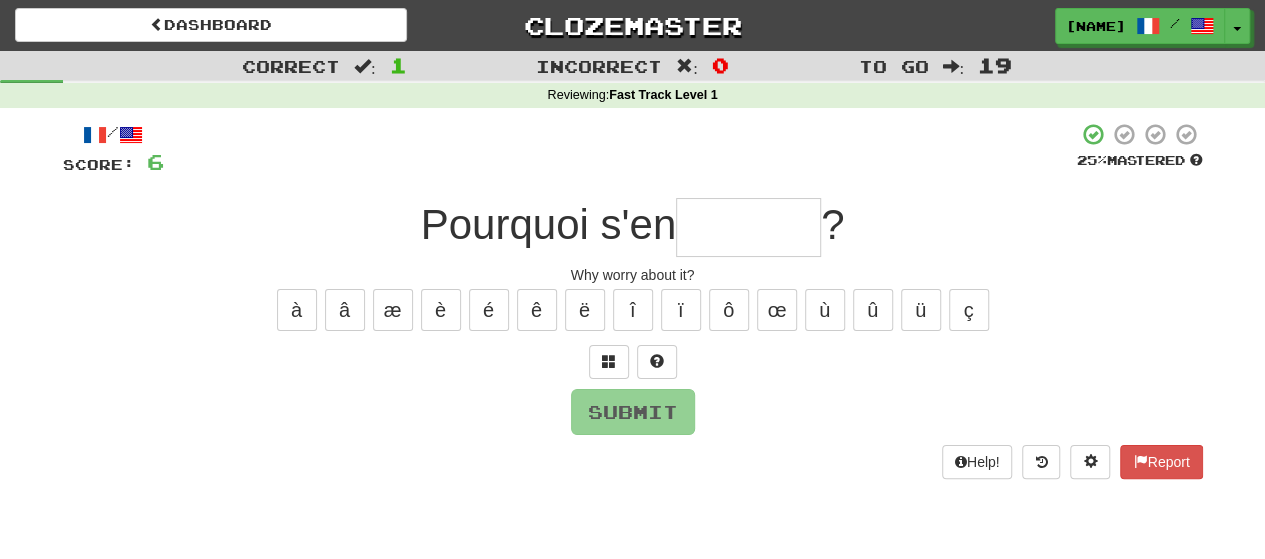 click at bounding box center [748, 227] 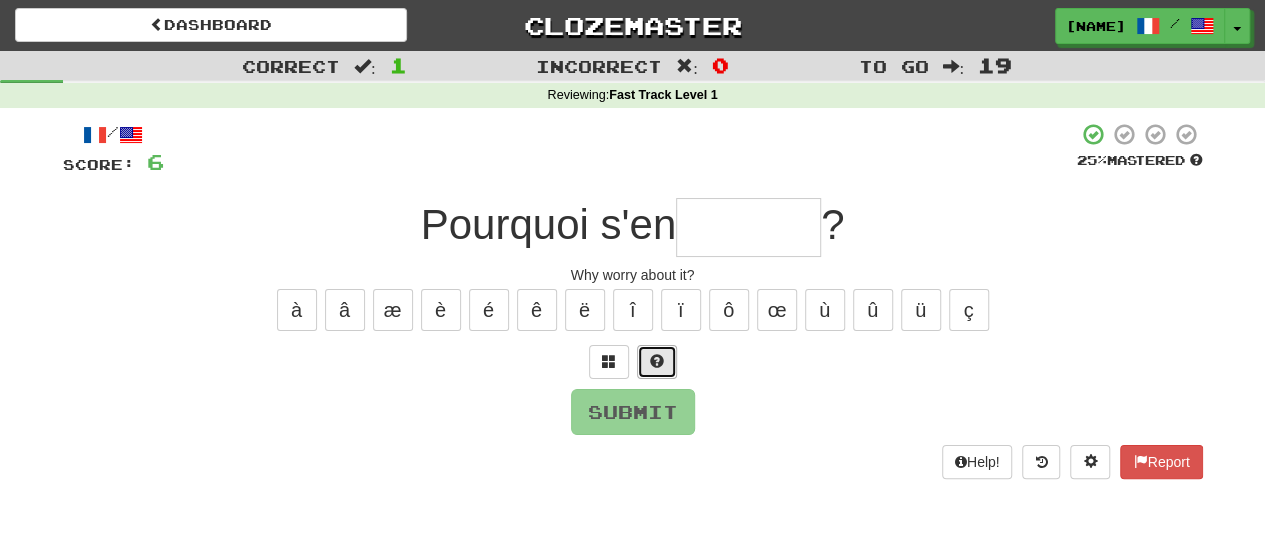 click at bounding box center [657, 362] 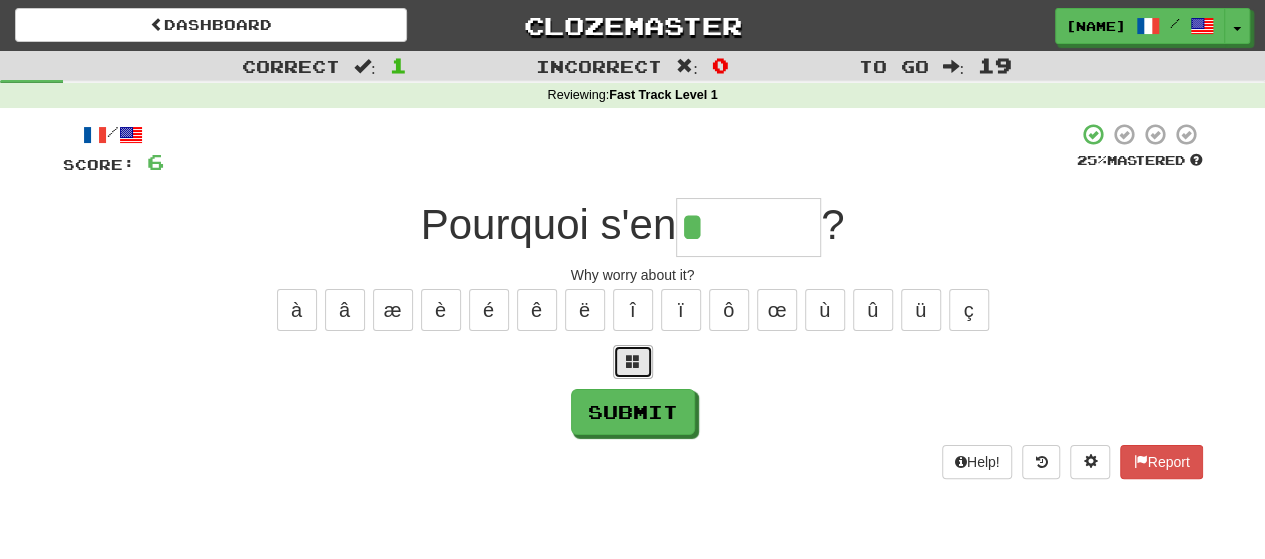 click at bounding box center (633, 361) 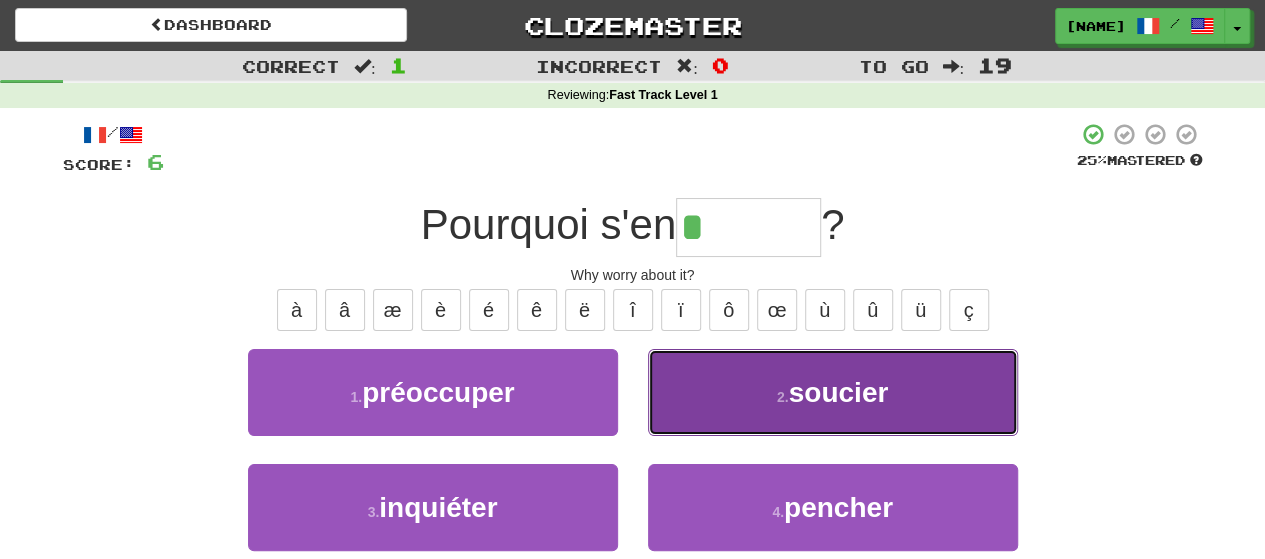 click on "2 .  soucier" at bounding box center (833, 392) 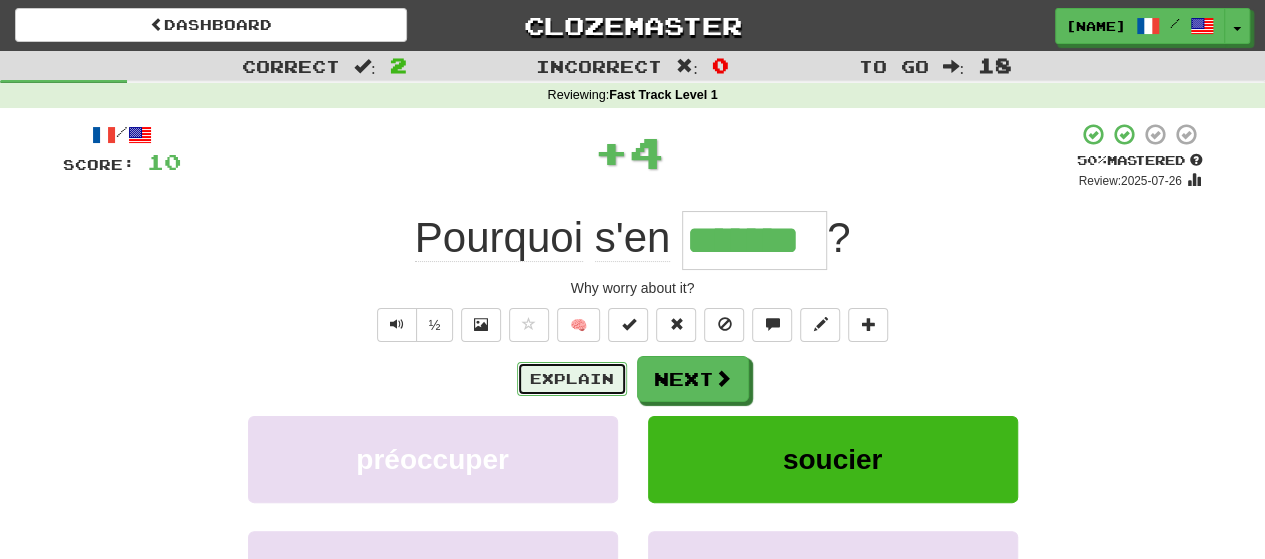 click on "Explain" at bounding box center [572, 379] 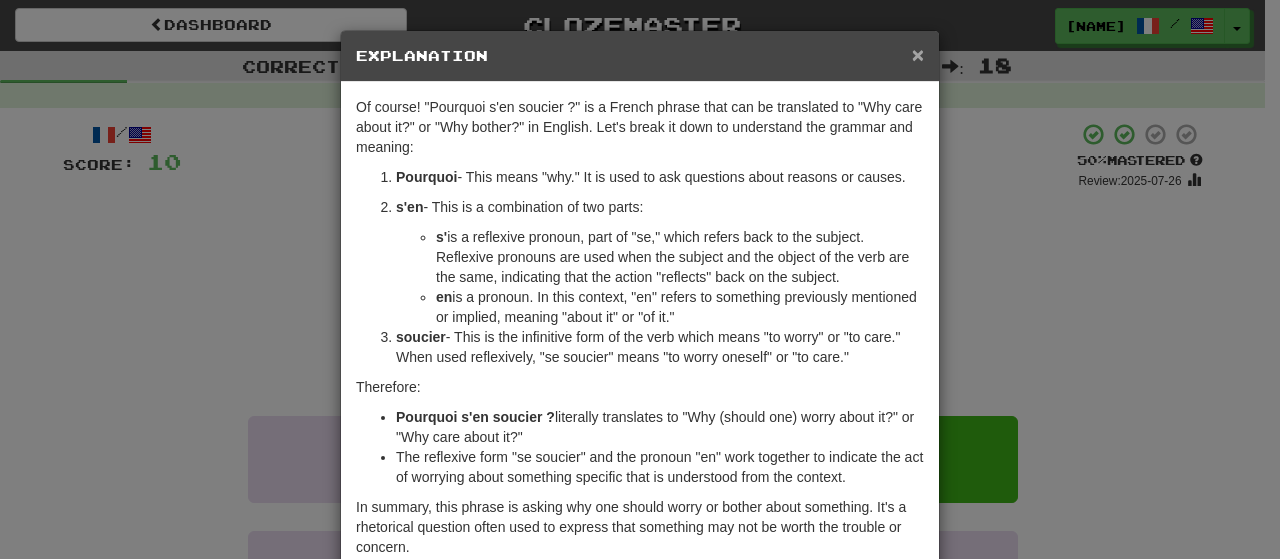 click on "×" at bounding box center (918, 54) 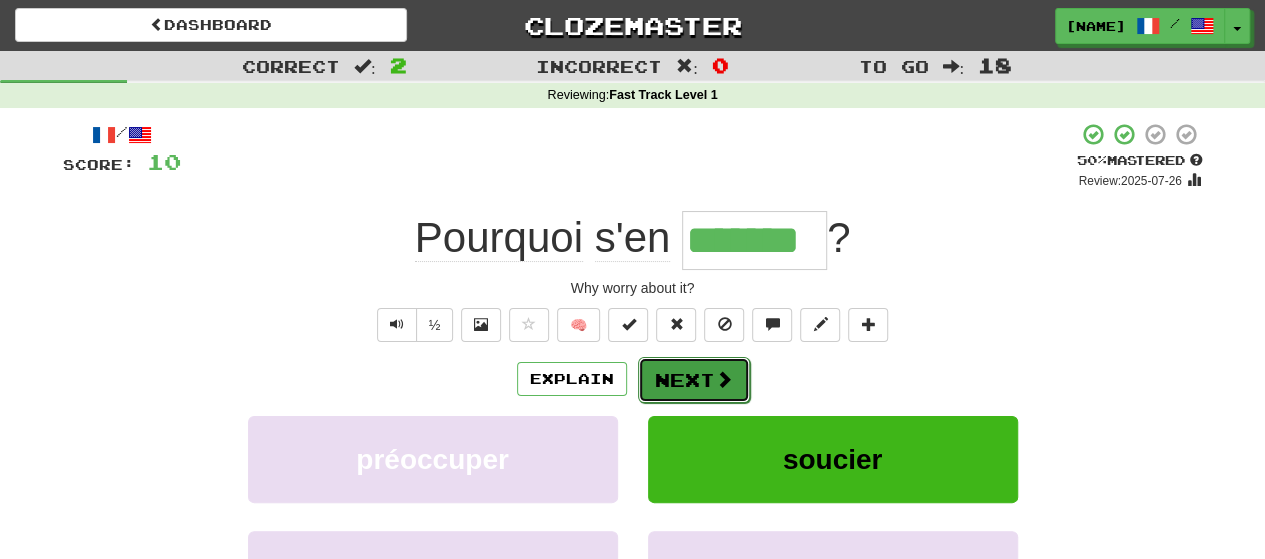 click on "Next" at bounding box center [694, 380] 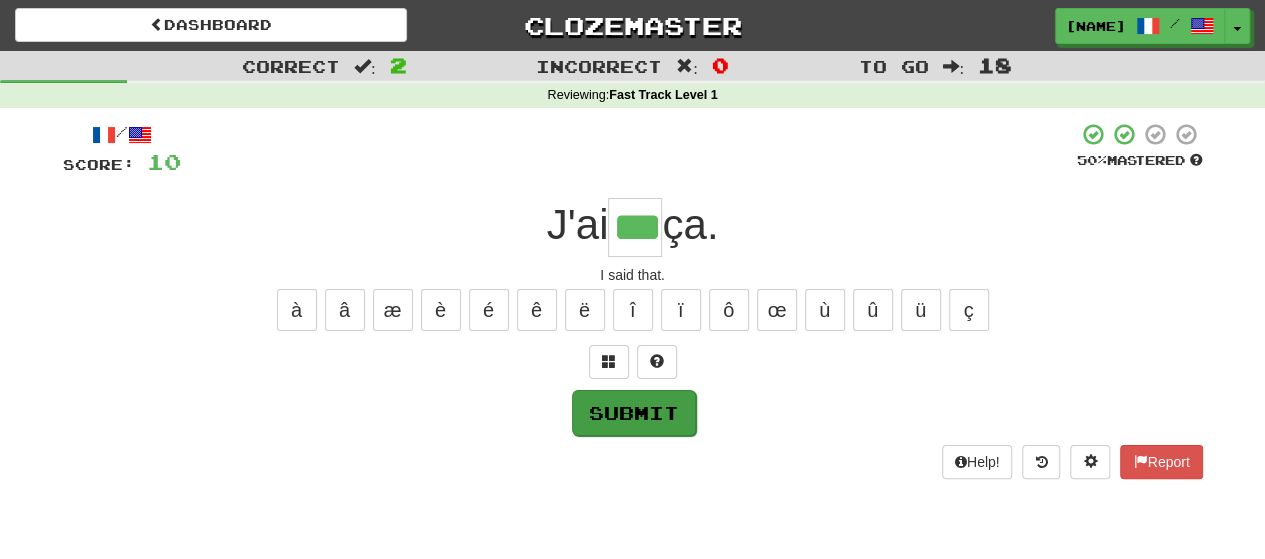 type on "***" 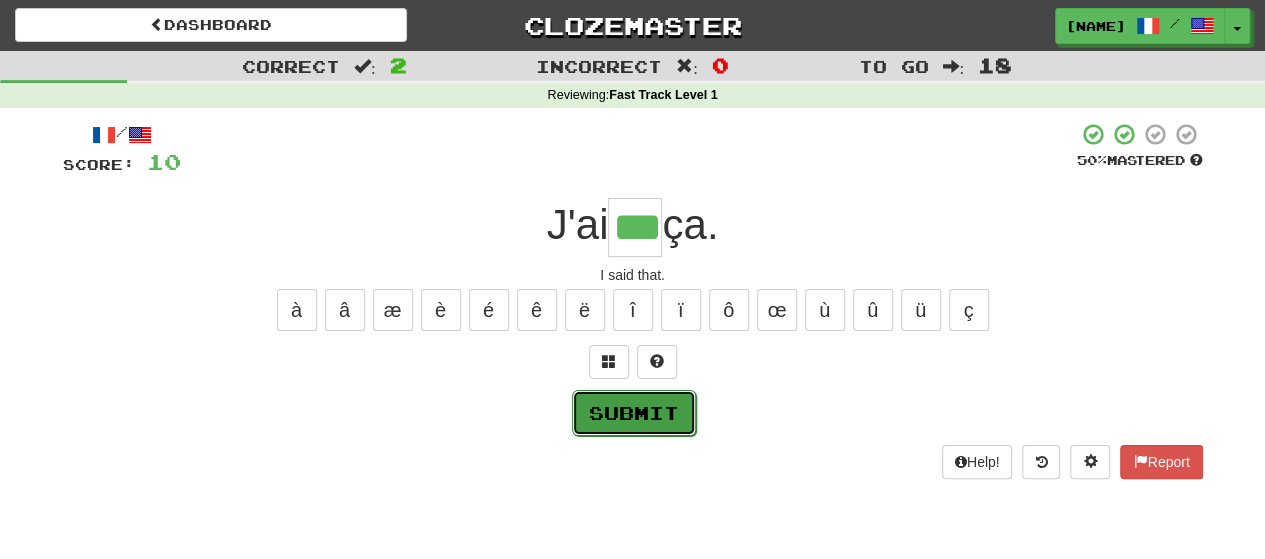click on "Submit" at bounding box center [634, 413] 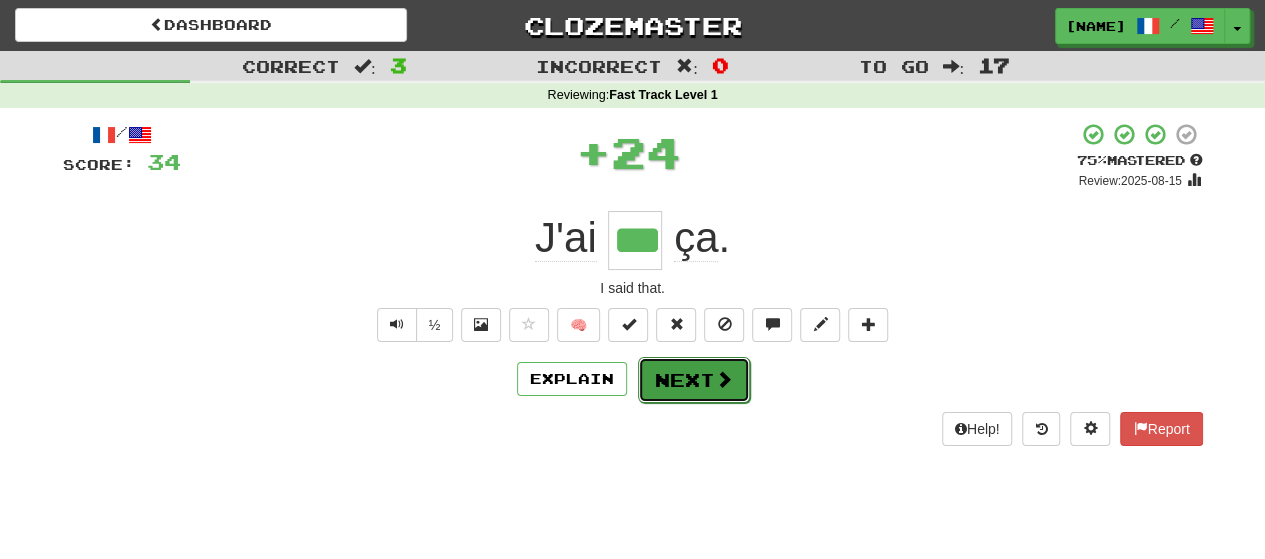 click on "Next" at bounding box center [694, 380] 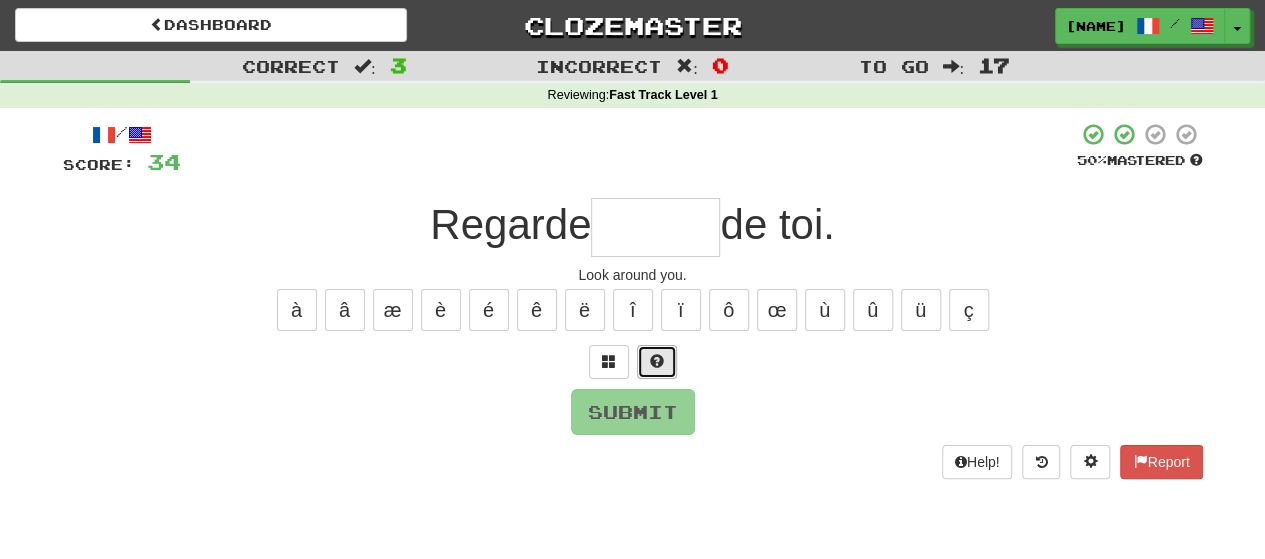 click at bounding box center [657, 361] 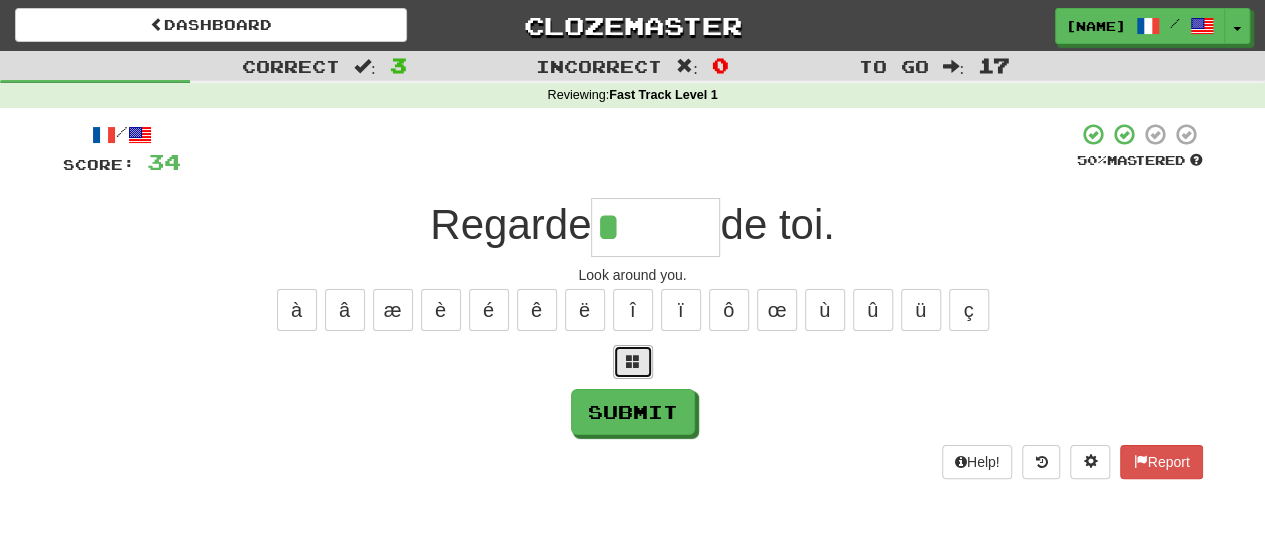 click at bounding box center [633, 362] 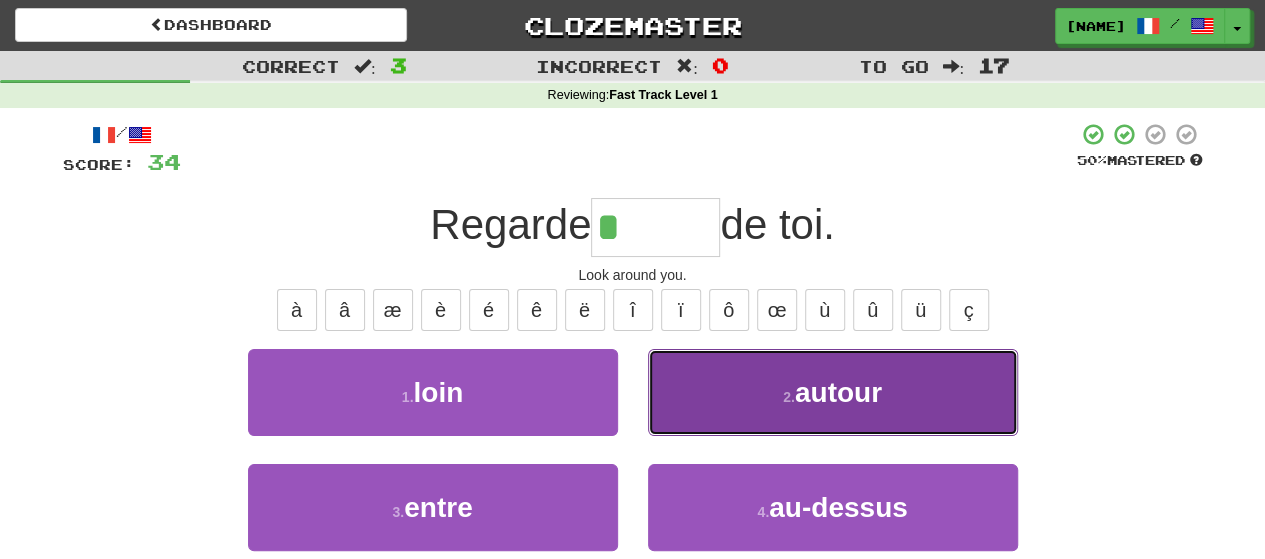 click on "2 .  autour" at bounding box center [833, 392] 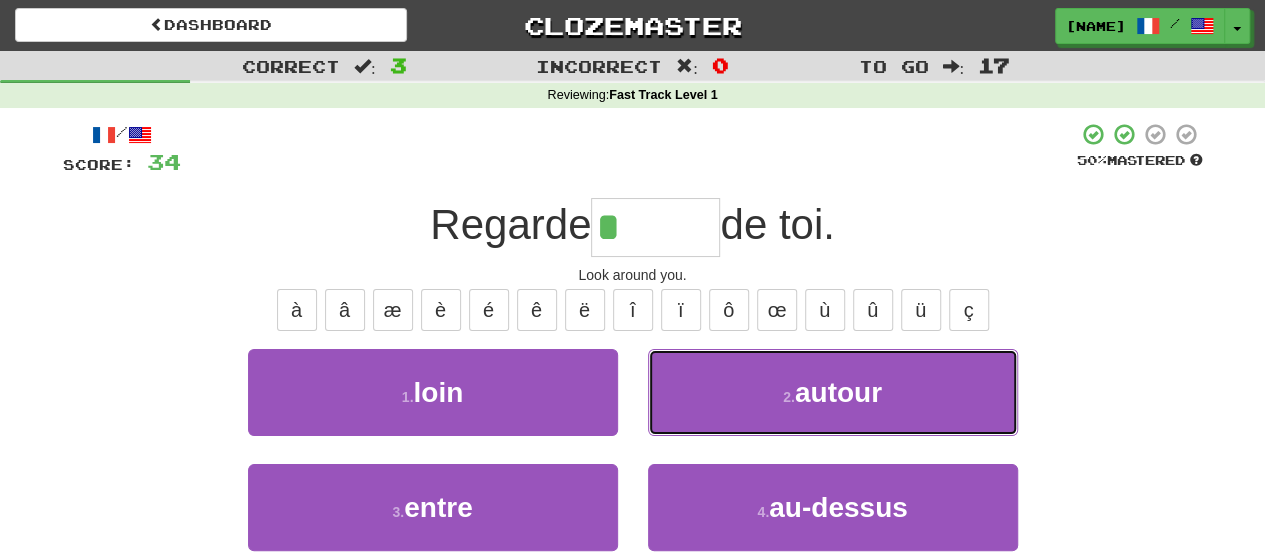 type on "******" 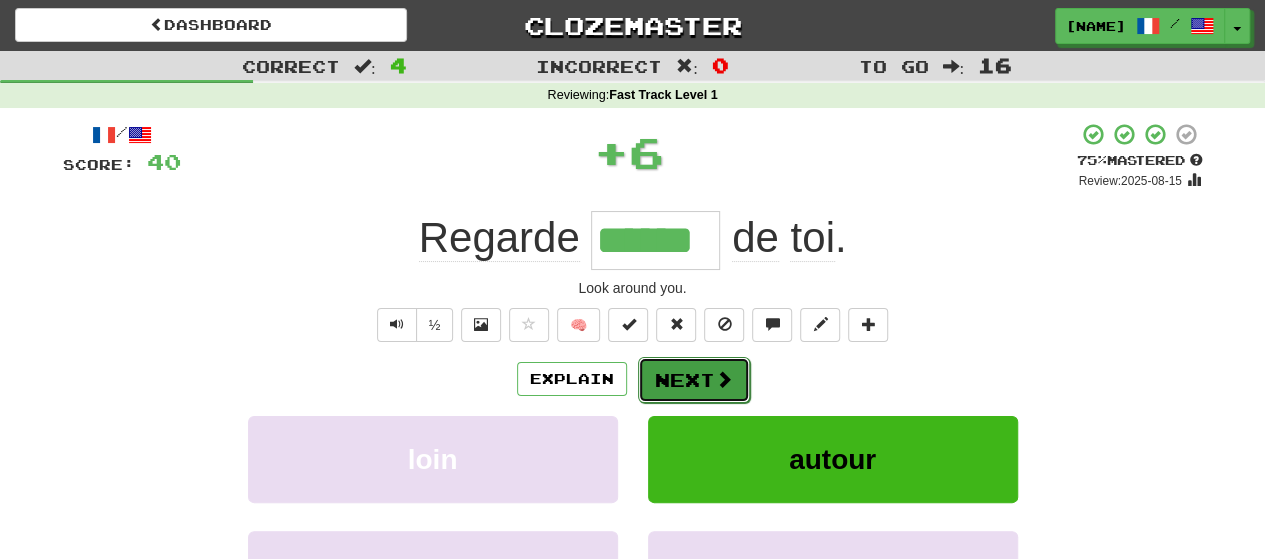 click at bounding box center (724, 379) 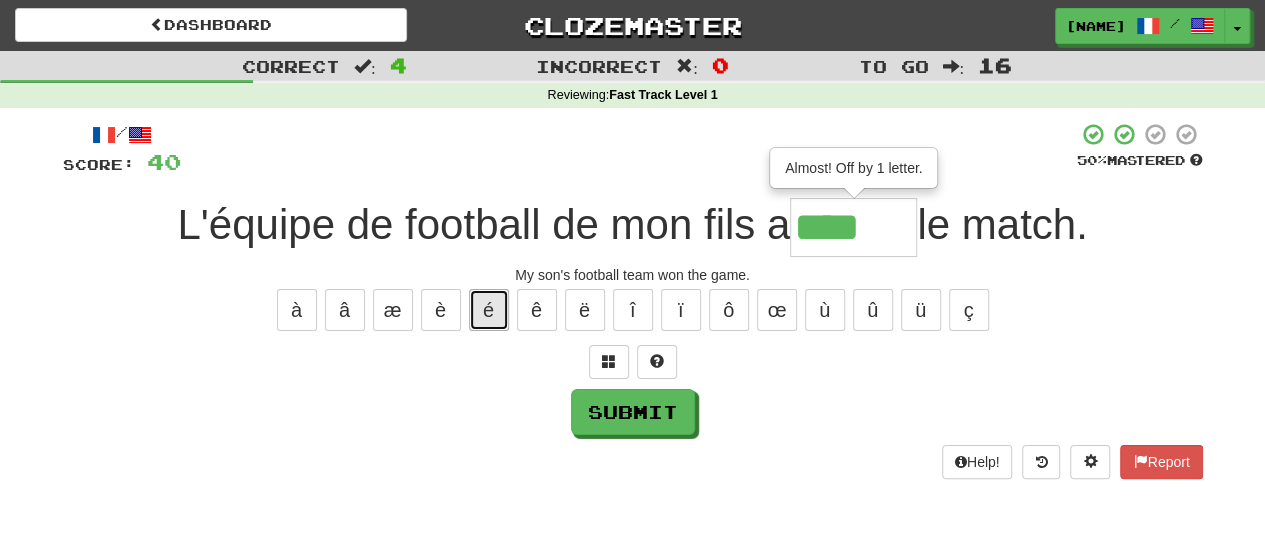 click on "é" at bounding box center (489, 310) 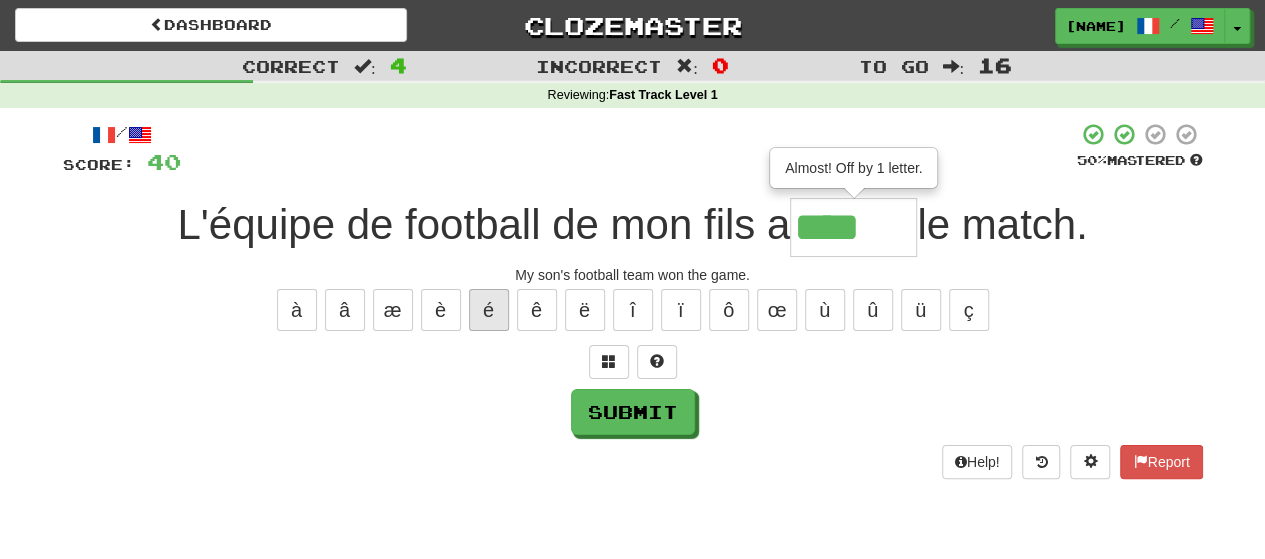 type on "*****" 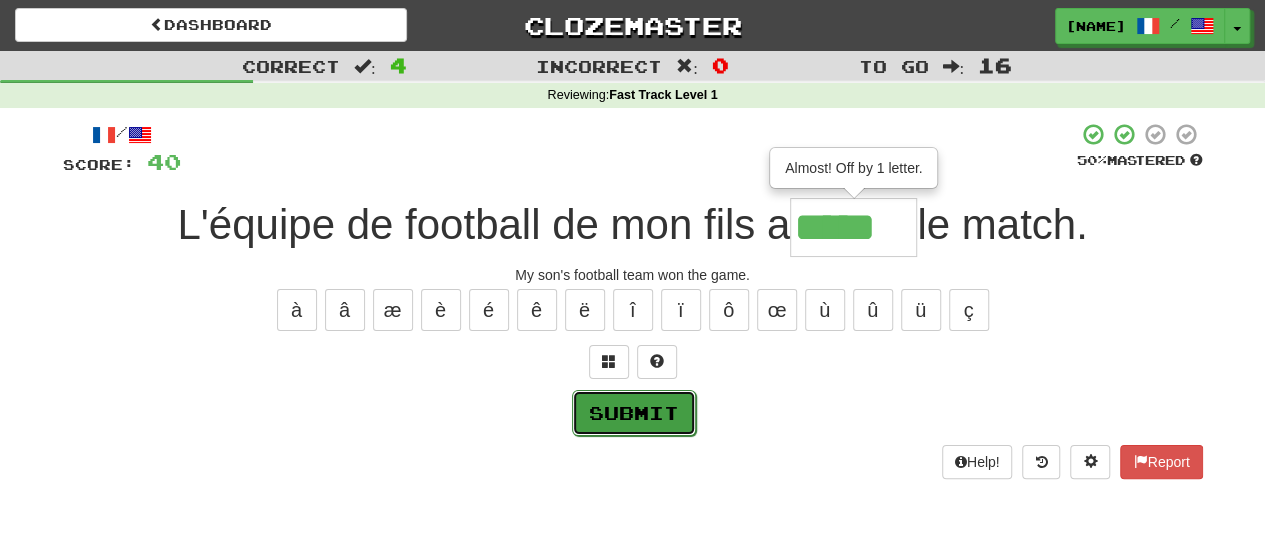 click on "Submit" at bounding box center [634, 413] 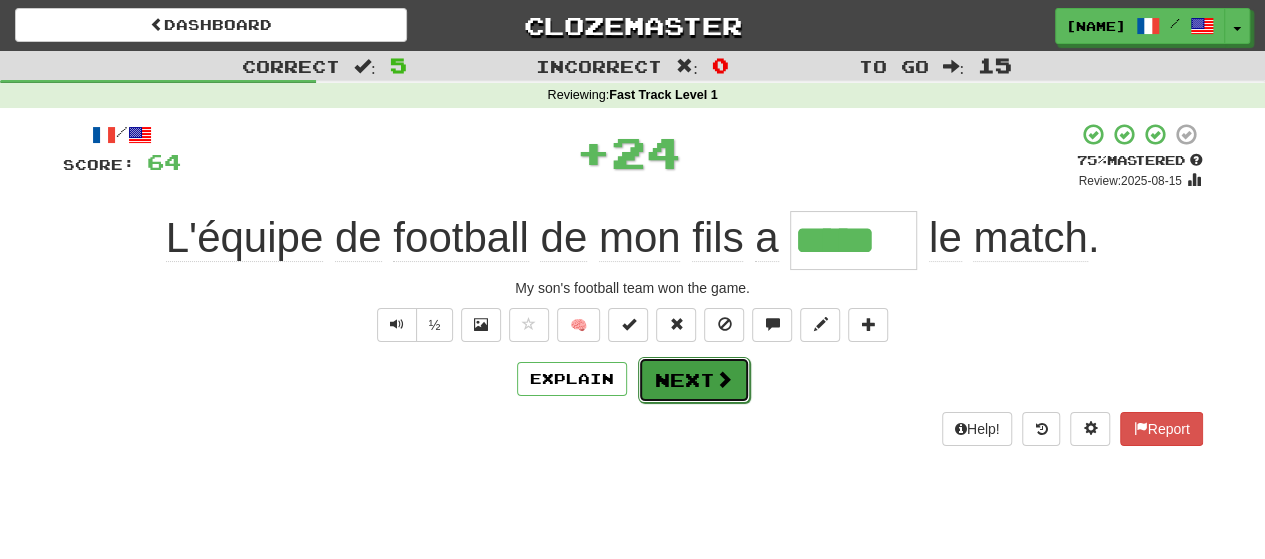 click on "Next" at bounding box center [694, 380] 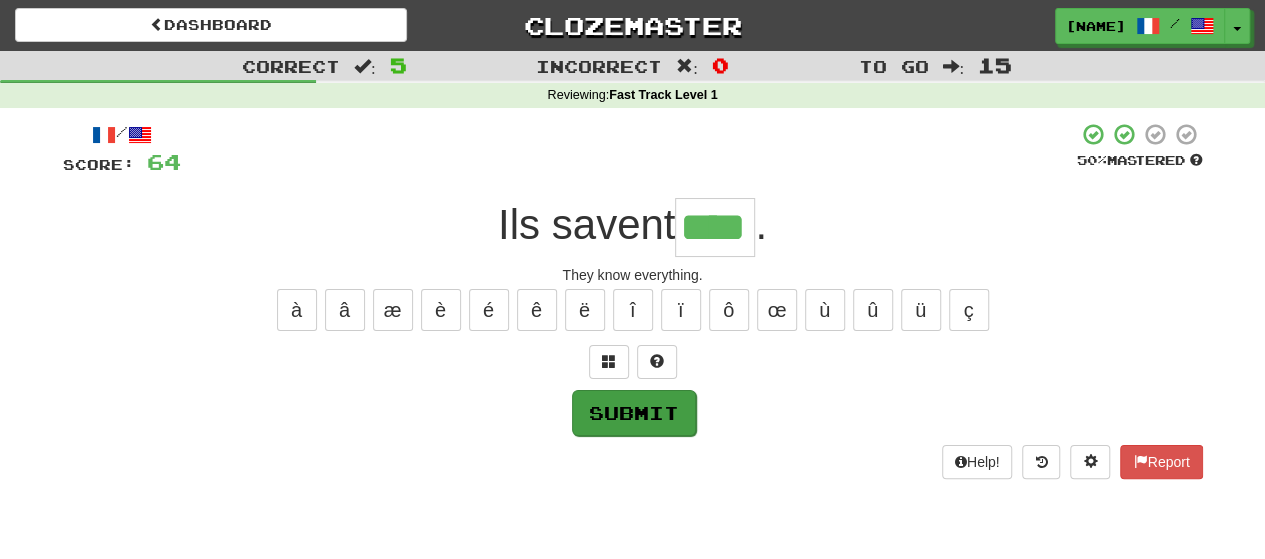 type on "****" 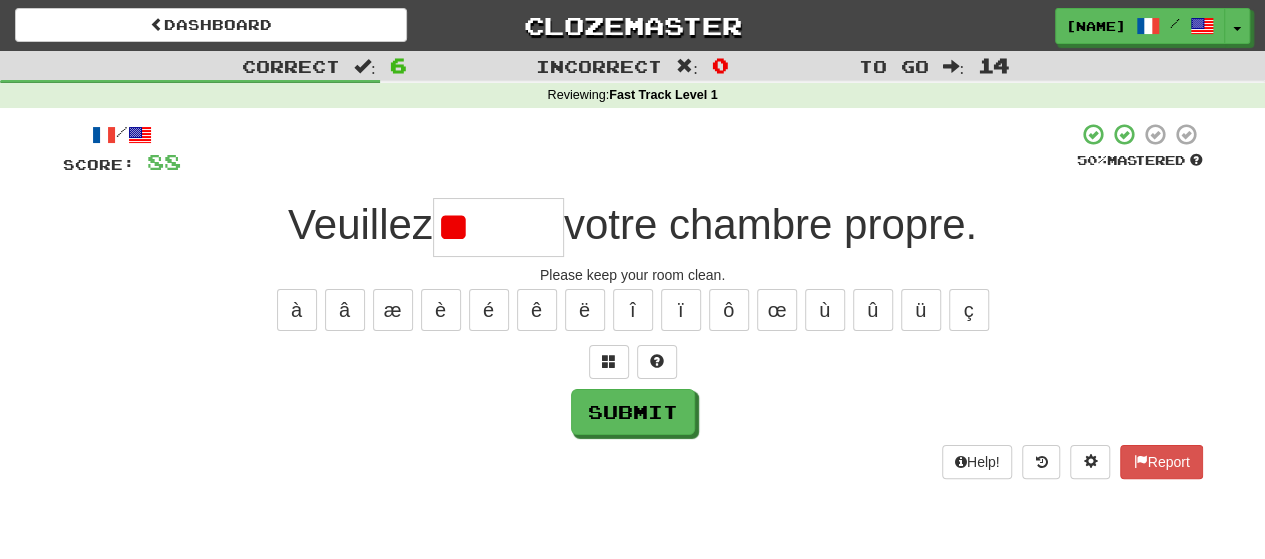 type on "*" 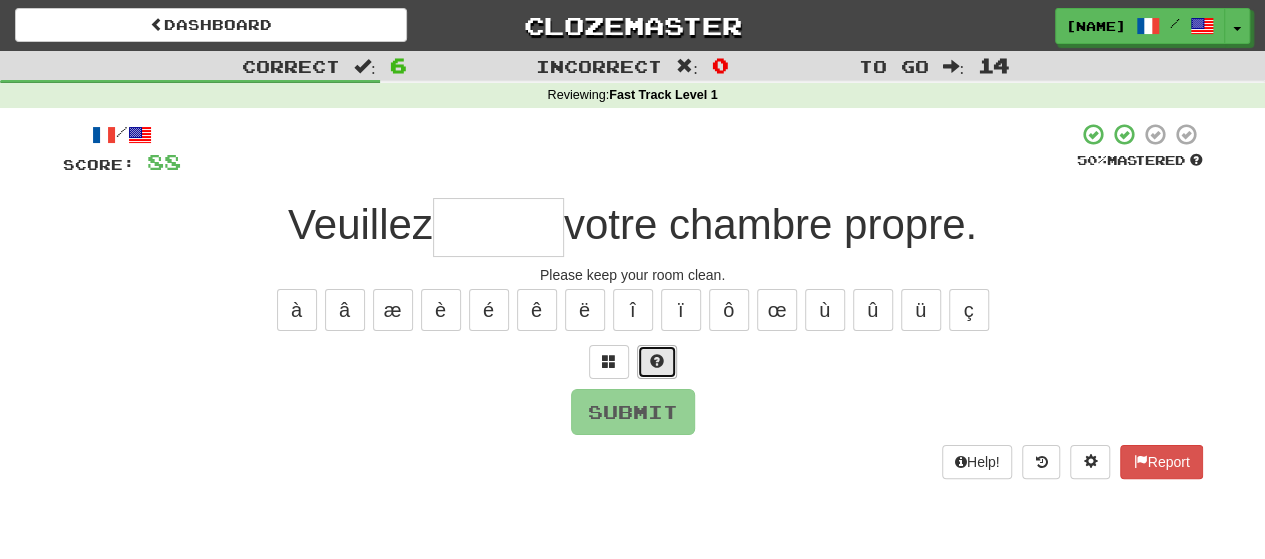 click at bounding box center (657, 362) 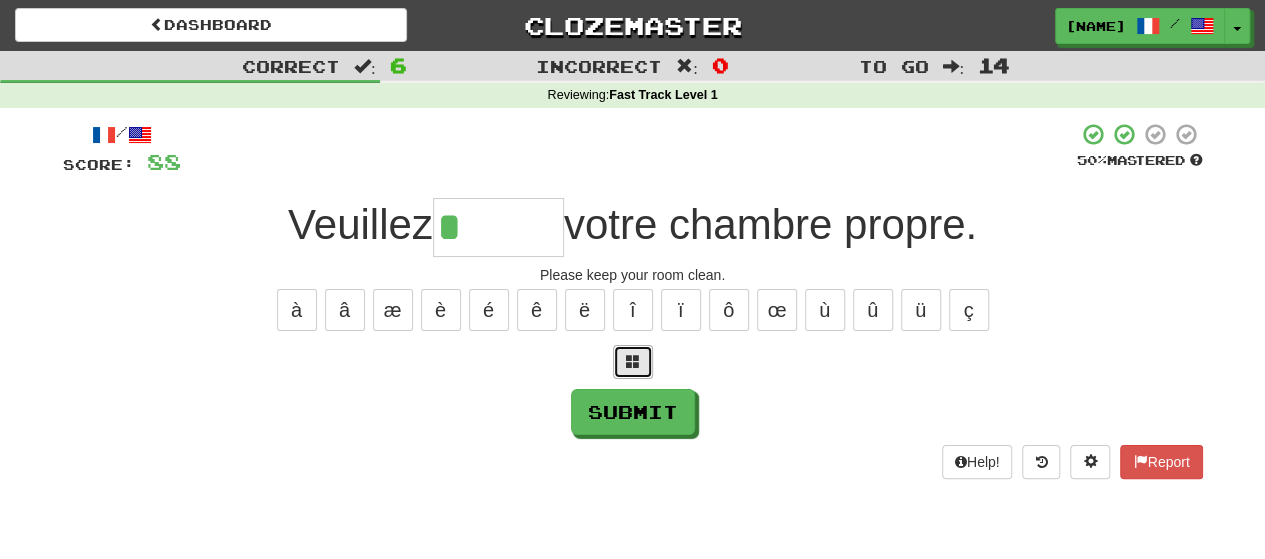 click at bounding box center (633, 362) 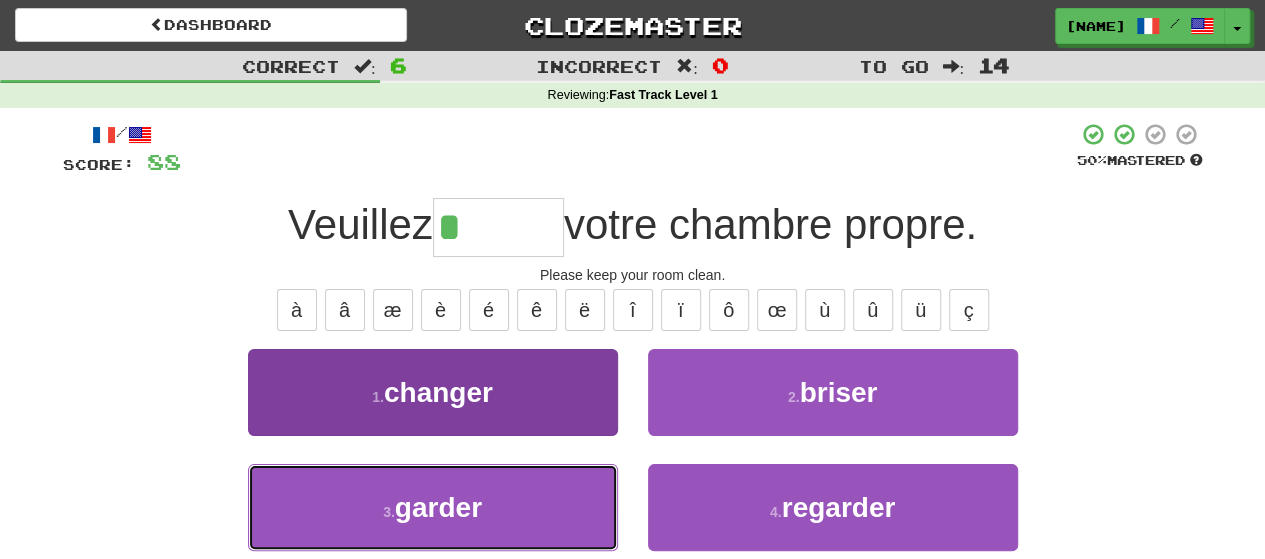 click on "3 .  garder" at bounding box center [433, 507] 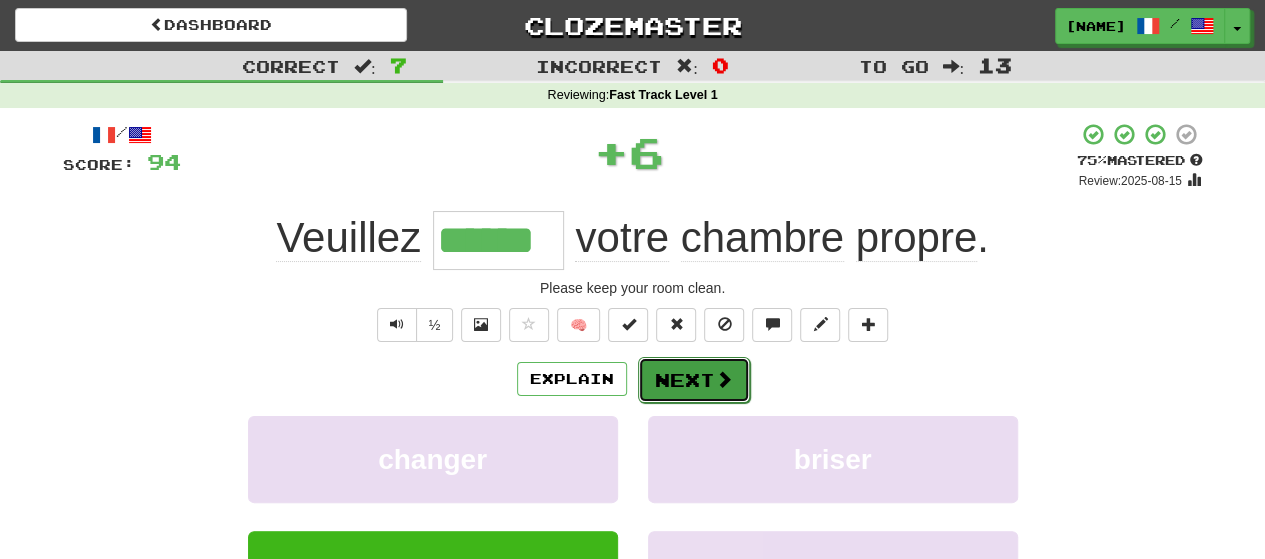 click on "Next" at bounding box center [694, 380] 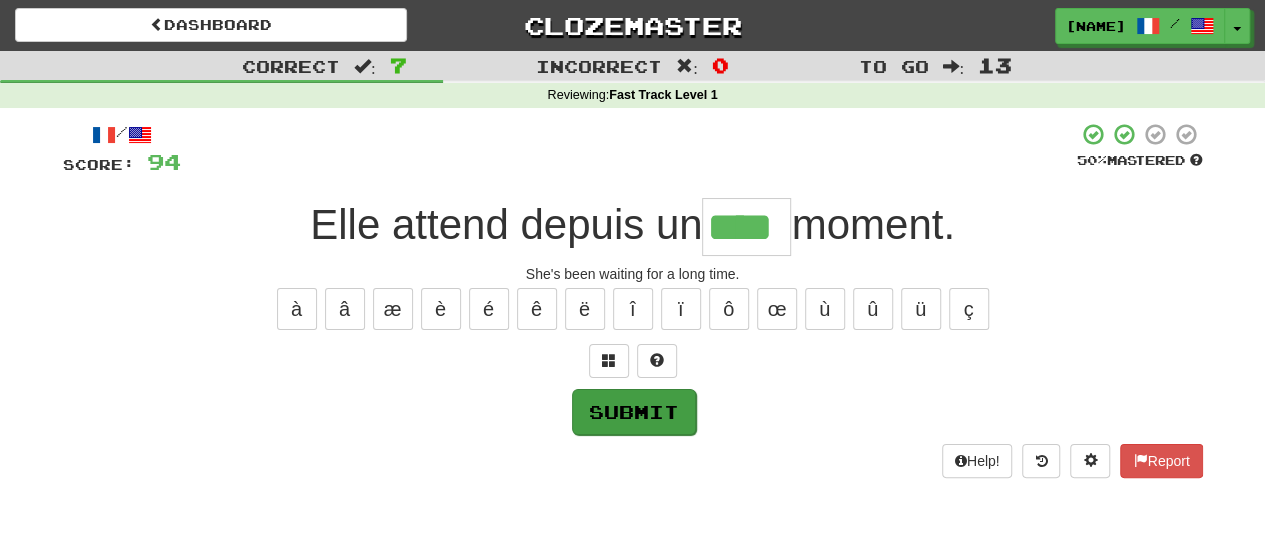 scroll, scrollTop: 0, scrollLeft: 0, axis: both 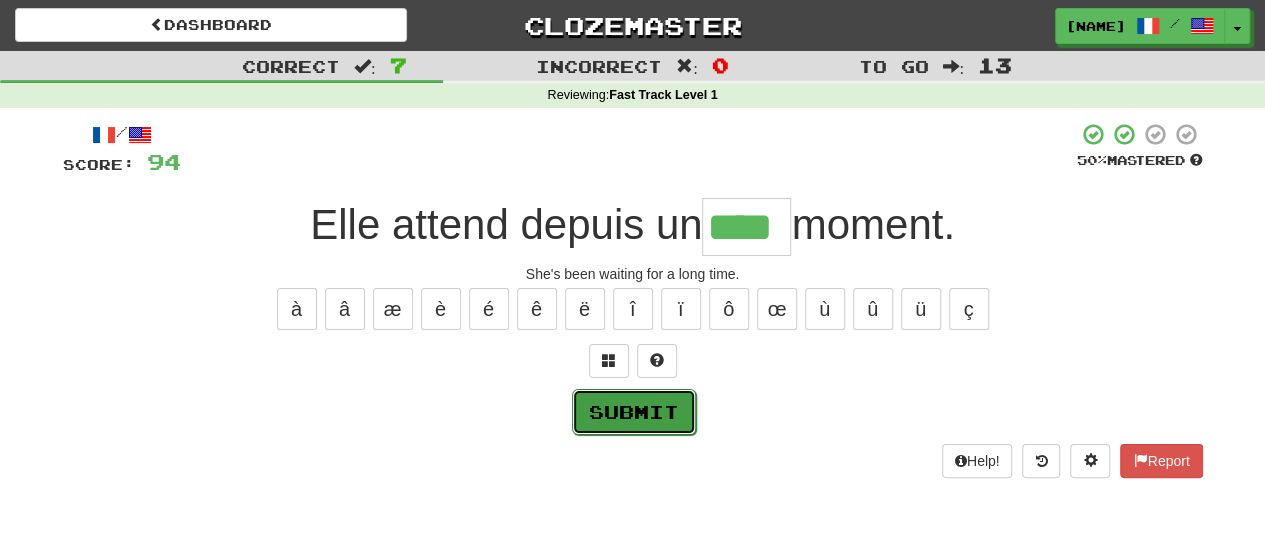 click on "Submit" at bounding box center (634, 412) 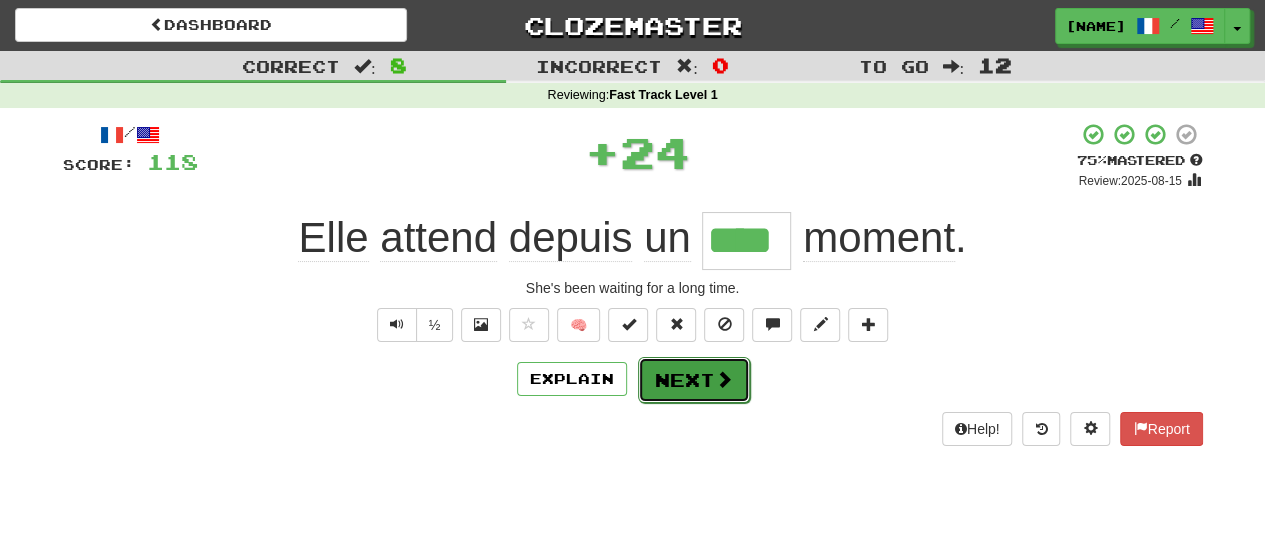 click on "Next" at bounding box center (694, 380) 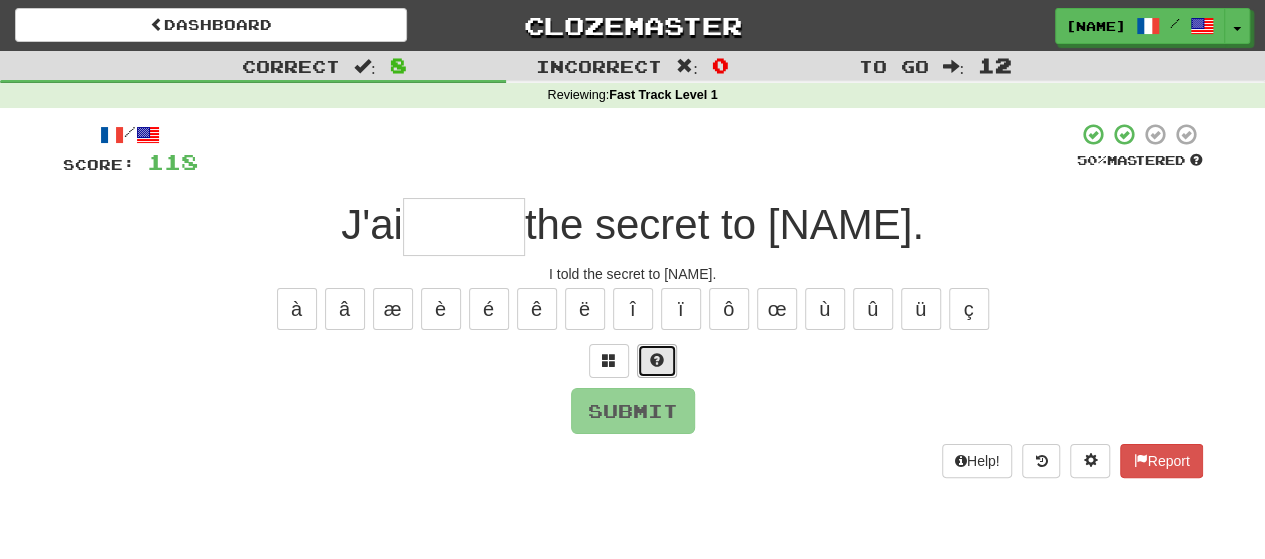 click at bounding box center [657, 361] 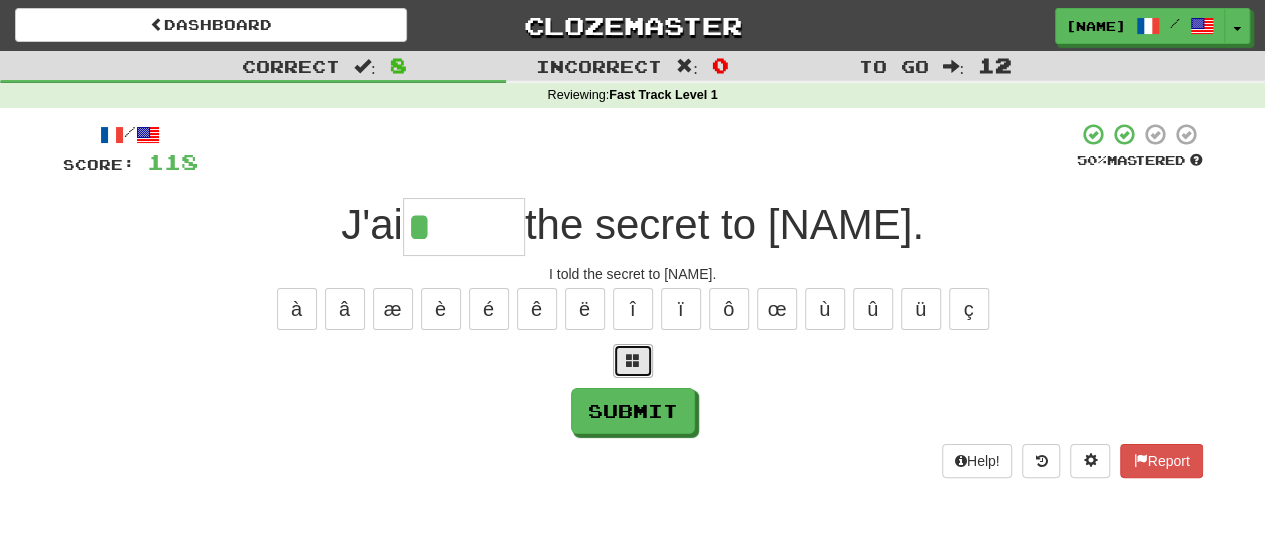 click at bounding box center [633, 360] 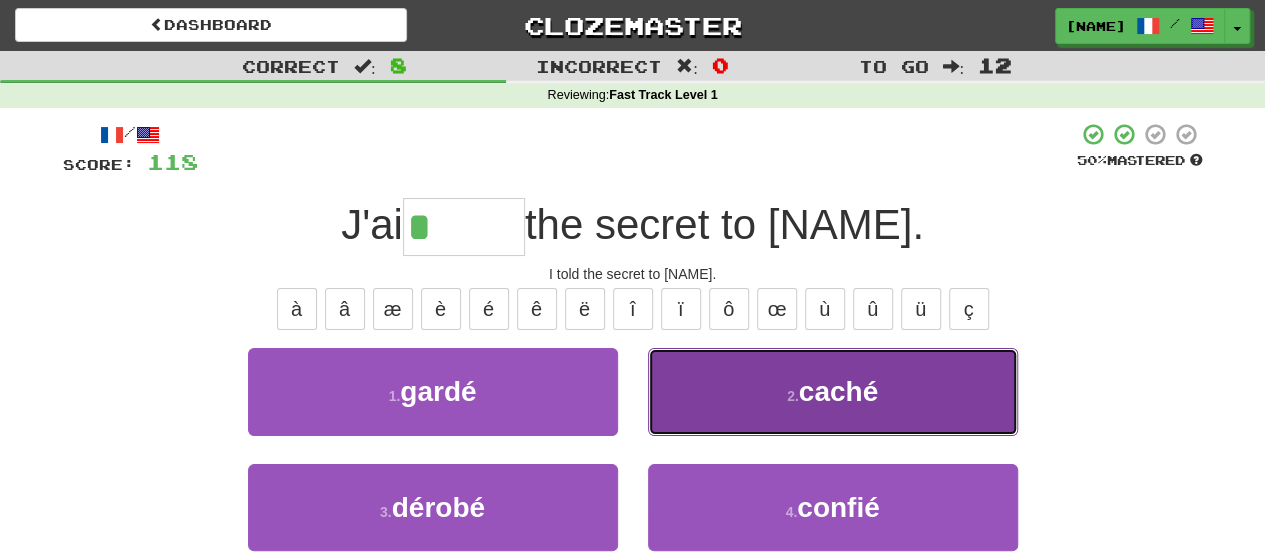 click on "2 .  caché" at bounding box center [833, 391] 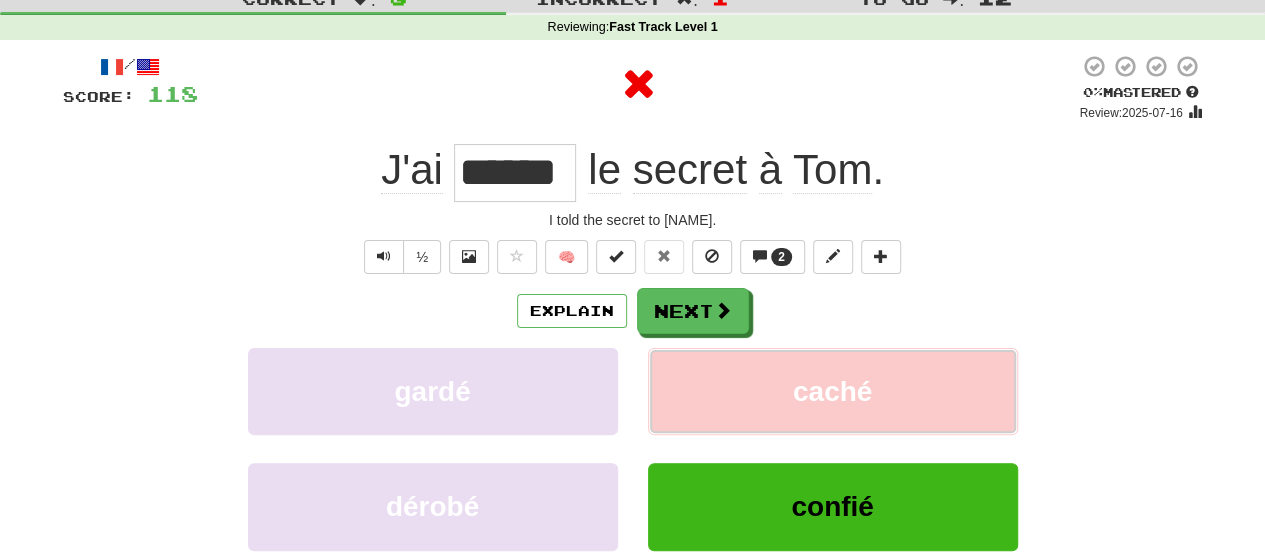 scroll, scrollTop: 100, scrollLeft: 0, axis: vertical 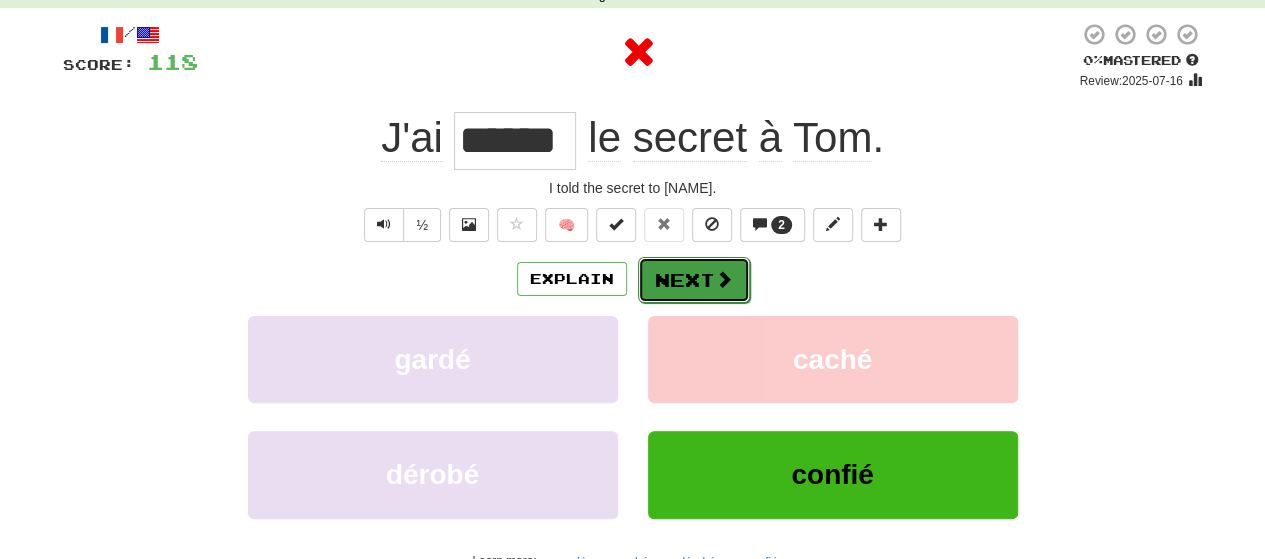 click on "Next" at bounding box center (694, 280) 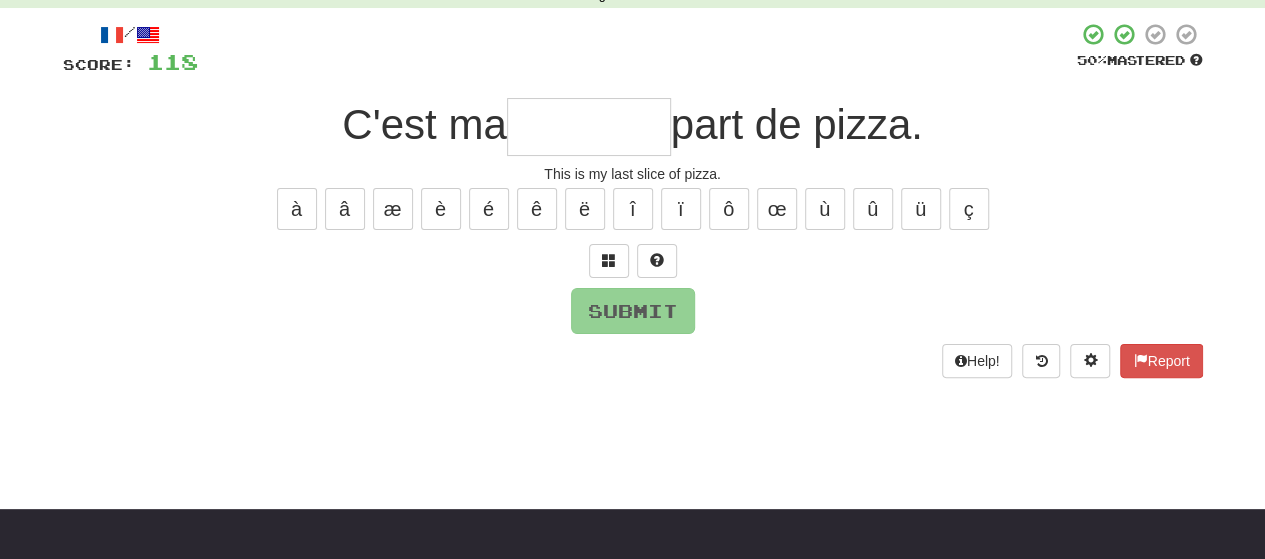 click at bounding box center [589, 127] 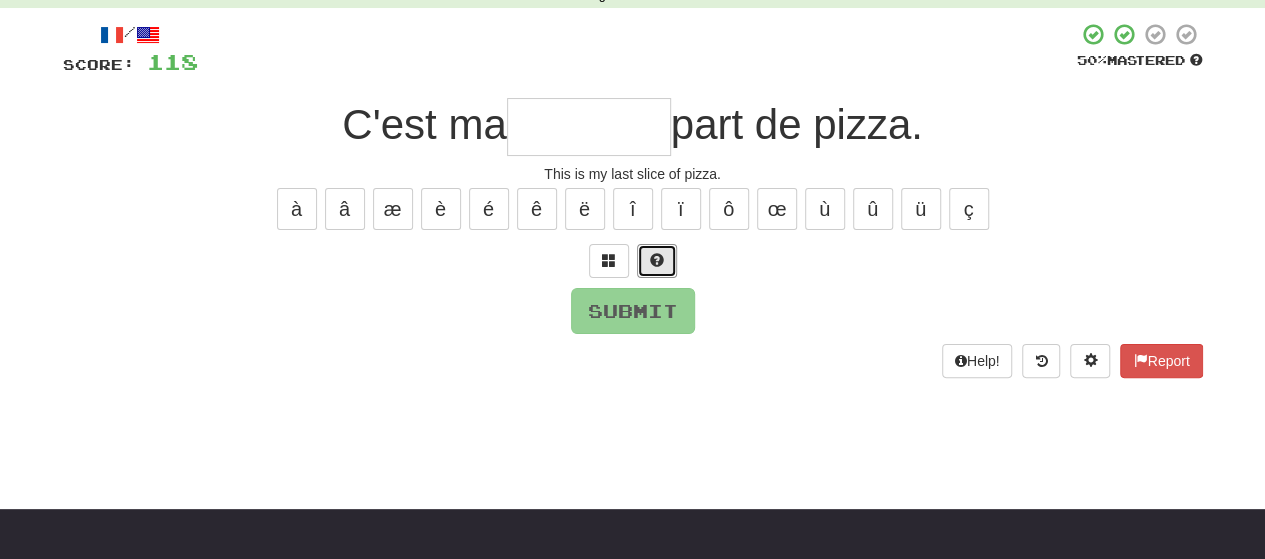 click at bounding box center (657, 260) 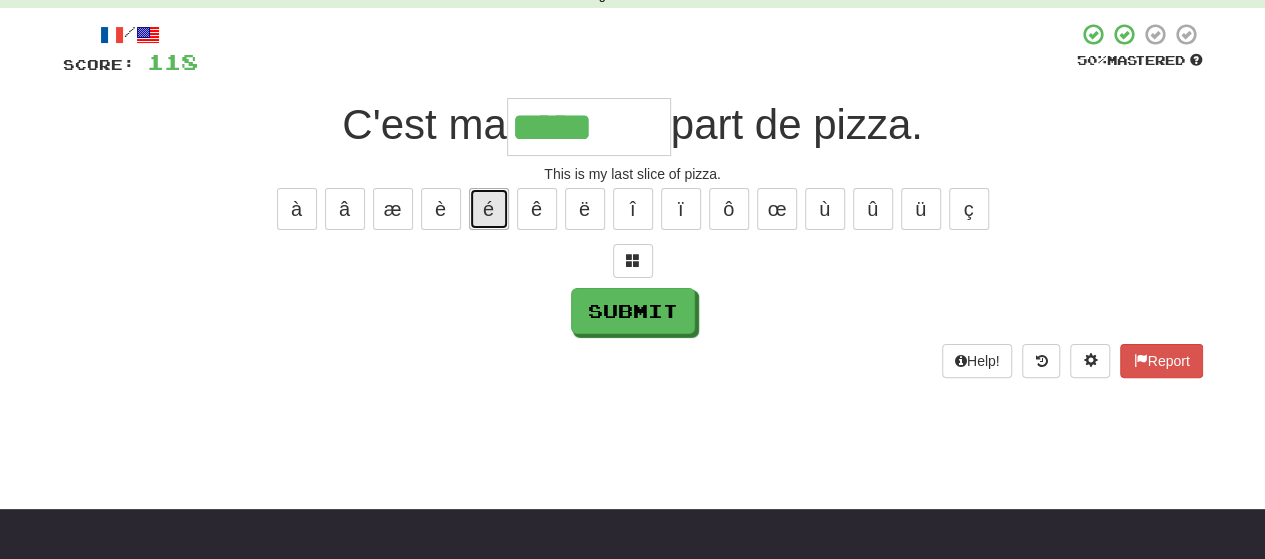 click on "é" at bounding box center [489, 209] 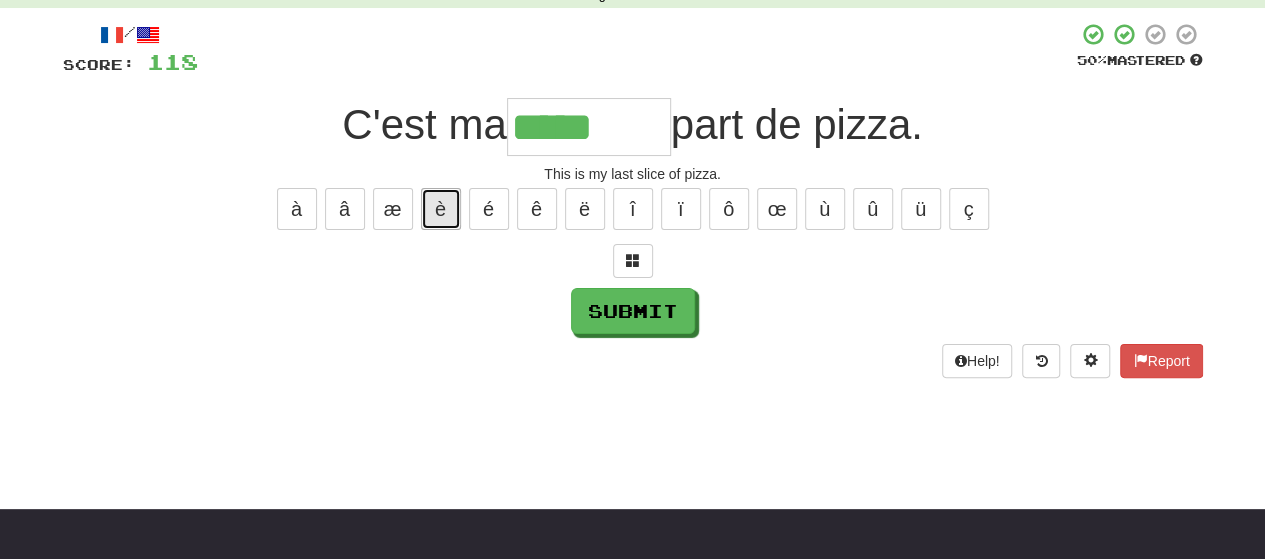 click on "è" at bounding box center (441, 209) 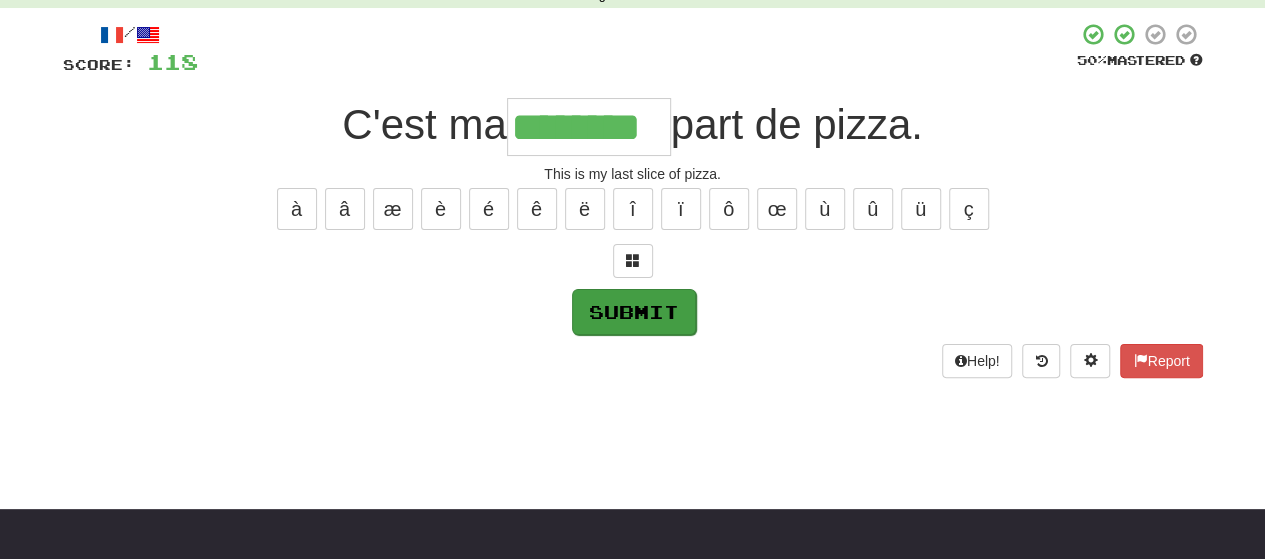 type on "********" 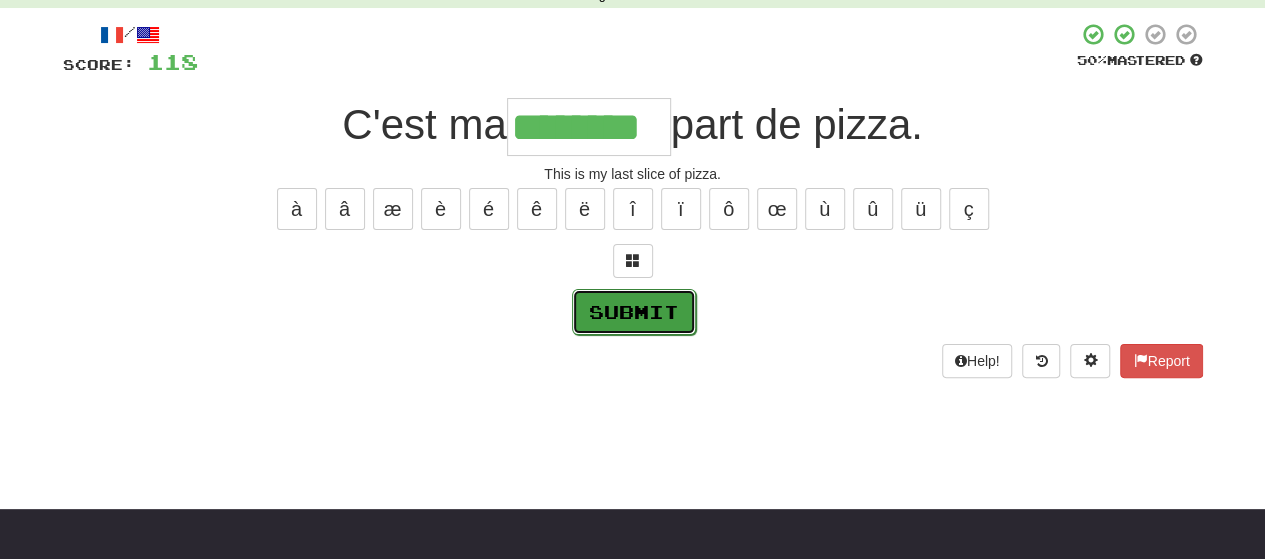 click on "Submit" at bounding box center (634, 312) 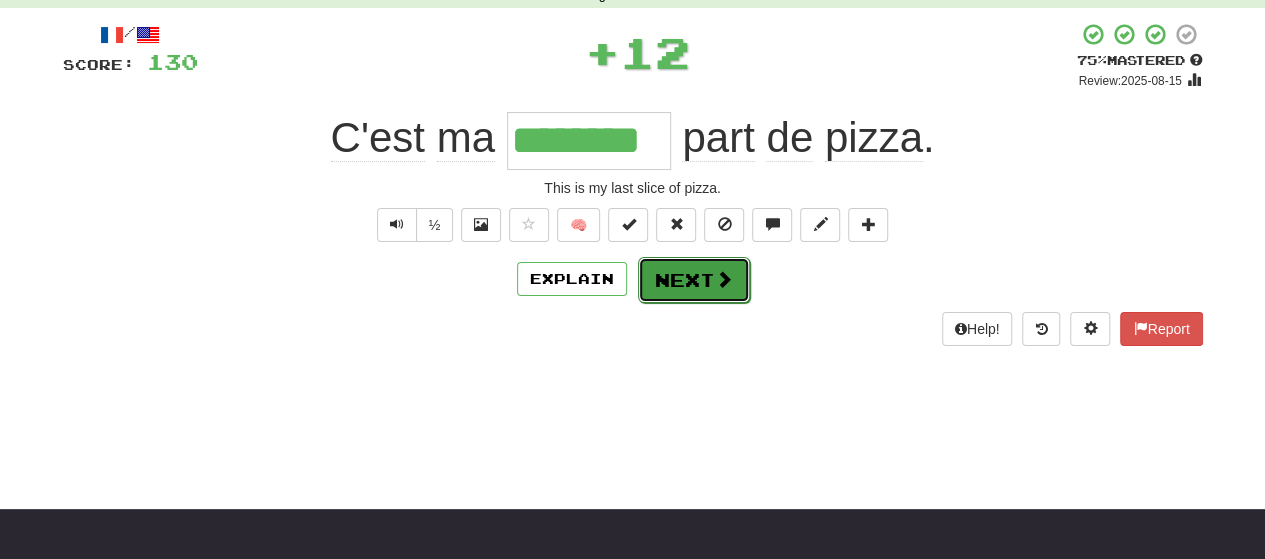 click on "Next" at bounding box center [694, 280] 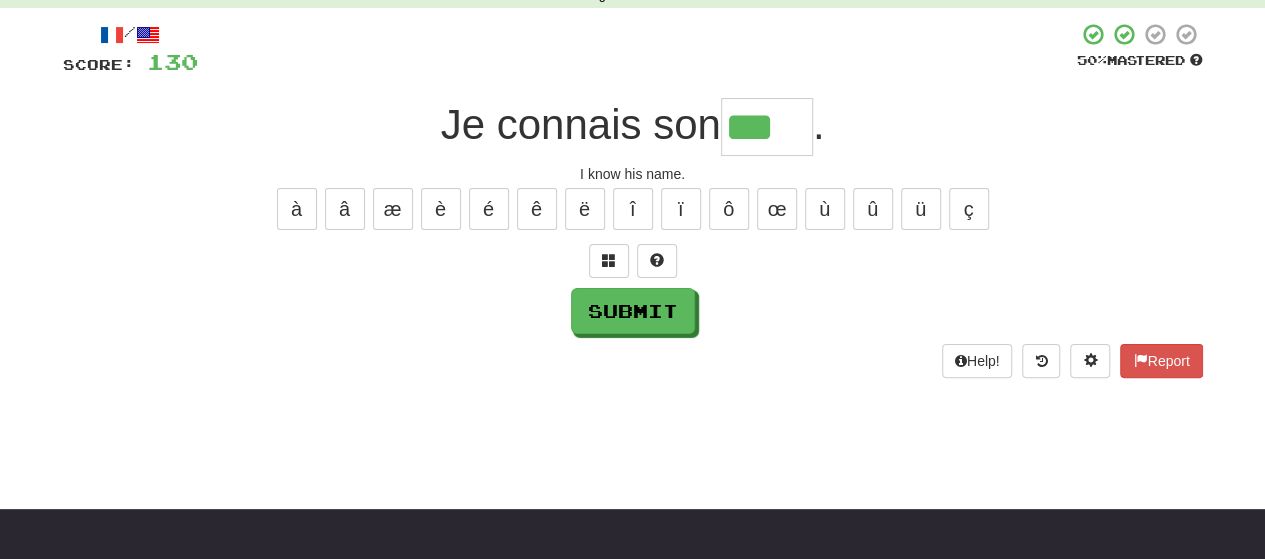 type on "***" 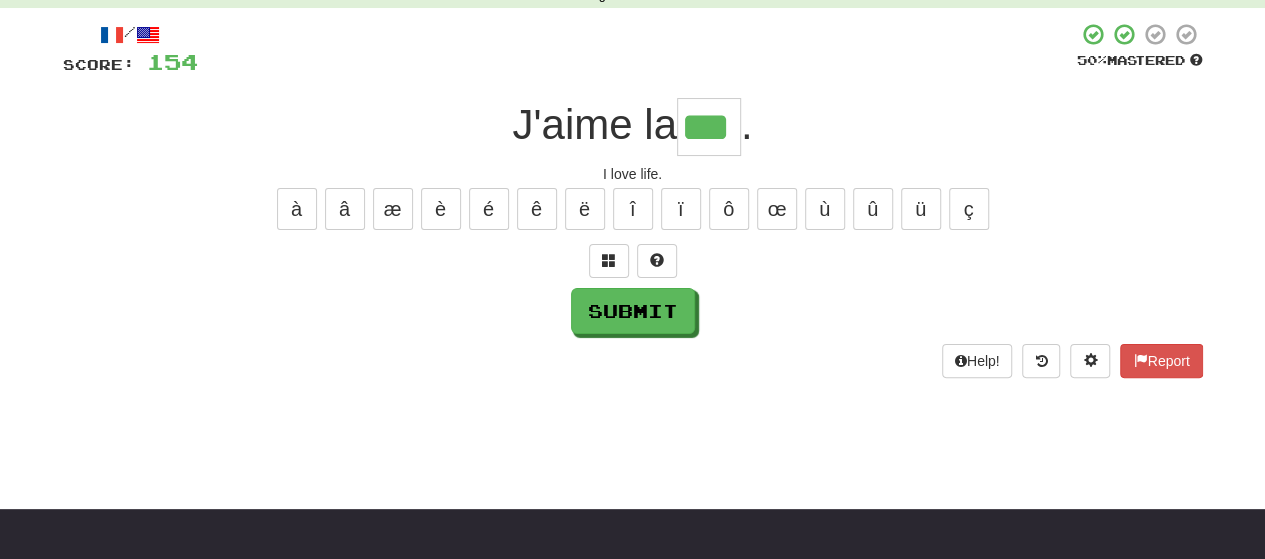 type on "***" 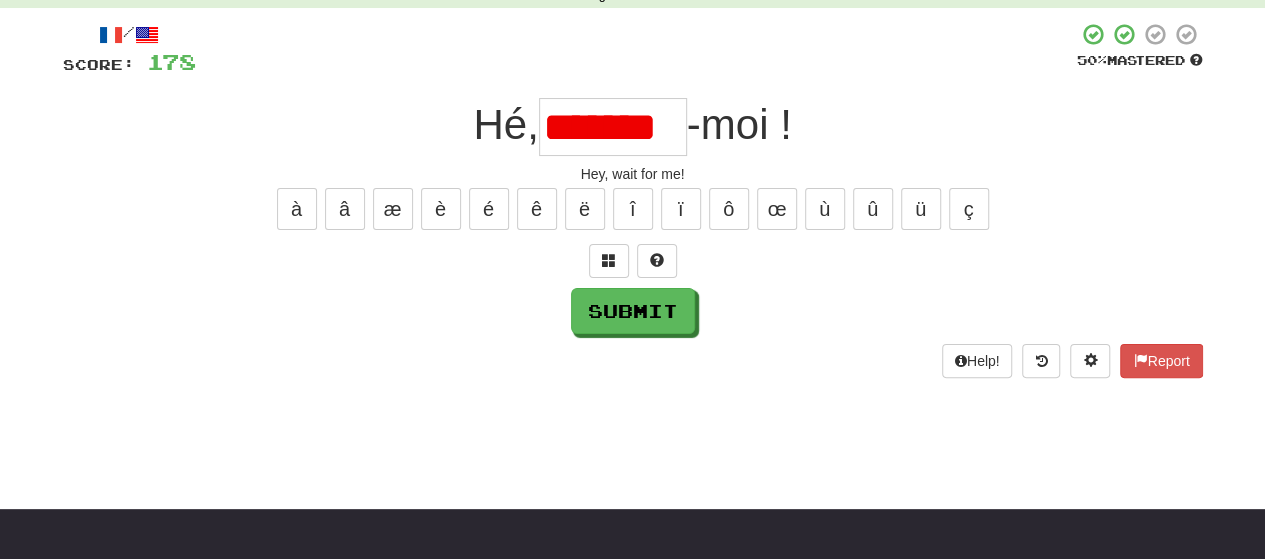 scroll, scrollTop: 0, scrollLeft: 0, axis: both 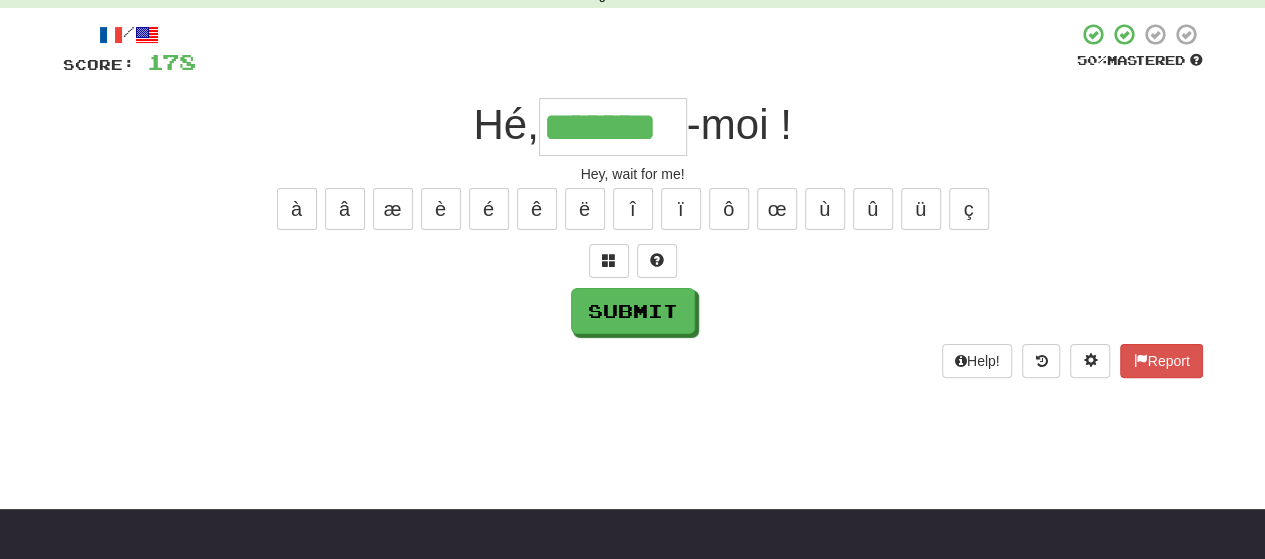 type on "*******" 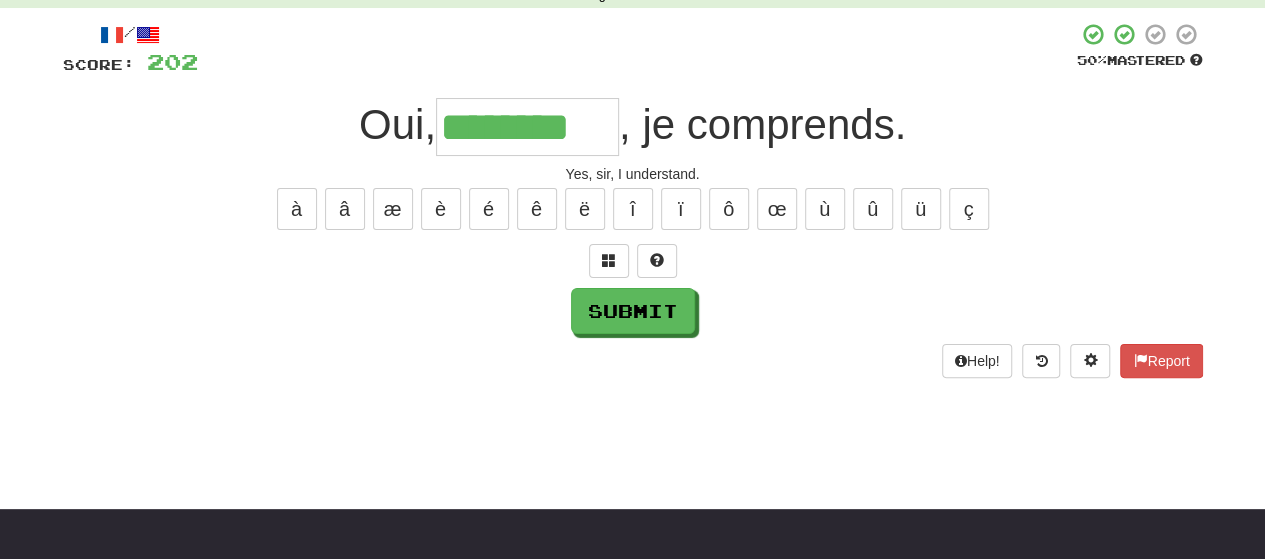 type on "********" 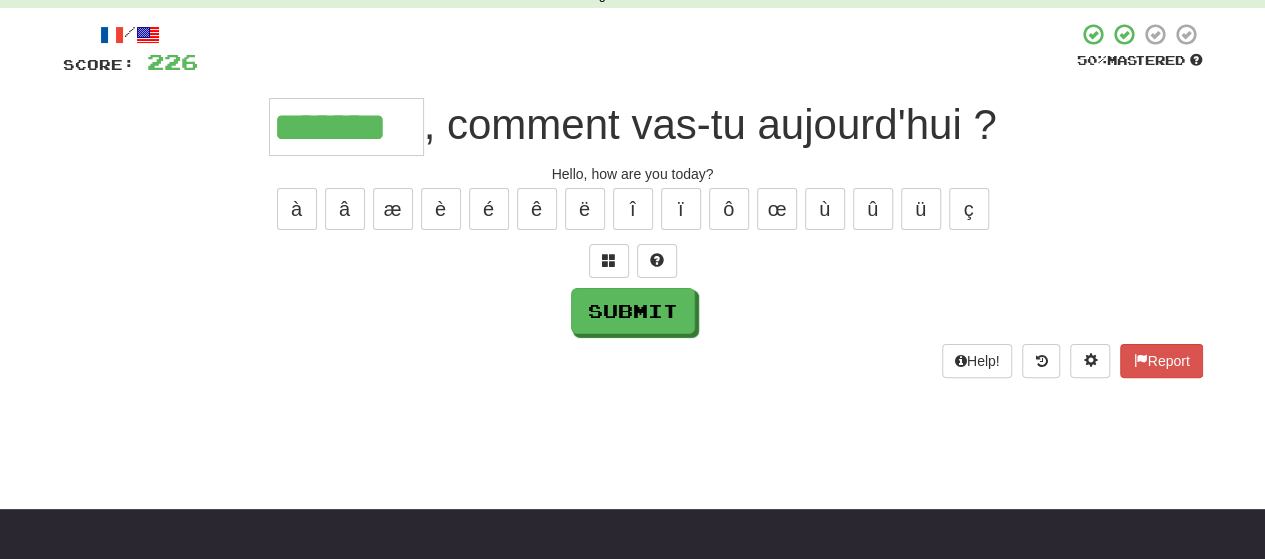type on "*******" 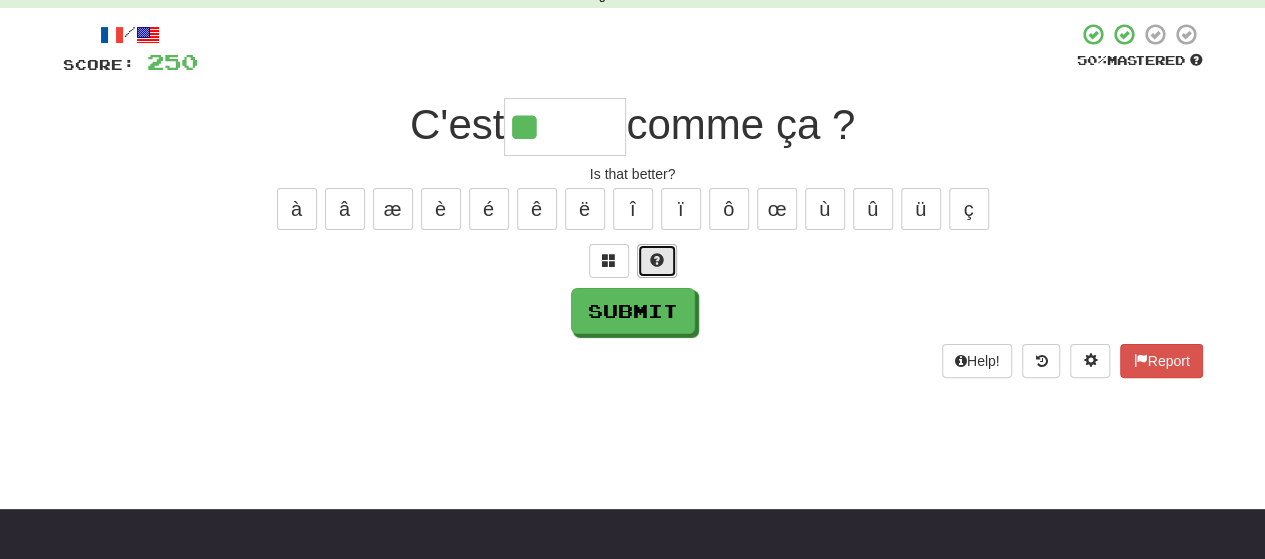 click at bounding box center [657, 261] 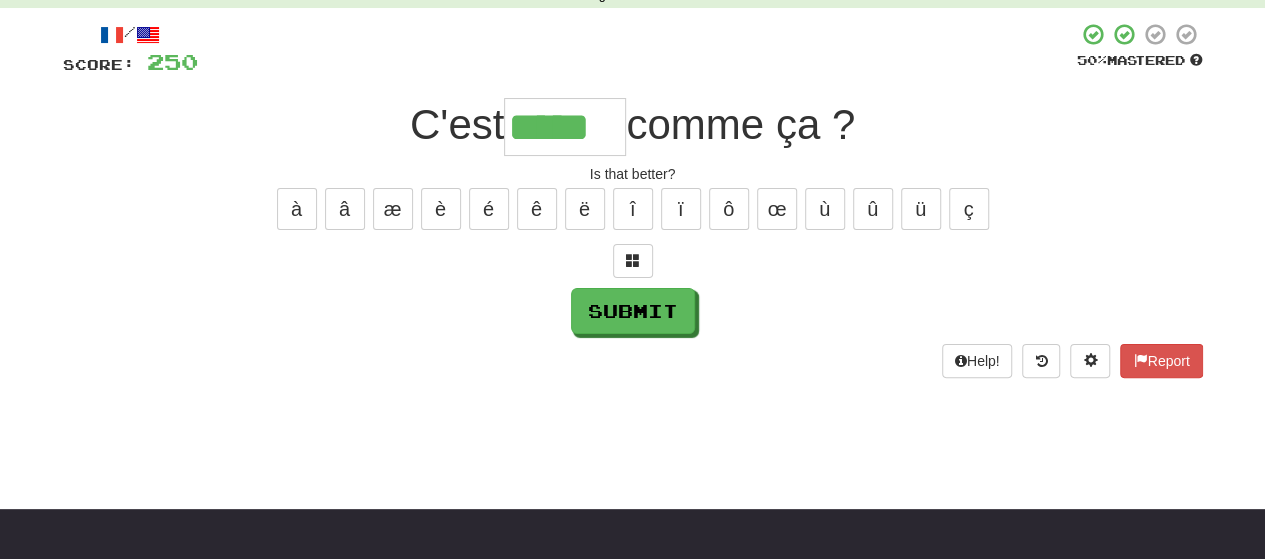 type on "*****" 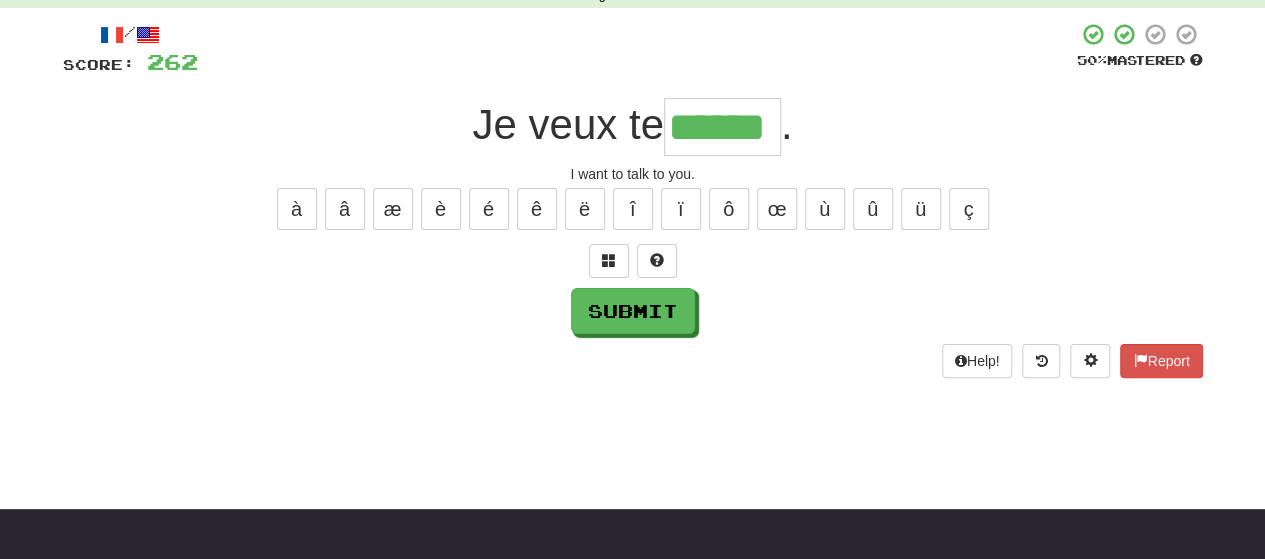type on "******" 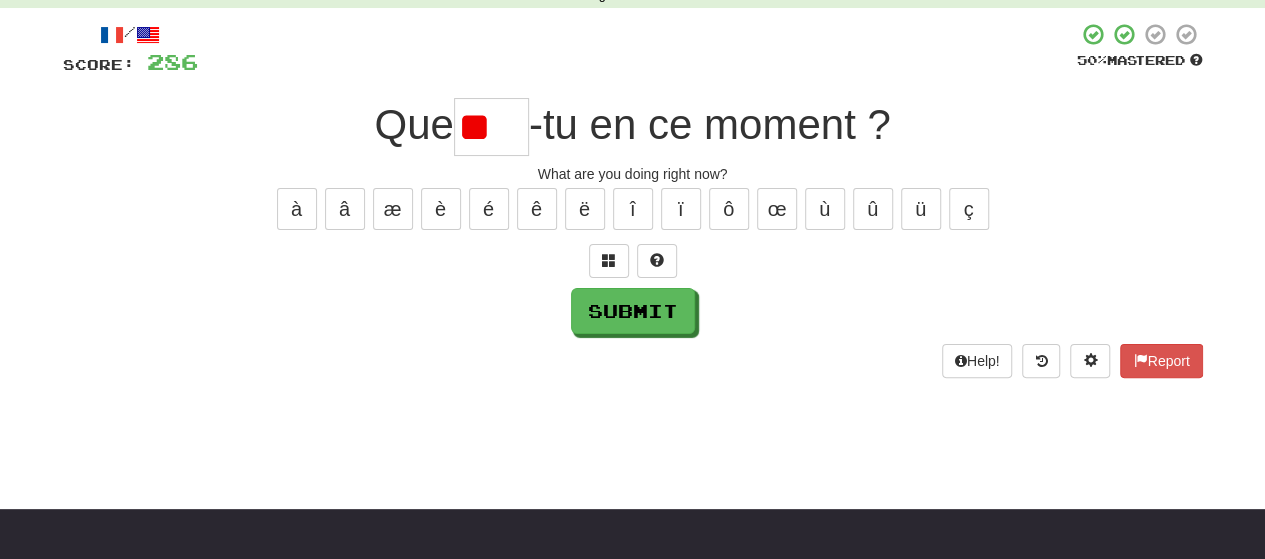 type on "*" 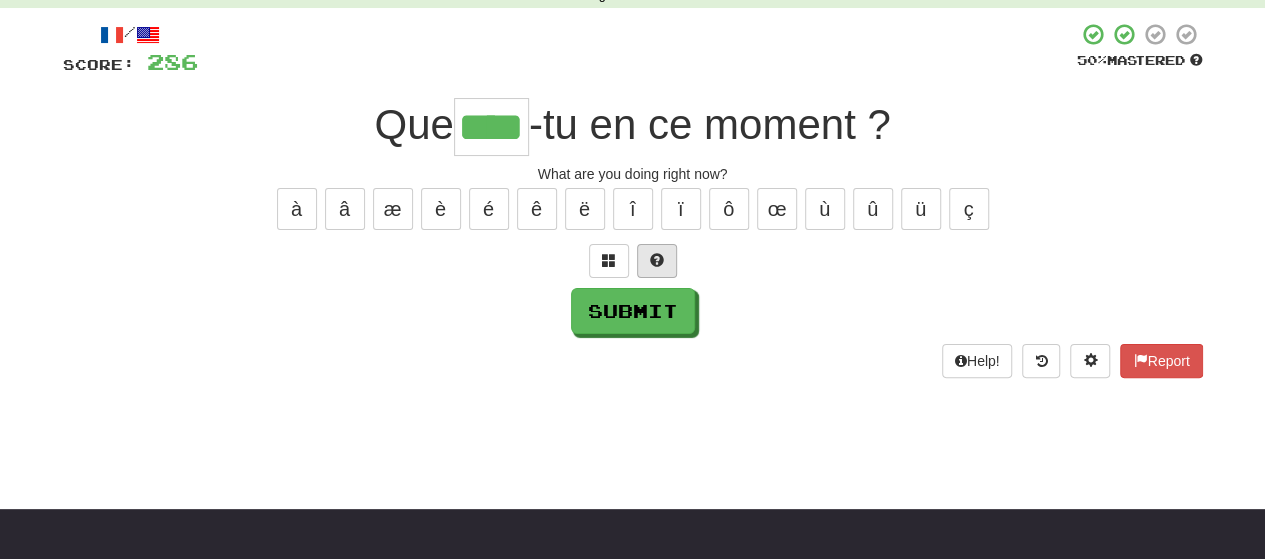 type on "****" 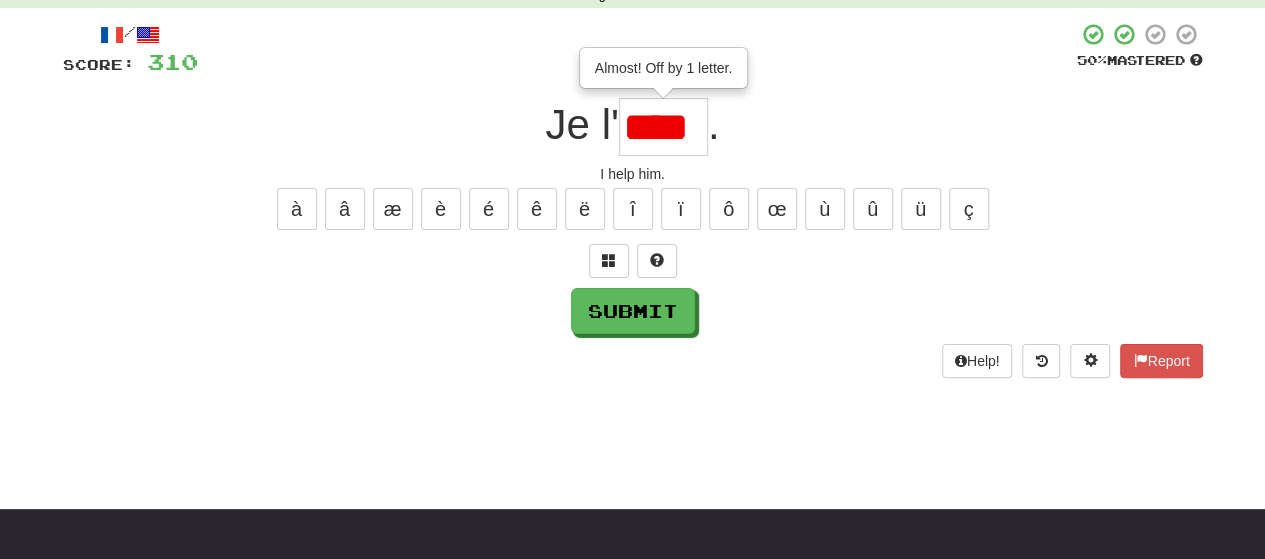scroll, scrollTop: 0, scrollLeft: 0, axis: both 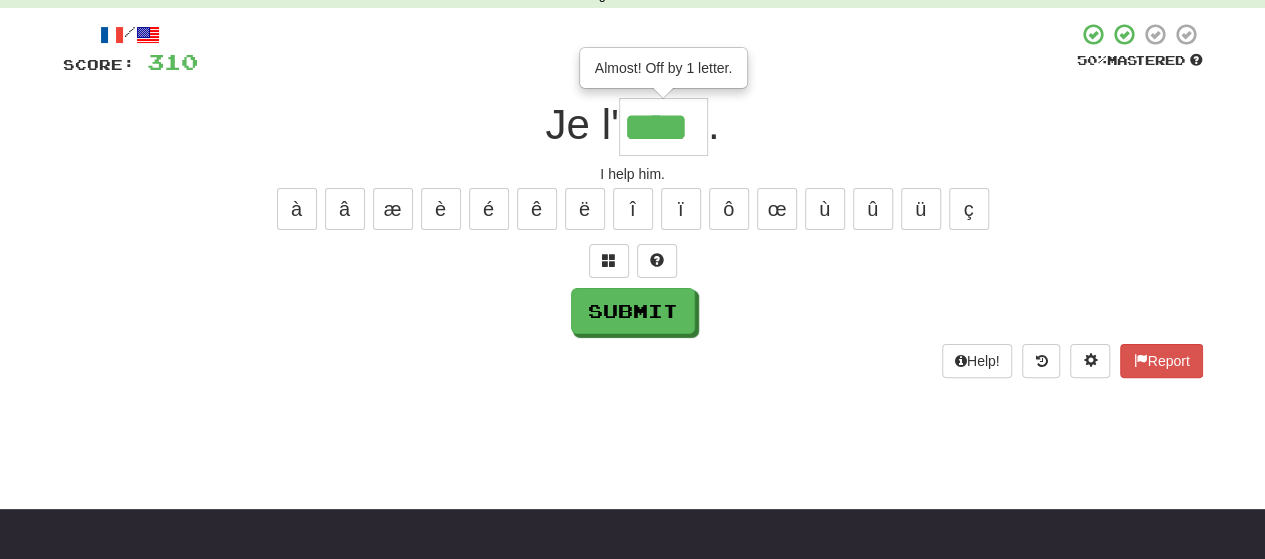 type on "****" 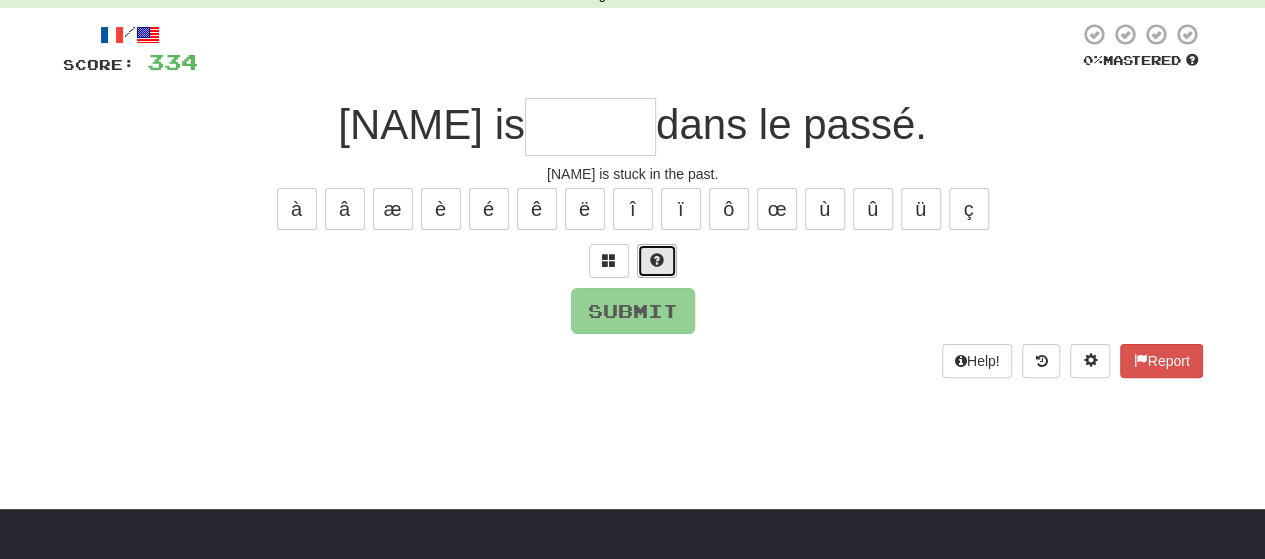 click at bounding box center [657, 260] 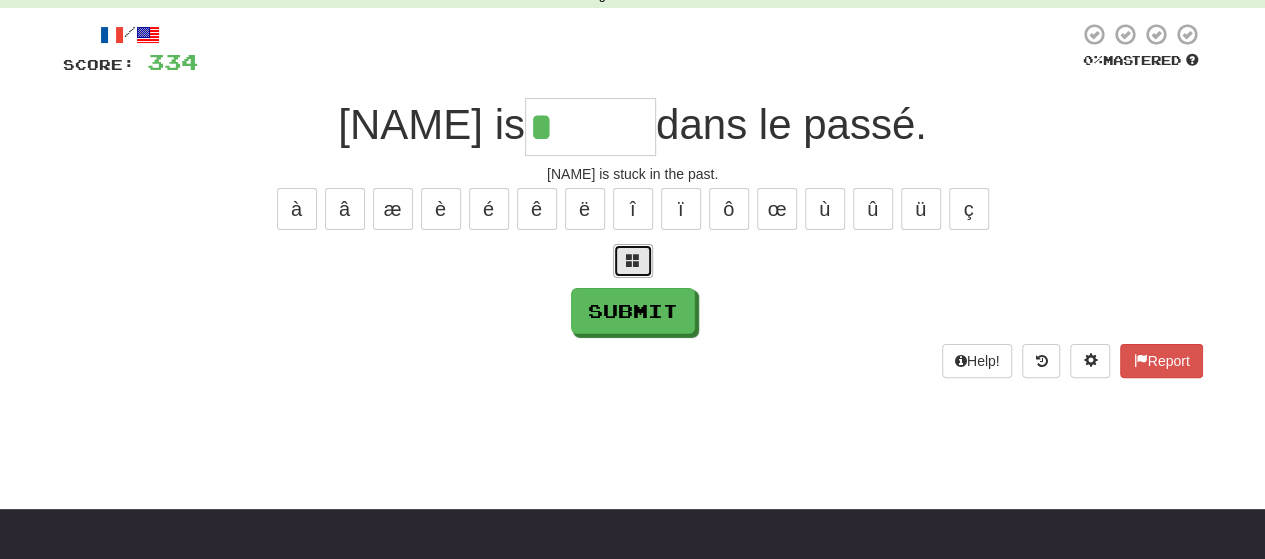 click at bounding box center (633, 261) 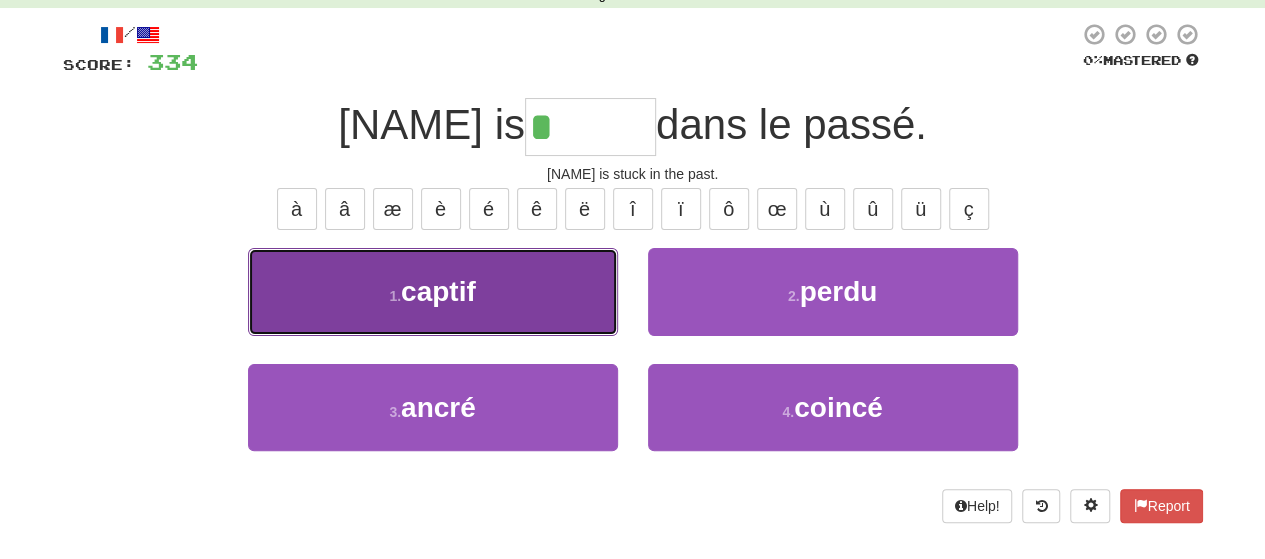 click on "1 .  captif" at bounding box center [433, 291] 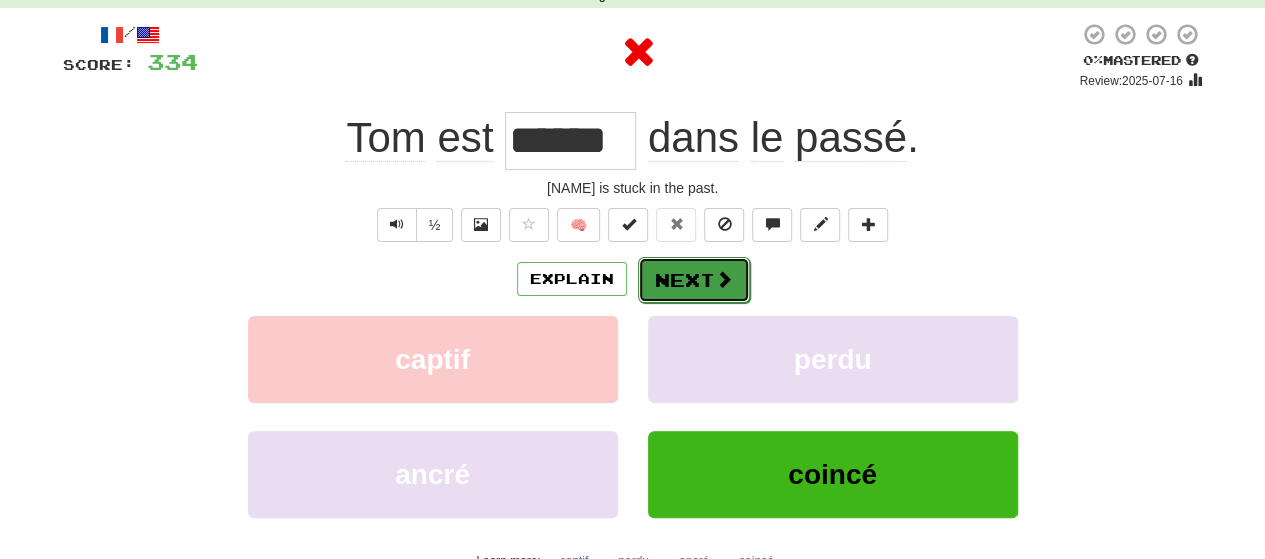 click on "Next" at bounding box center (694, 280) 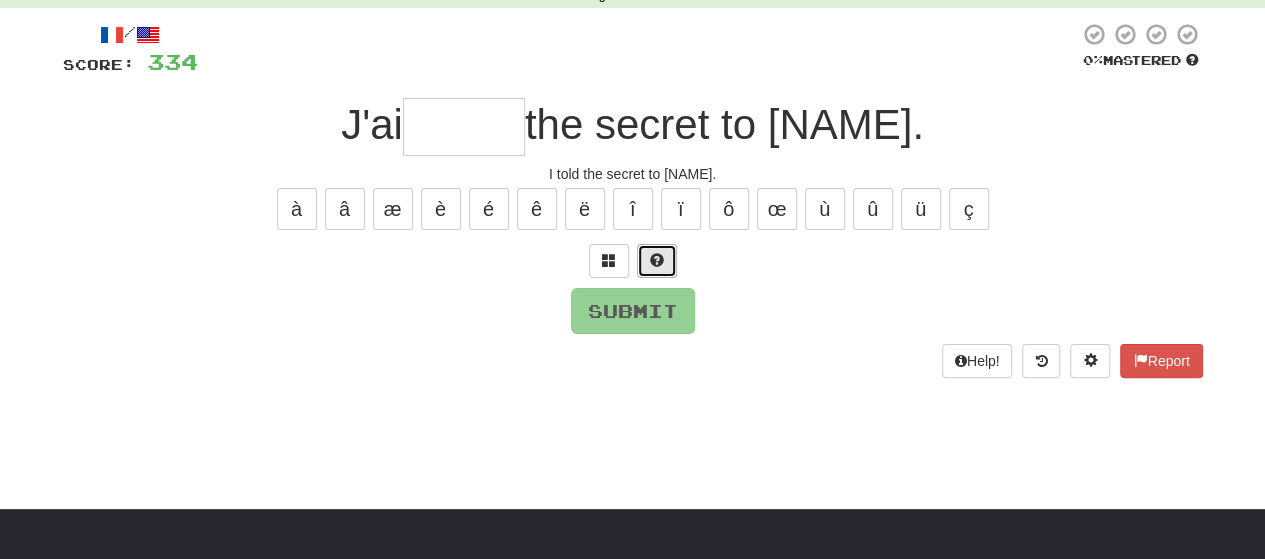 click at bounding box center (657, 260) 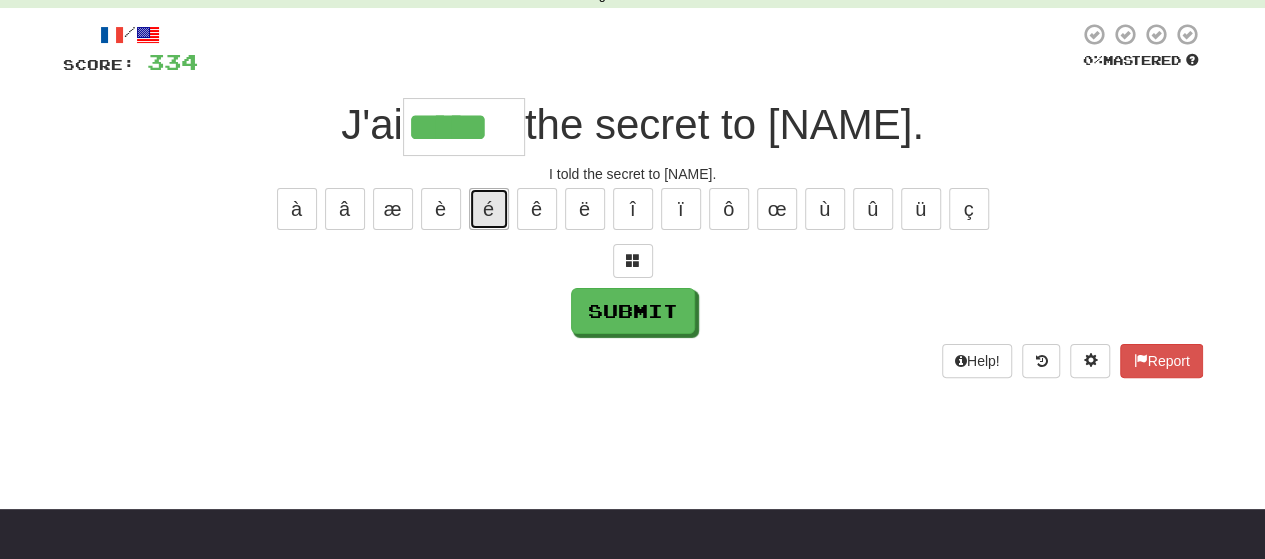 click on "é" at bounding box center (489, 209) 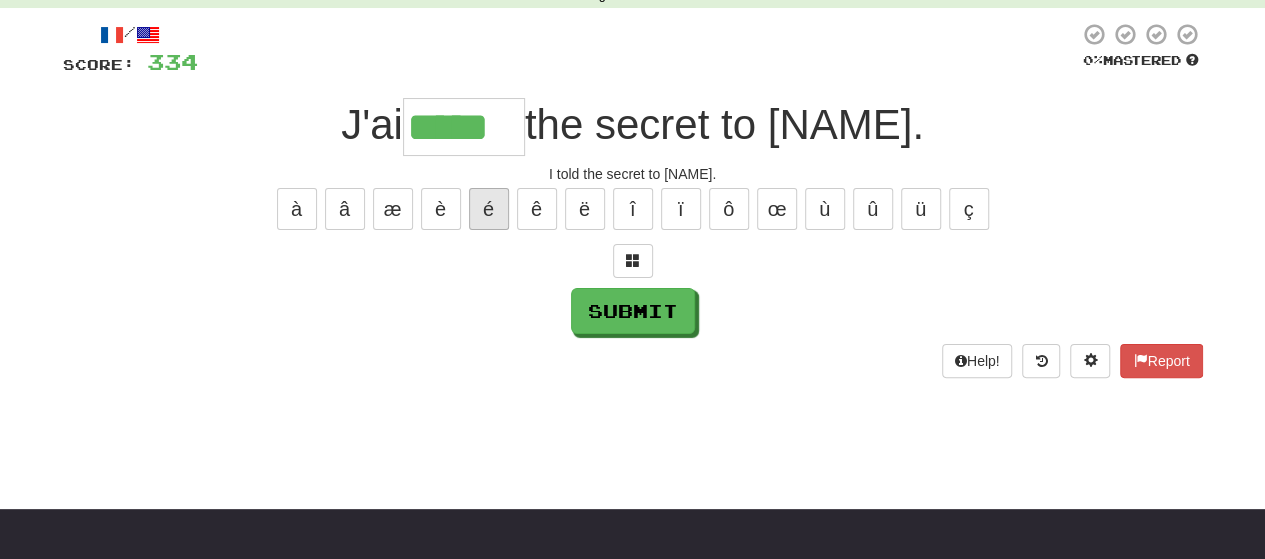 type on "******" 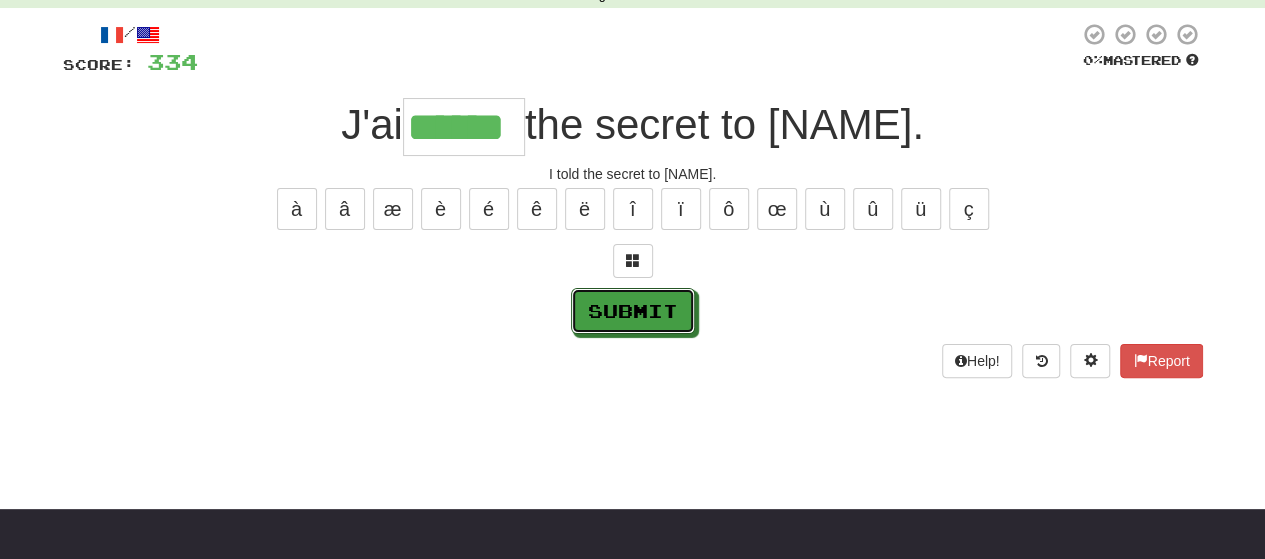 click on "Submit" at bounding box center (633, 311) 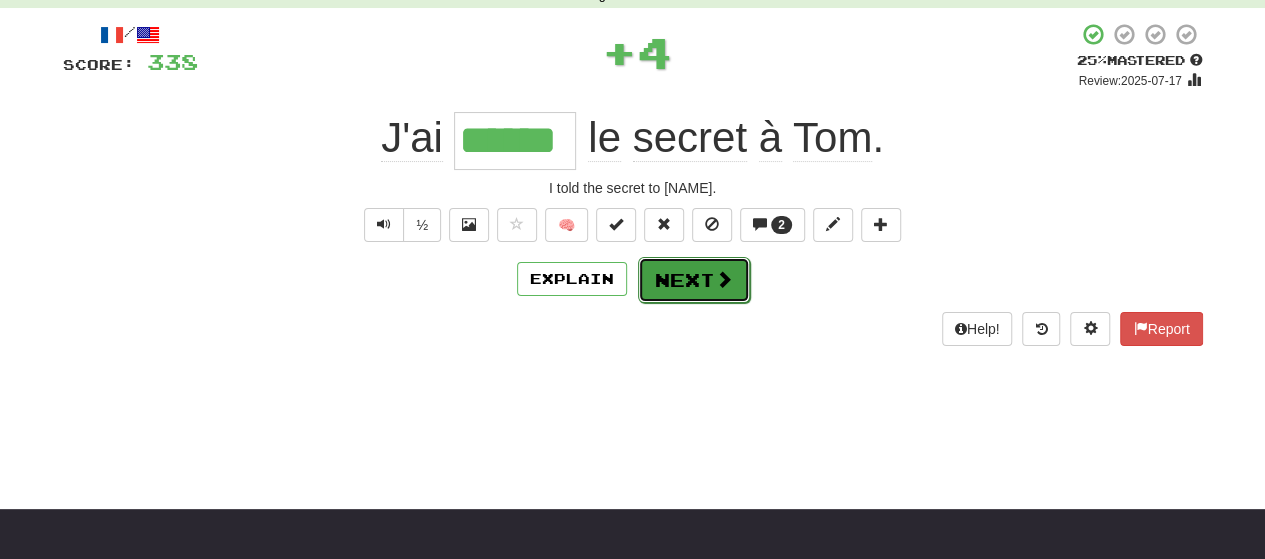 click on "Next" at bounding box center (694, 280) 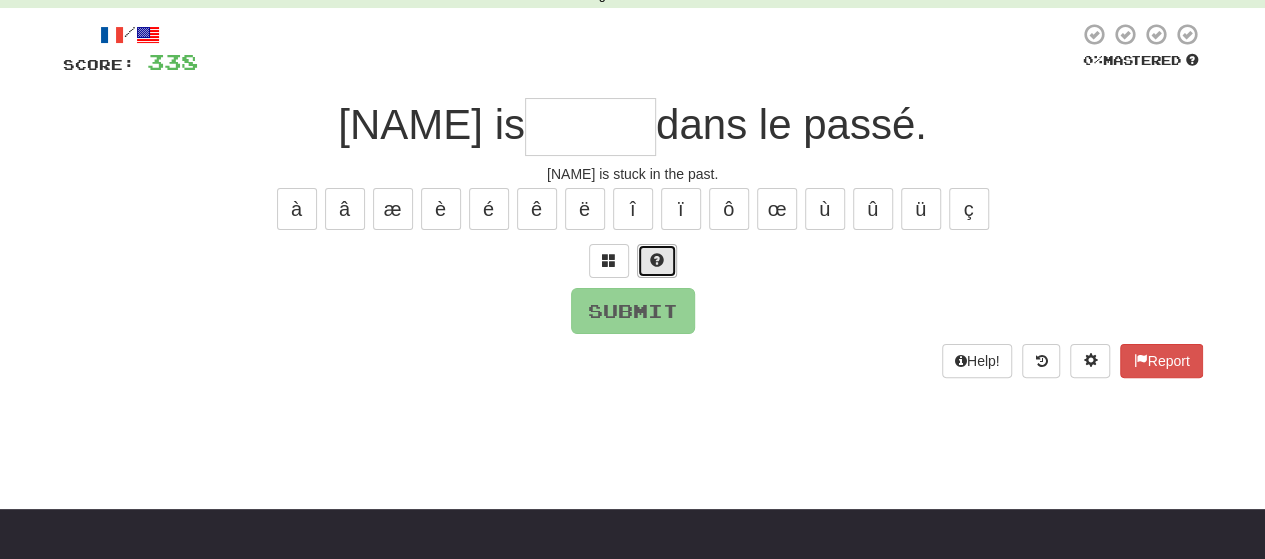 click at bounding box center (657, 260) 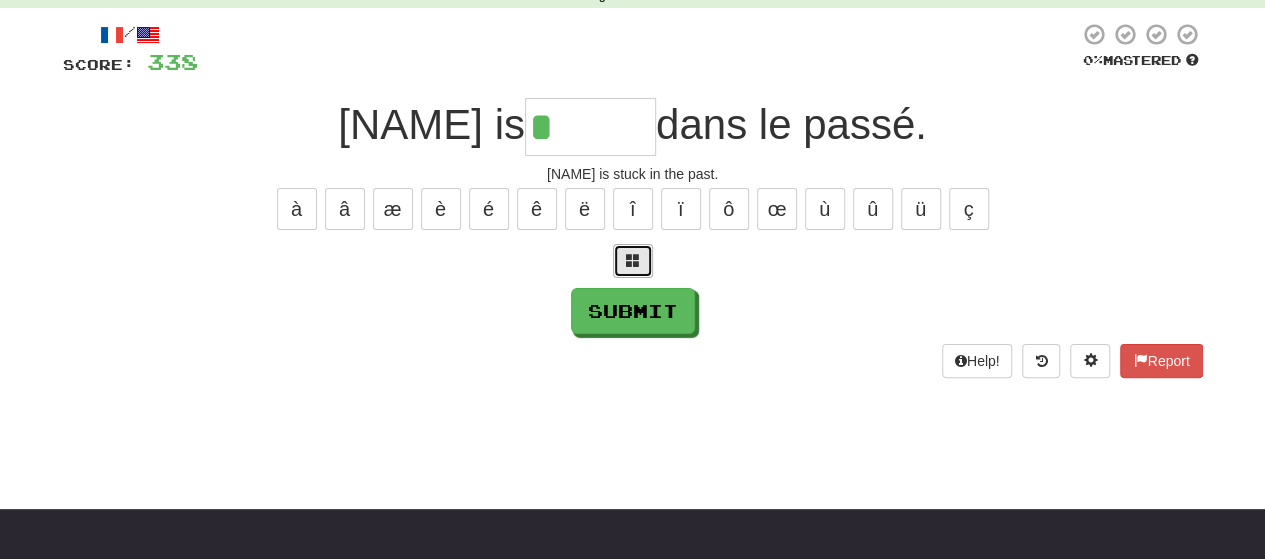 click at bounding box center (633, 261) 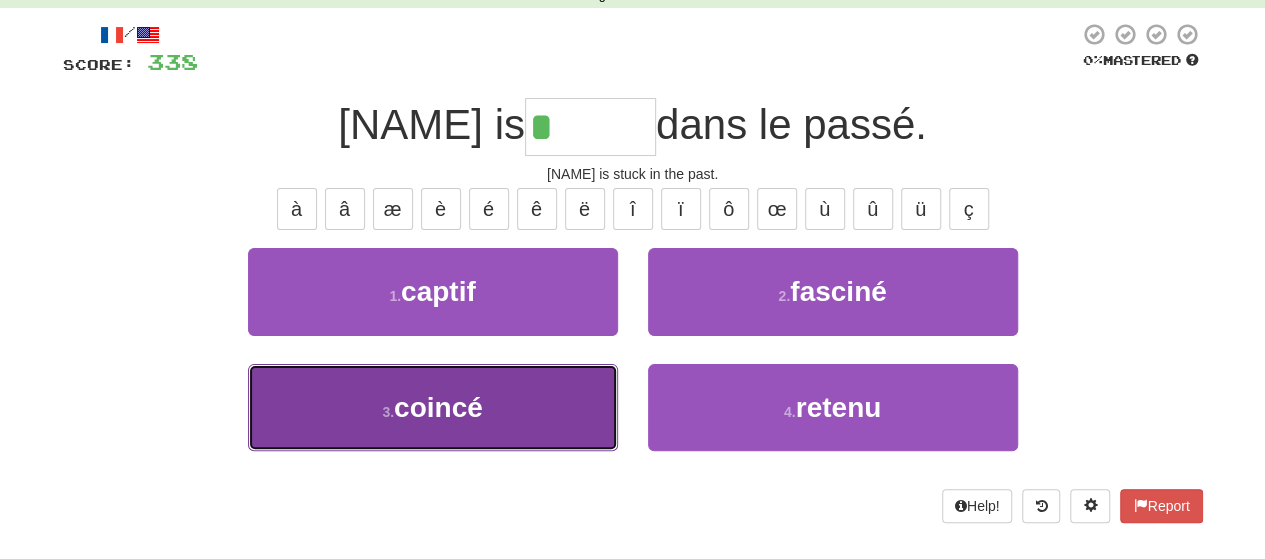 click on "3 .  coincé" at bounding box center [433, 407] 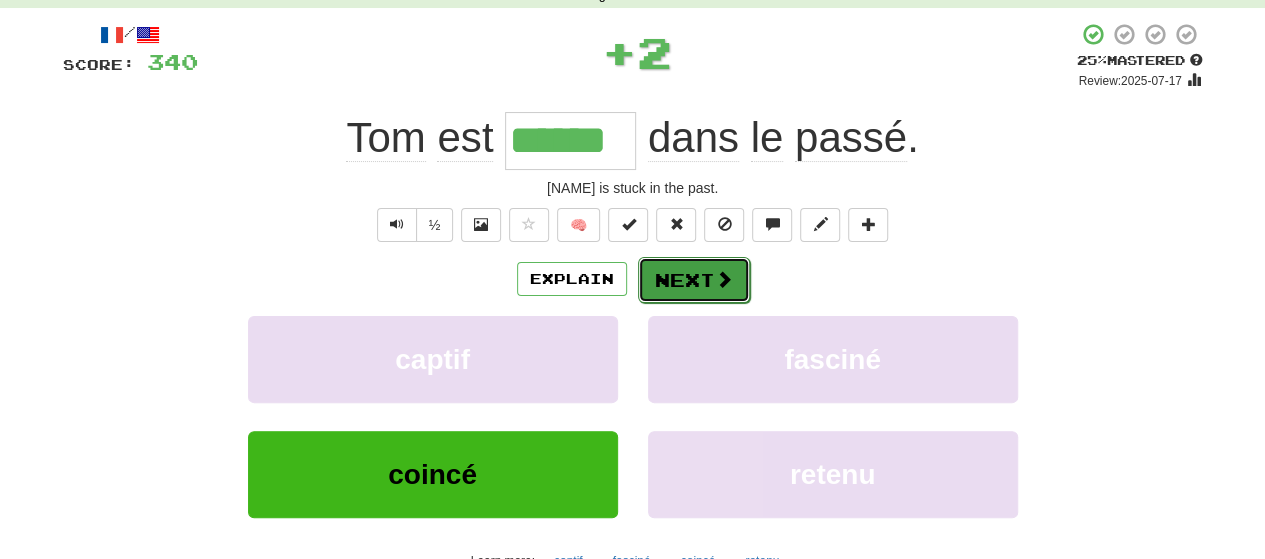 click on "Next" at bounding box center [694, 280] 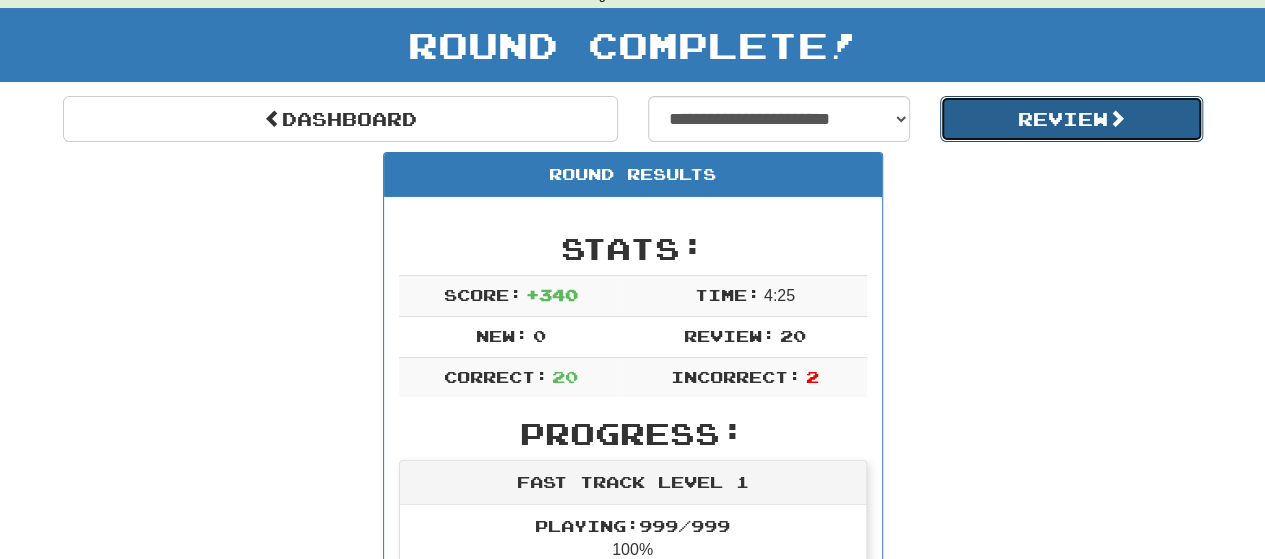 click on "Review" at bounding box center (1071, 119) 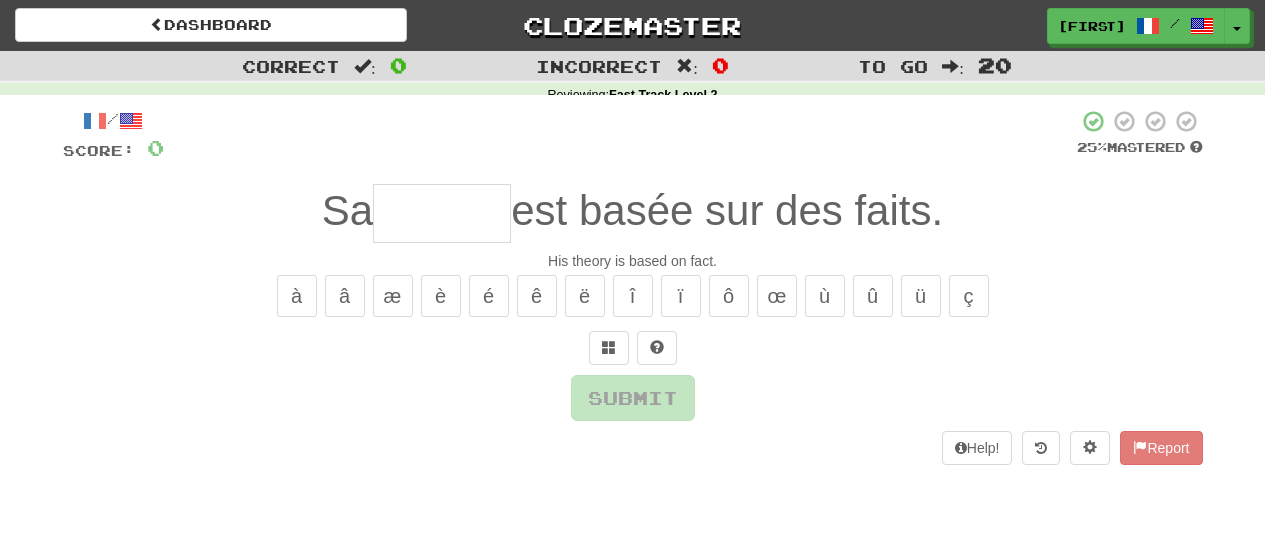 scroll, scrollTop: 0, scrollLeft: 0, axis: both 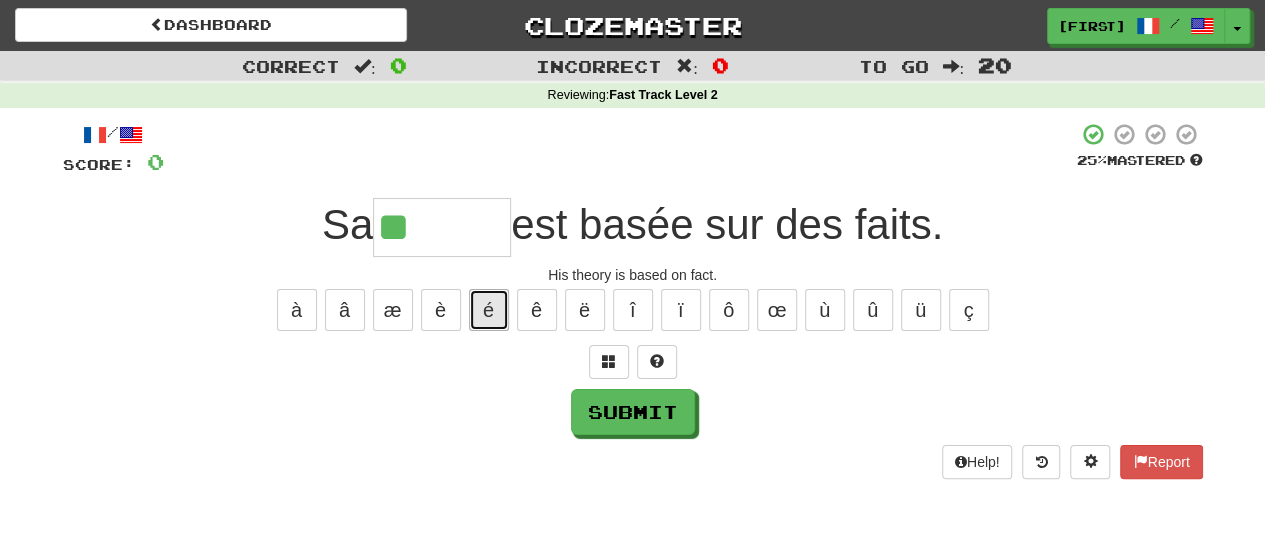 click on "é" at bounding box center [489, 310] 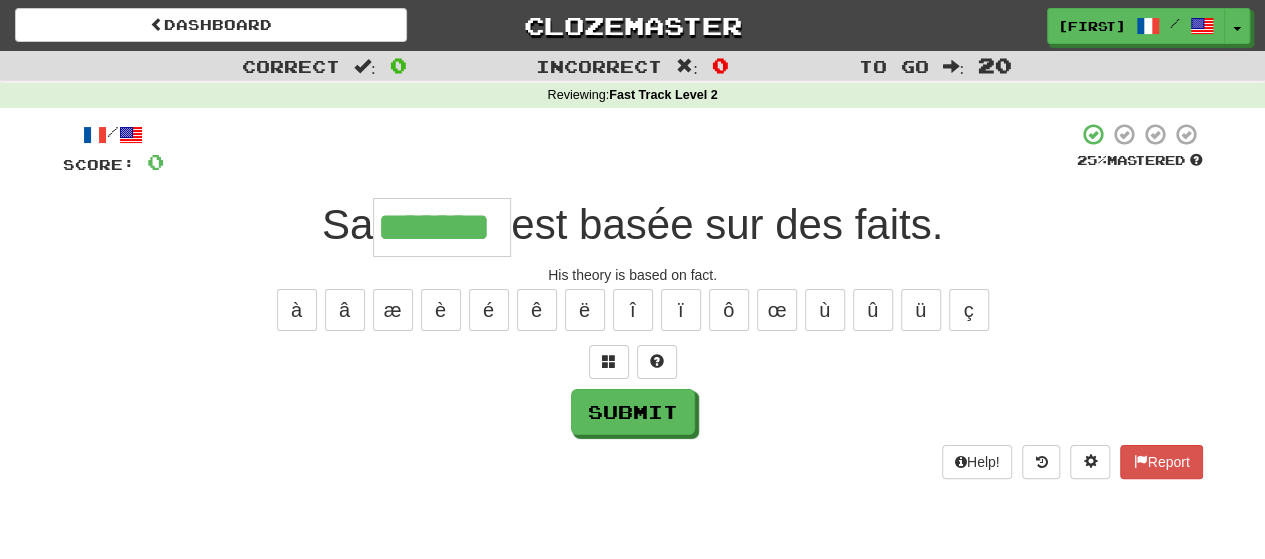 type on "*******" 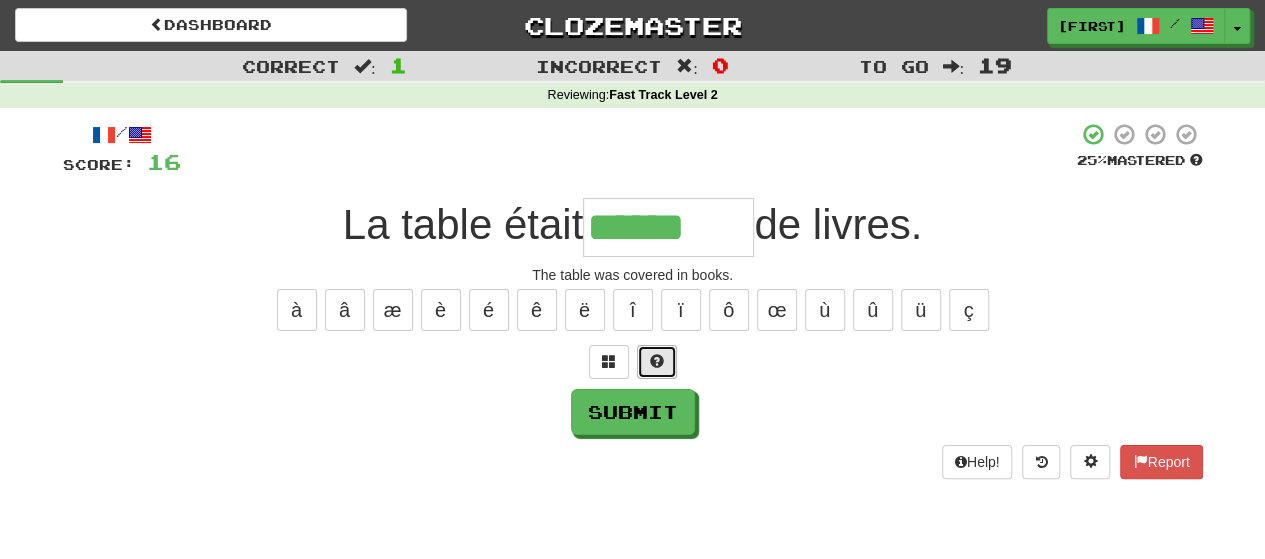 click at bounding box center [657, 361] 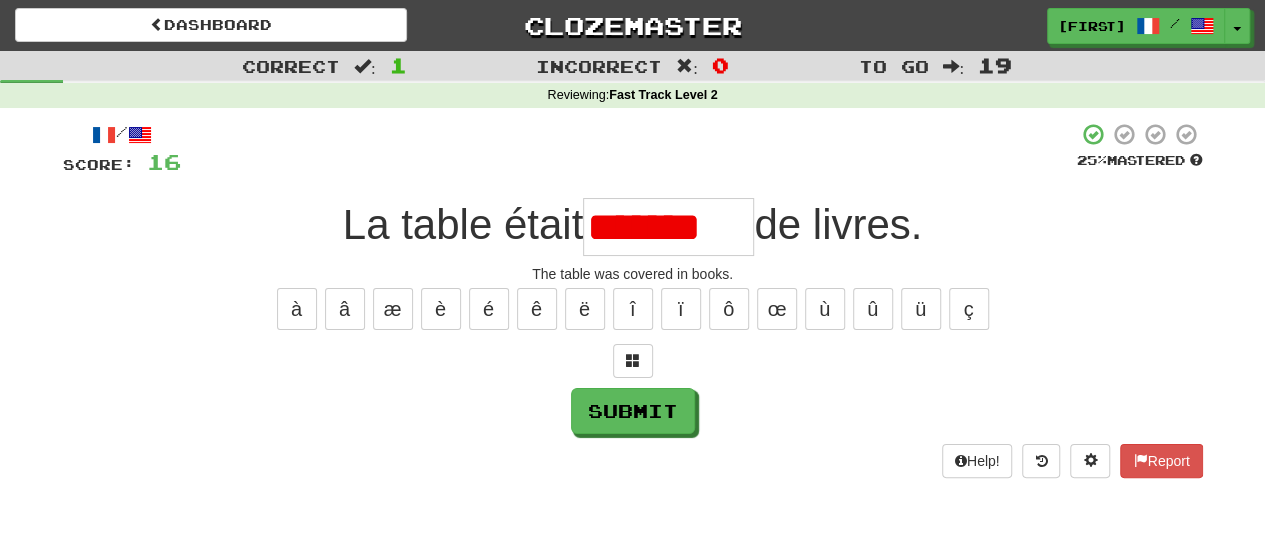 scroll, scrollTop: 0, scrollLeft: 0, axis: both 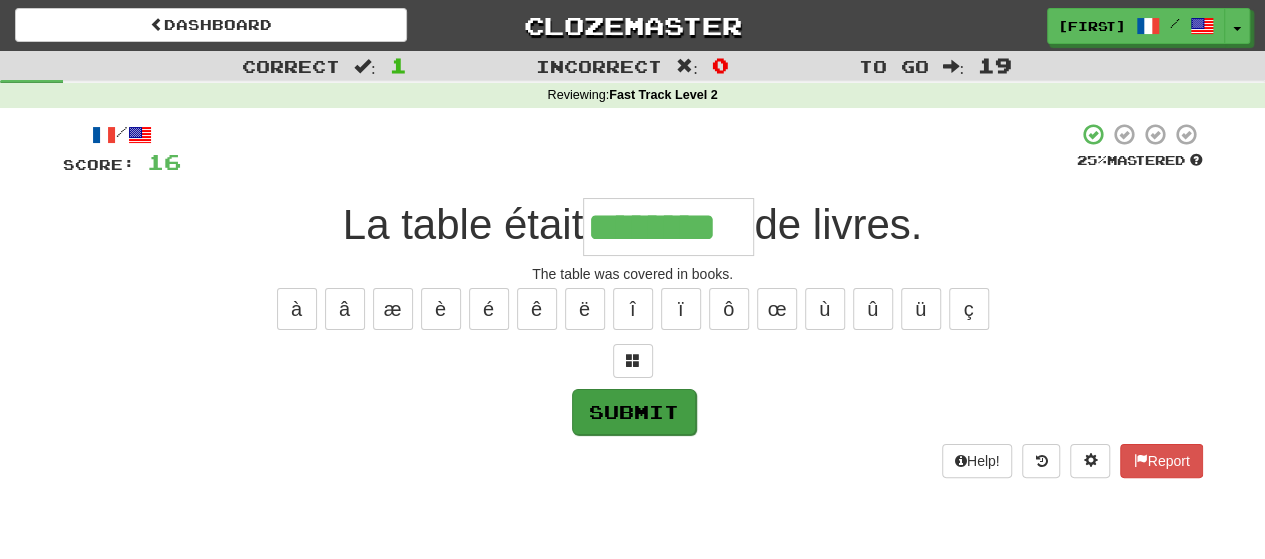 type on "********" 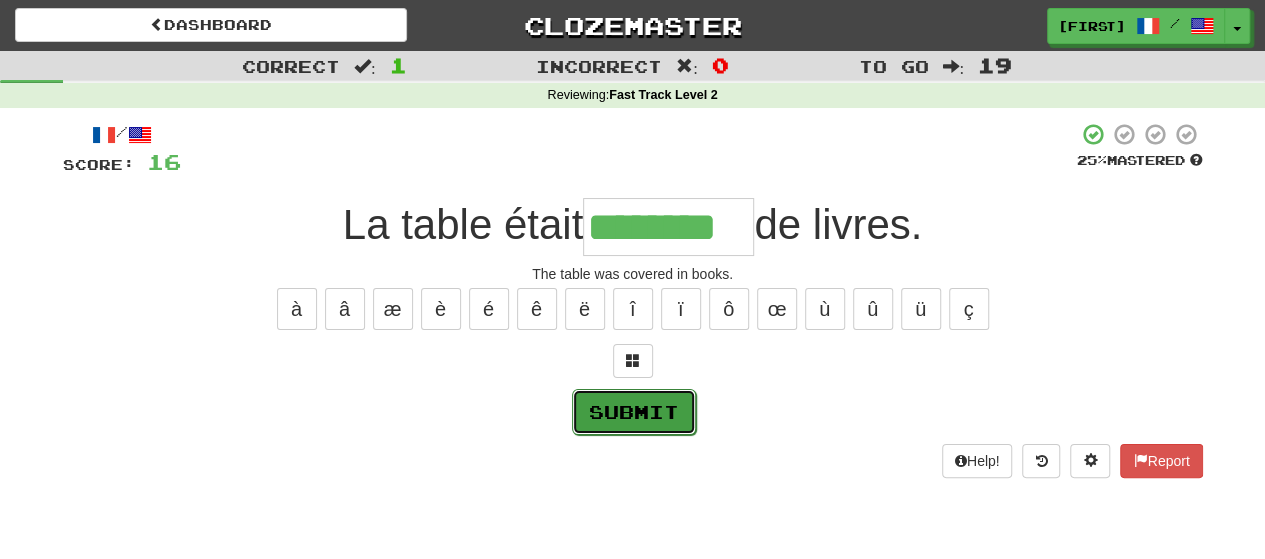 click on "Submit" at bounding box center [634, 412] 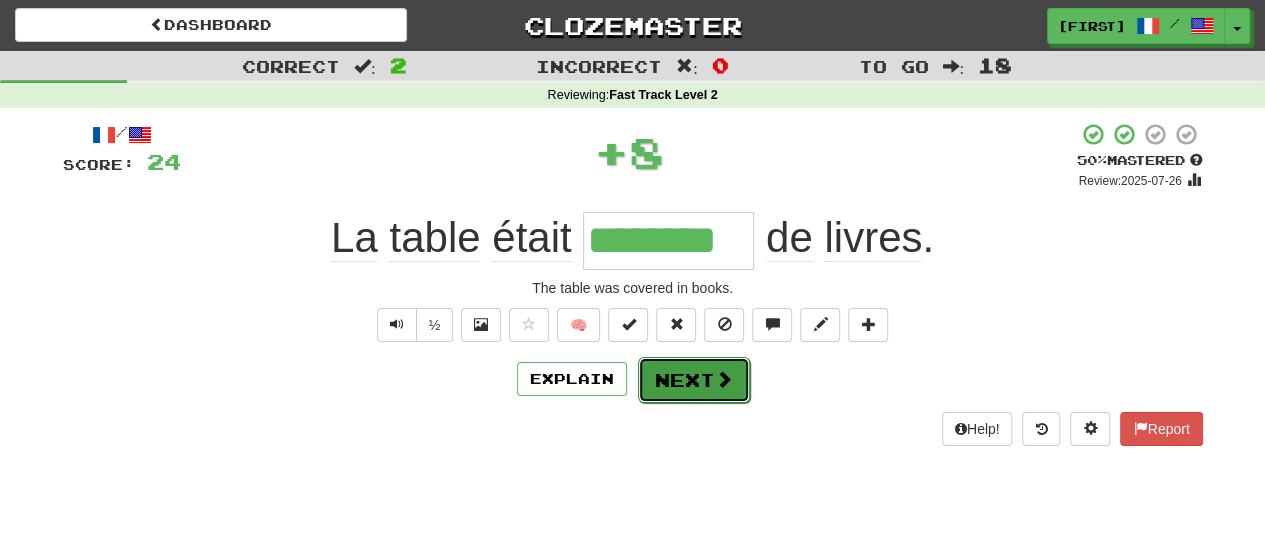click on "Next" at bounding box center (694, 380) 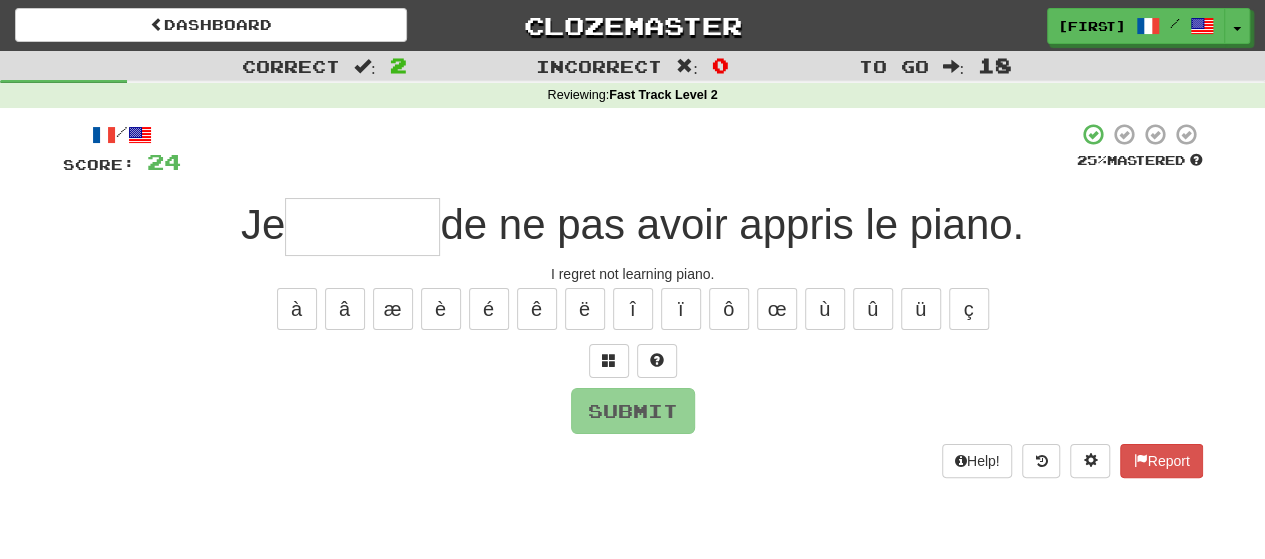 click at bounding box center (362, 227) 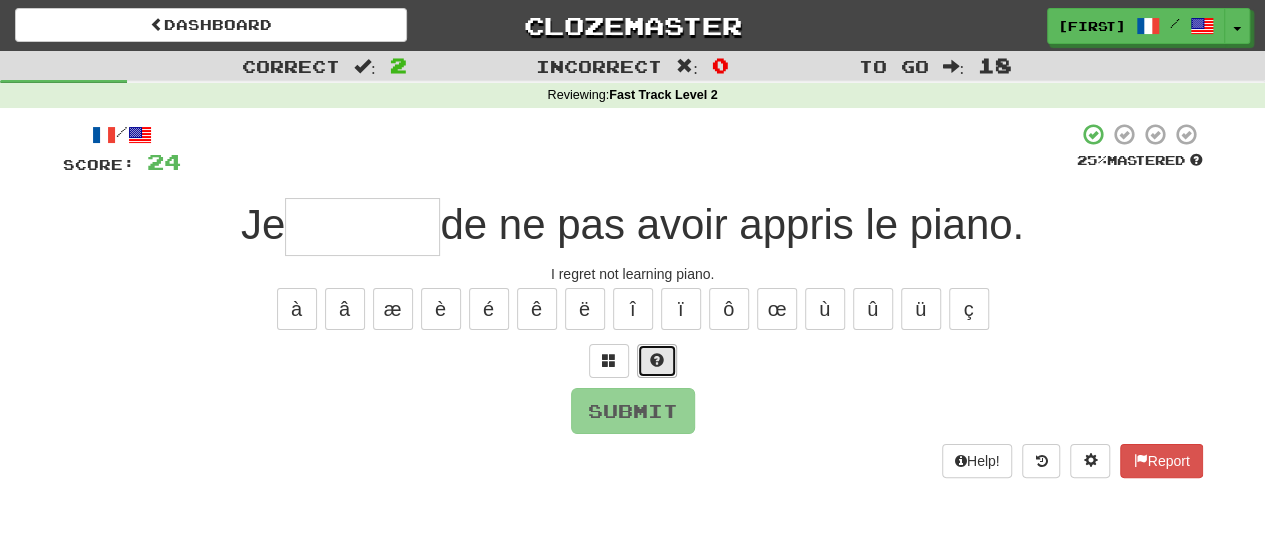 click at bounding box center [657, 360] 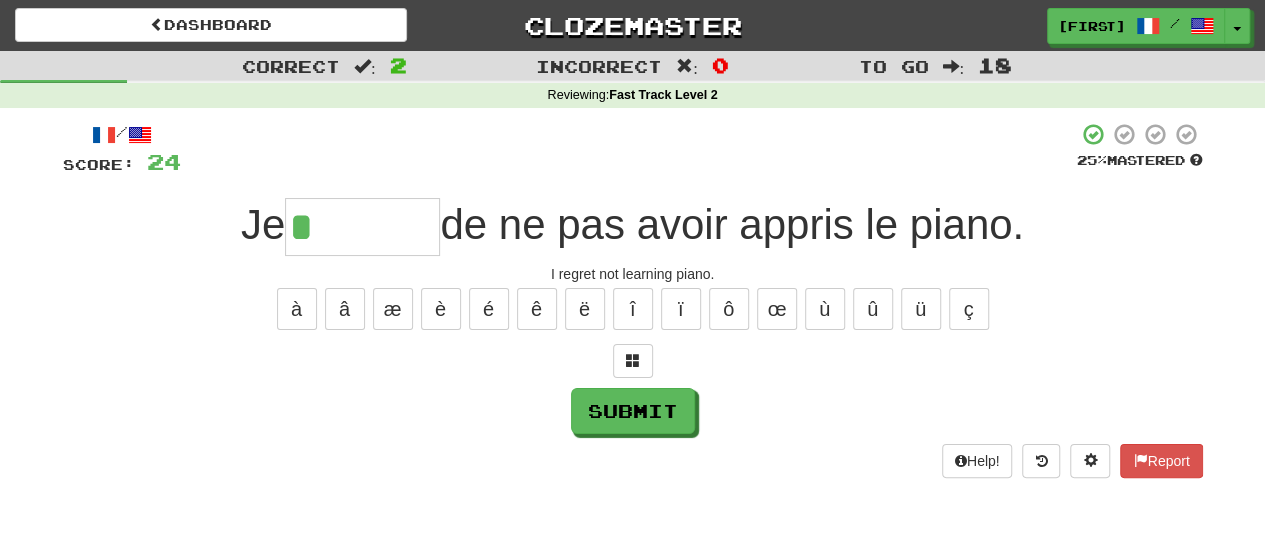 click on "*" at bounding box center [362, 227] 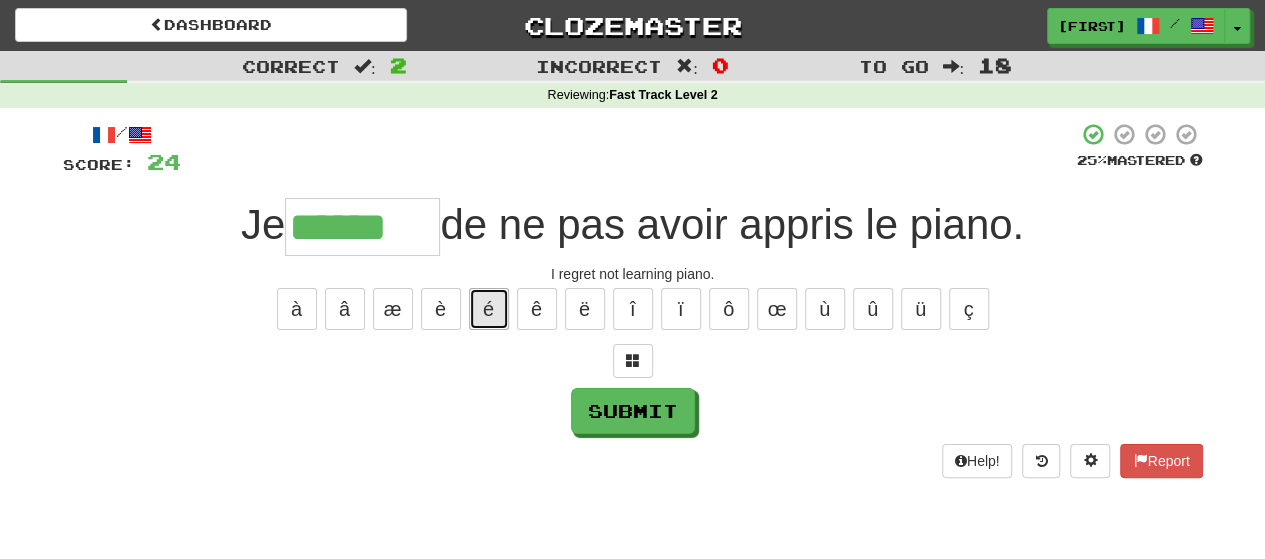 click on "é" at bounding box center (489, 309) 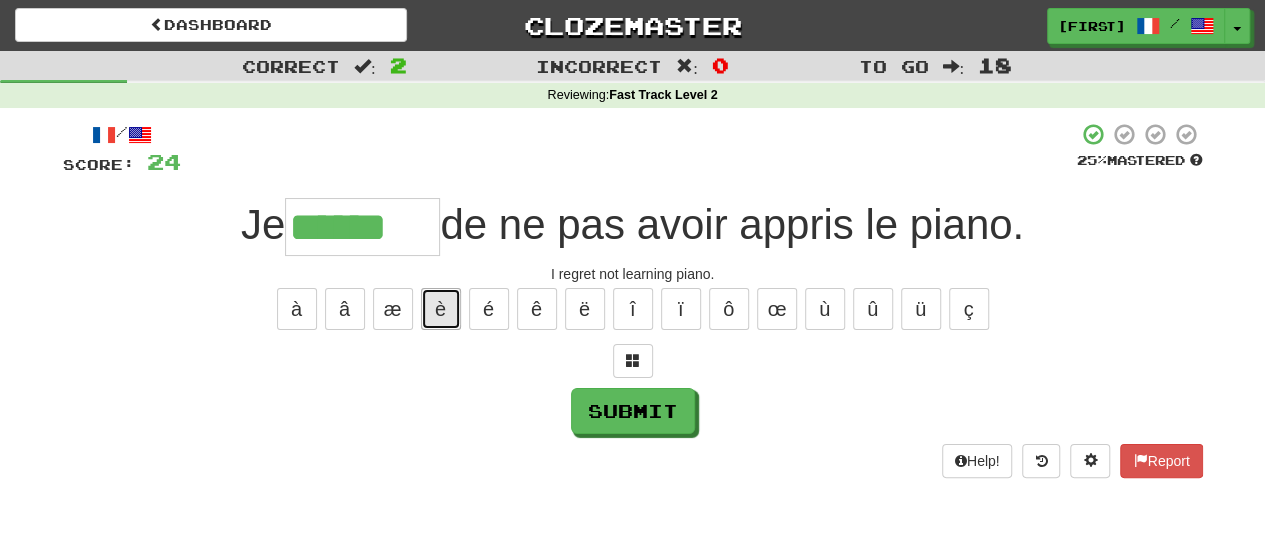 click on "è" at bounding box center (441, 309) 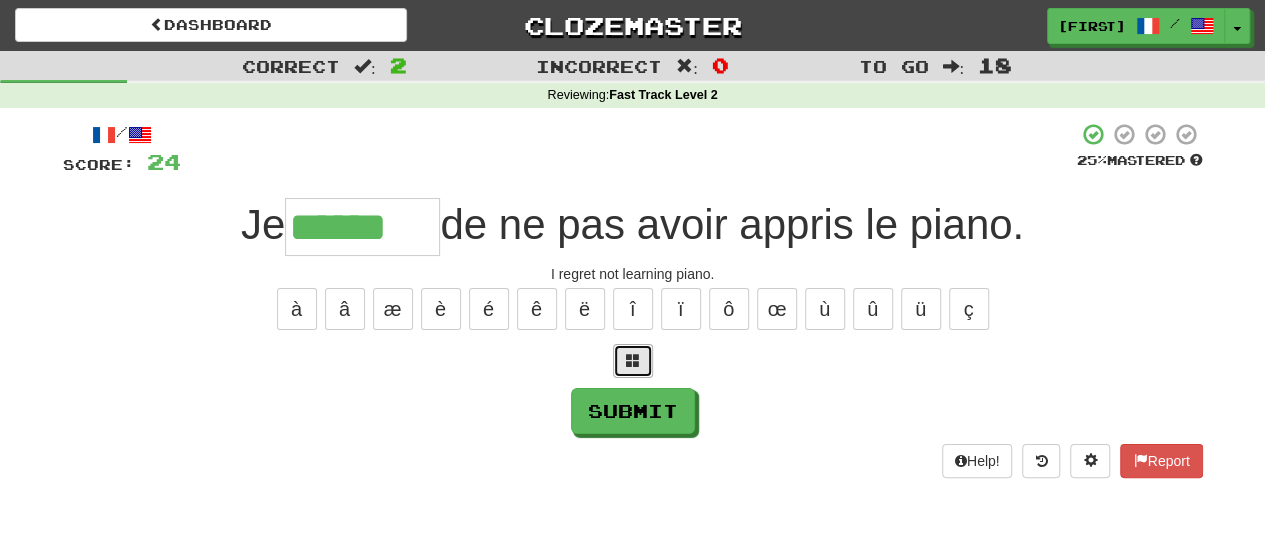 click at bounding box center [633, 360] 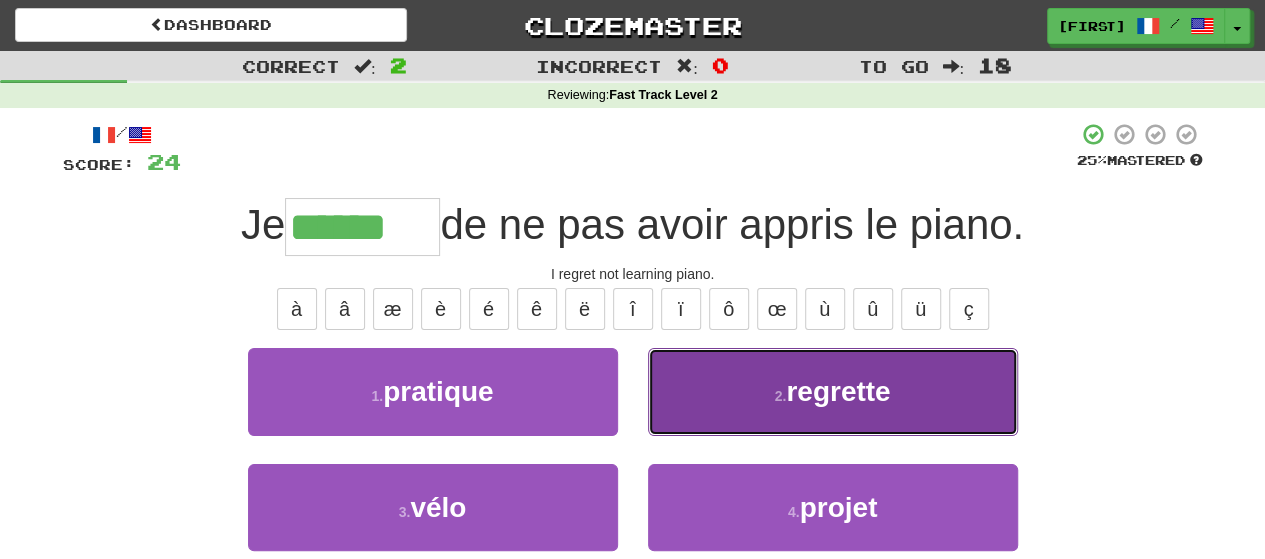 click on "2 .  regrette" at bounding box center [833, 391] 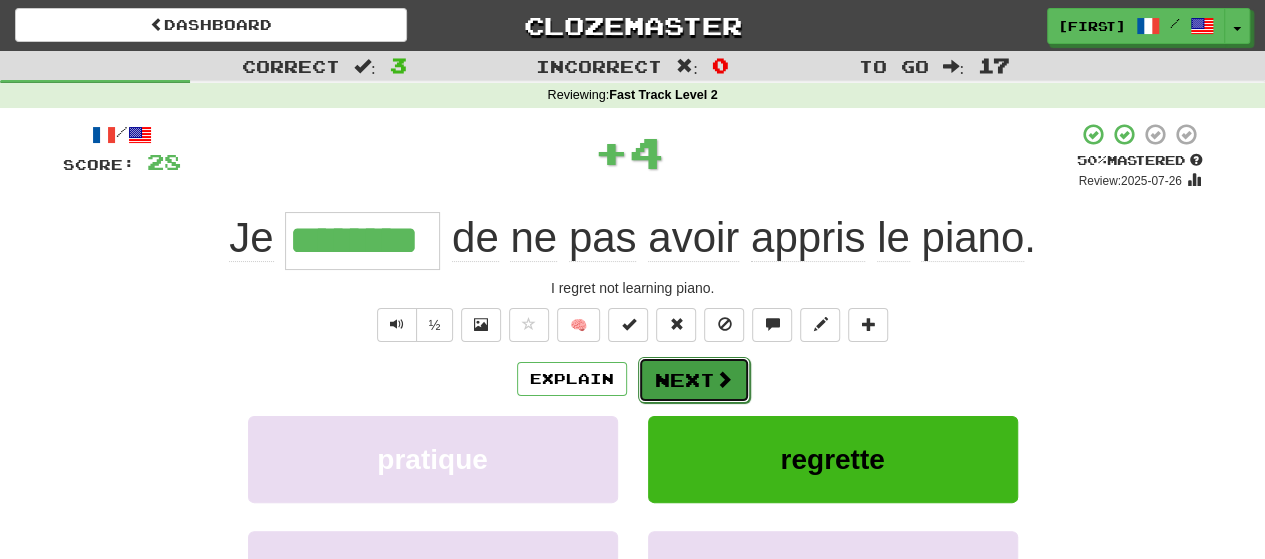 click on "Next" at bounding box center (694, 380) 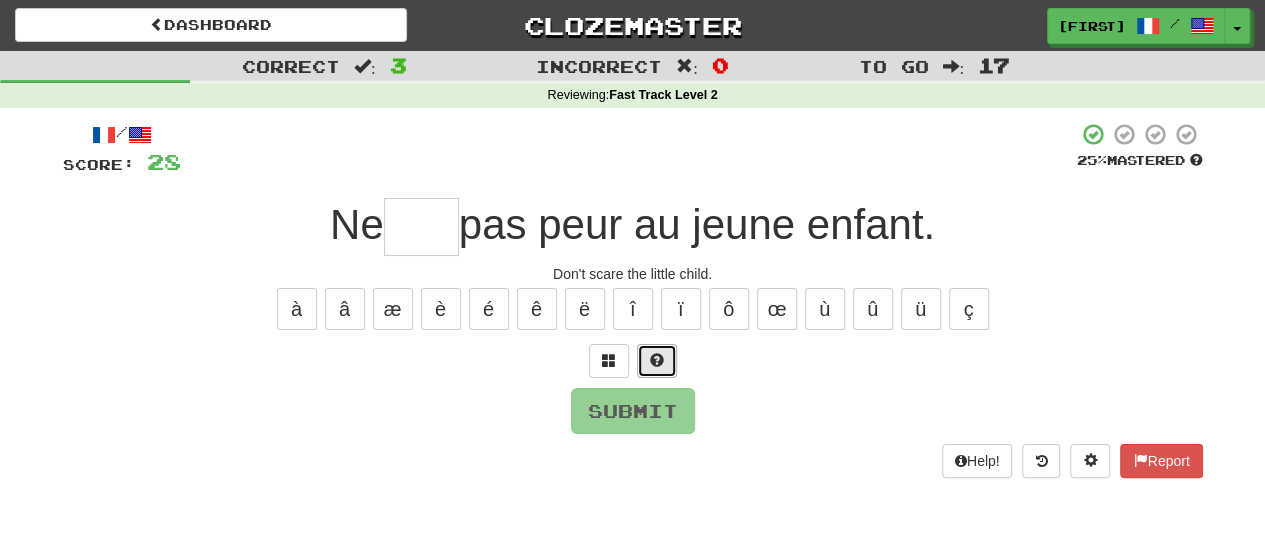 click at bounding box center [657, 360] 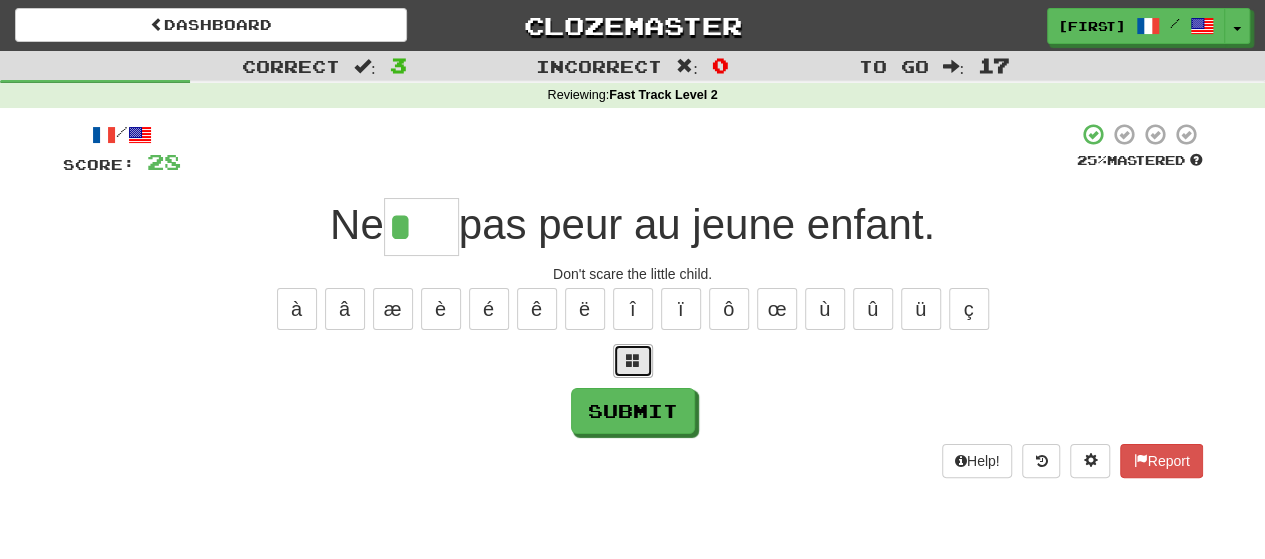 click at bounding box center [633, 361] 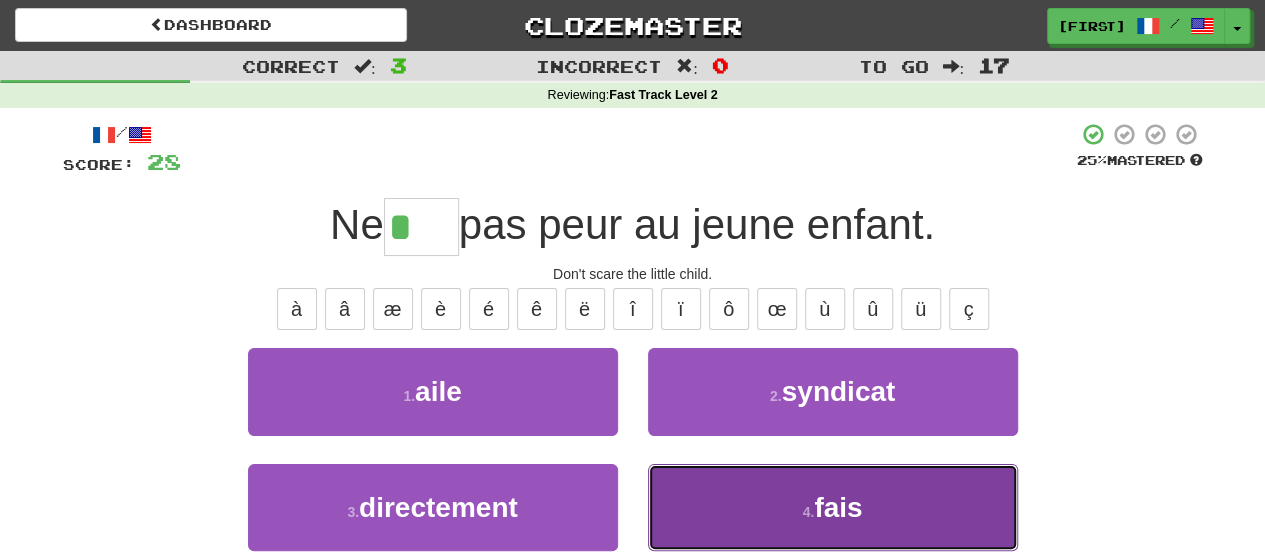 click on "4 .  fais" at bounding box center (833, 507) 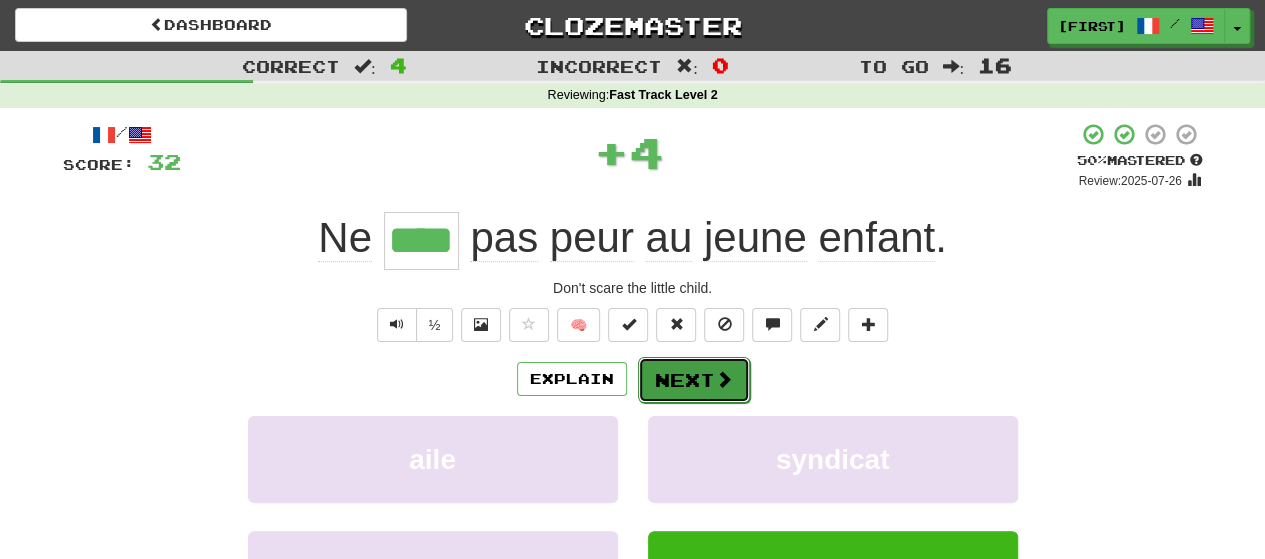 click on "Next" at bounding box center (694, 380) 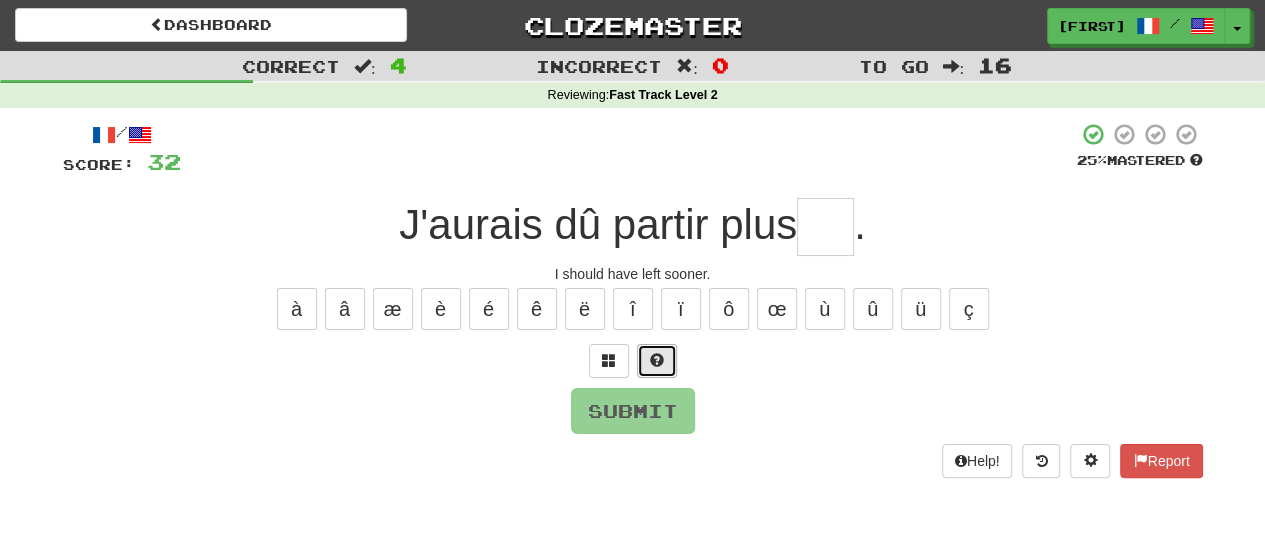 click at bounding box center [657, 361] 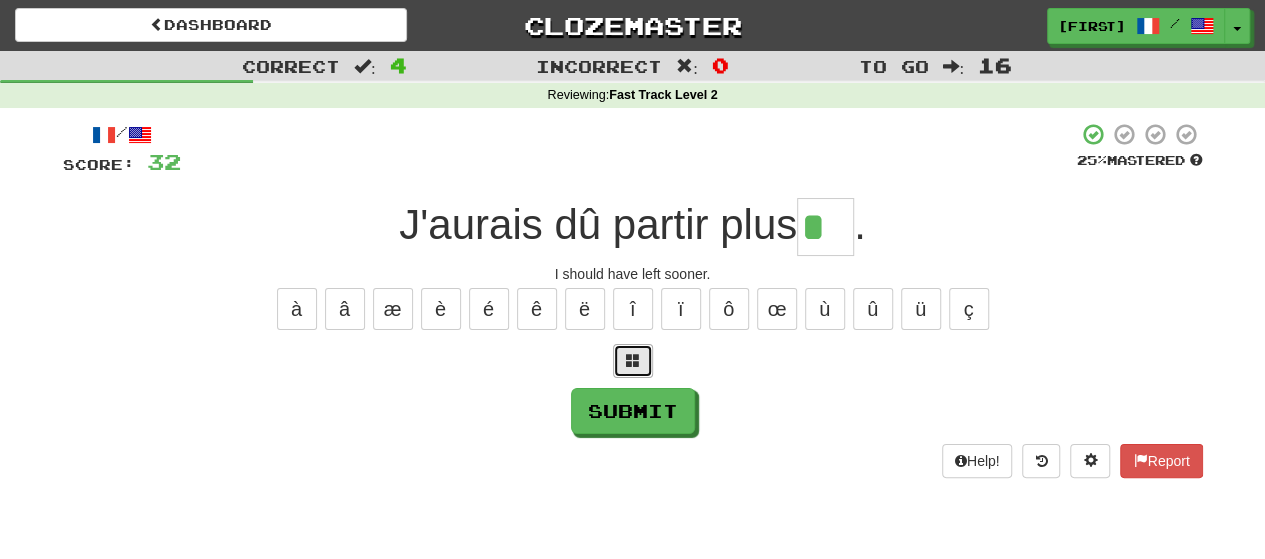 click at bounding box center [633, 360] 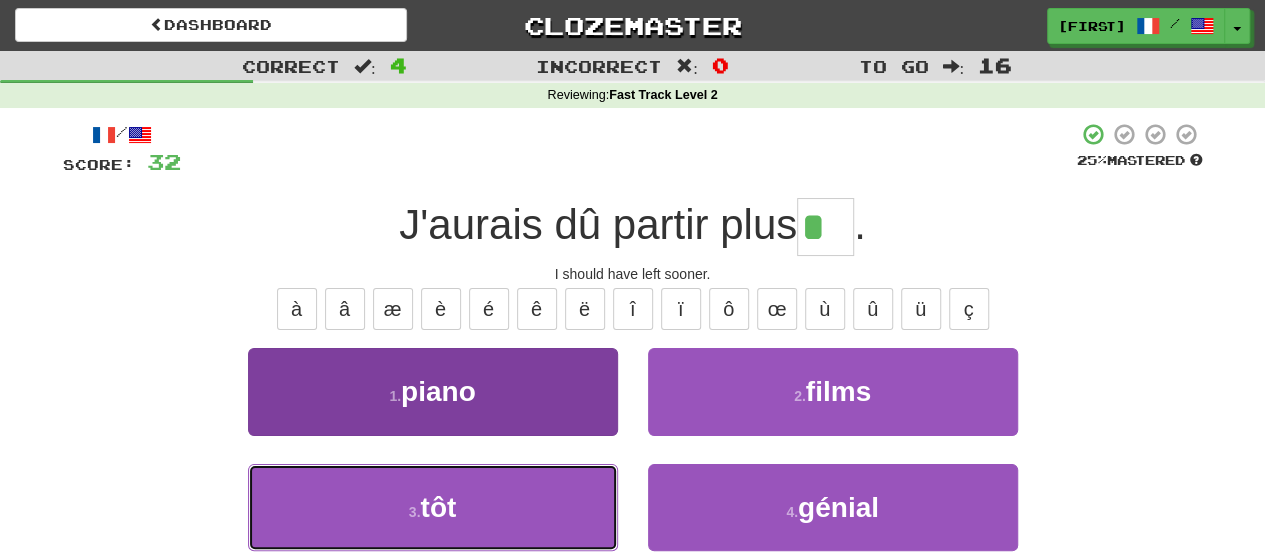 click on "3 .  tôt" at bounding box center [433, 507] 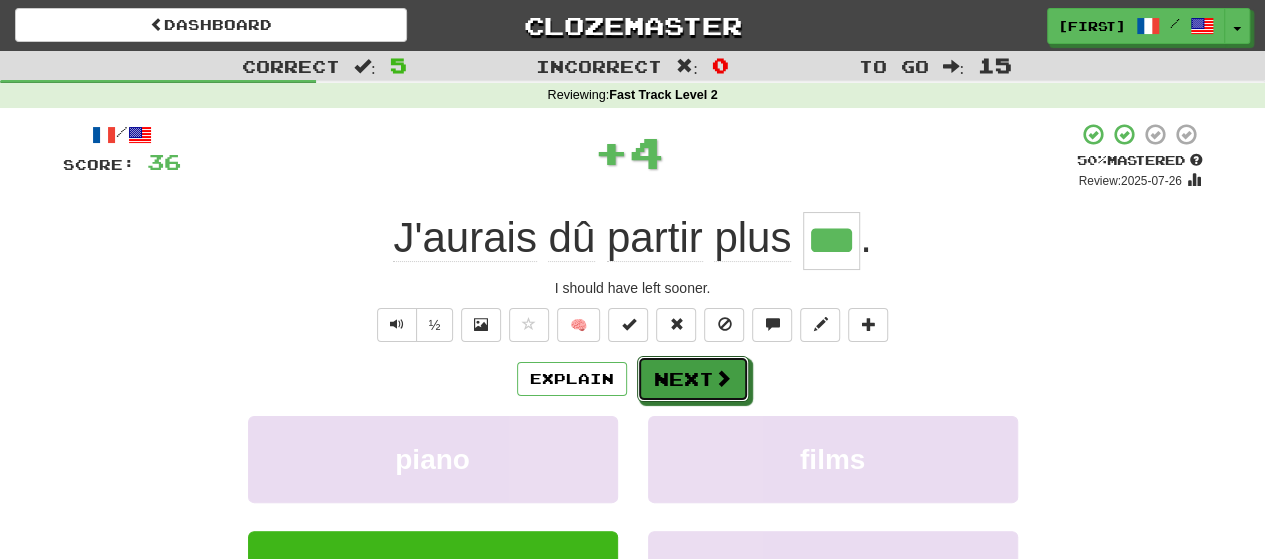 click on "Next" at bounding box center (693, 379) 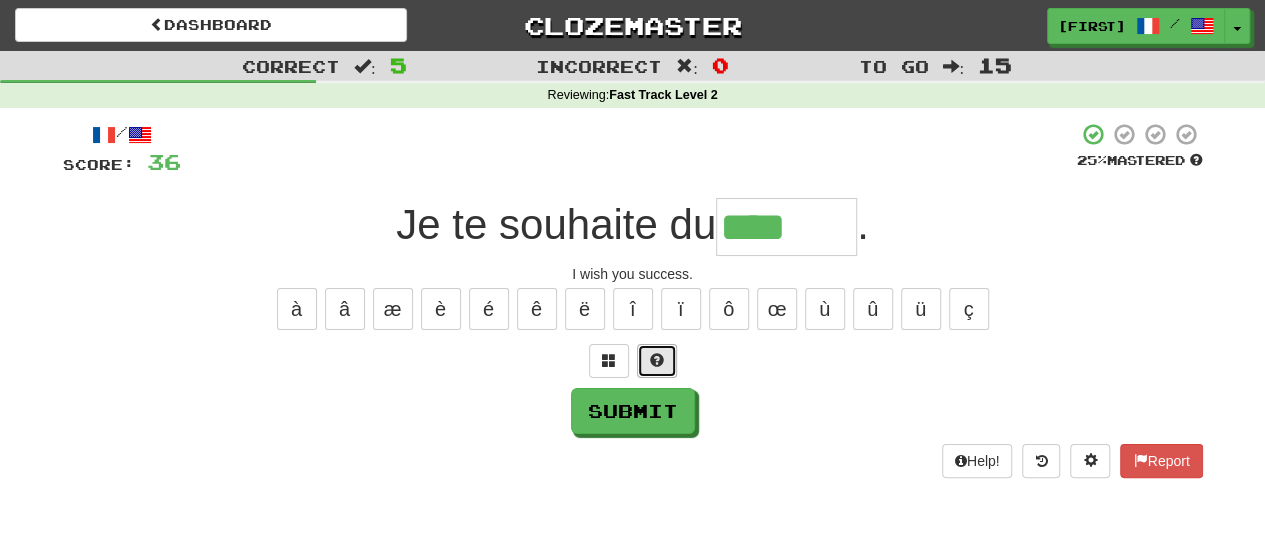click at bounding box center (657, 360) 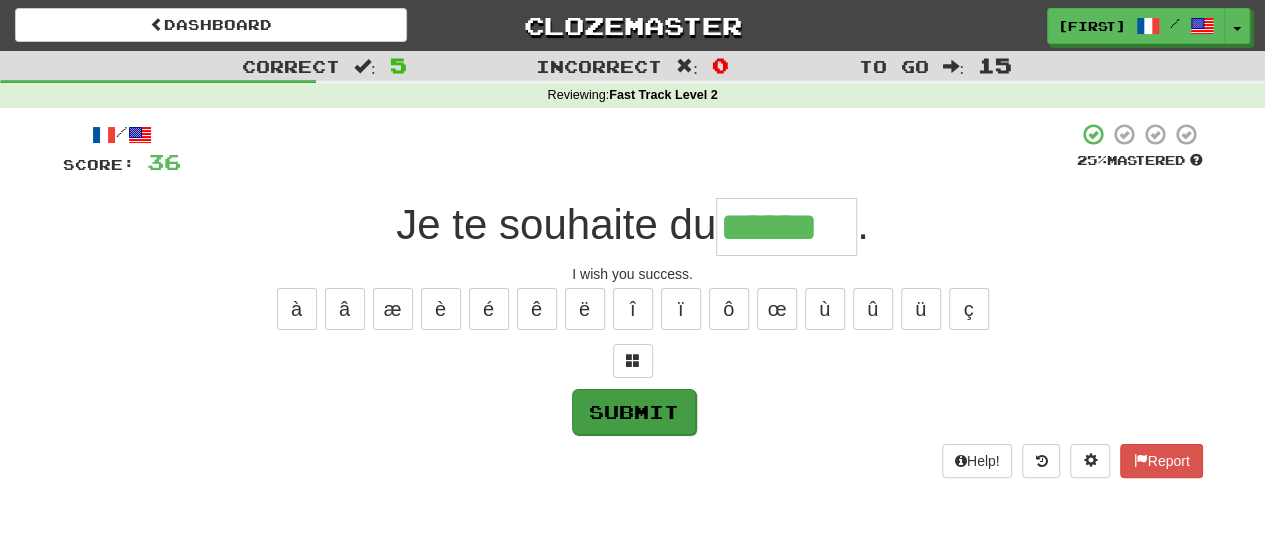 type on "******" 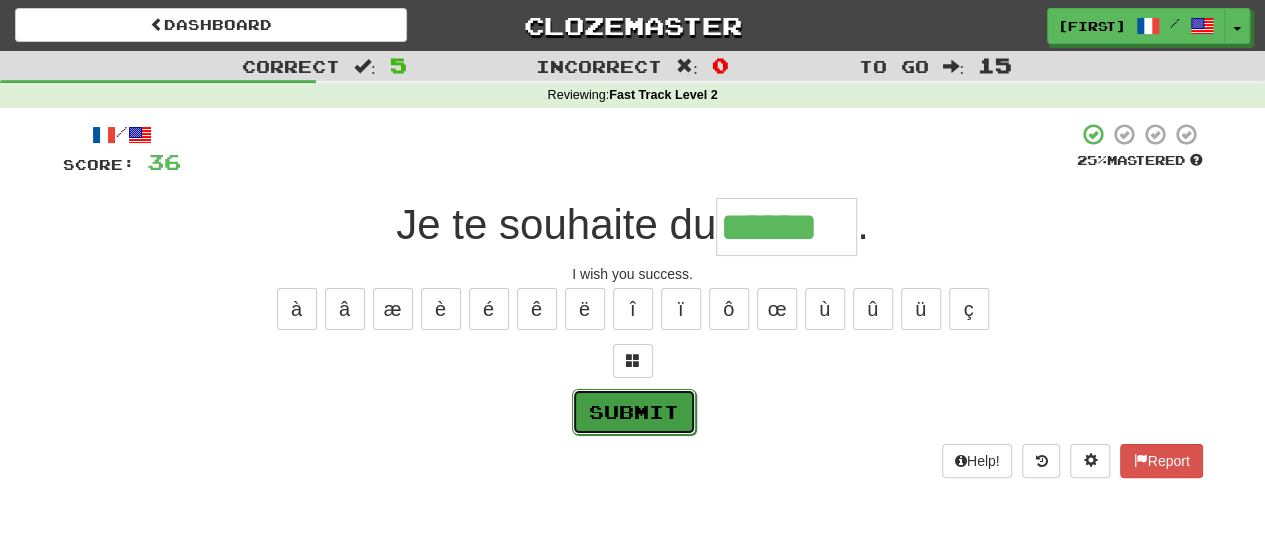 click on "Submit" at bounding box center [634, 412] 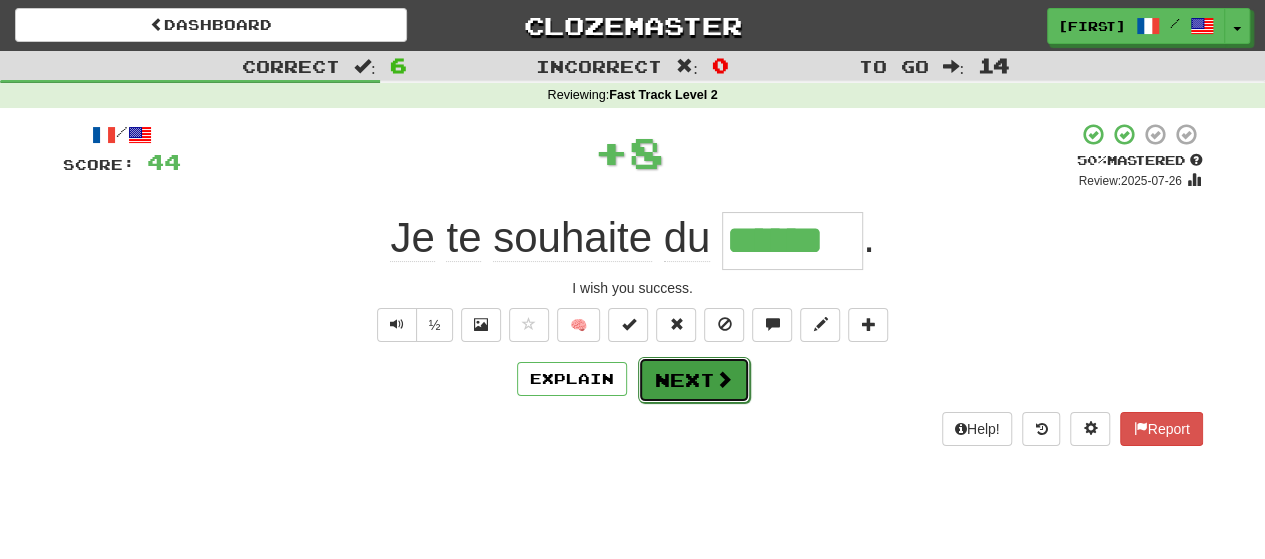 click at bounding box center (724, 379) 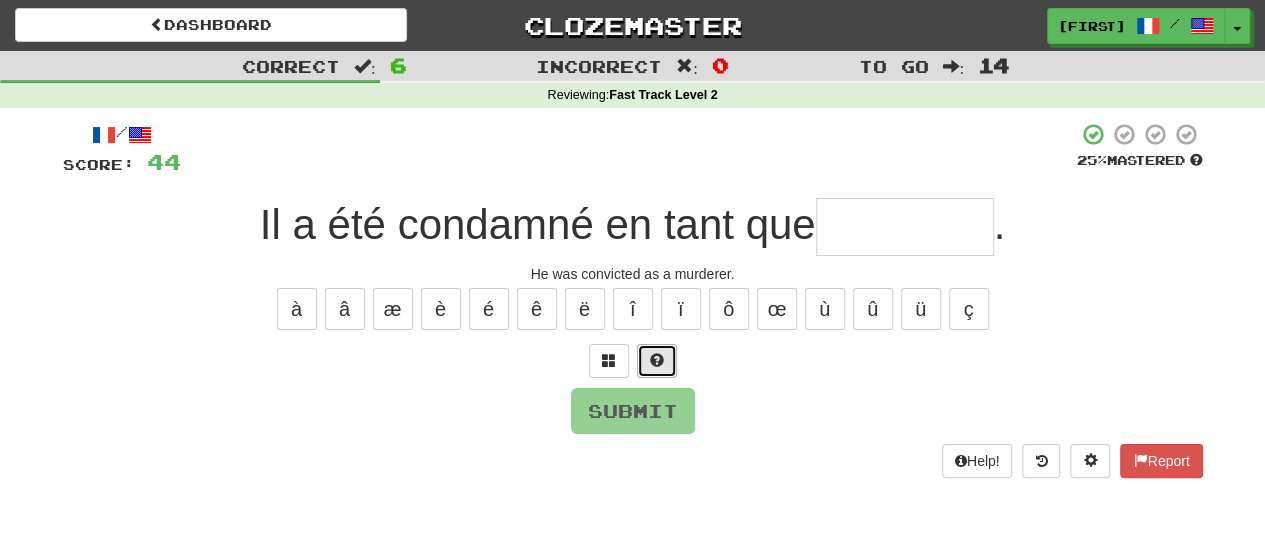 click at bounding box center [657, 360] 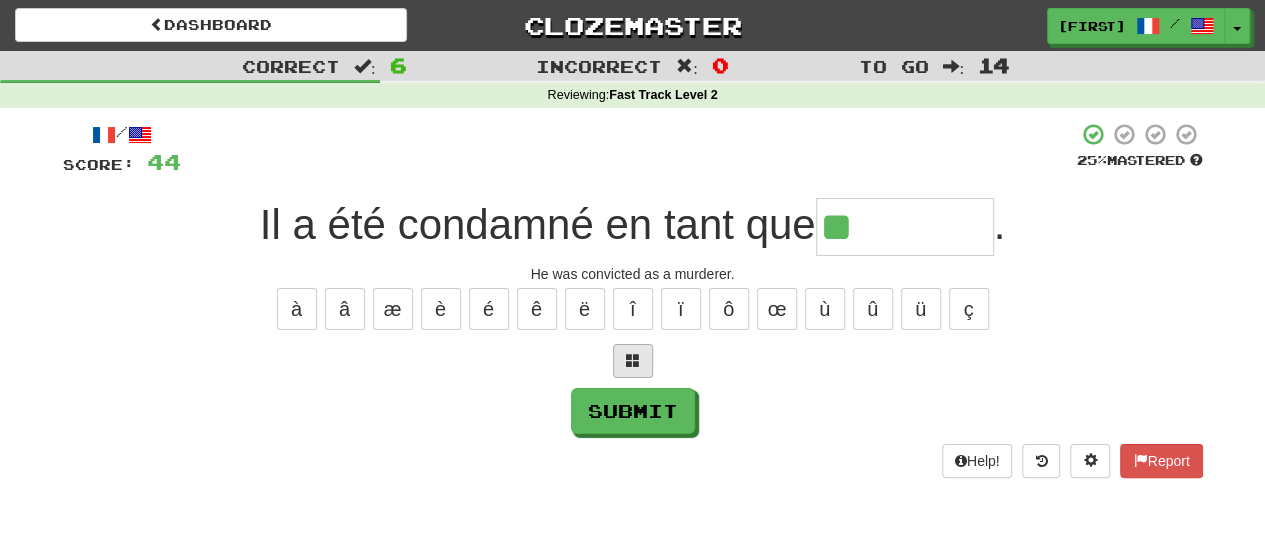 drag, startPoint x: 654, startPoint y: 358, endPoint x: 642, endPoint y: 361, distance: 12.369317 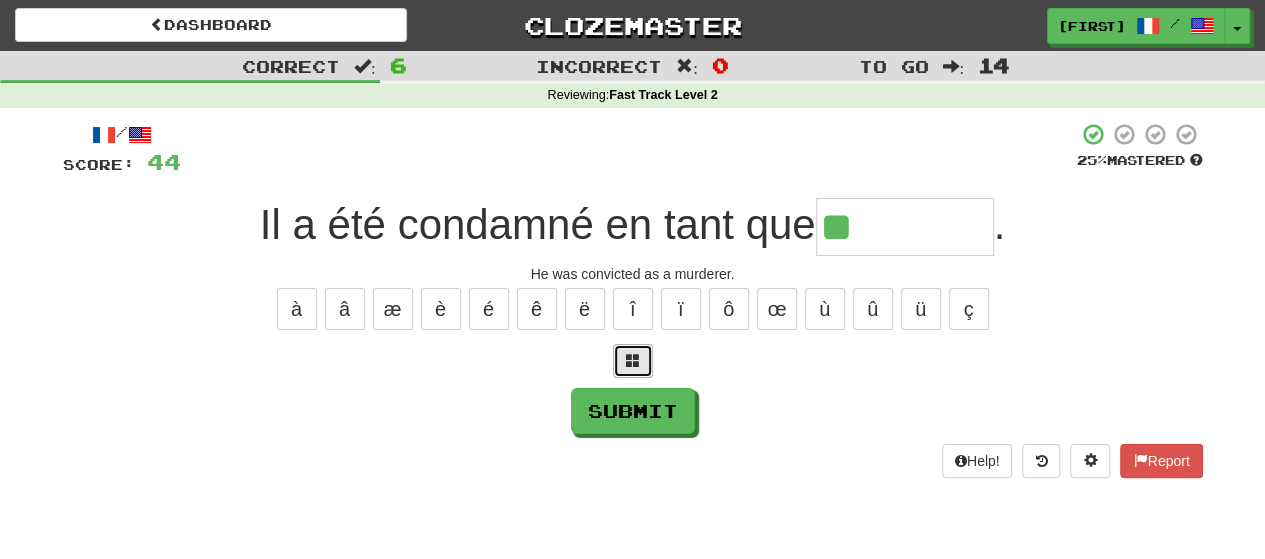 click at bounding box center (633, 361) 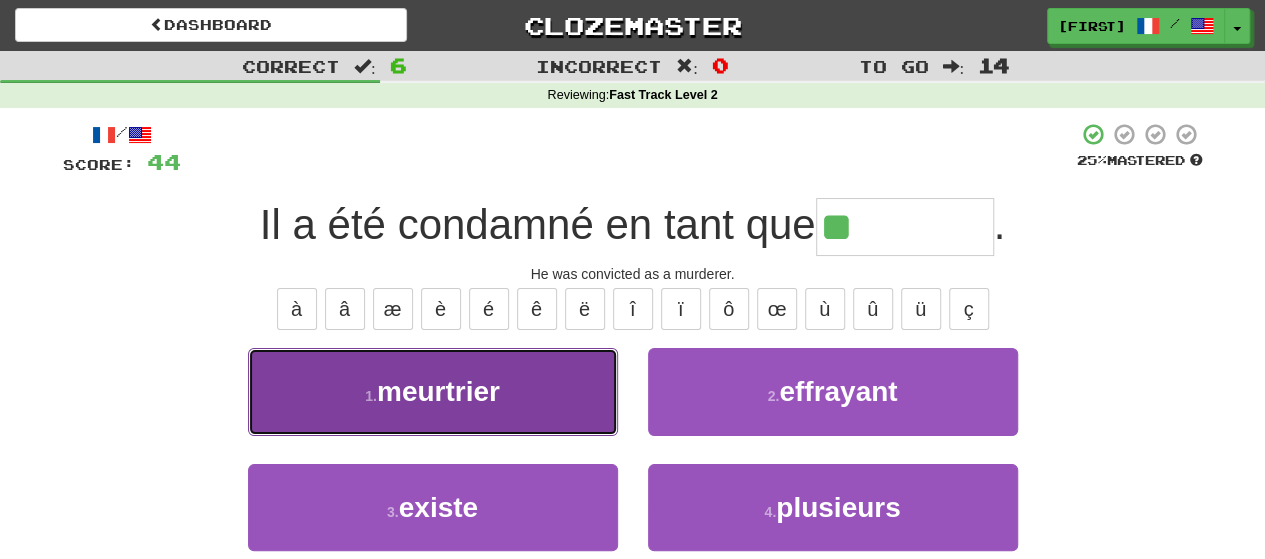 click on "1 .  meurtrier" at bounding box center (433, 391) 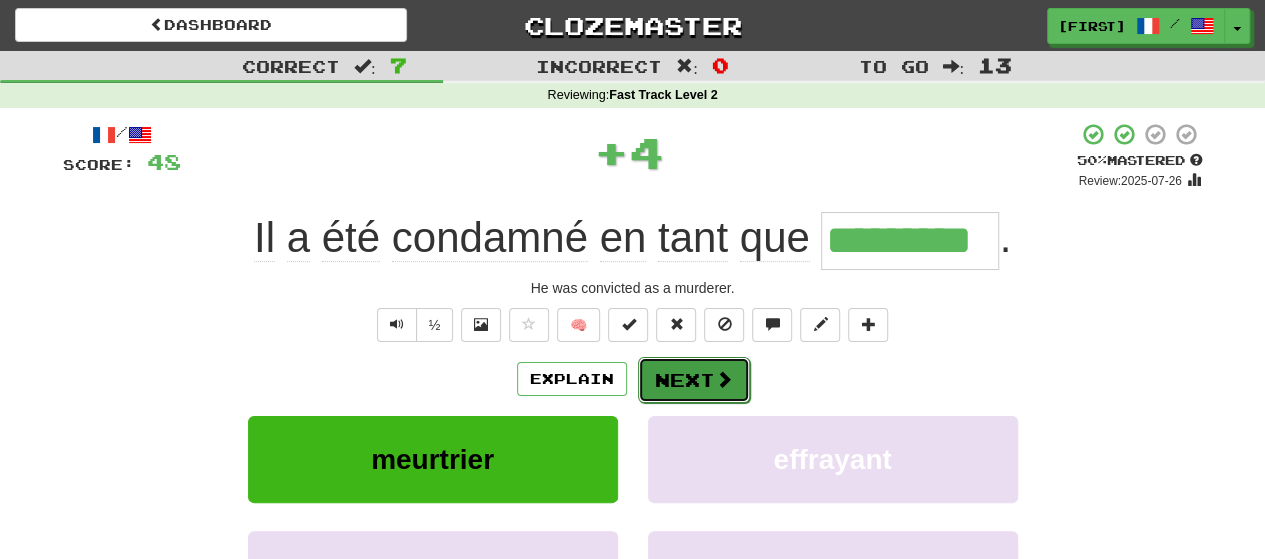 click on "Next" at bounding box center [694, 380] 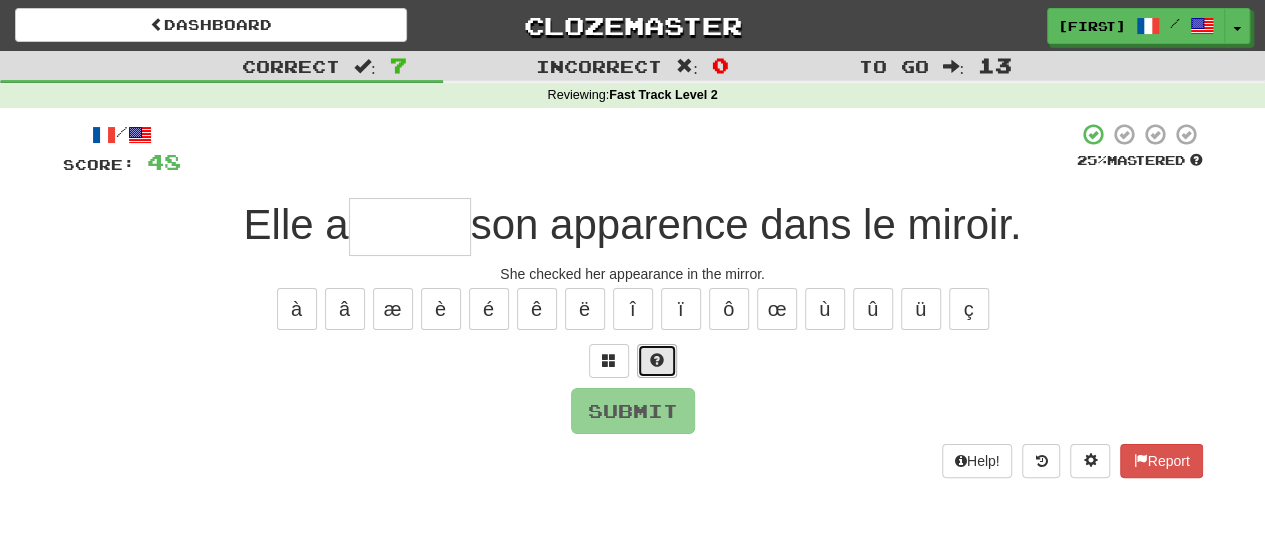 click at bounding box center [657, 361] 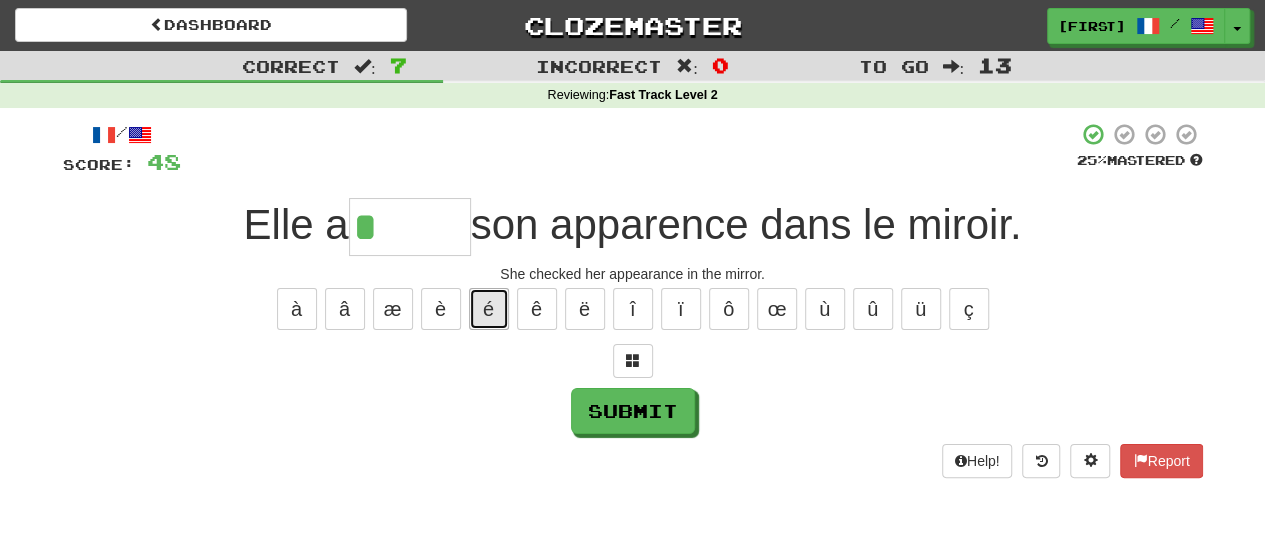 click on "é" at bounding box center (489, 309) 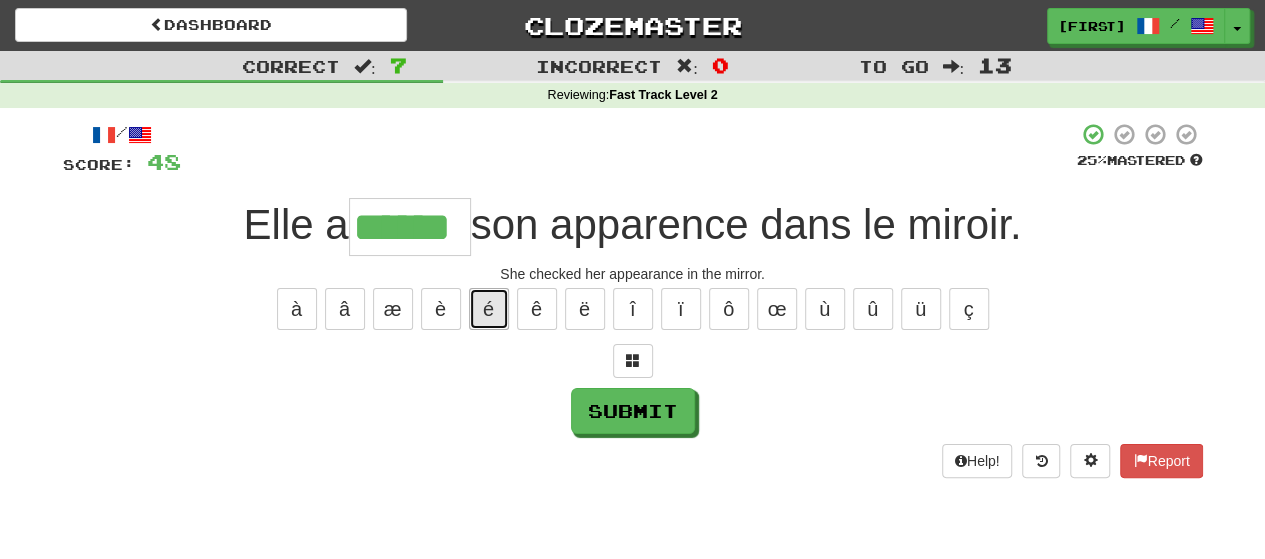 click on "é" at bounding box center (489, 309) 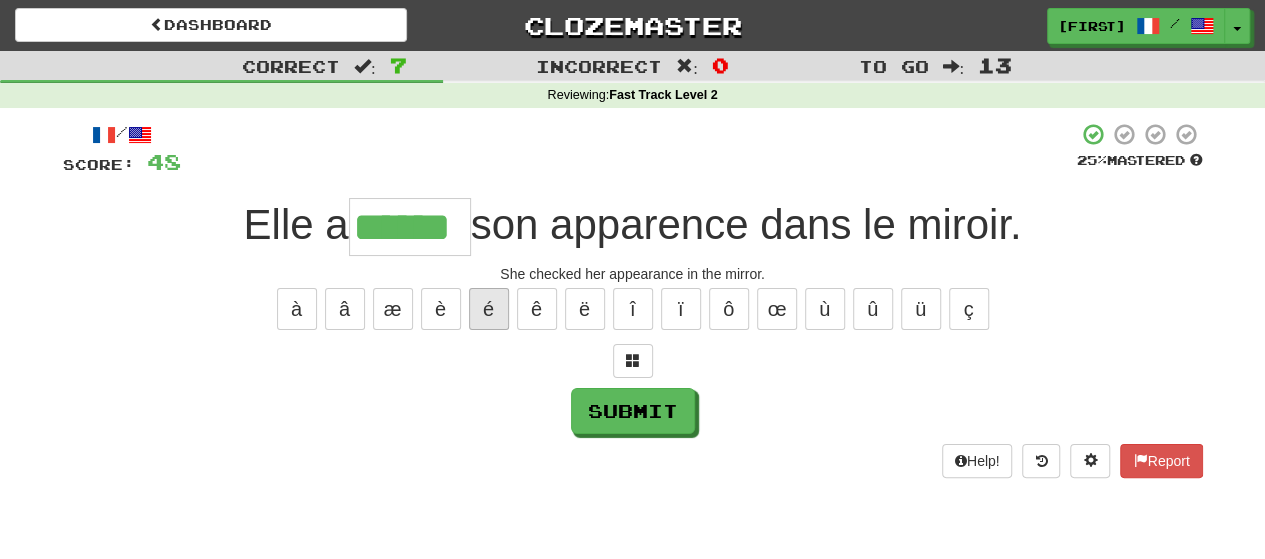 type on "*******" 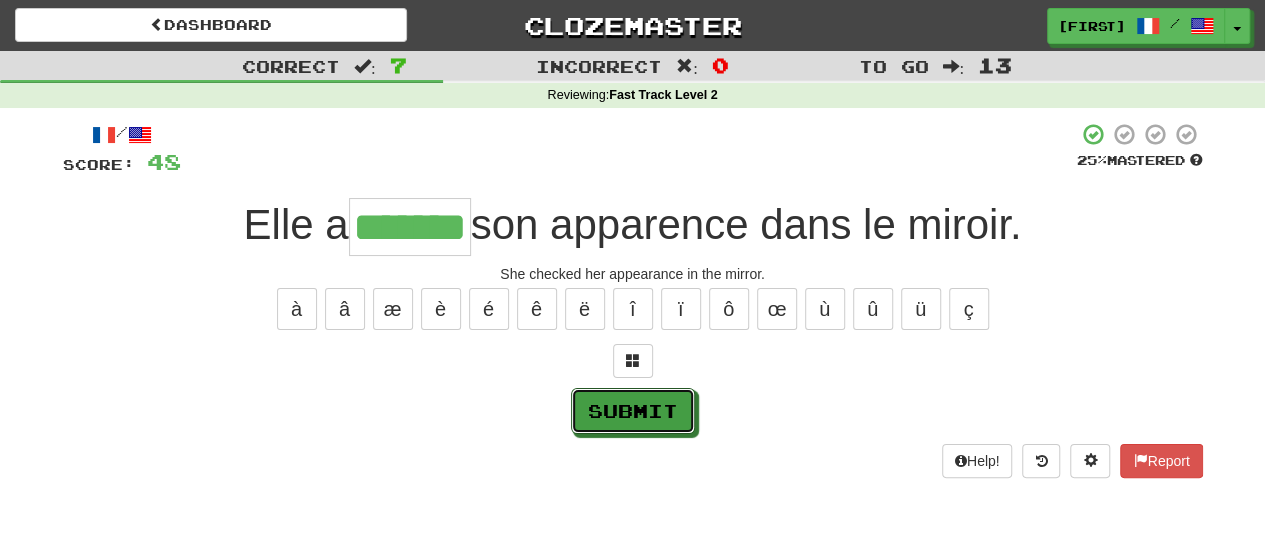 drag, startPoint x: 630, startPoint y: 417, endPoint x: 641, endPoint y: 411, distance: 12.529964 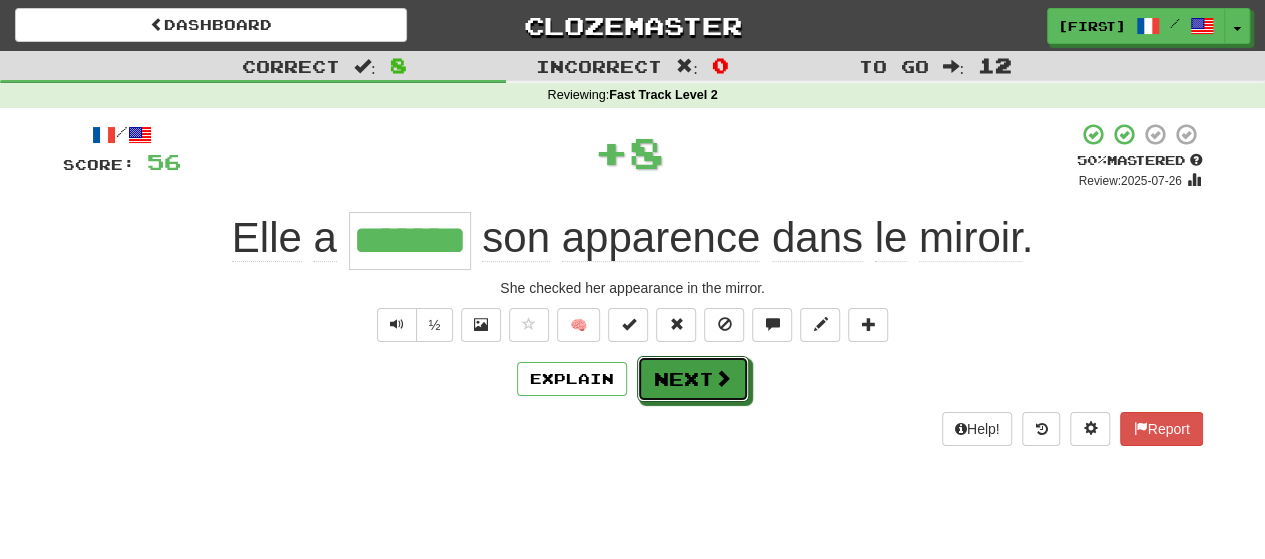 click on "Next" at bounding box center [693, 379] 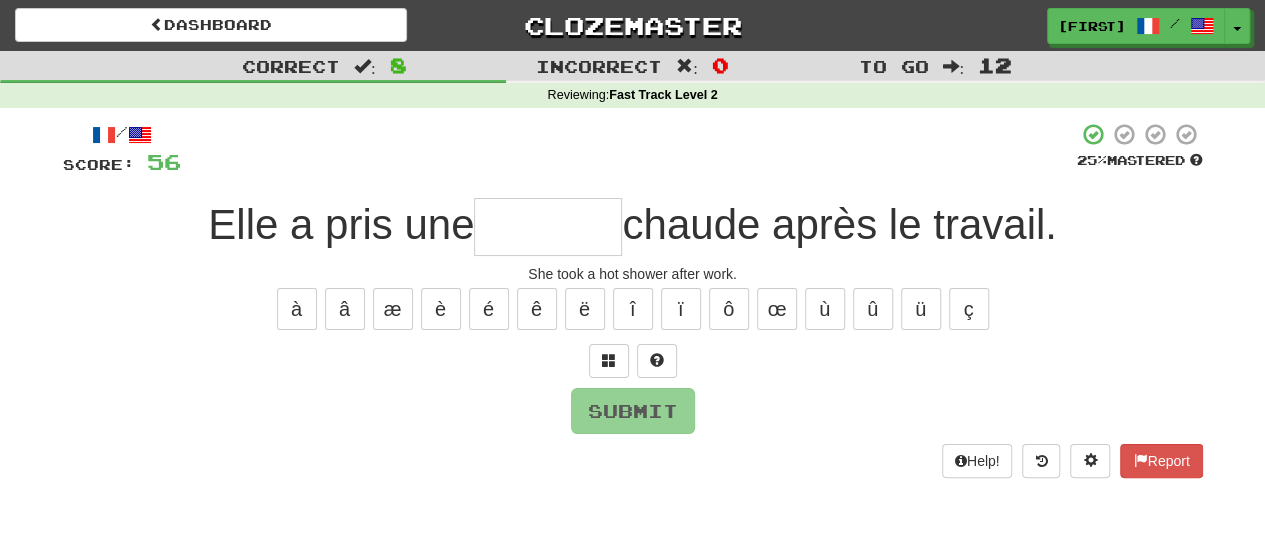 click at bounding box center [548, 227] 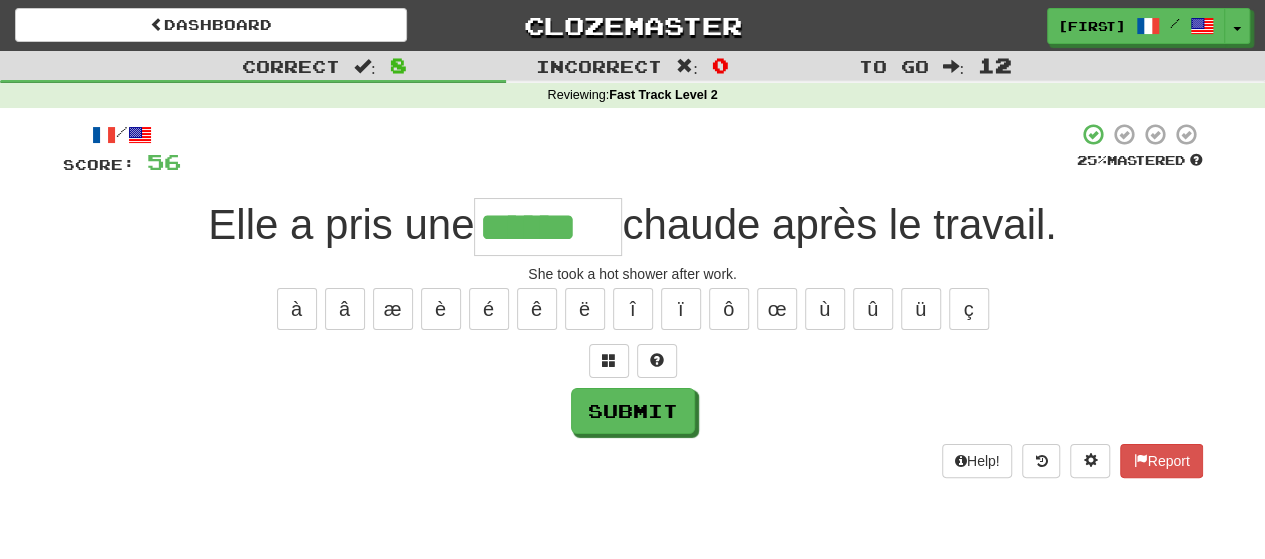 type on "******" 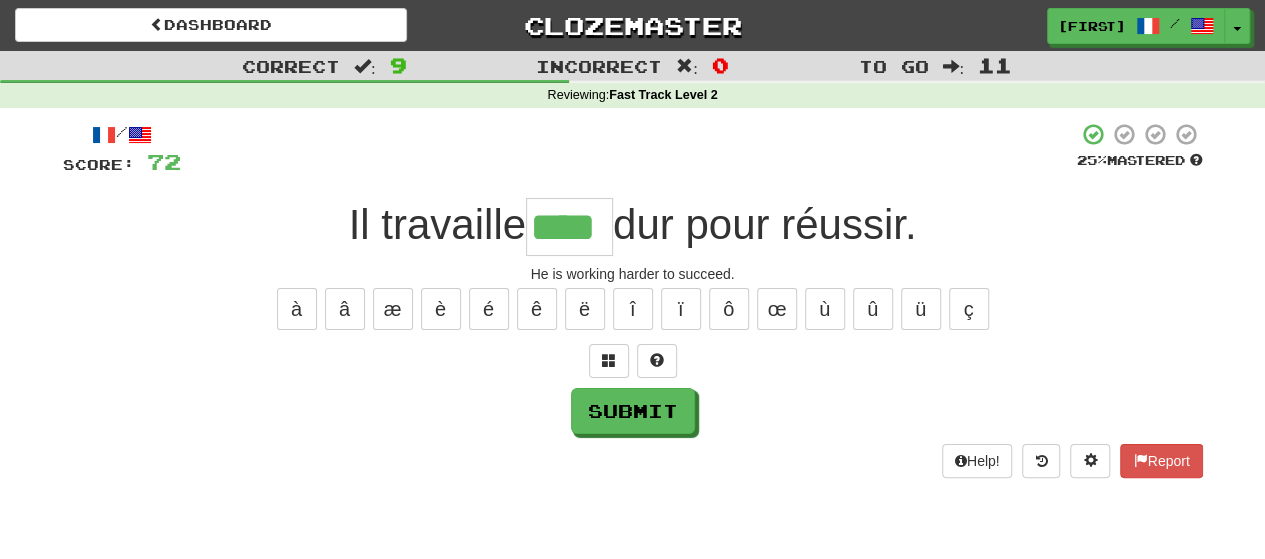type on "****" 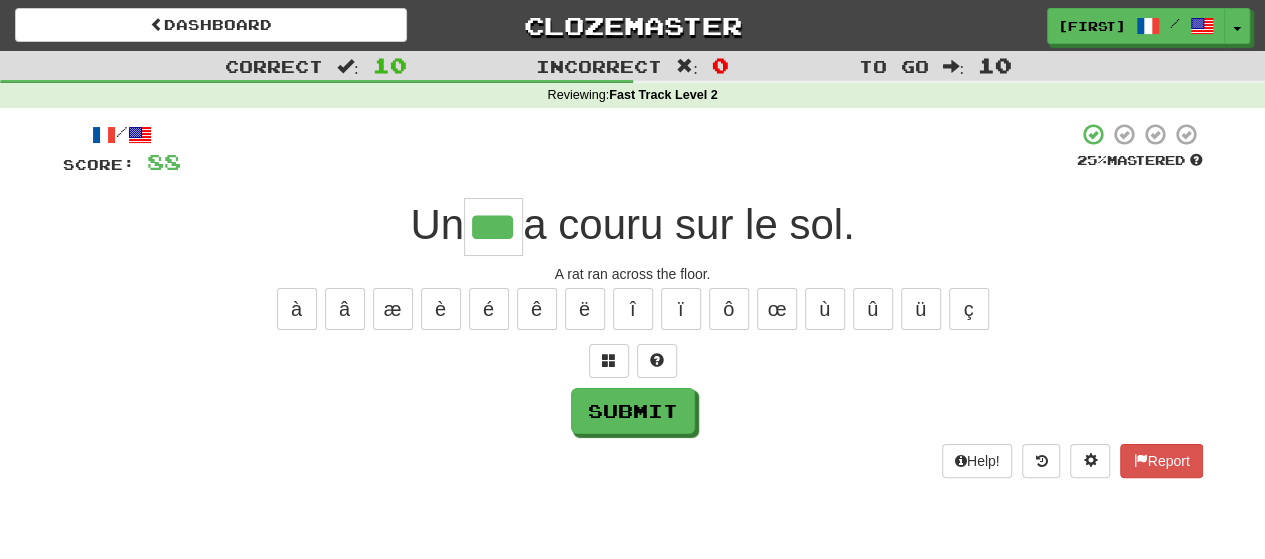 type on "***" 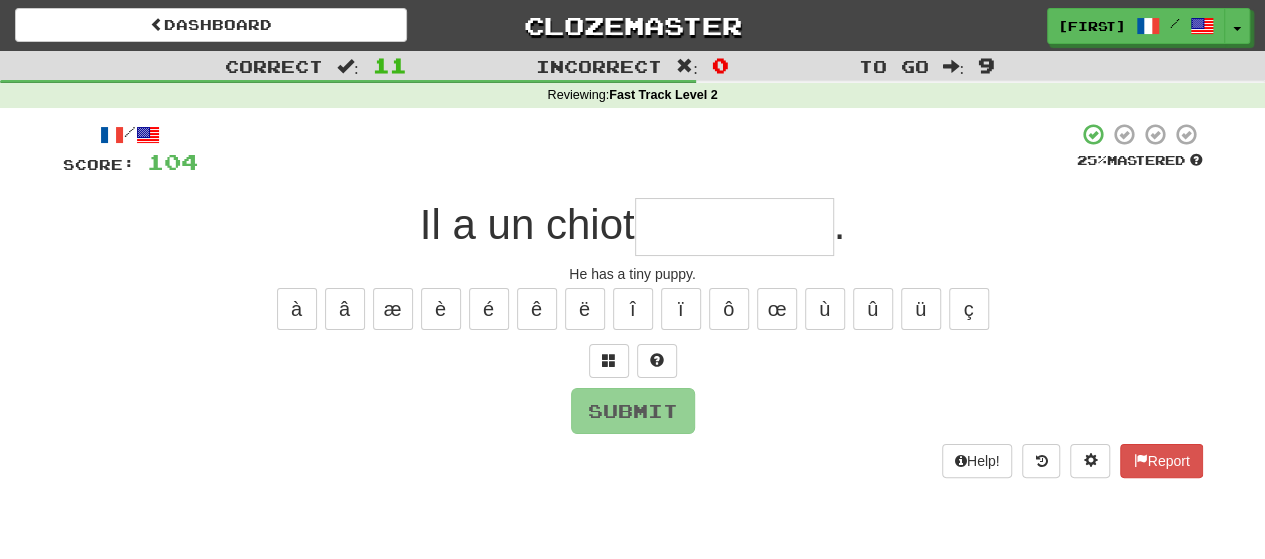 type on "*" 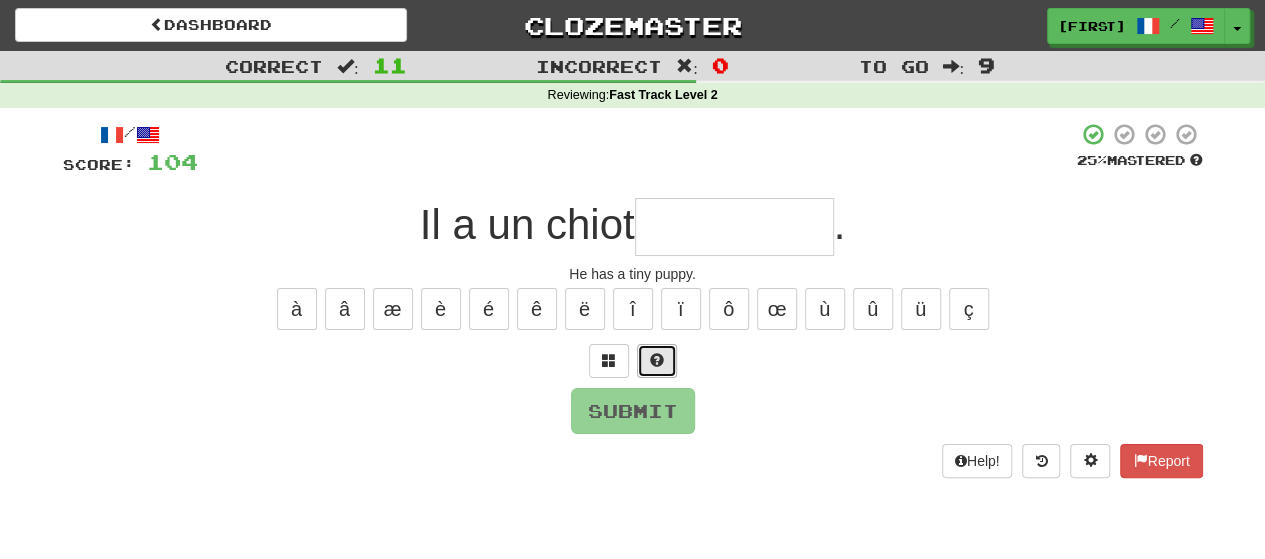 click at bounding box center (657, 360) 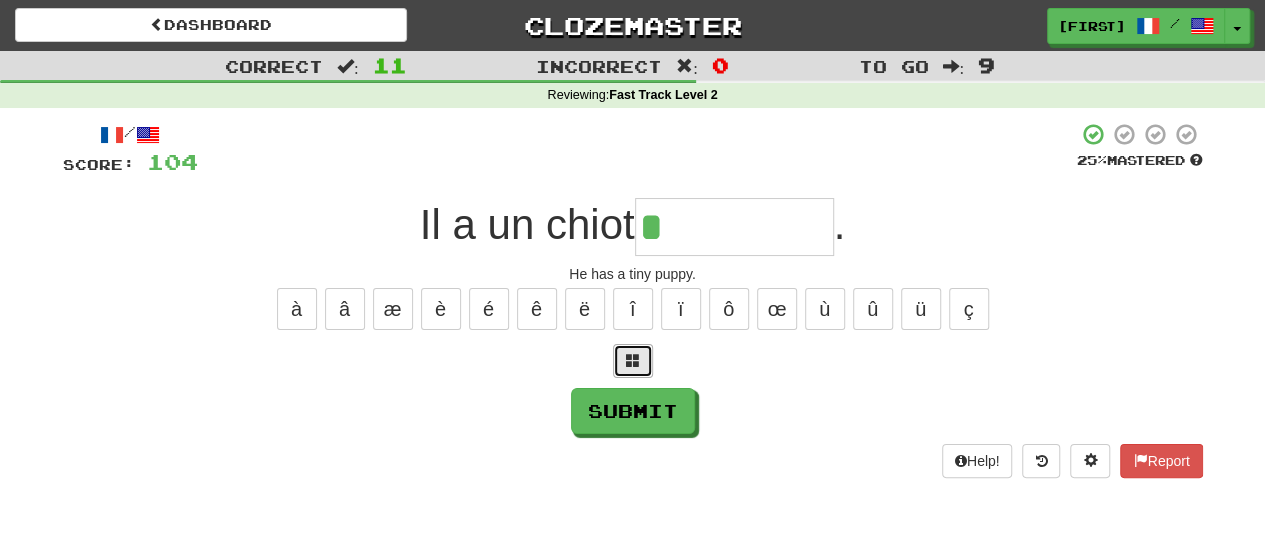 click at bounding box center [633, 361] 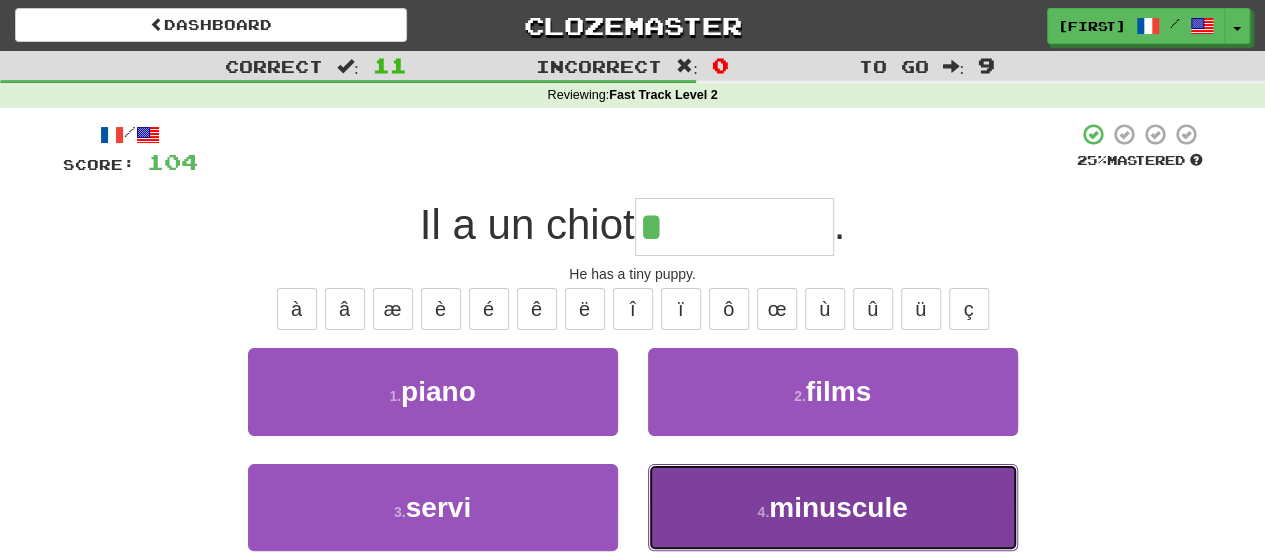 click on "minuscule" at bounding box center [838, 507] 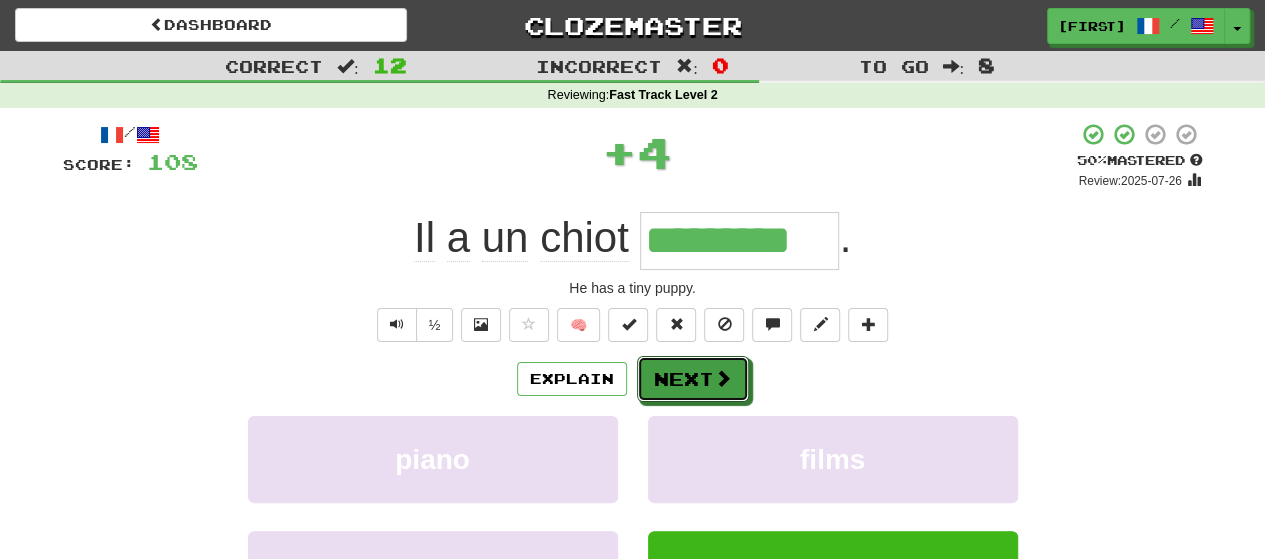 click on "Next" at bounding box center [693, 379] 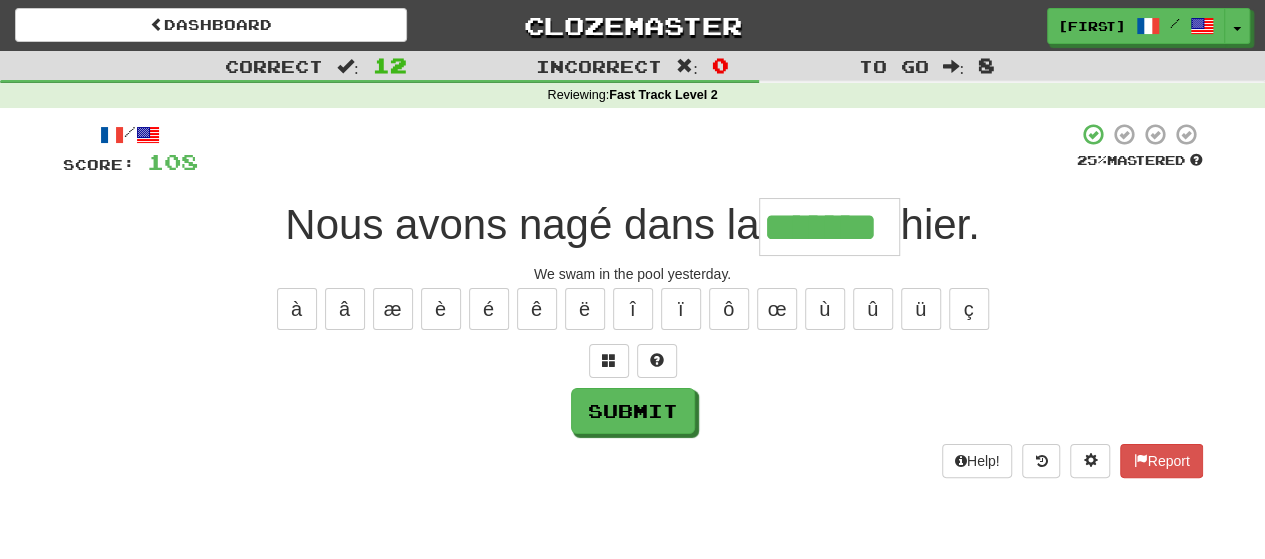 type on "*******" 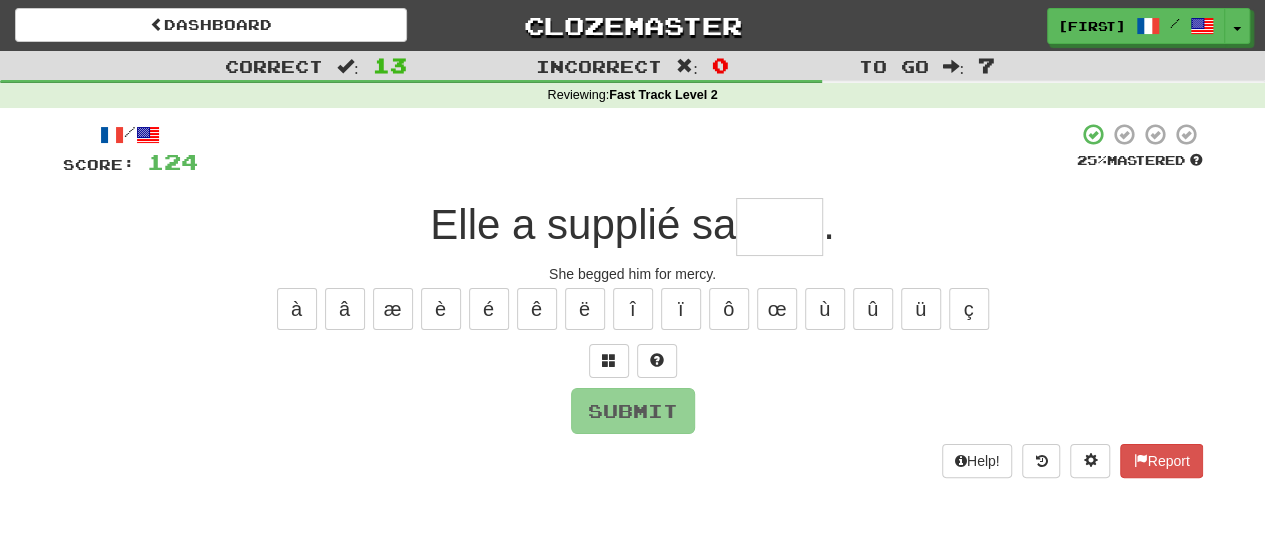 type on "*" 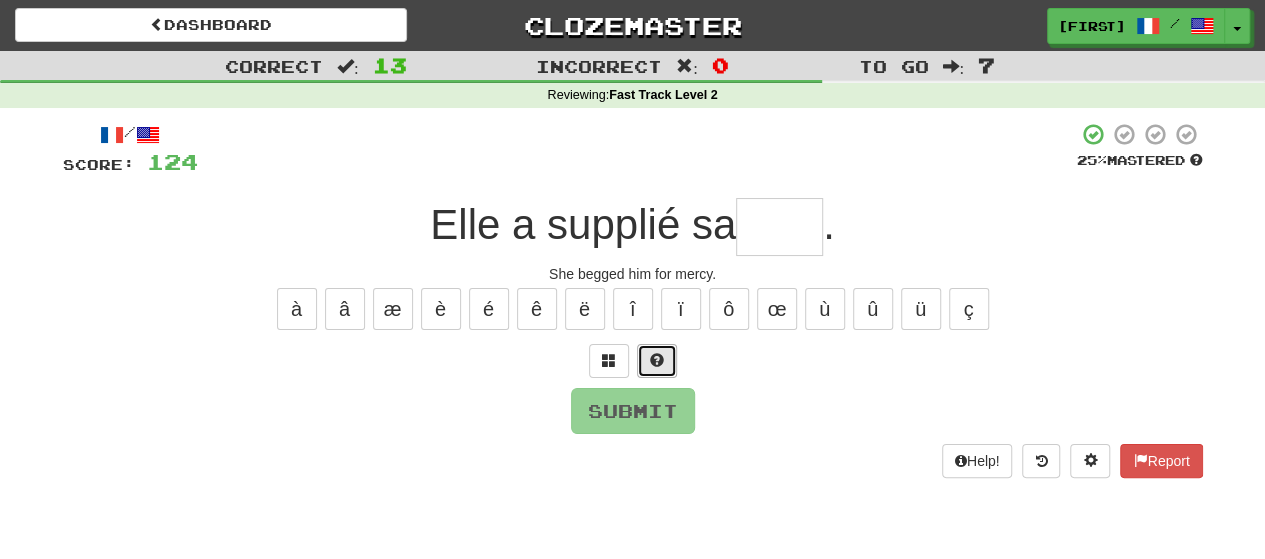 click at bounding box center (657, 360) 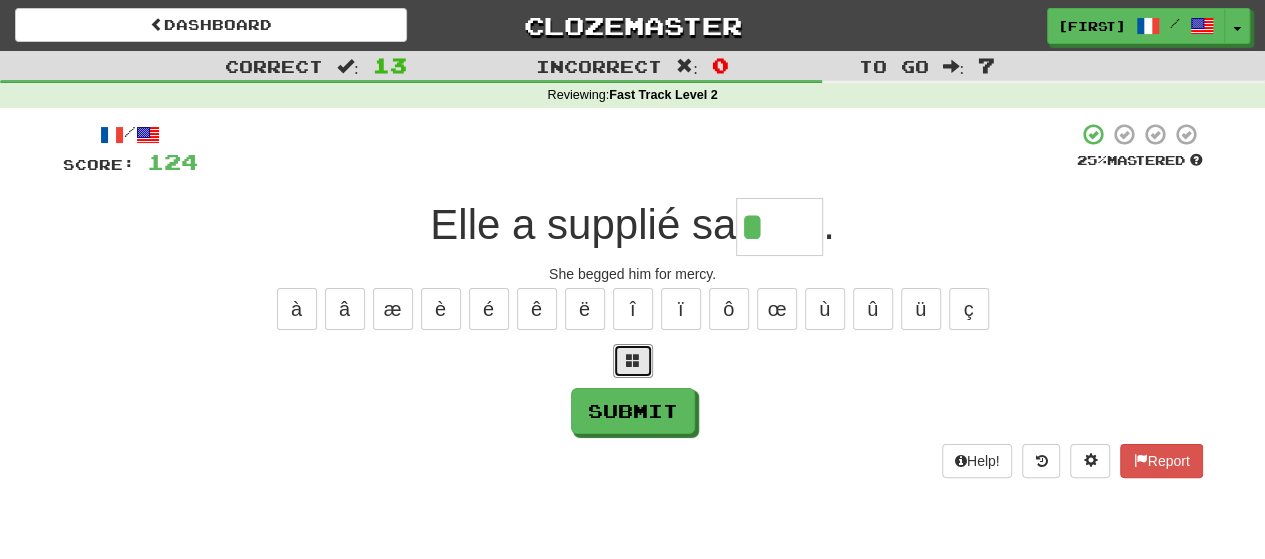 click at bounding box center [633, 361] 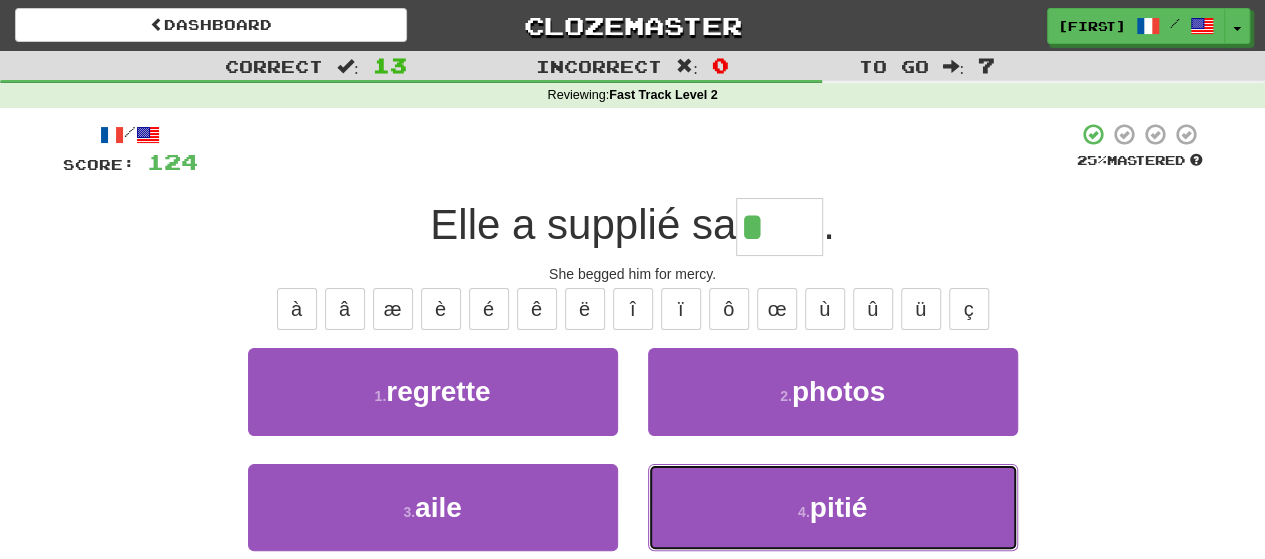drag, startPoint x: 681, startPoint y: 480, endPoint x: 692, endPoint y: 510, distance: 31.95309 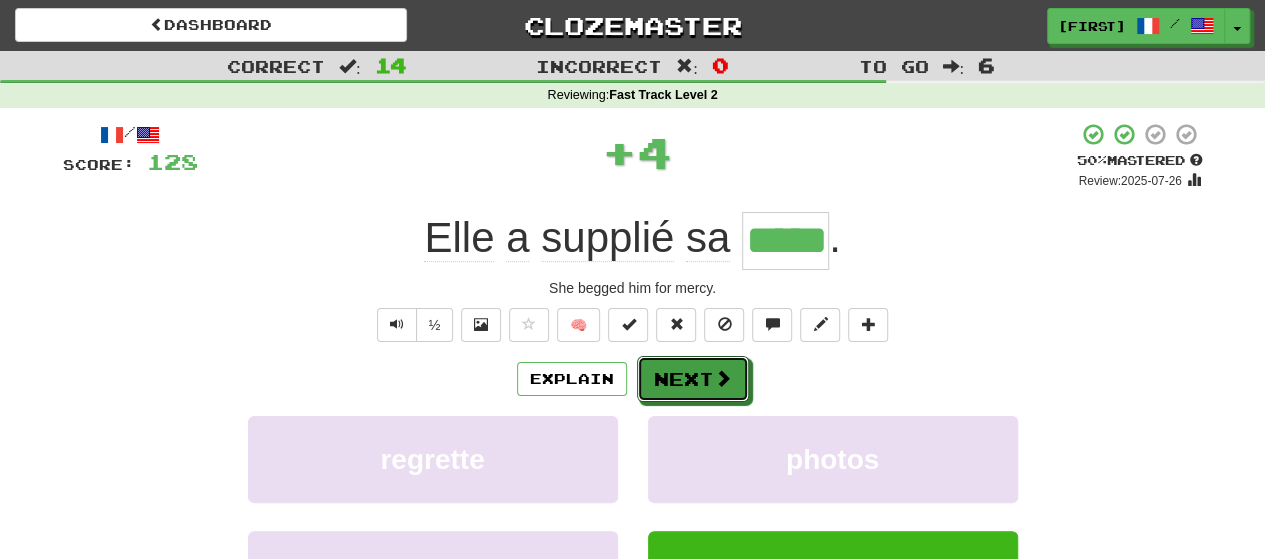 click on "Next" at bounding box center (693, 379) 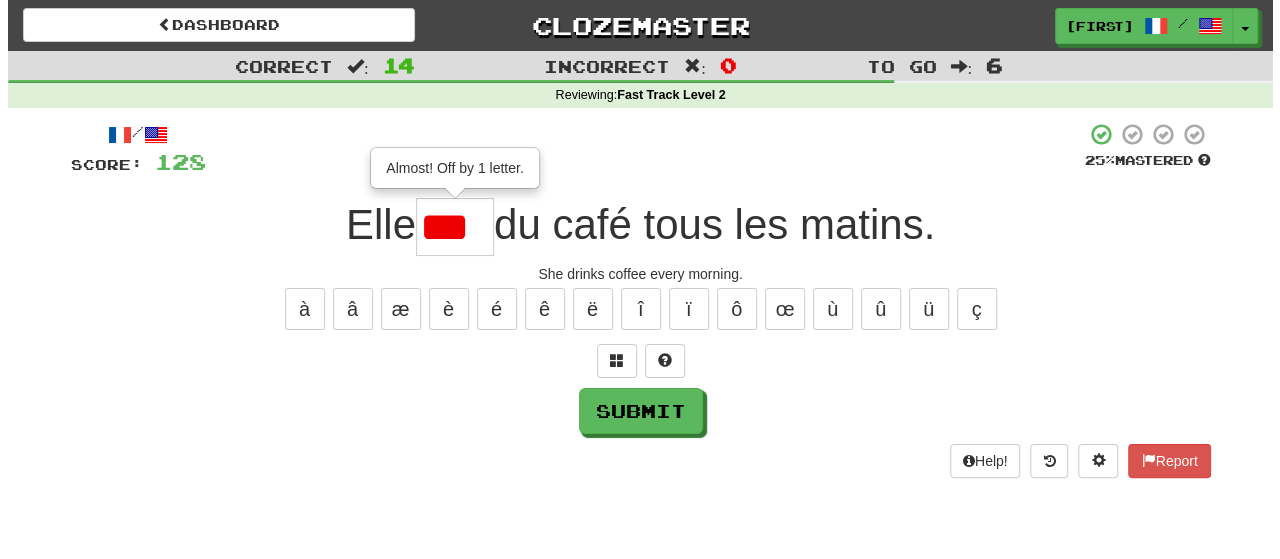 scroll, scrollTop: 0, scrollLeft: 0, axis: both 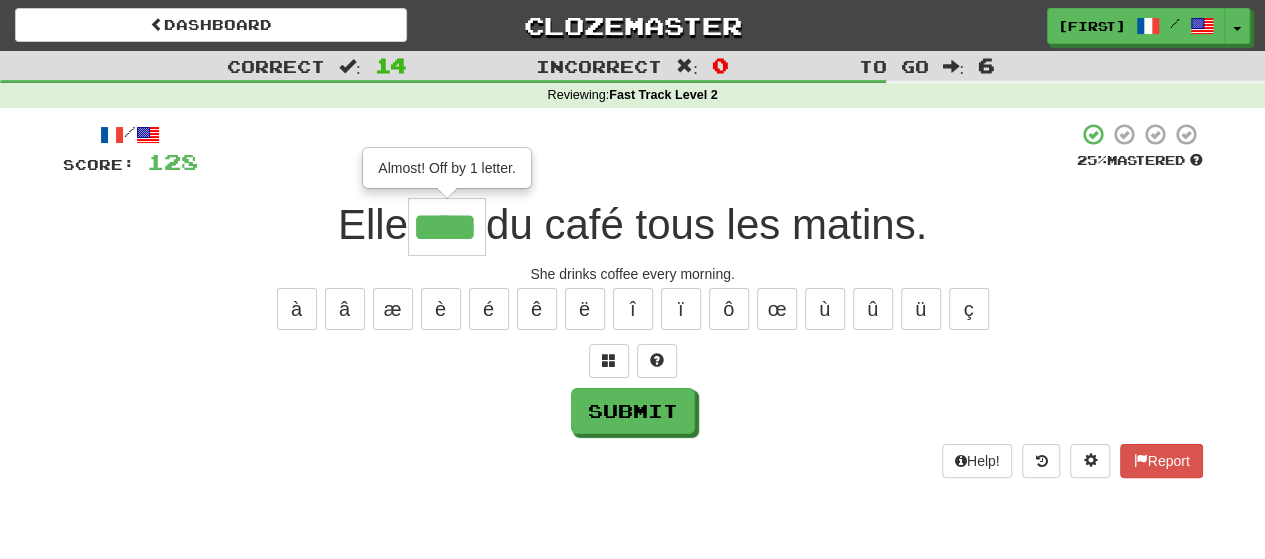 type on "****" 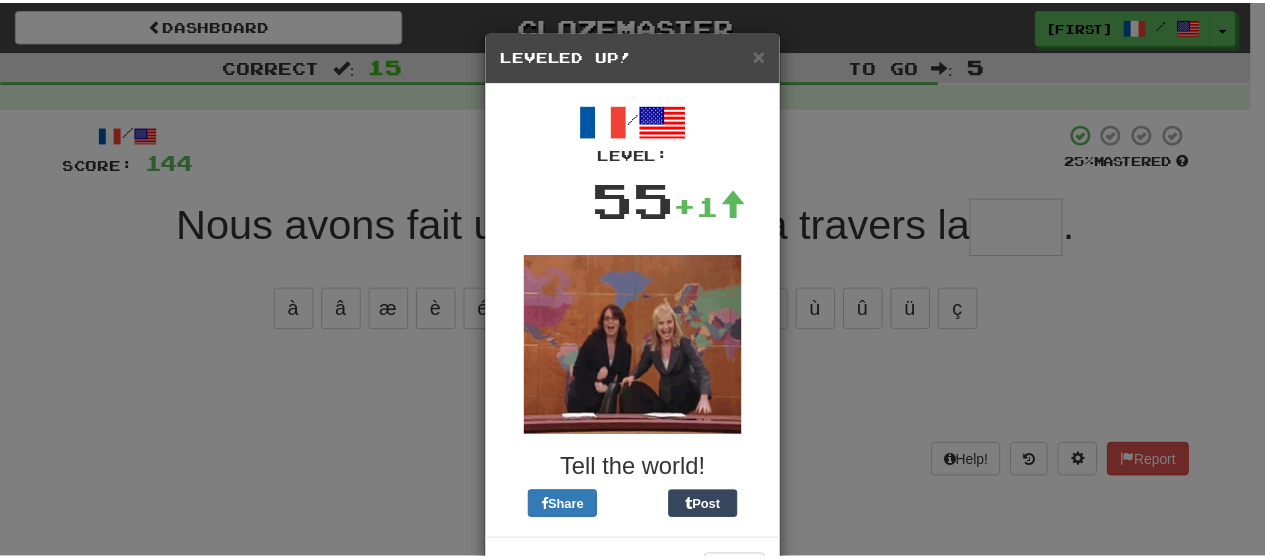 scroll, scrollTop: 75, scrollLeft: 0, axis: vertical 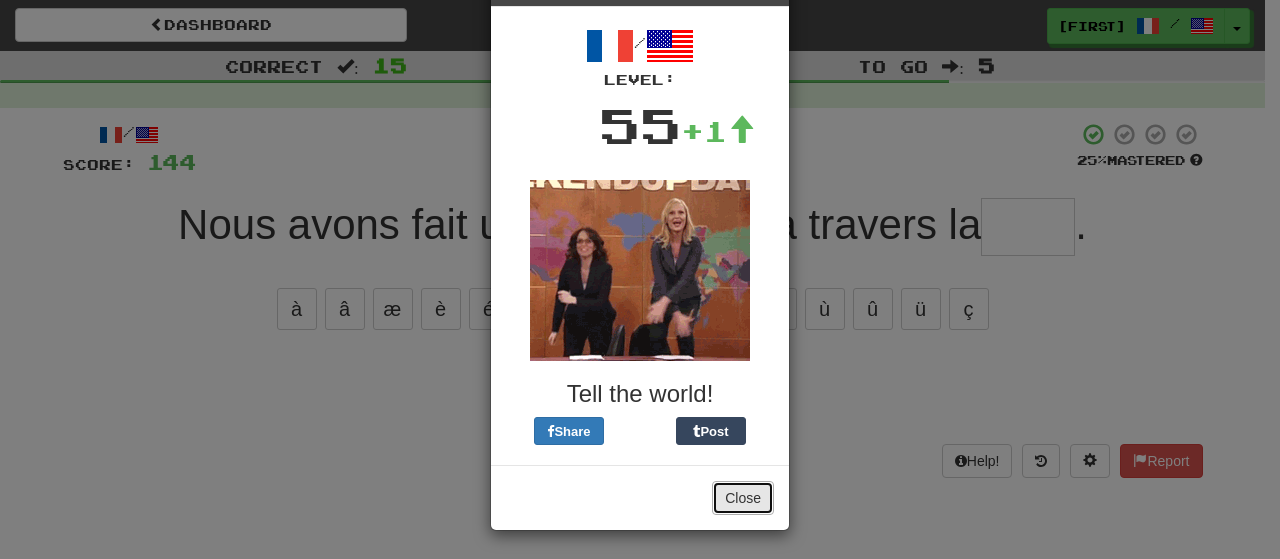 click on "Close" at bounding box center (743, 498) 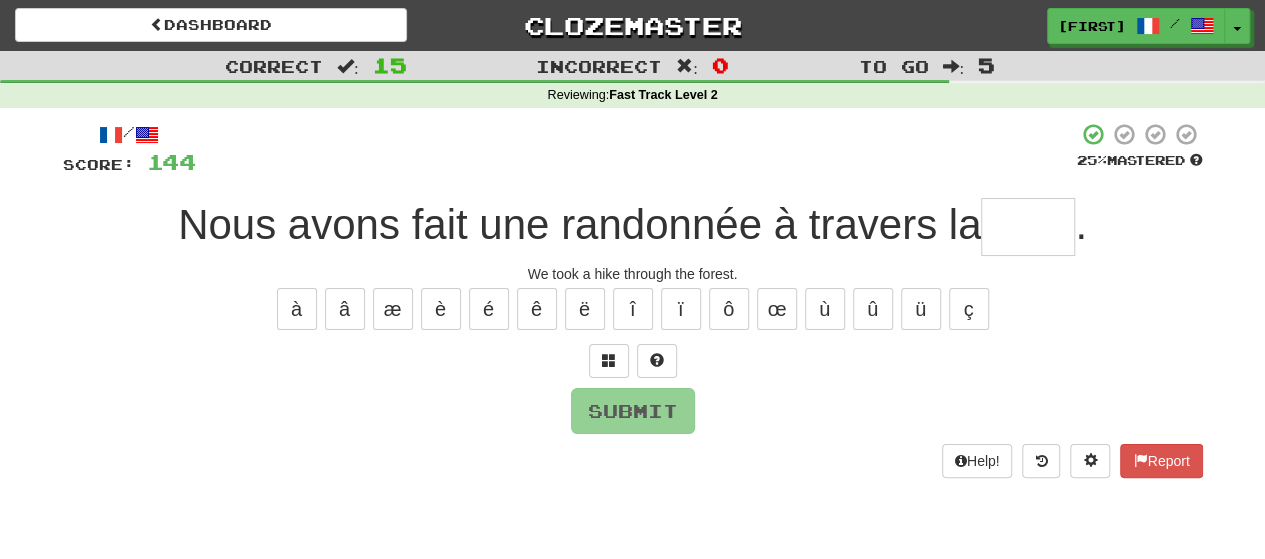 click at bounding box center [1028, 227] 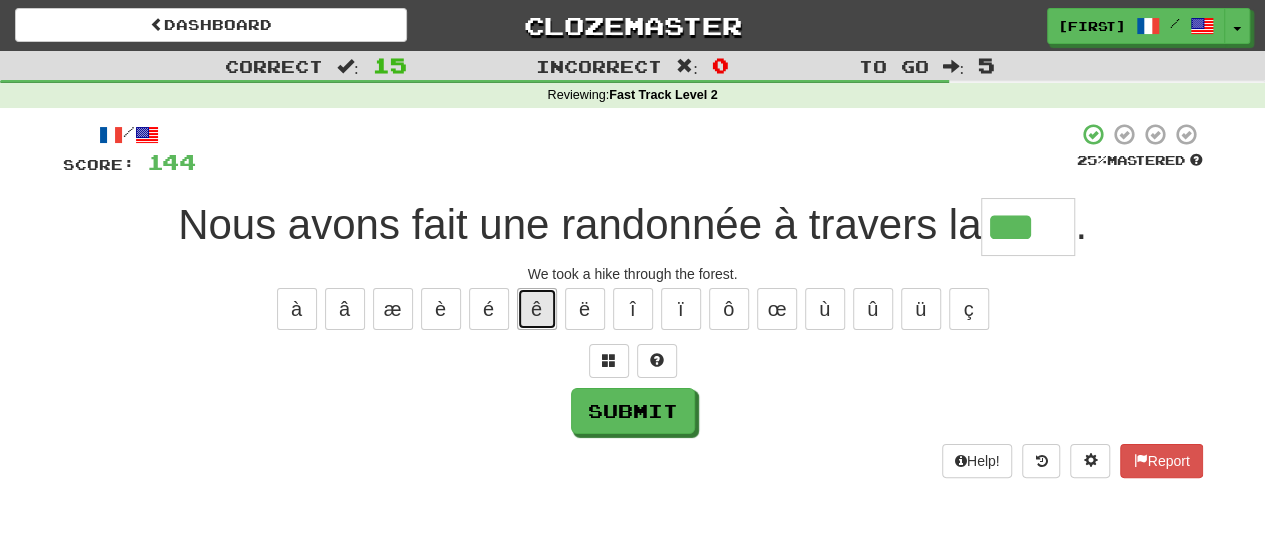 click on "ê" at bounding box center [537, 309] 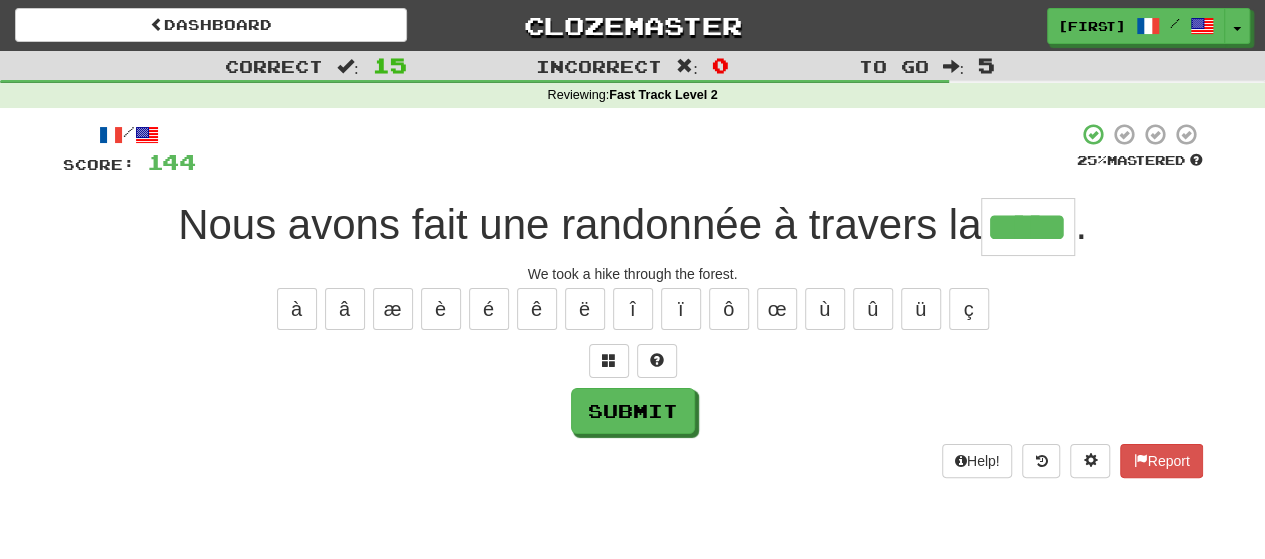 type on "*****" 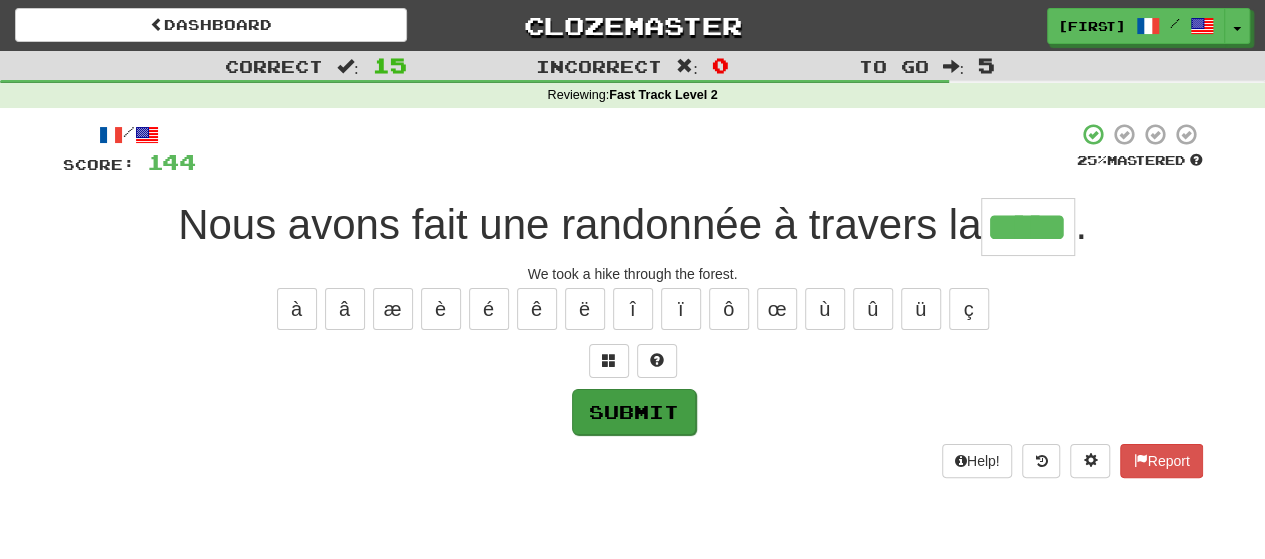 drag, startPoint x: 706, startPoint y: 409, endPoint x: 632, endPoint y: 403, distance: 74.24284 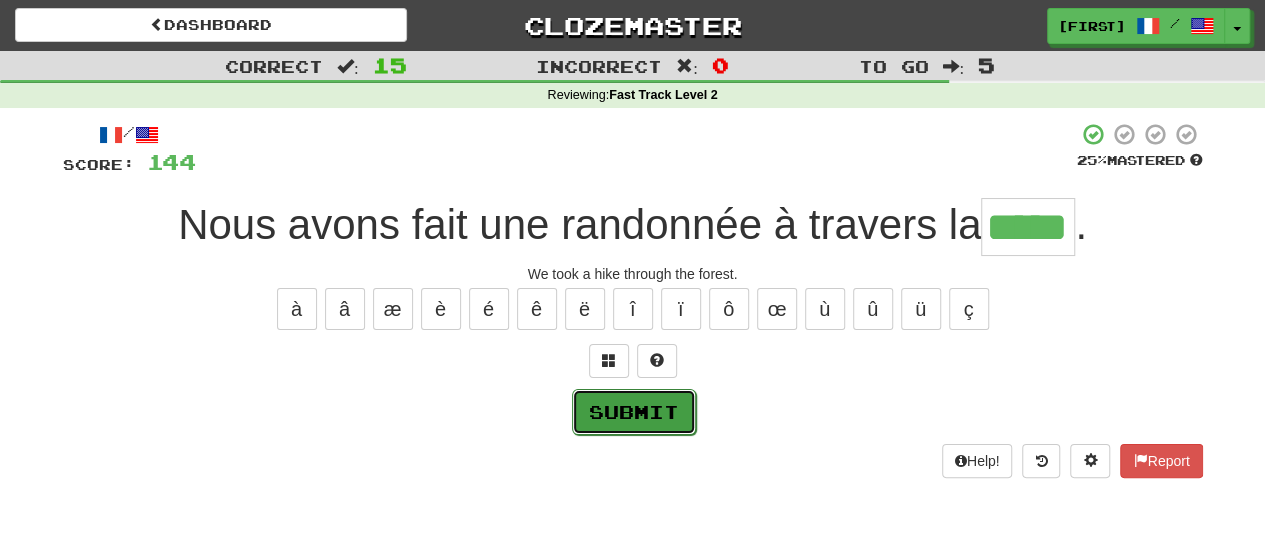 click on "Submit" at bounding box center (634, 412) 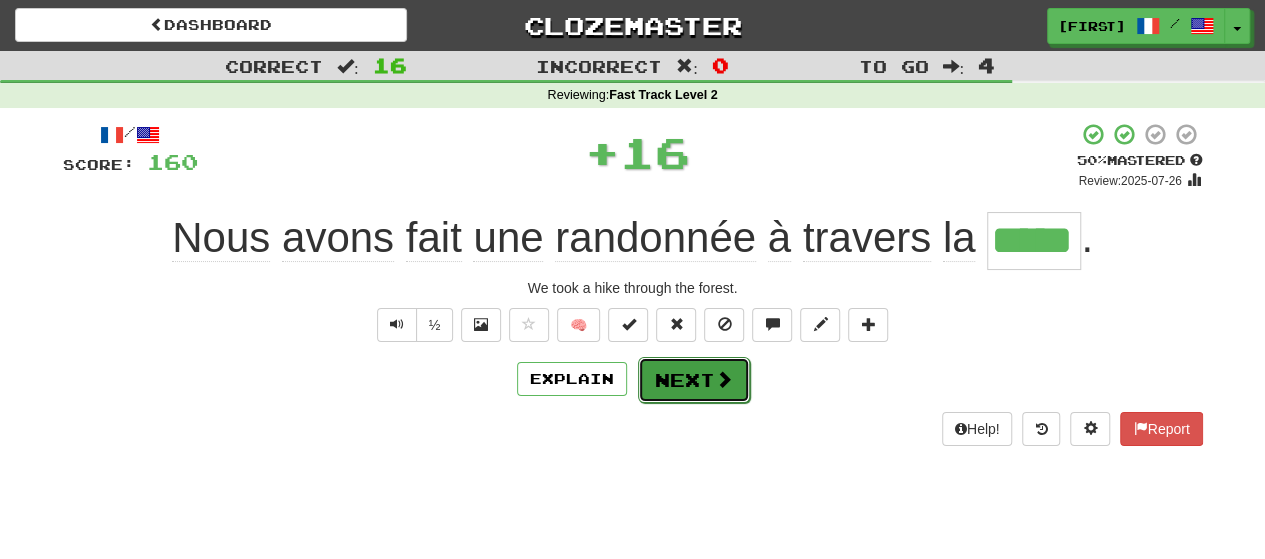 click at bounding box center [724, 379] 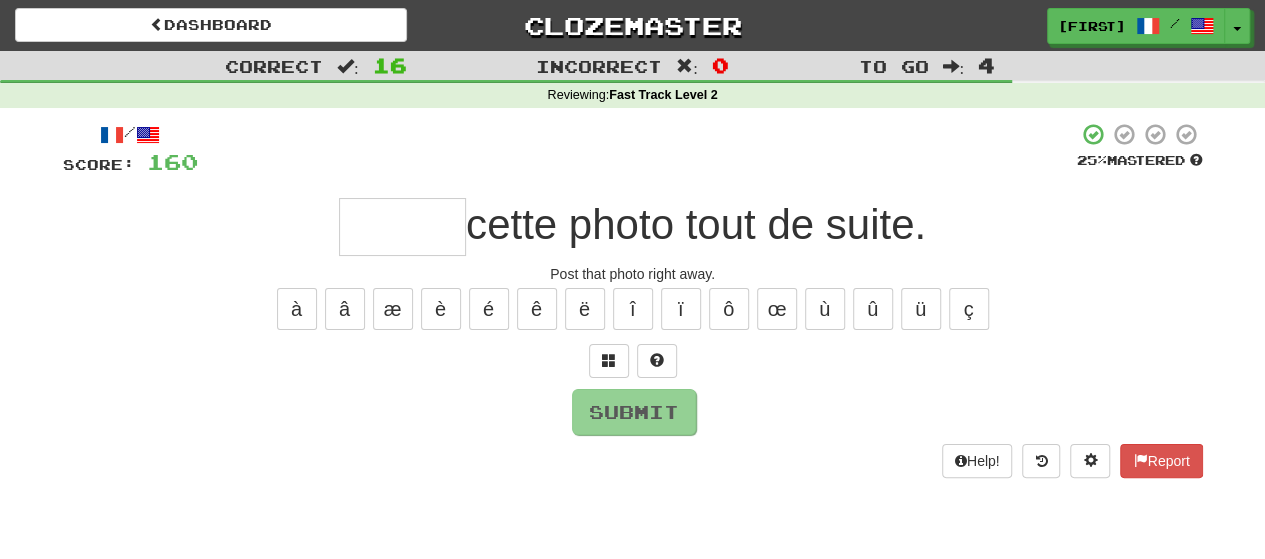 type on "*" 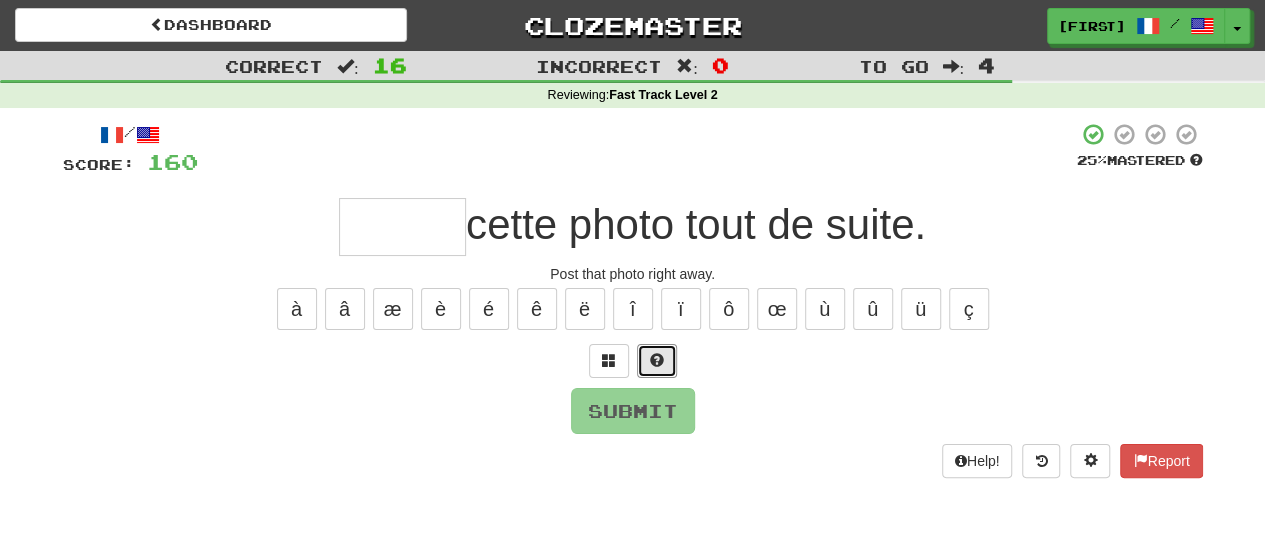 click at bounding box center [657, 361] 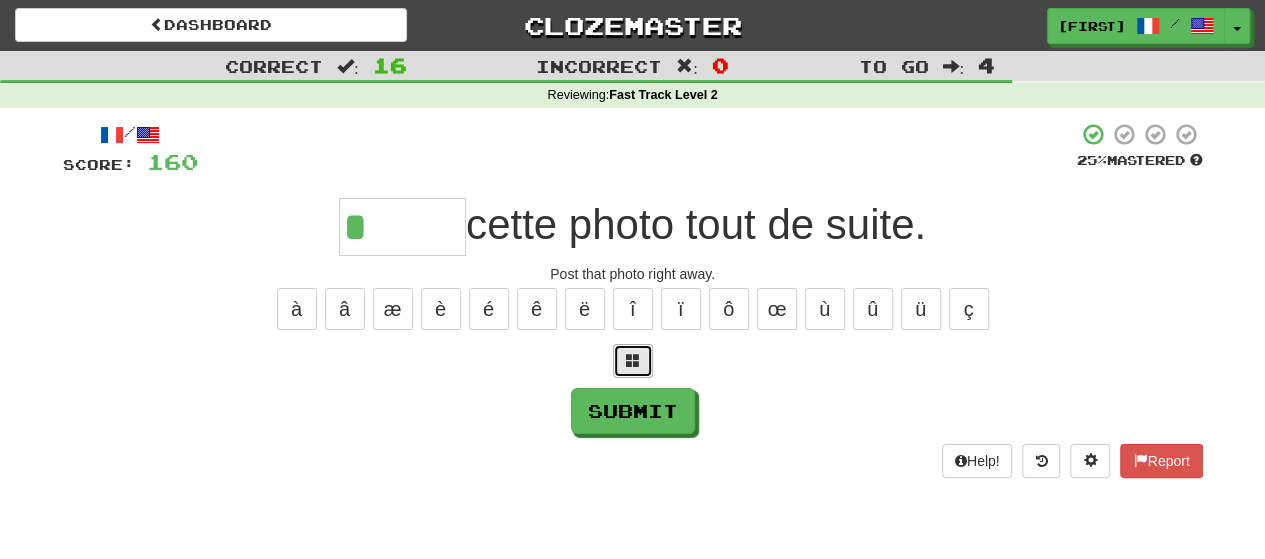 click at bounding box center [633, 360] 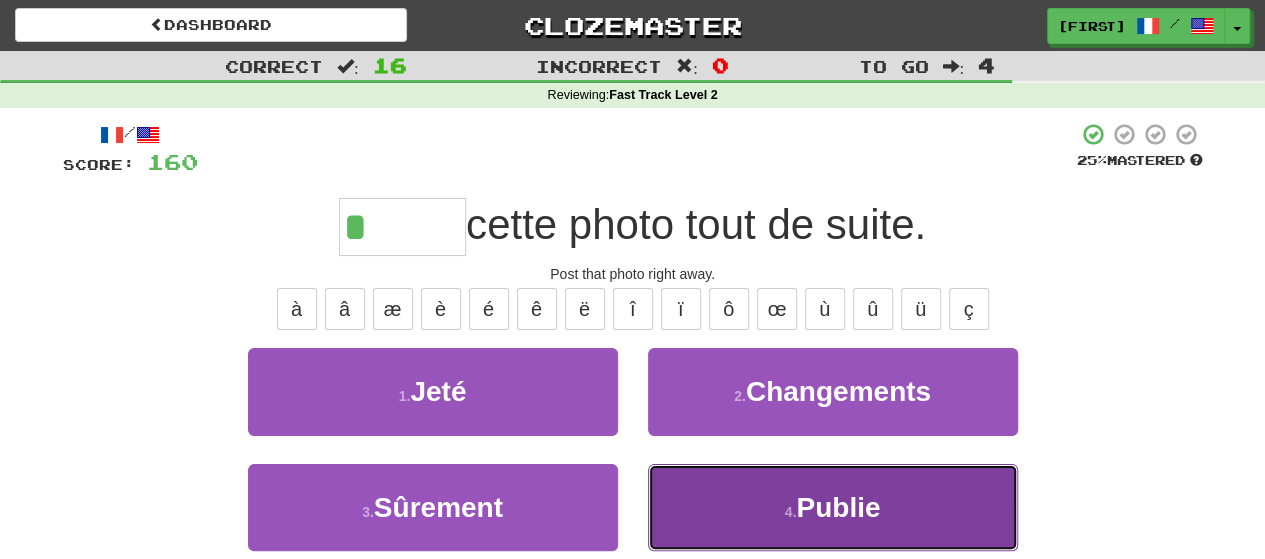 click on "4 .  Publie" at bounding box center [833, 507] 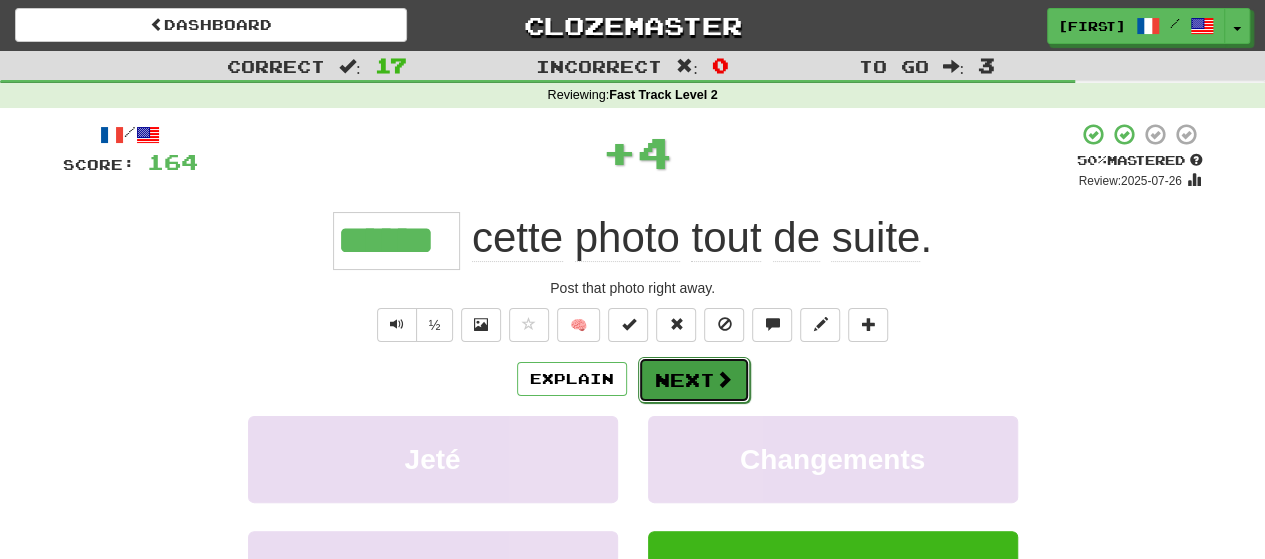 click on "Next" at bounding box center [694, 380] 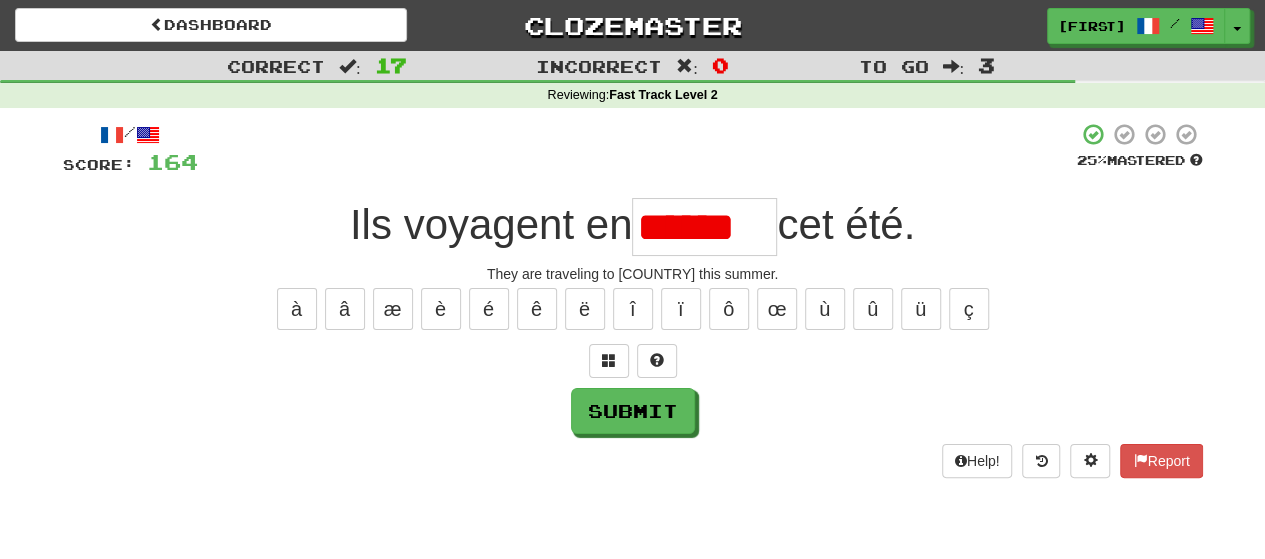 scroll, scrollTop: 0, scrollLeft: 0, axis: both 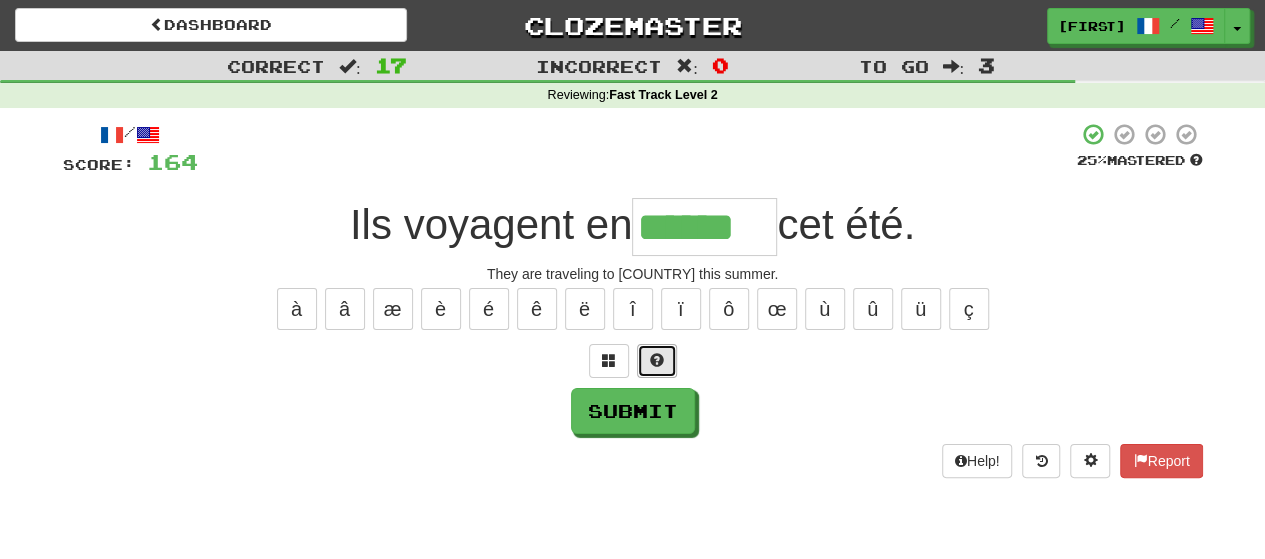 click at bounding box center [657, 361] 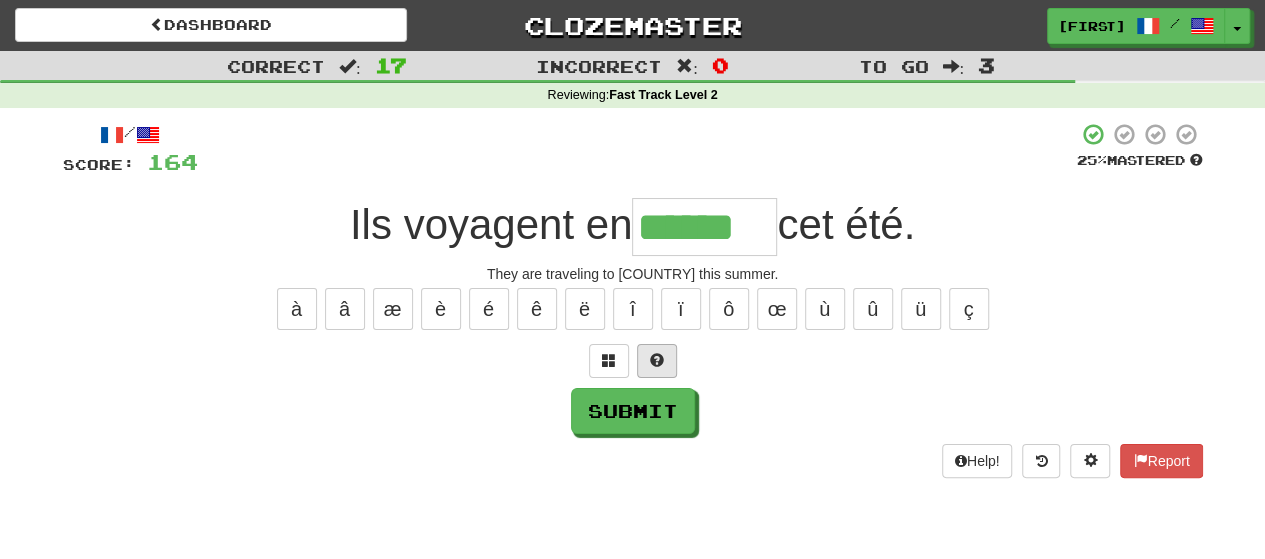 type on "******" 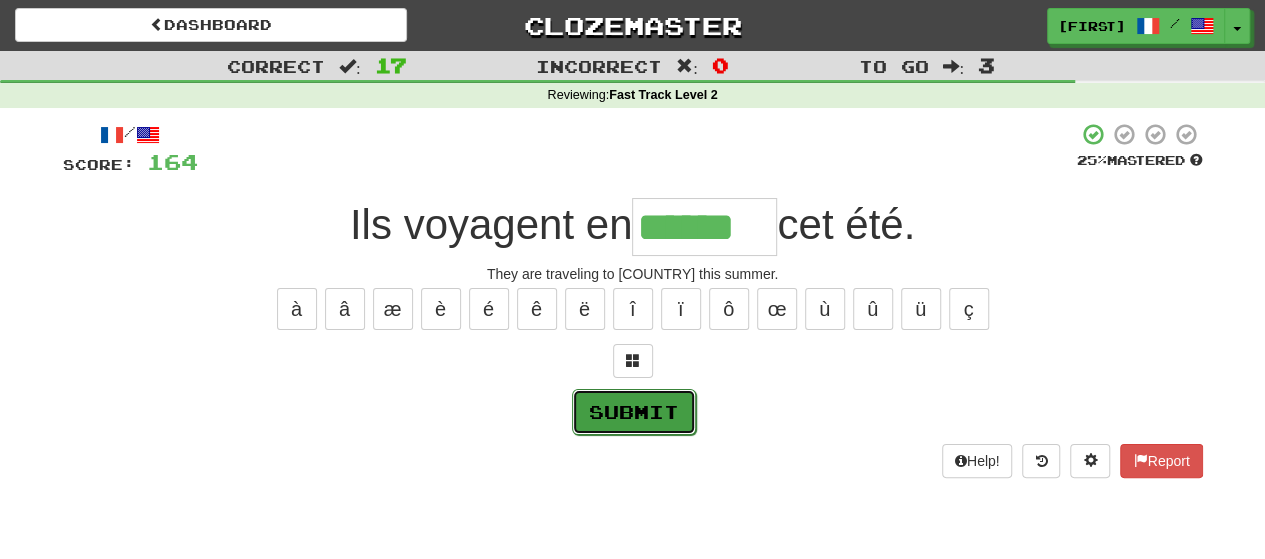 drag, startPoint x: 657, startPoint y: 431, endPoint x: 658, endPoint y: 421, distance: 10.049875 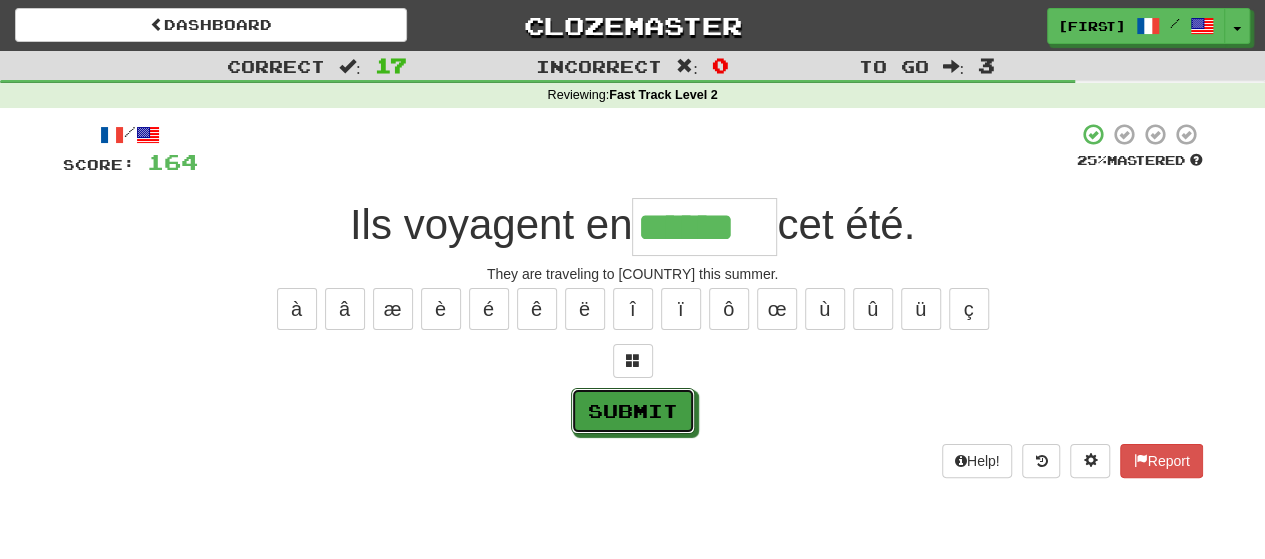 click on "Submit" at bounding box center [633, 411] 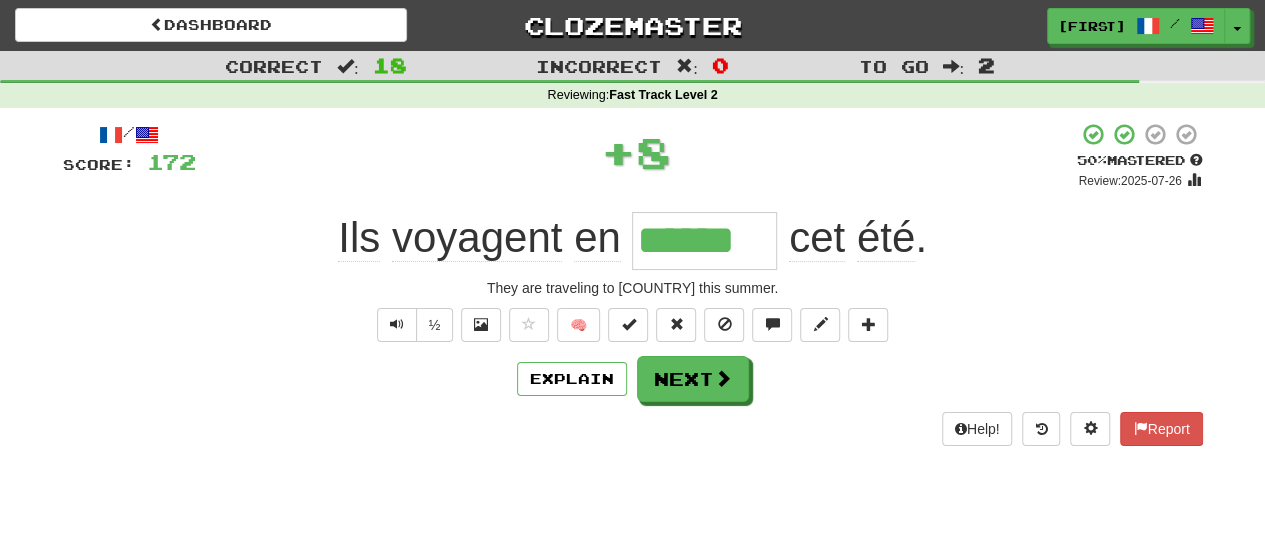 click on "/  Score:   172 + 8 50 %  Mastered Review:  2025-07-26 Ils   voyagent   en   ******   cet   été . They are traveling to Europe this summer. ½ 🧠 Explain Next  Help!  Report" at bounding box center [633, 283] 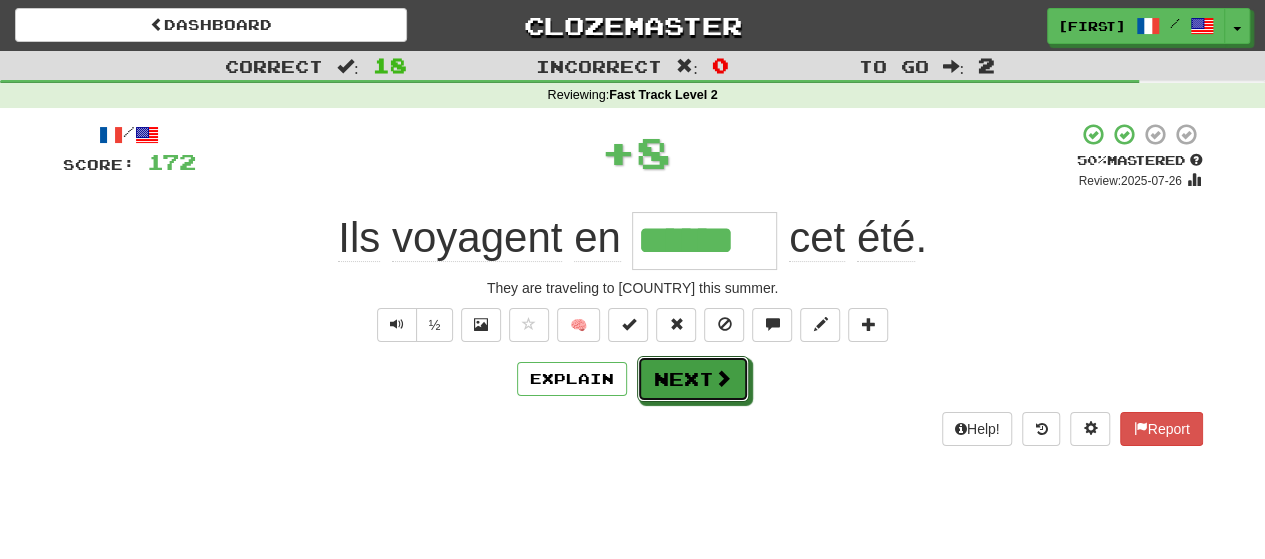 click on "Next" at bounding box center [693, 379] 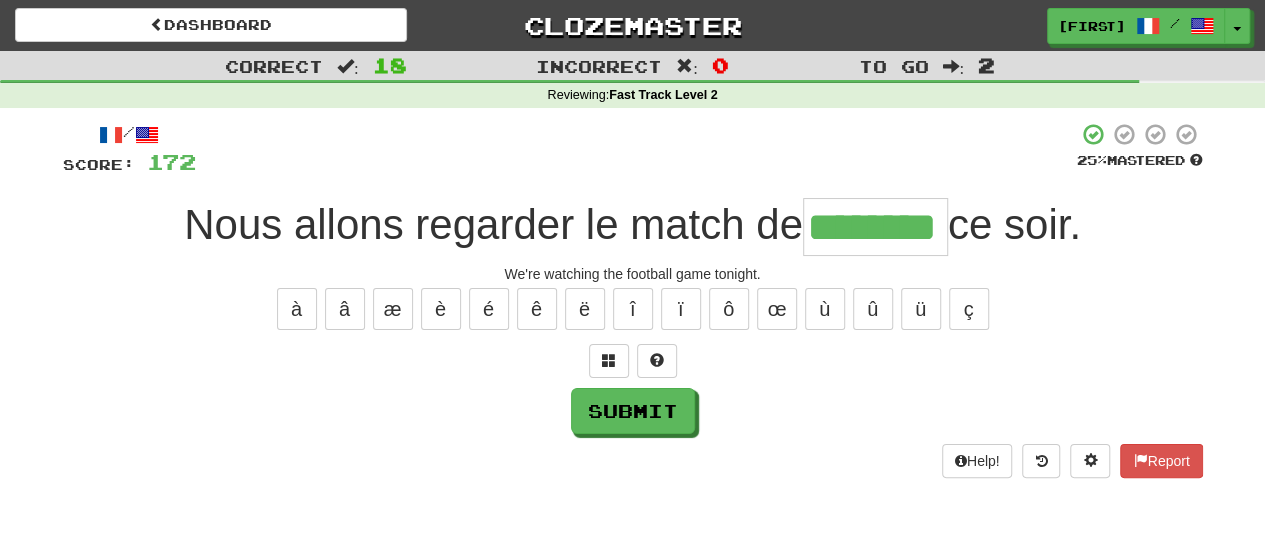 type on "********" 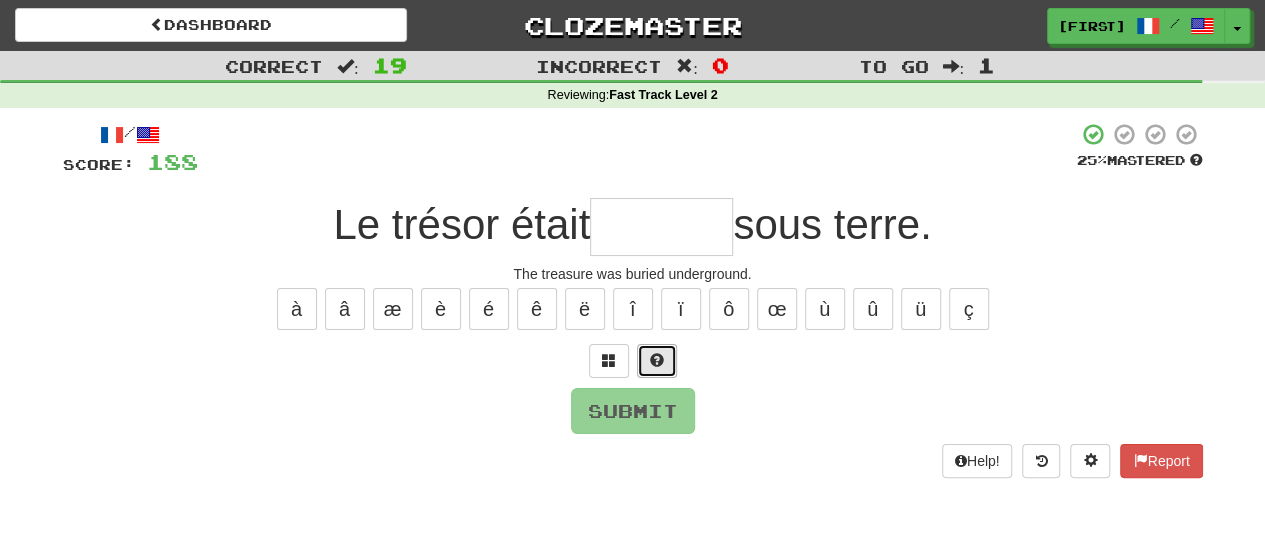 click at bounding box center (657, 361) 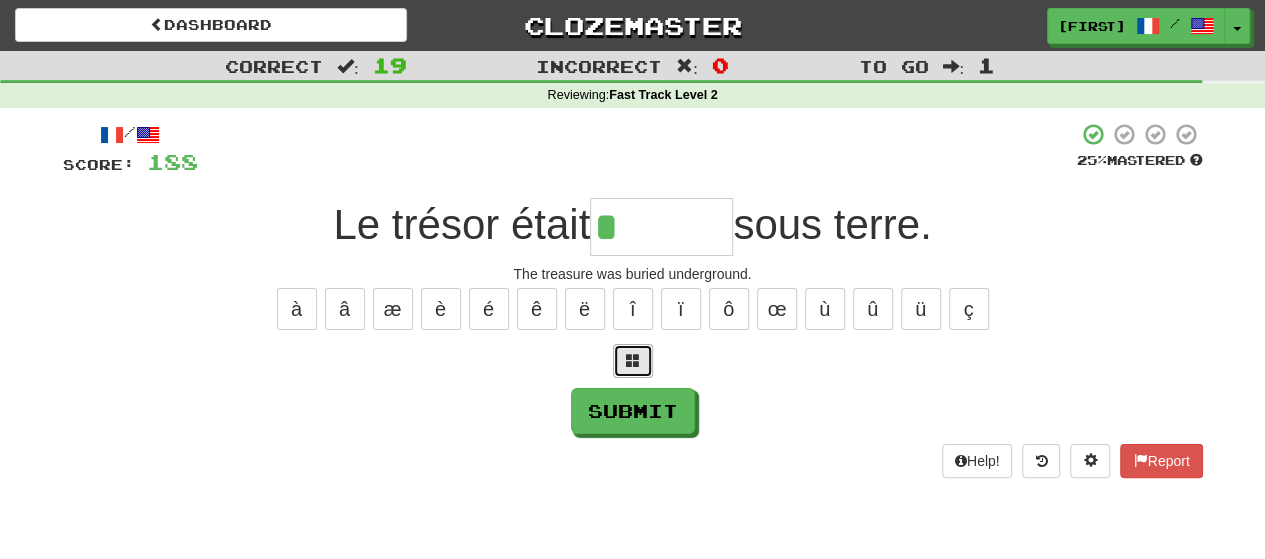 click at bounding box center [633, 361] 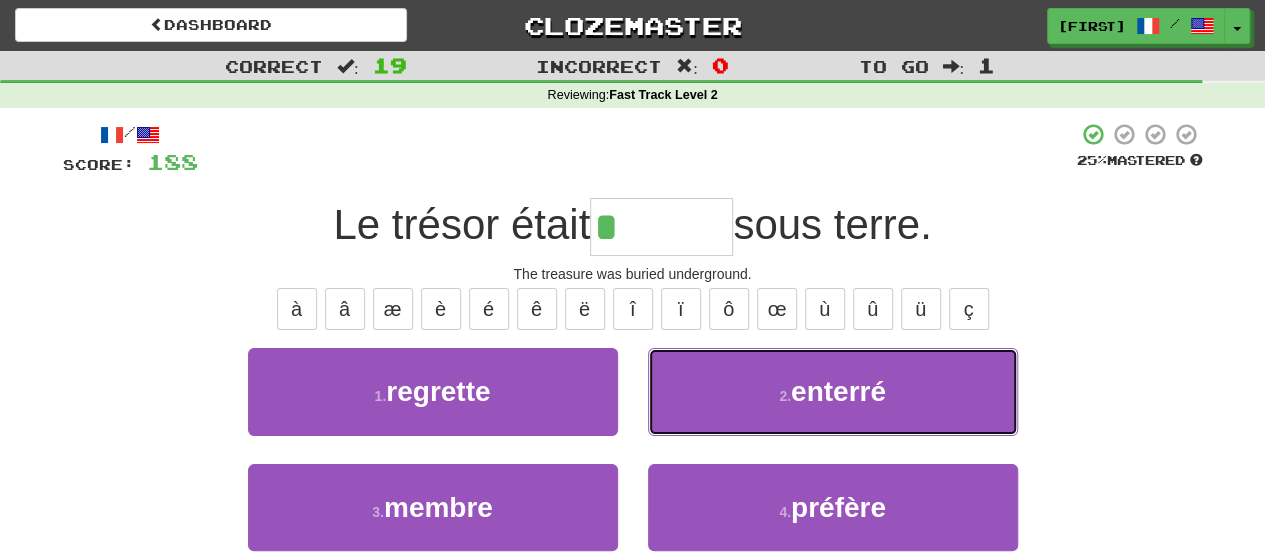 click on "2 .  enterré" at bounding box center (833, 391) 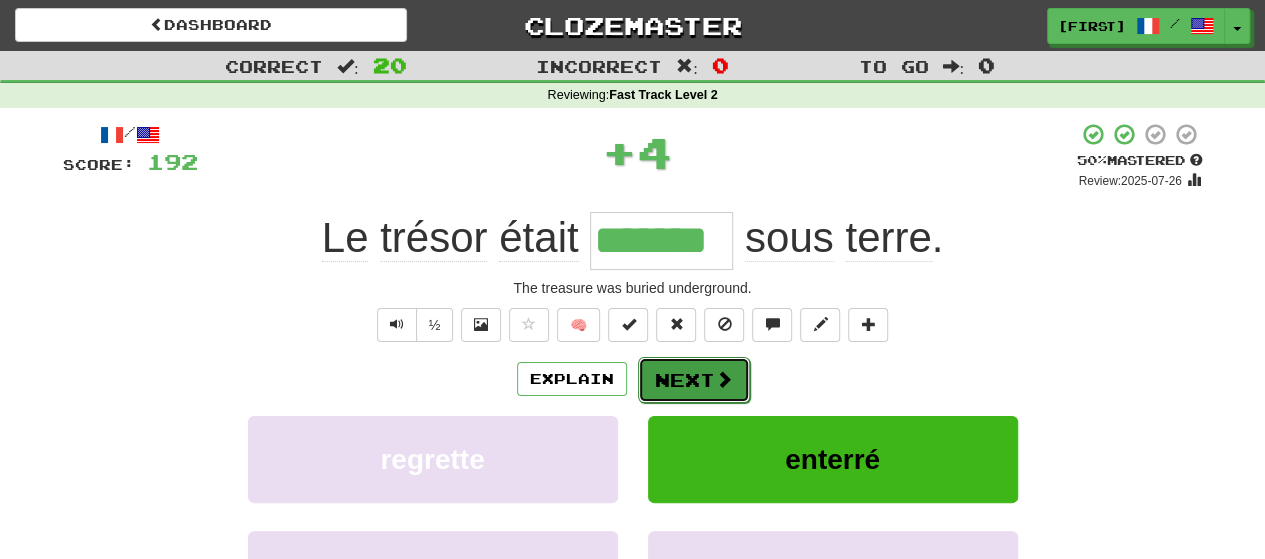 click on "Next" at bounding box center [694, 380] 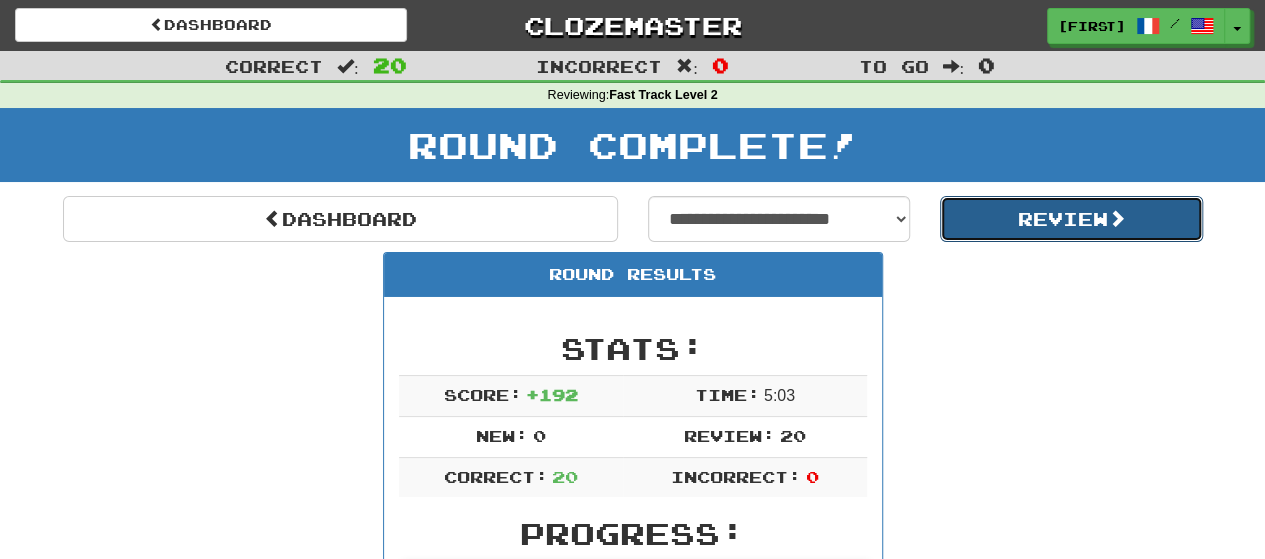 click on "Review" at bounding box center (1071, 219) 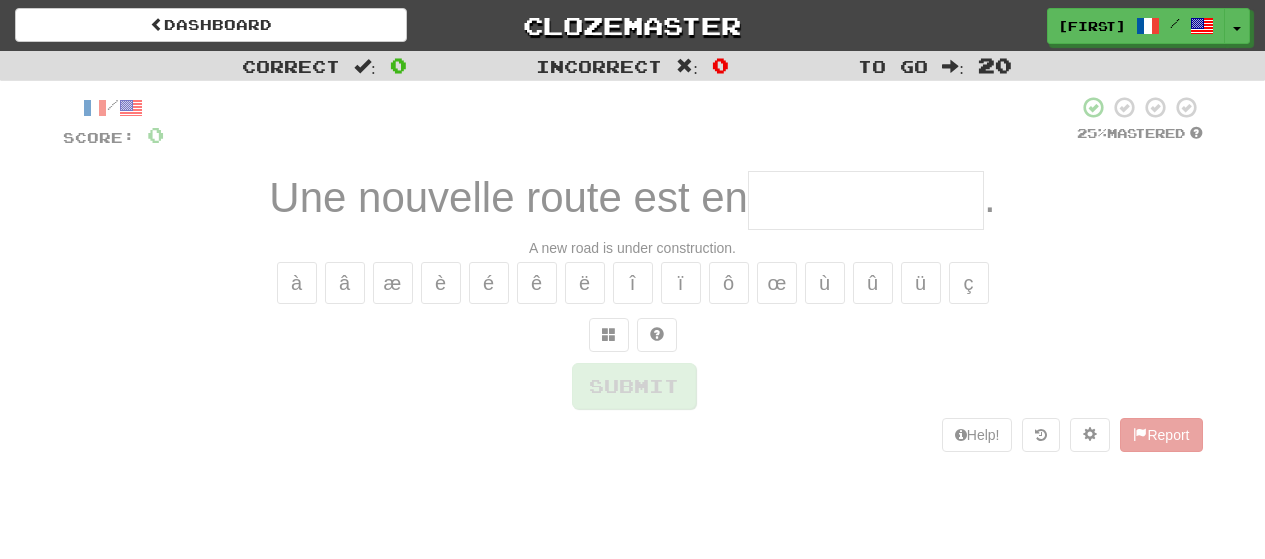 scroll, scrollTop: 0, scrollLeft: 0, axis: both 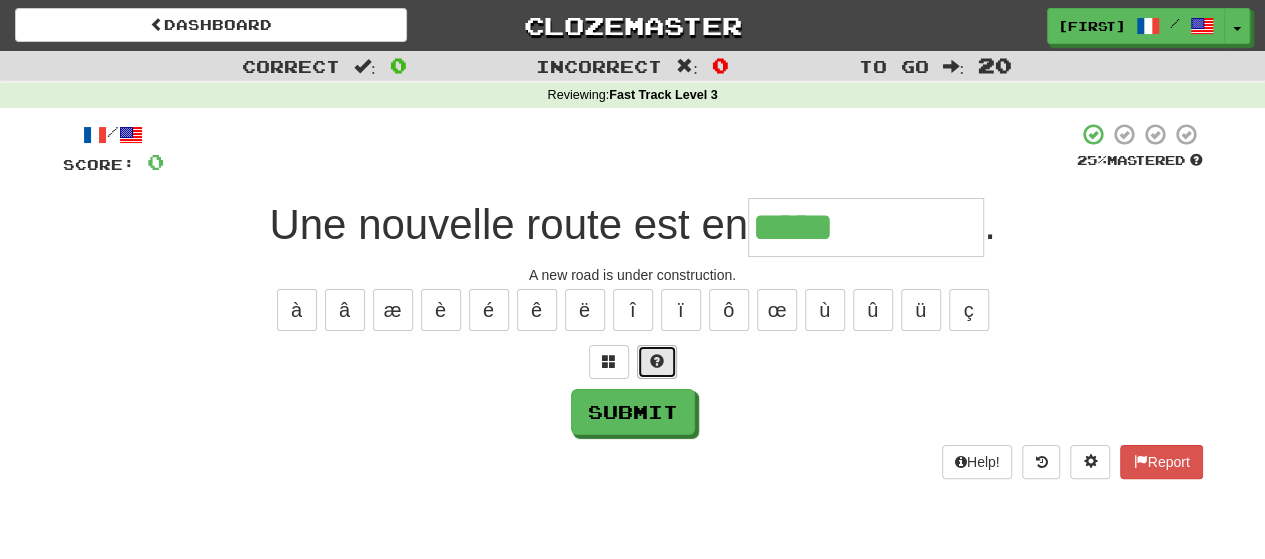 click at bounding box center (657, 362) 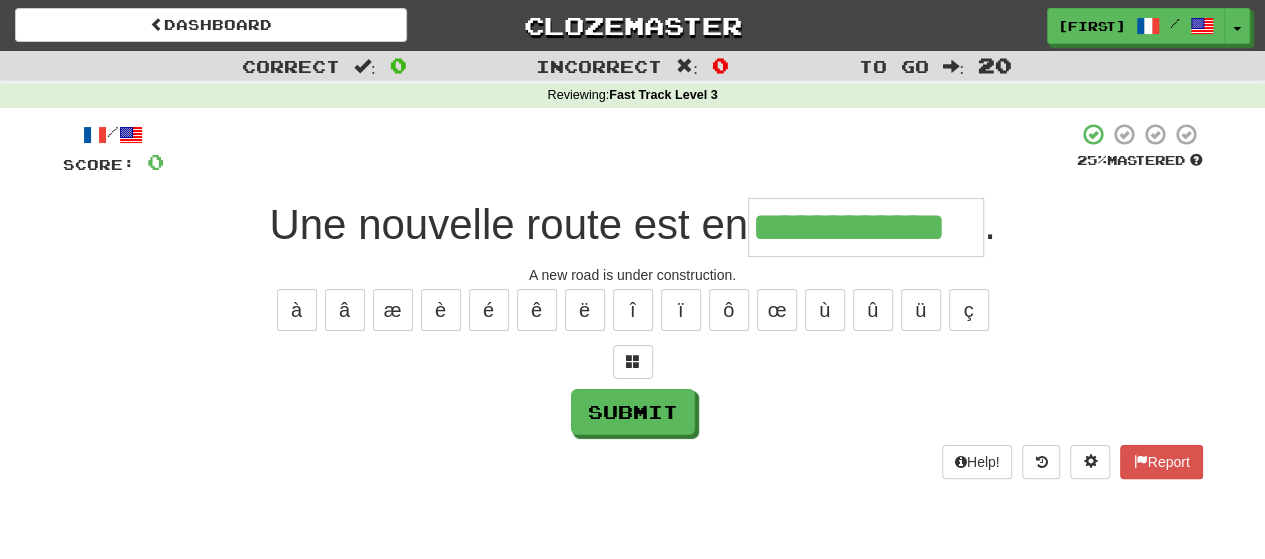 type on "**********" 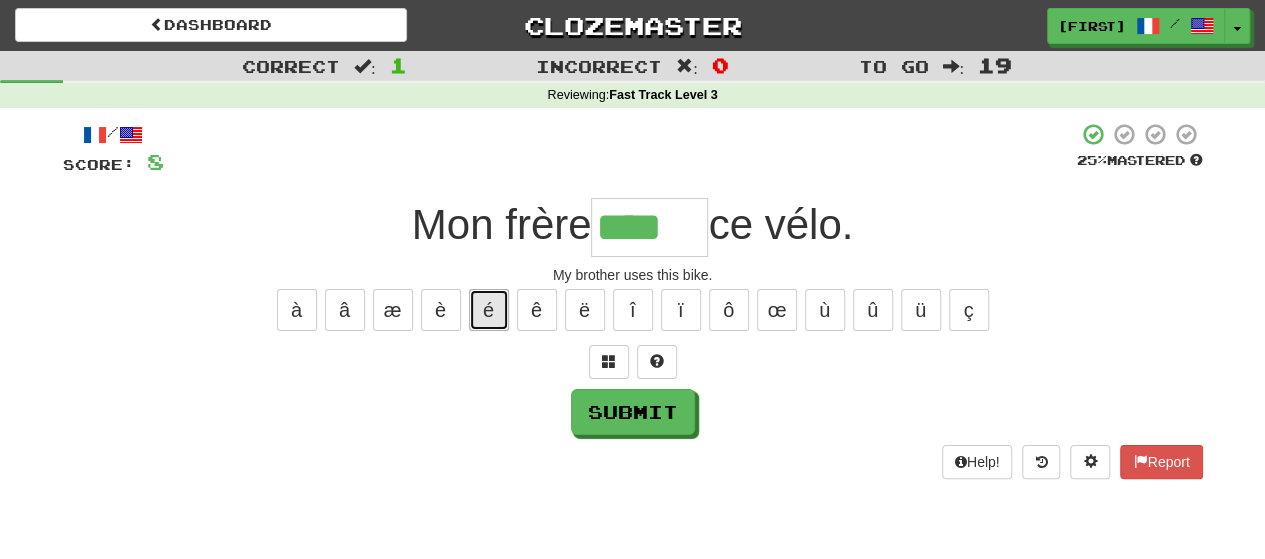 click on "é" at bounding box center [489, 310] 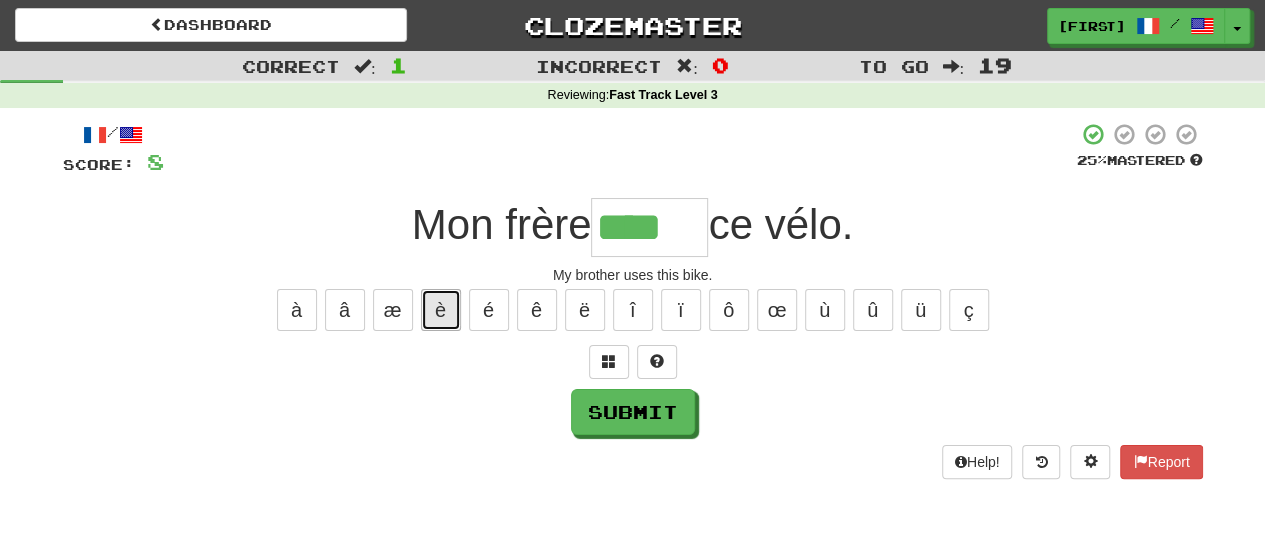 click on "è" at bounding box center (441, 310) 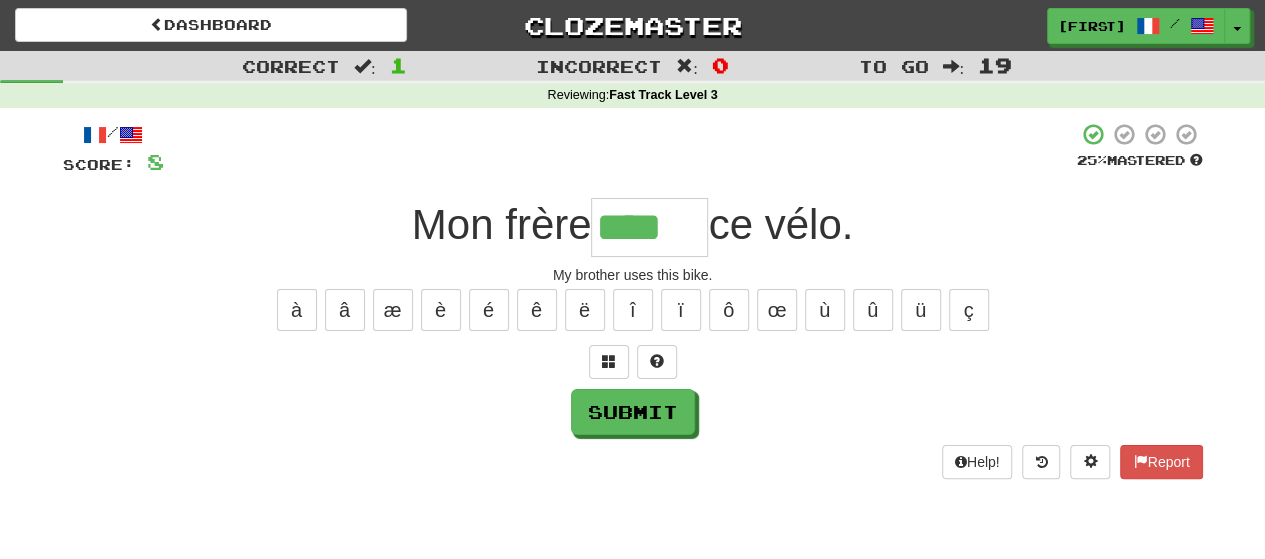 click on "****" at bounding box center [649, 227] 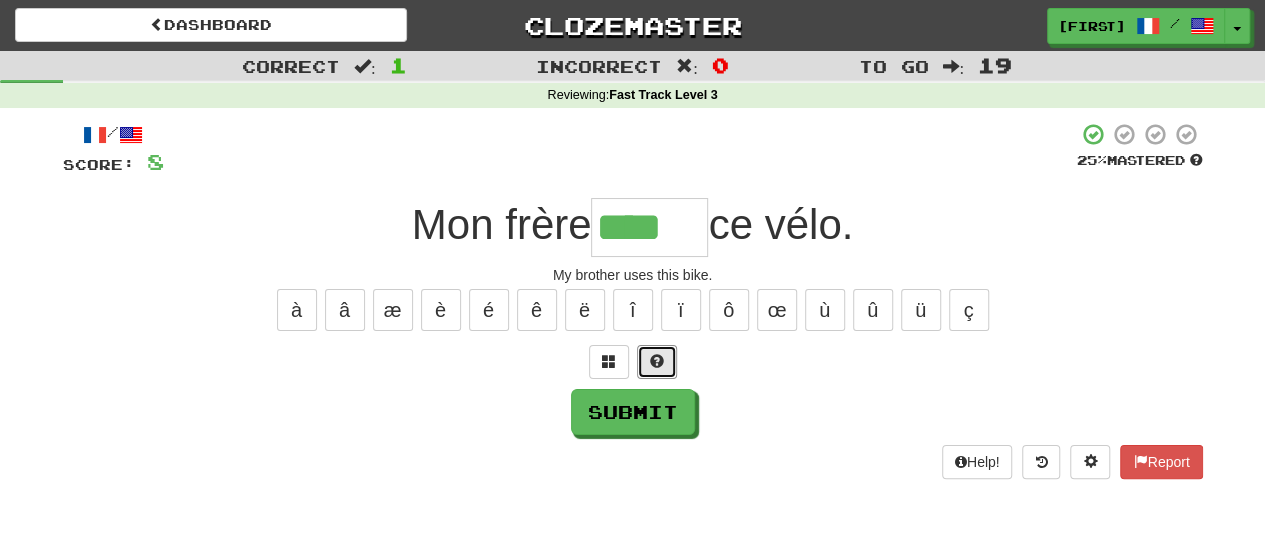 click at bounding box center (657, 362) 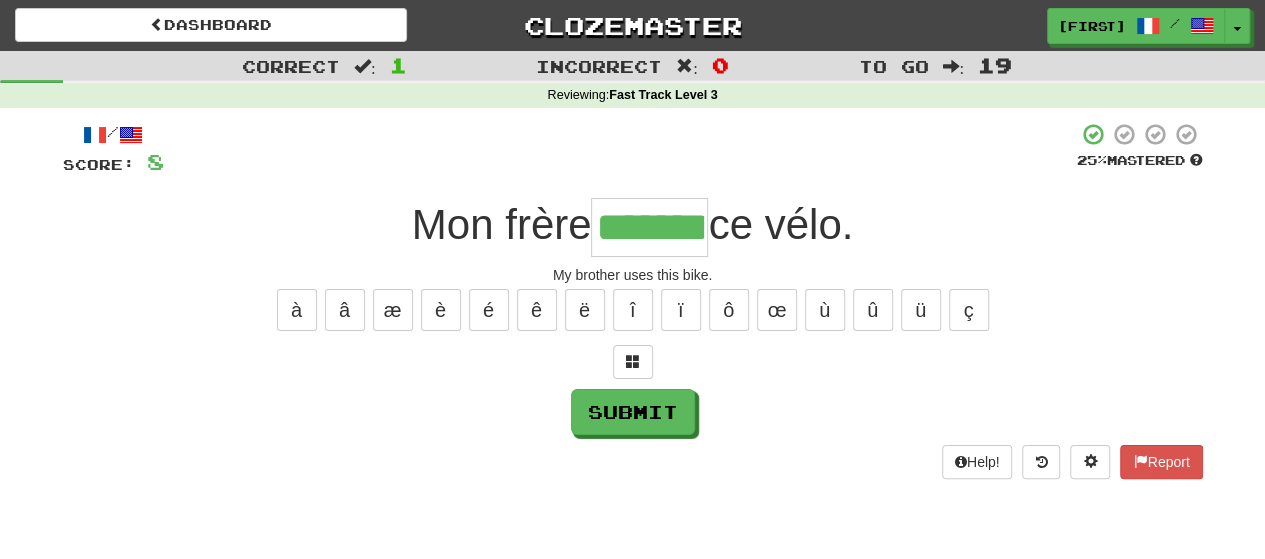 type on "*******" 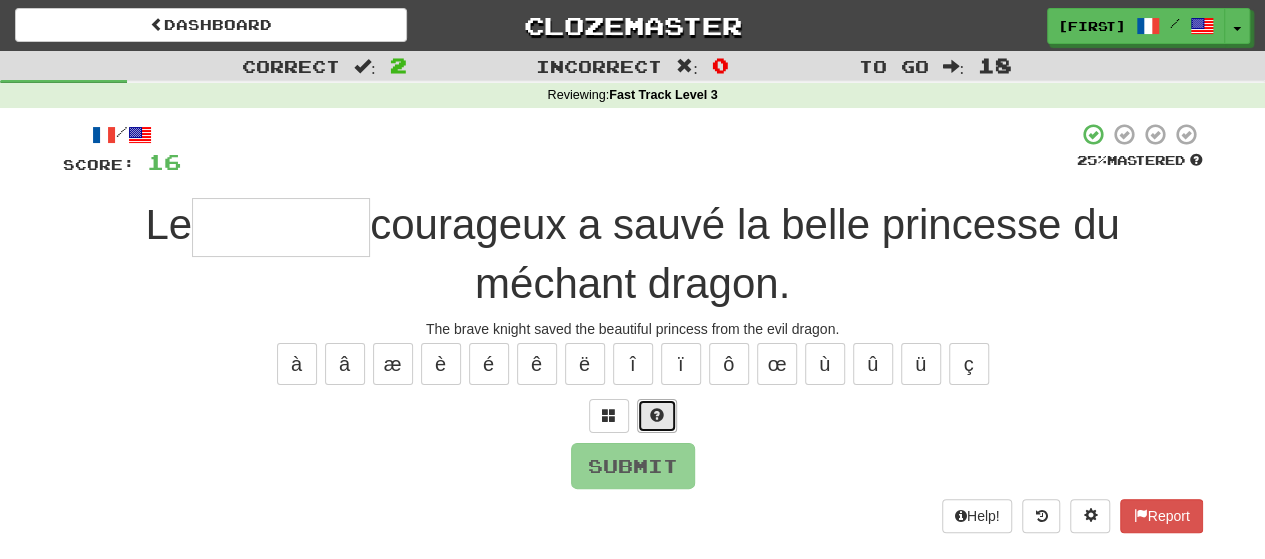 click at bounding box center (657, 416) 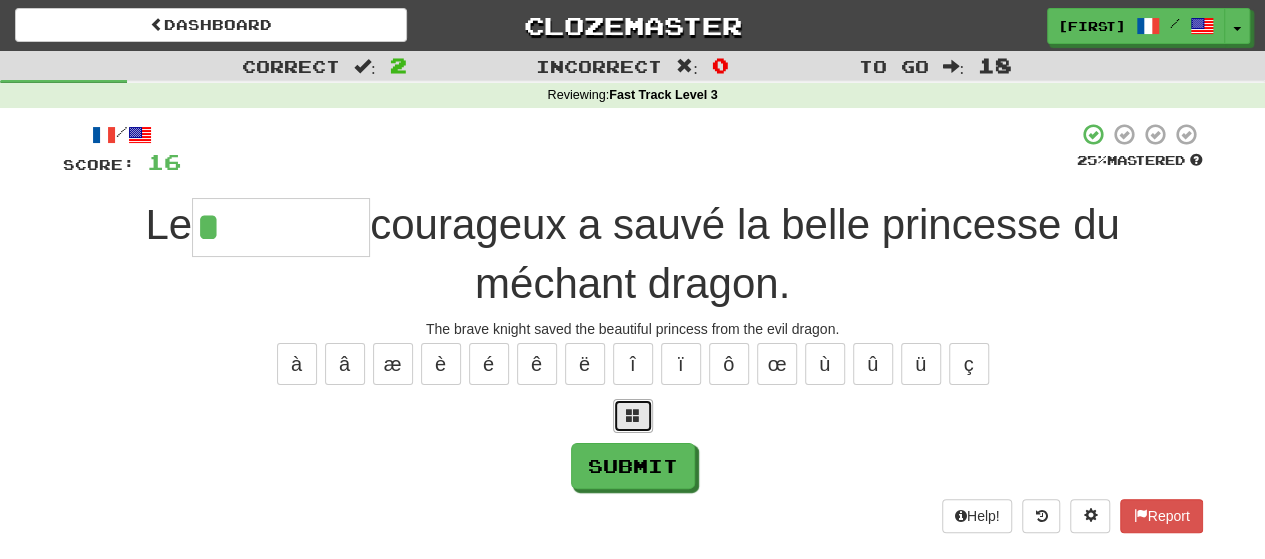 click at bounding box center (633, 416) 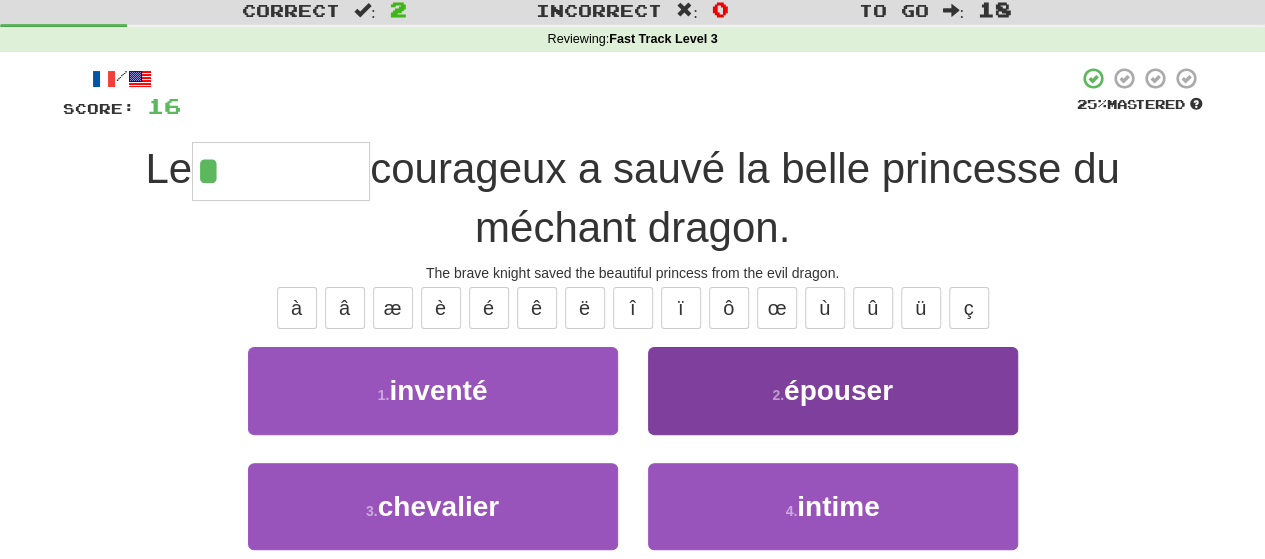 scroll, scrollTop: 100, scrollLeft: 0, axis: vertical 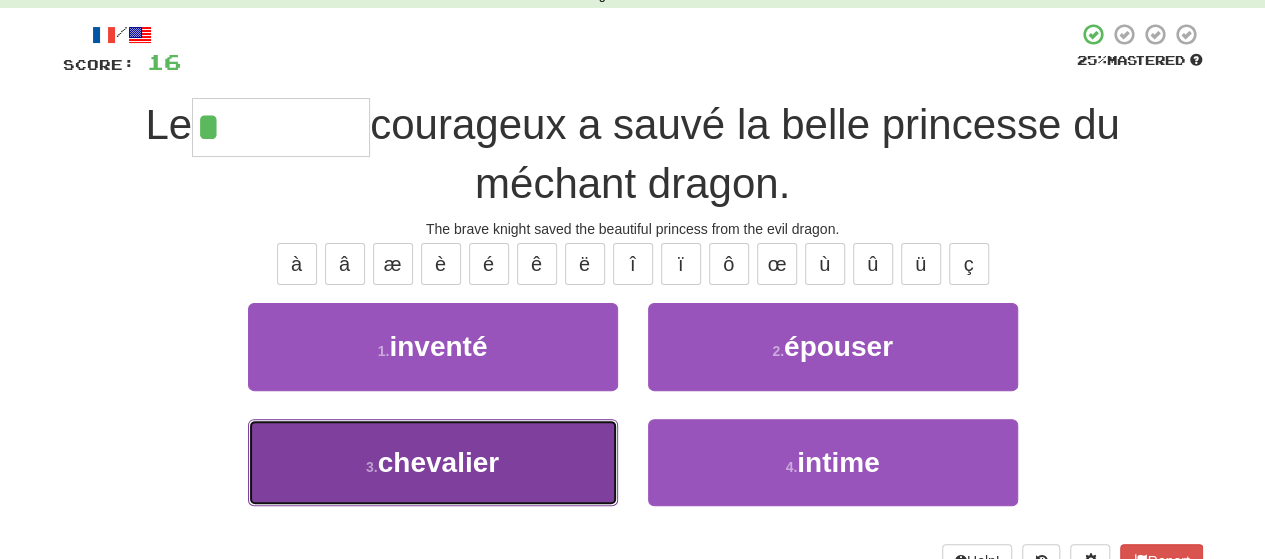 click on "3 .  chevalier" at bounding box center (433, 462) 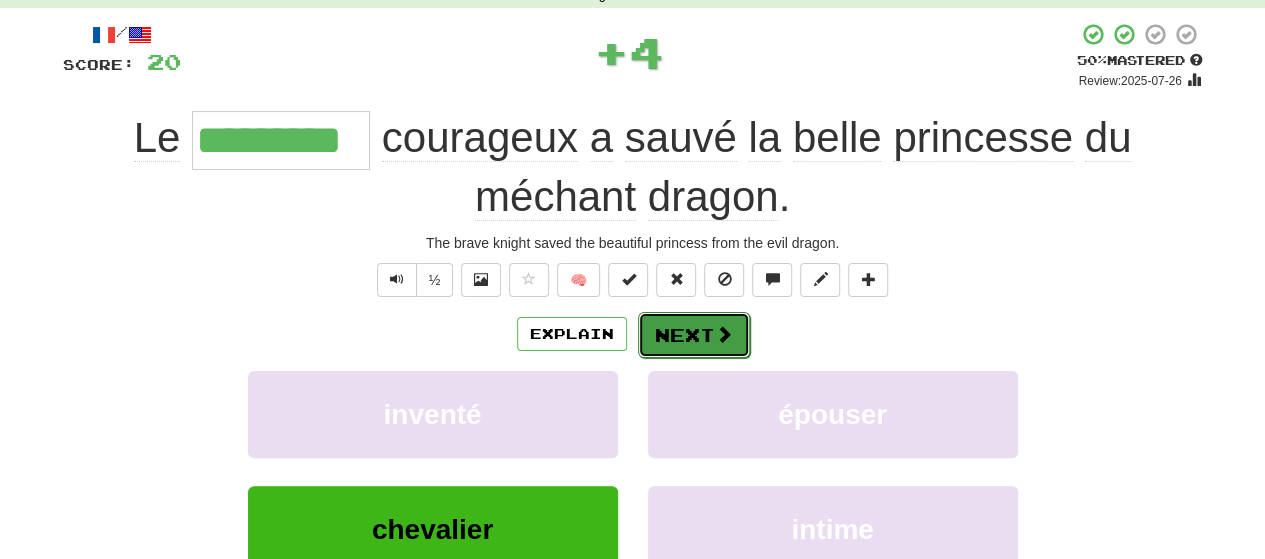 click on "Next" at bounding box center [694, 335] 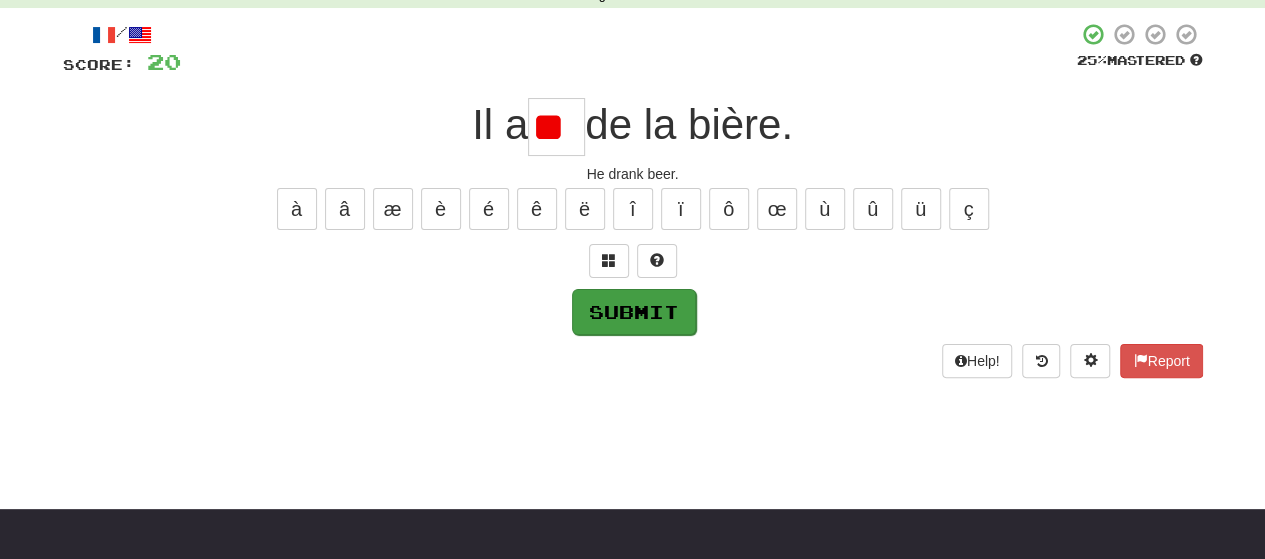 scroll, scrollTop: 0, scrollLeft: 0, axis: both 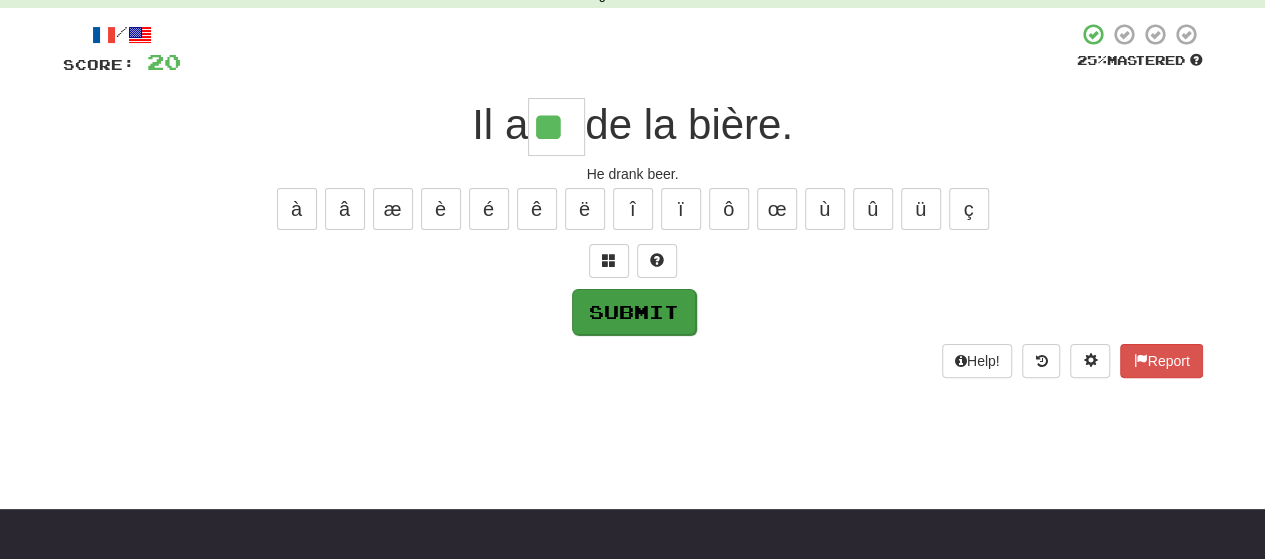 type on "**" 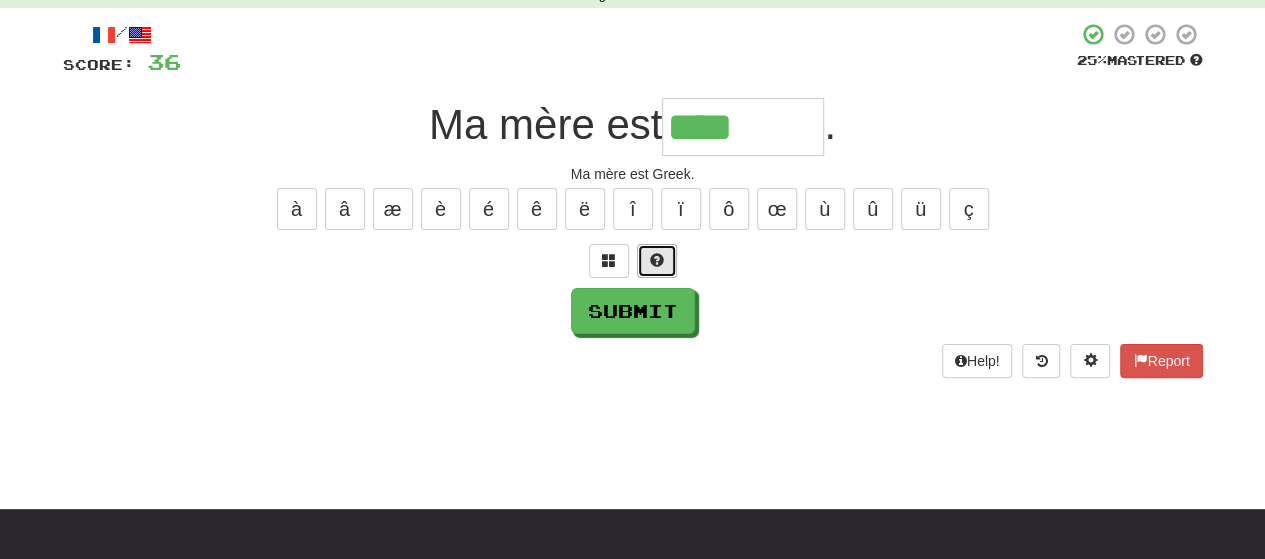 click at bounding box center (657, 260) 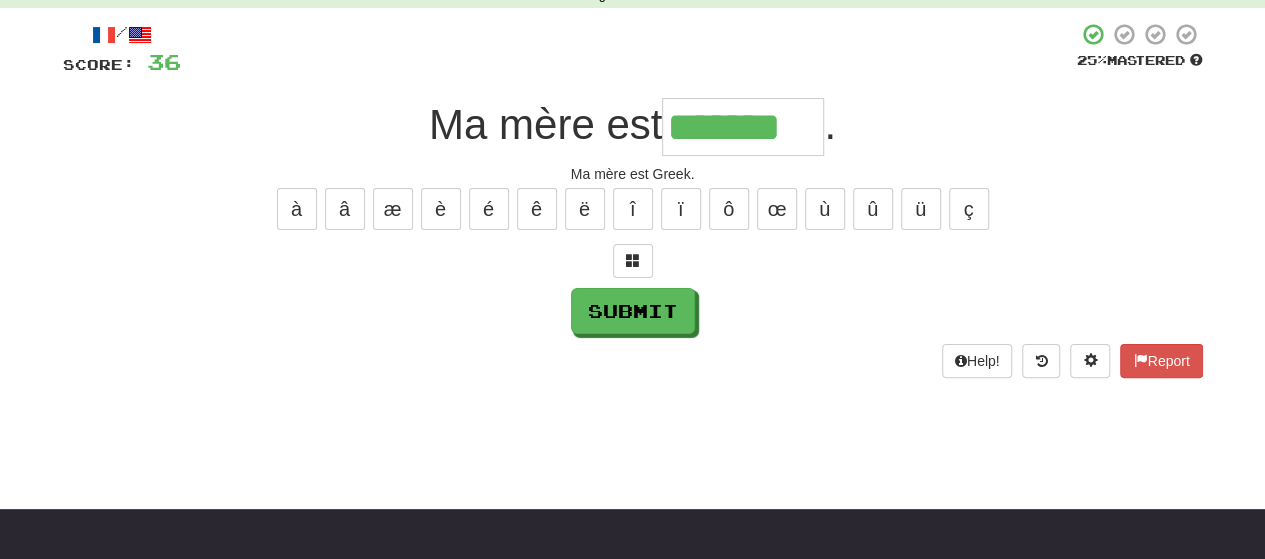 type on "*******" 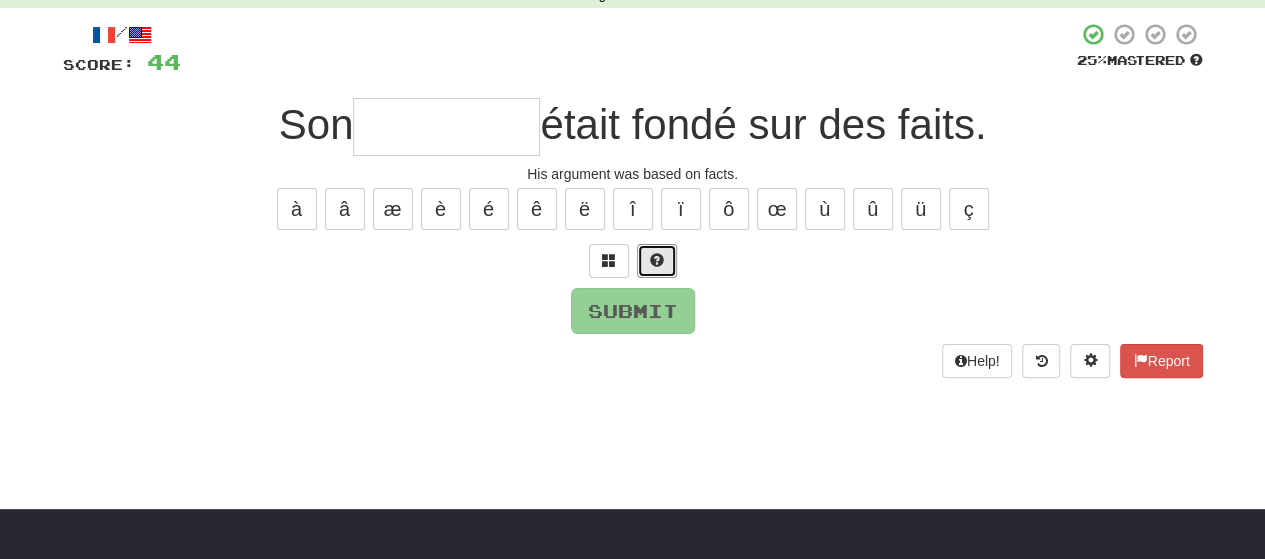 click at bounding box center (657, 260) 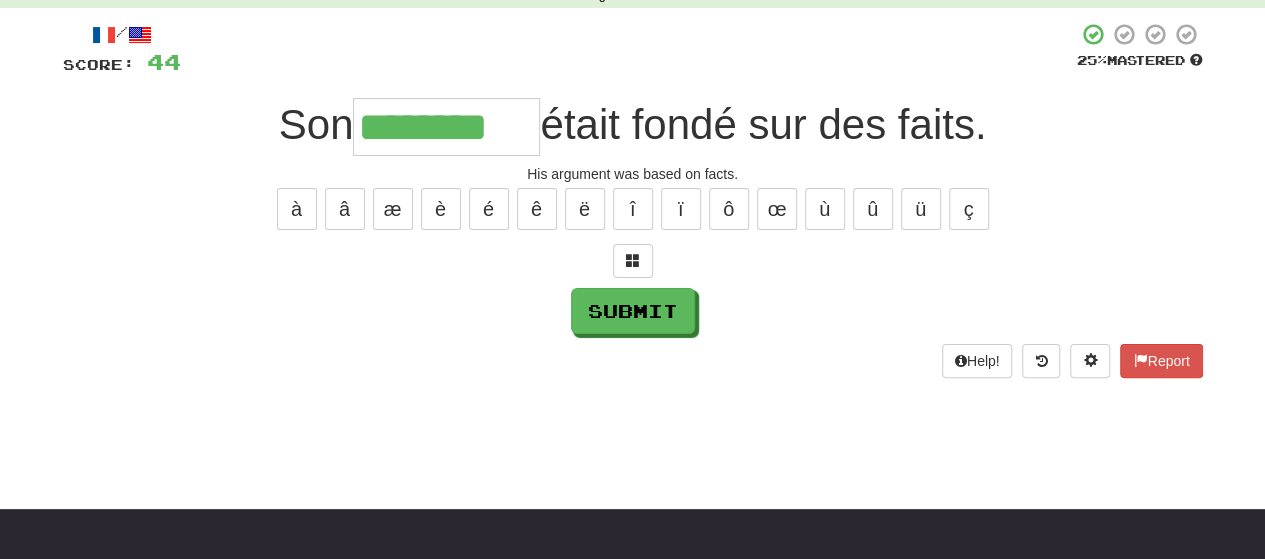 type on "********" 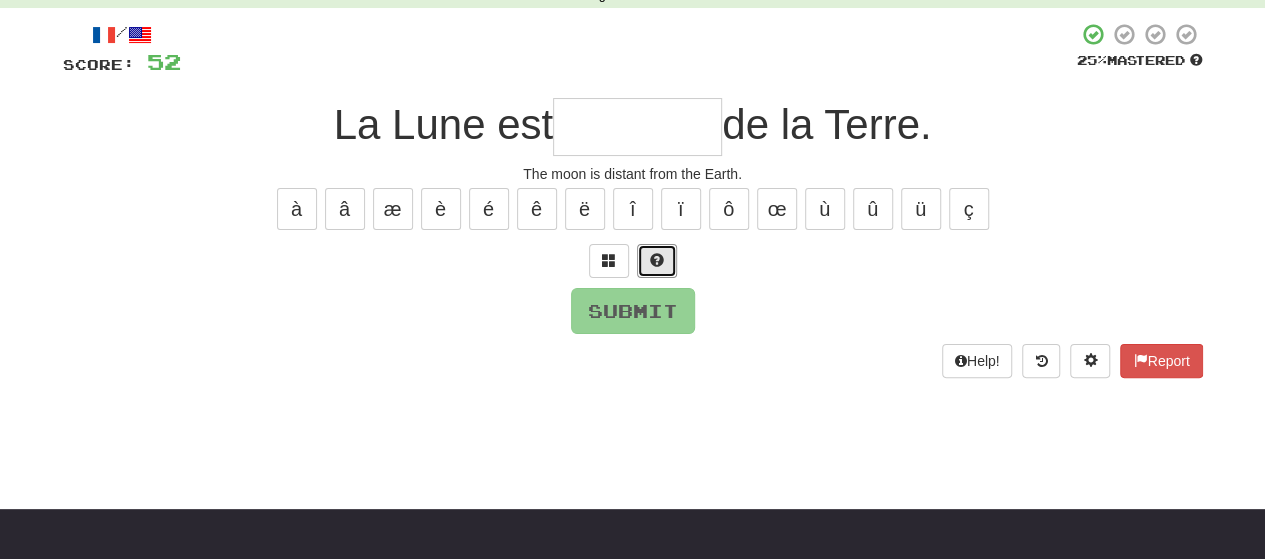 click at bounding box center [657, 260] 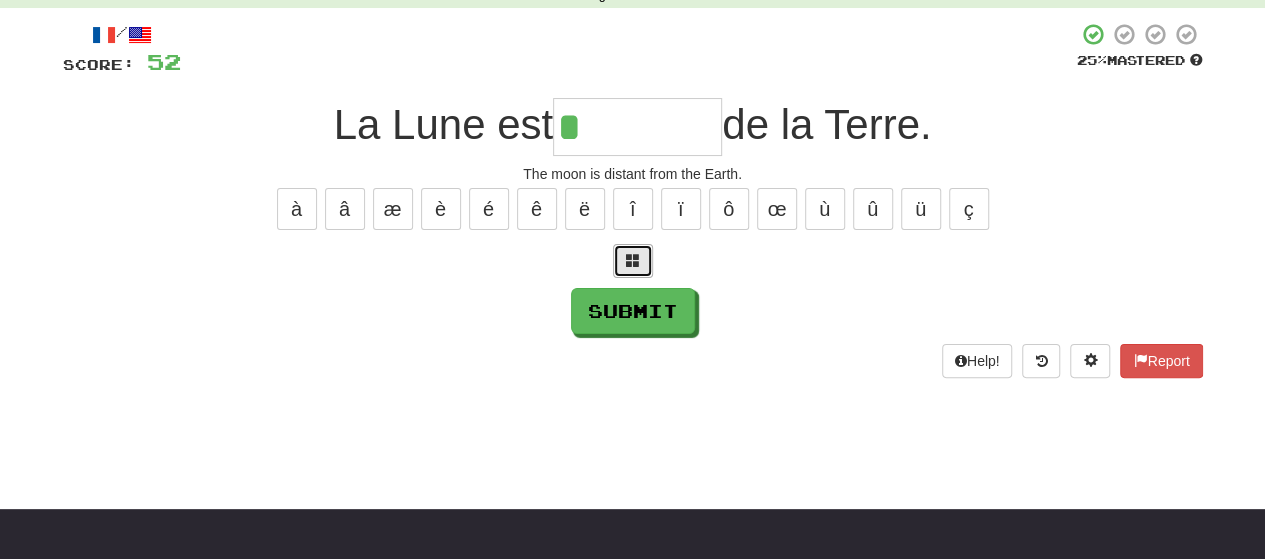 click at bounding box center (633, 260) 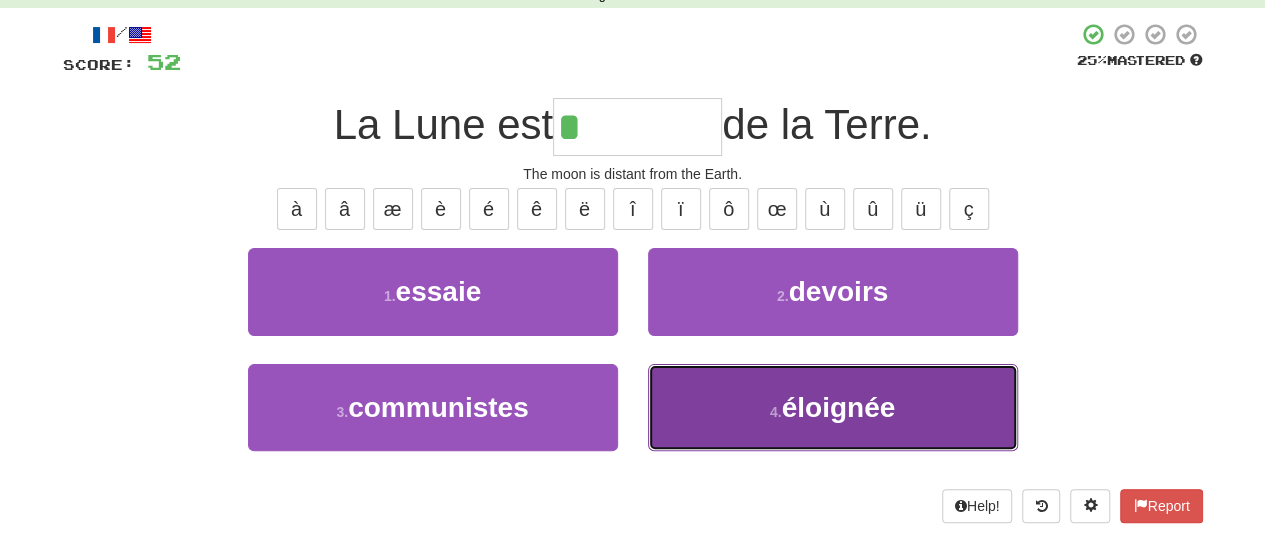 click on "4 .  éloignée" at bounding box center (833, 407) 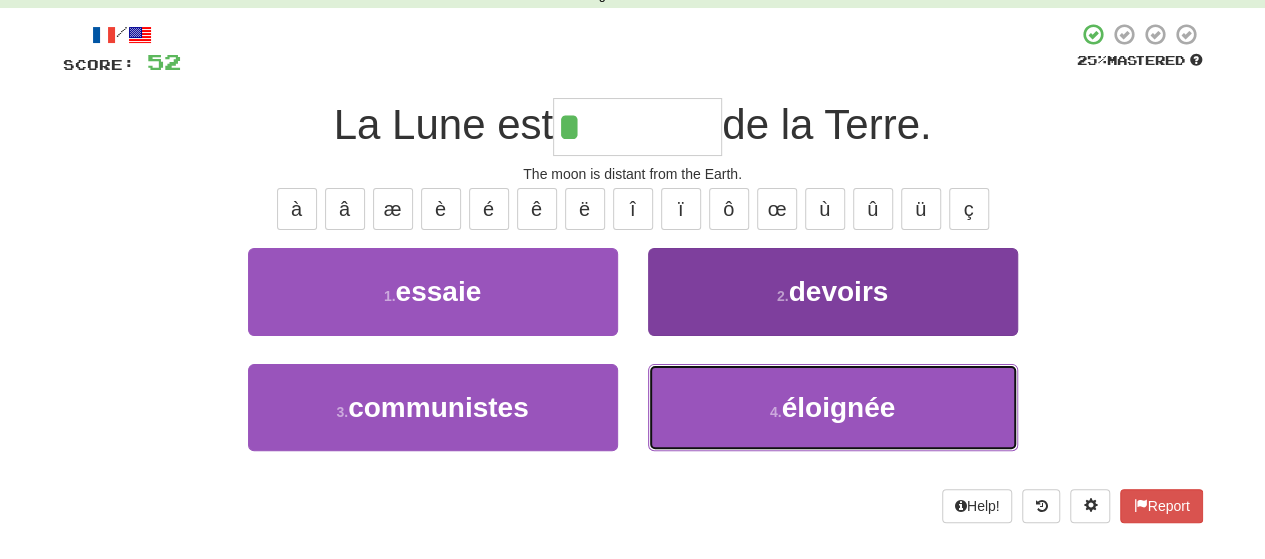type on "********" 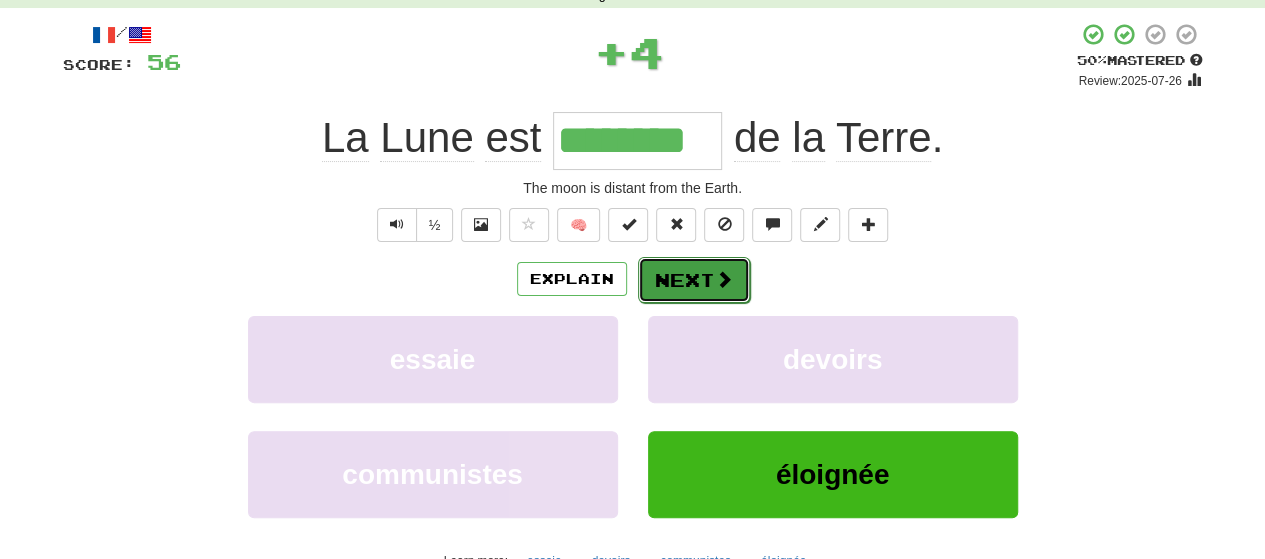 click on "Next" at bounding box center [694, 280] 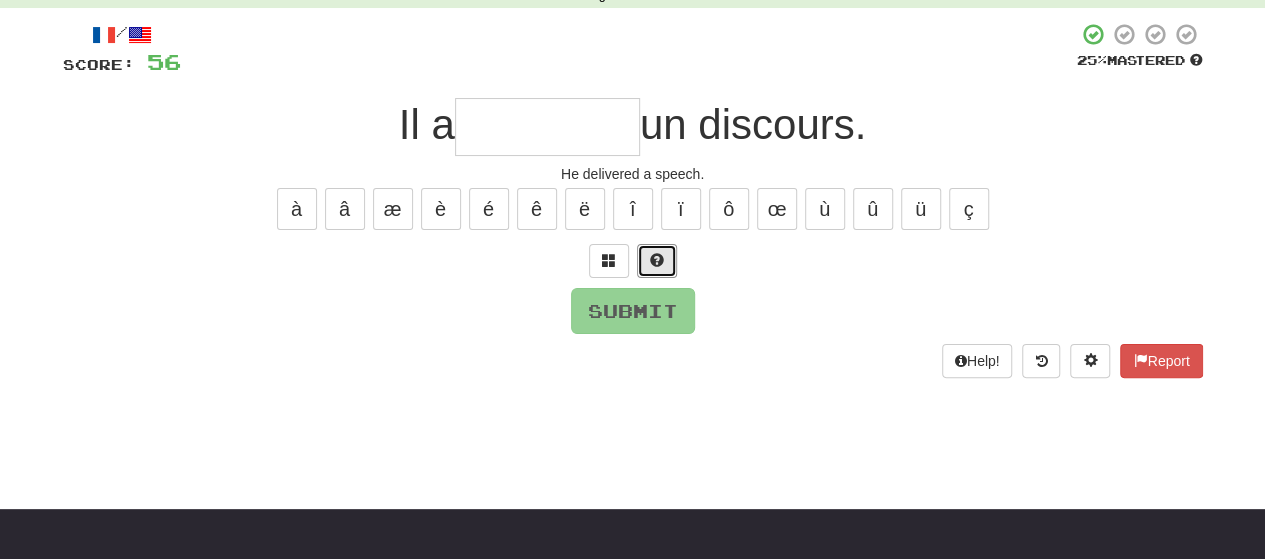 click at bounding box center (657, 261) 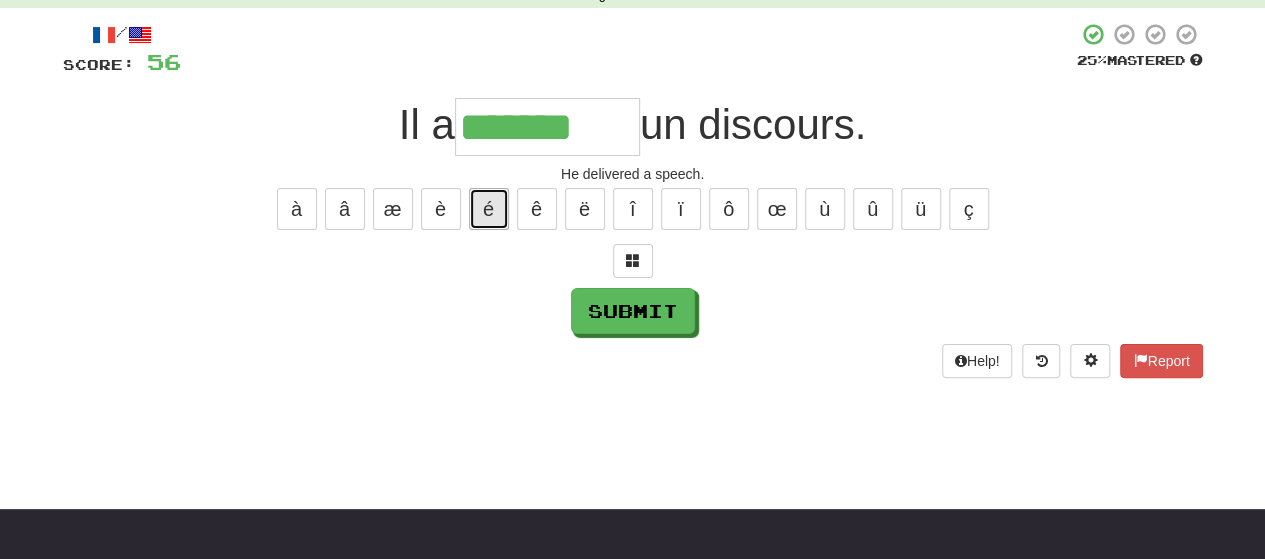 click on "é" at bounding box center (489, 209) 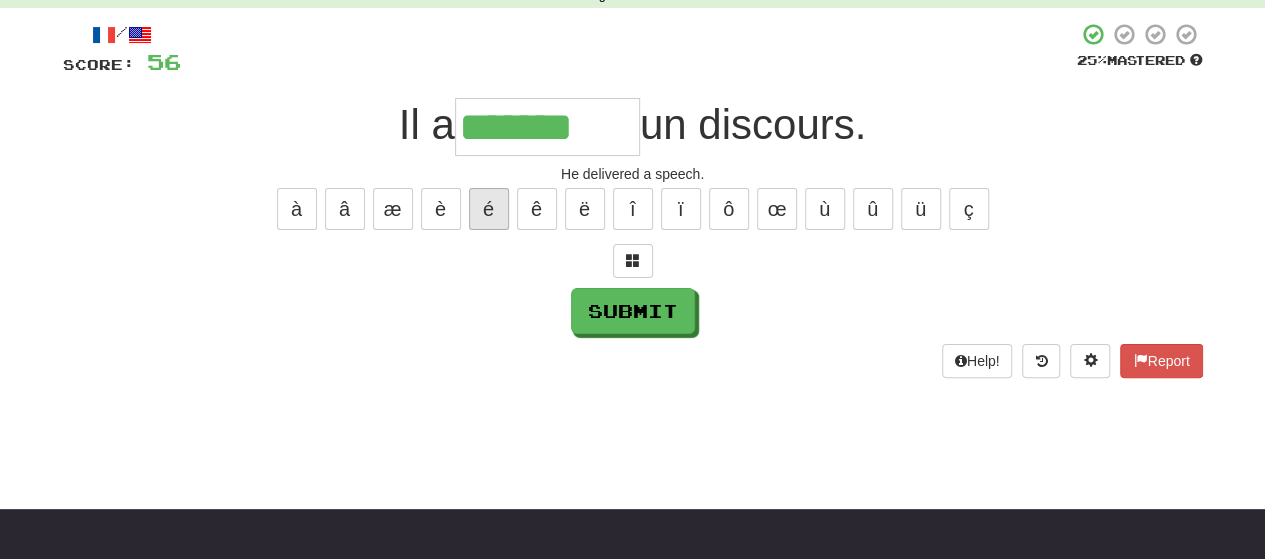 type on "********" 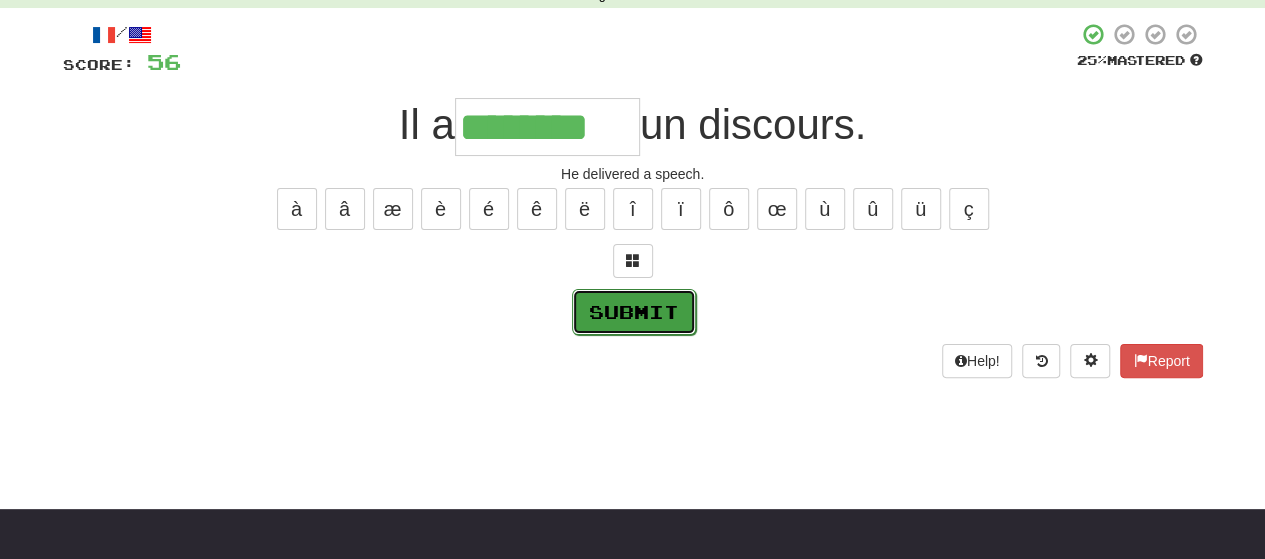 click on "Submit" at bounding box center [634, 312] 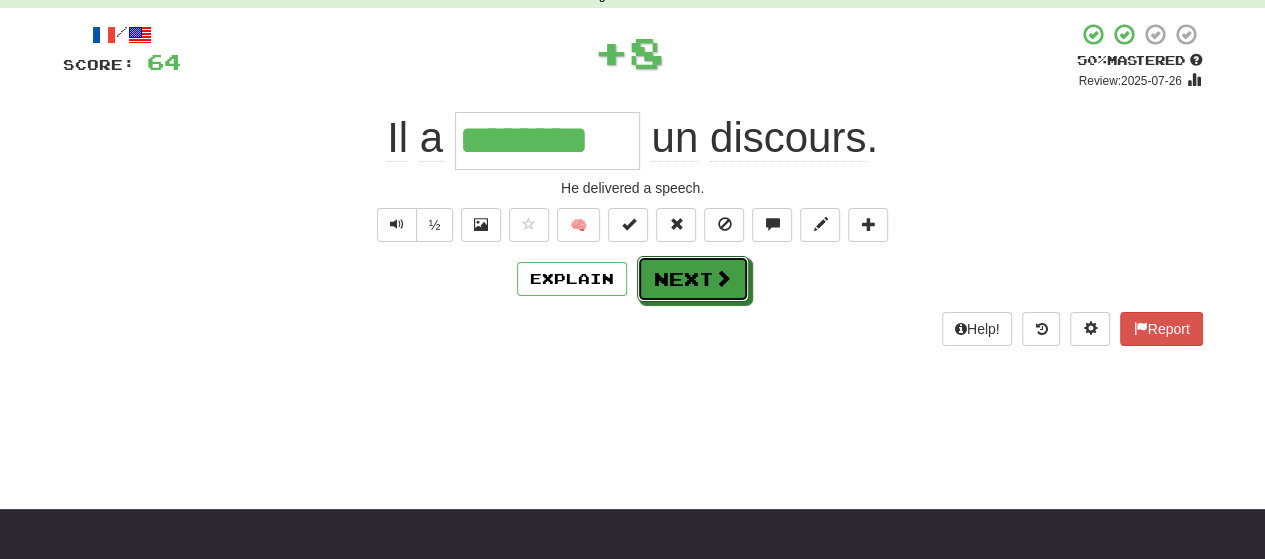 click at bounding box center [723, 278] 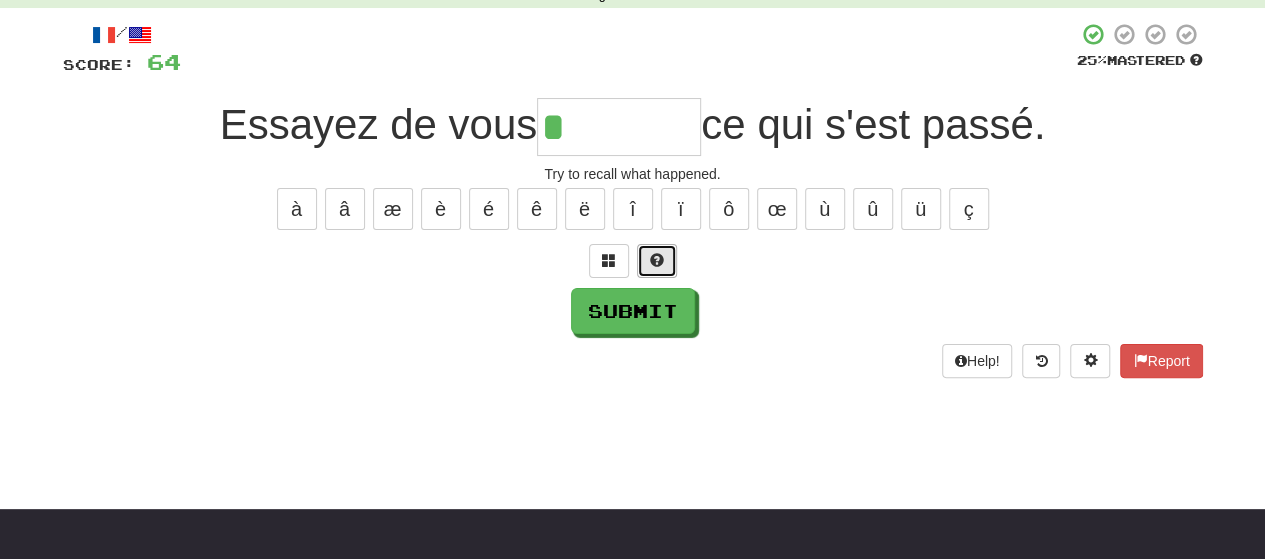 click at bounding box center [657, 260] 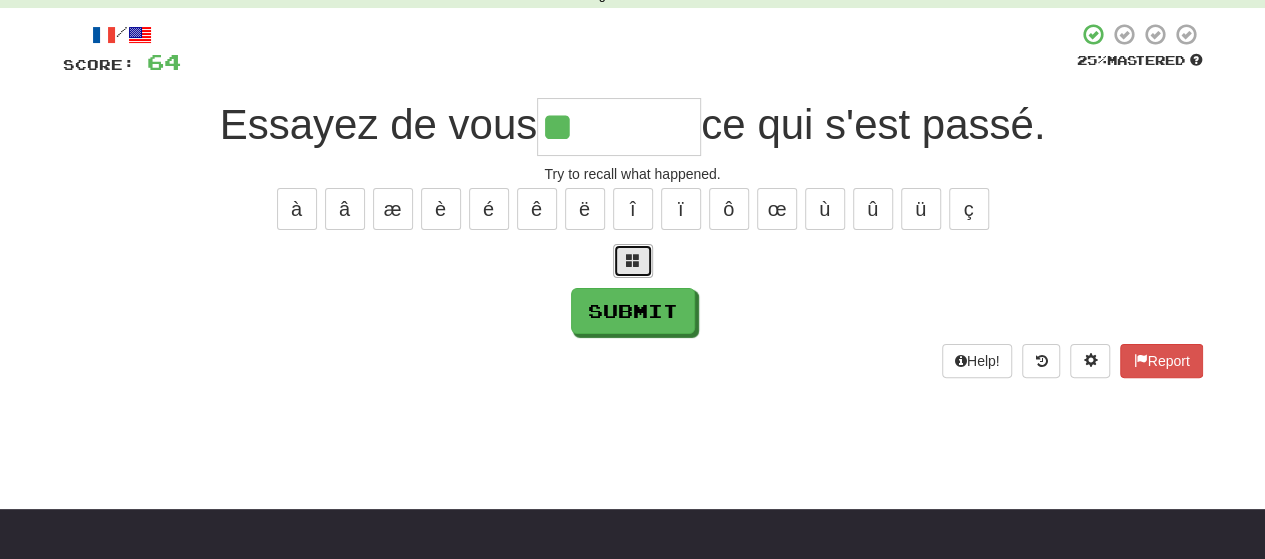 click at bounding box center [633, 261] 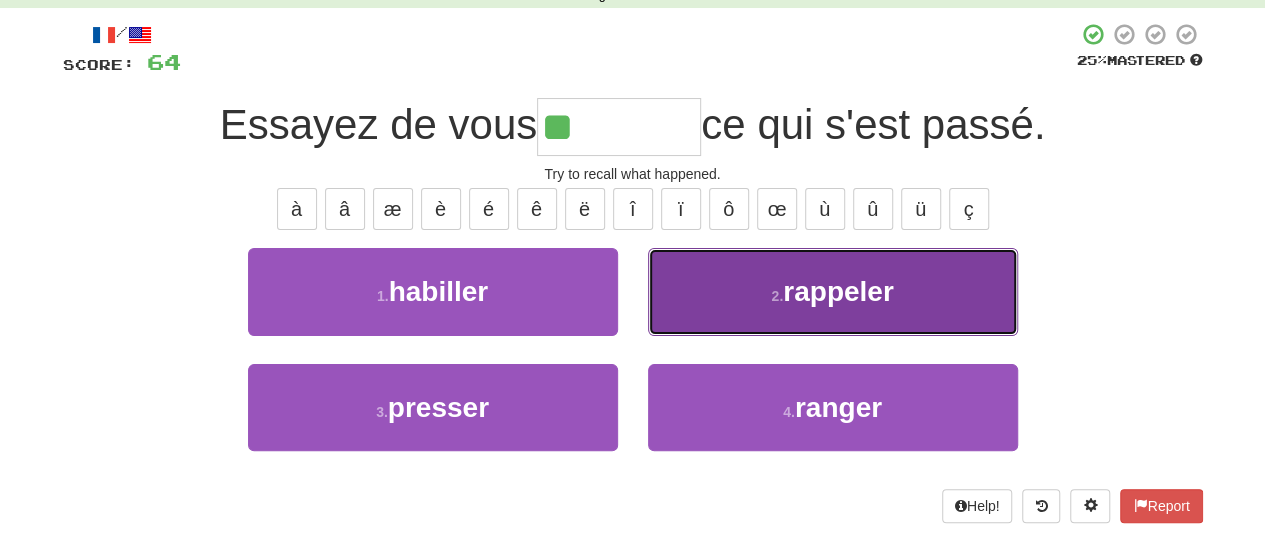 click on "2 .  rappeler" at bounding box center [833, 291] 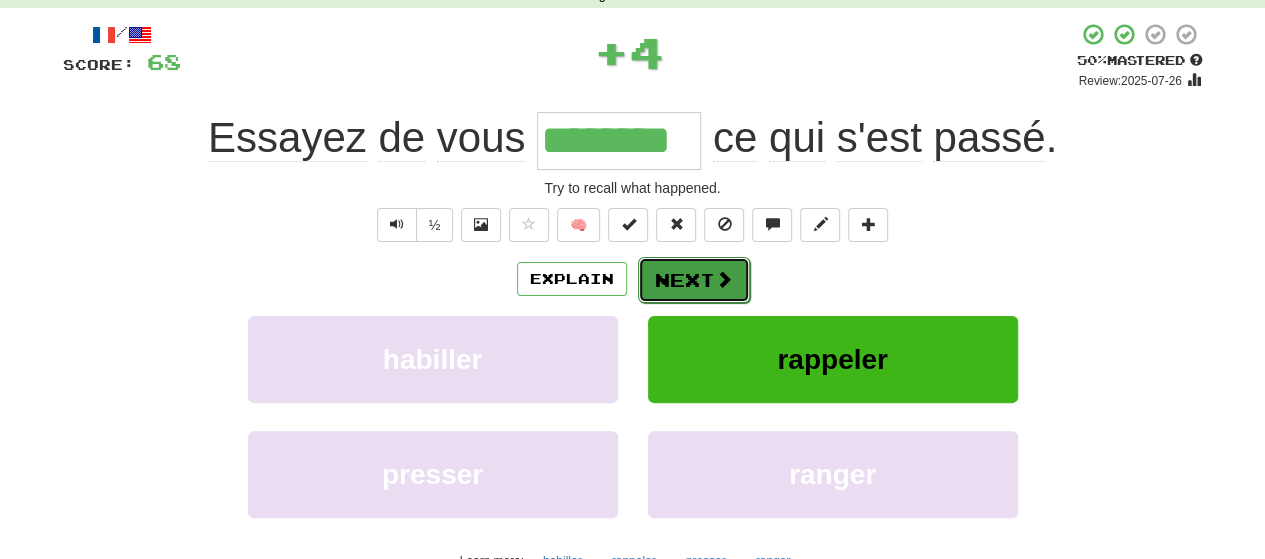 click on "Next" at bounding box center [694, 280] 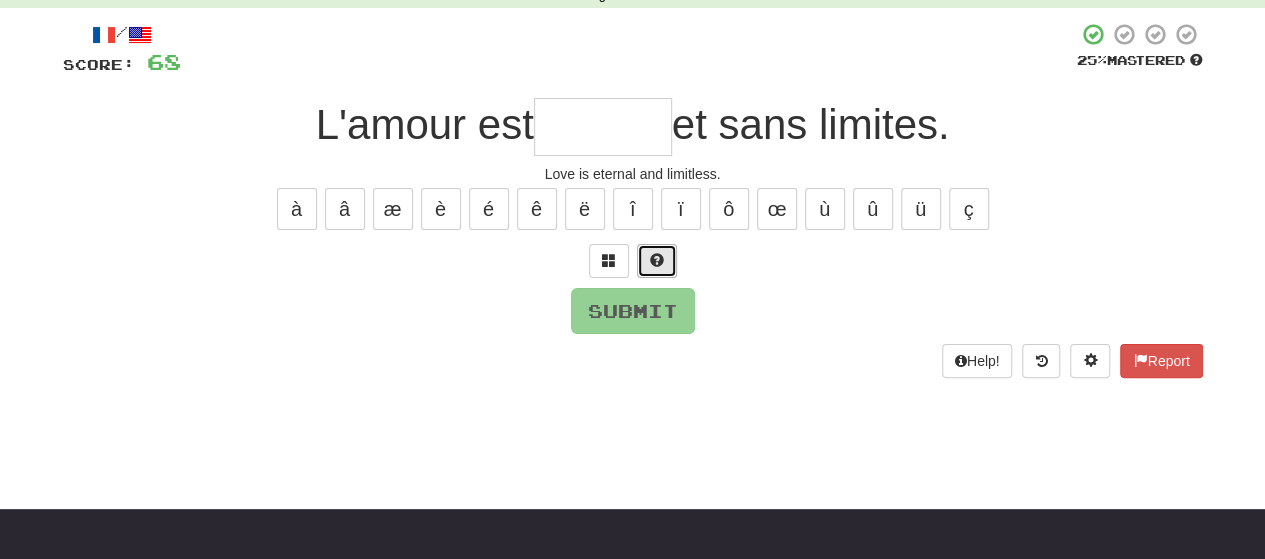 click at bounding box center [657, 261] 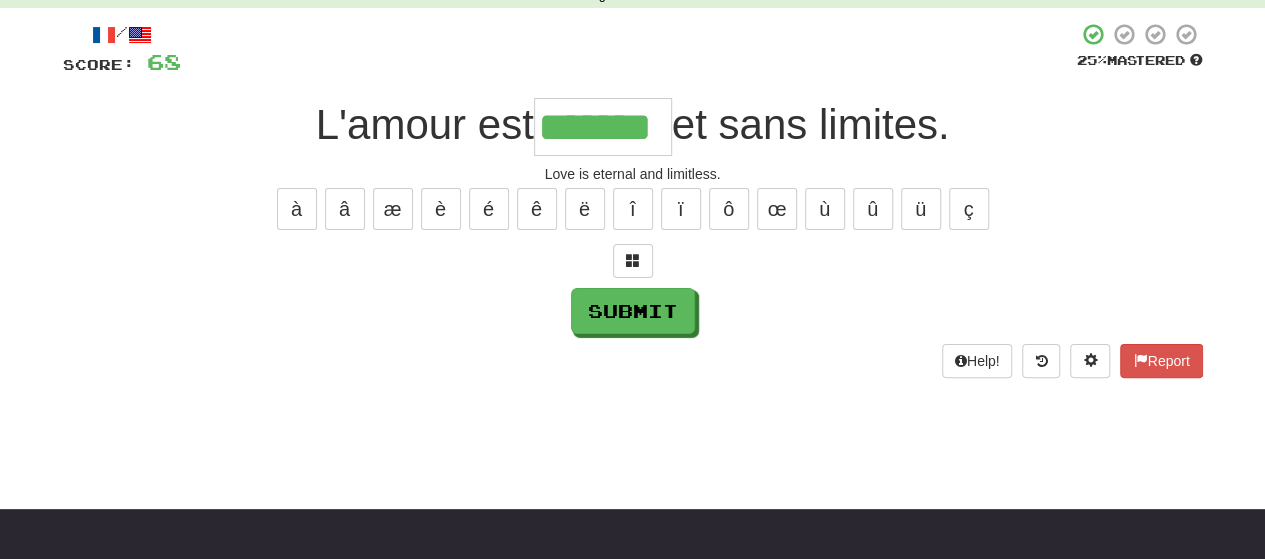 type on "*******" 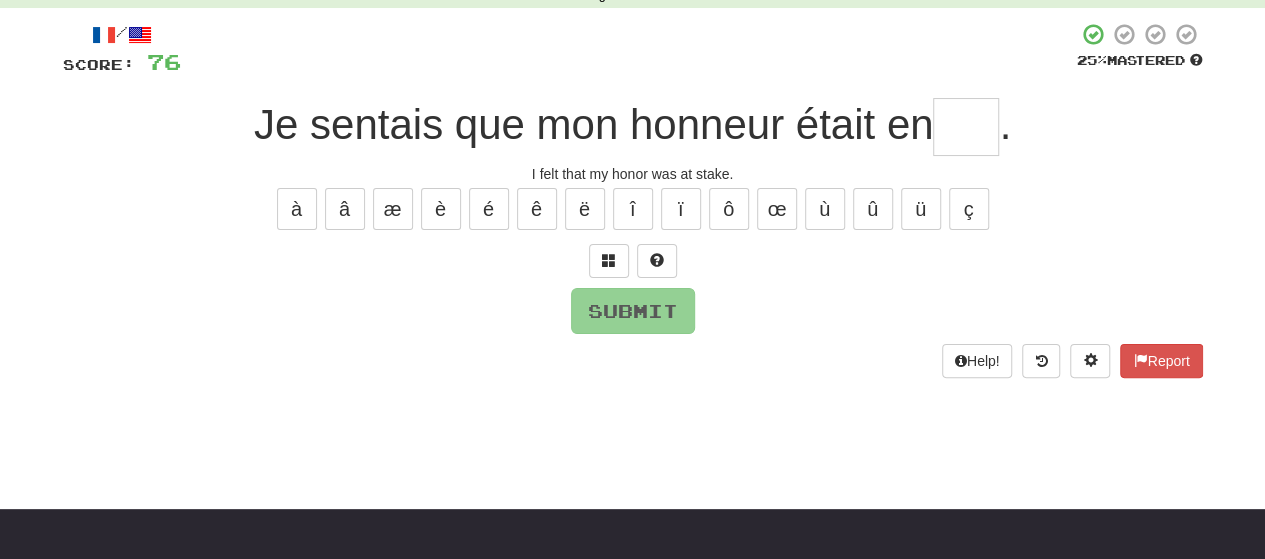 click at bounding box center [966, 127] 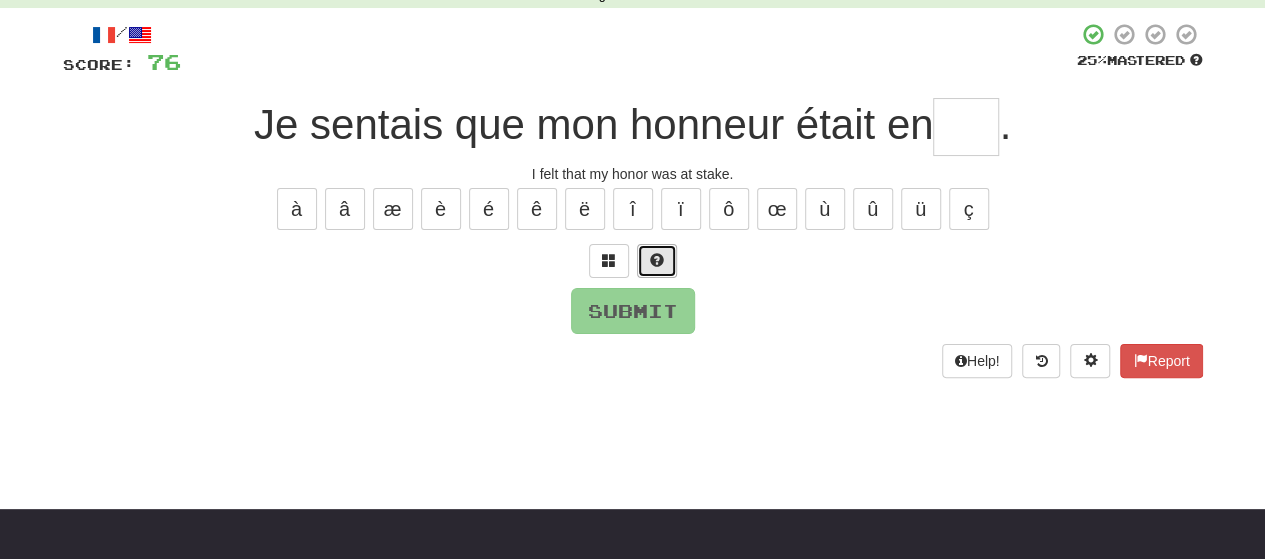 click at bounding box center (657, 261) 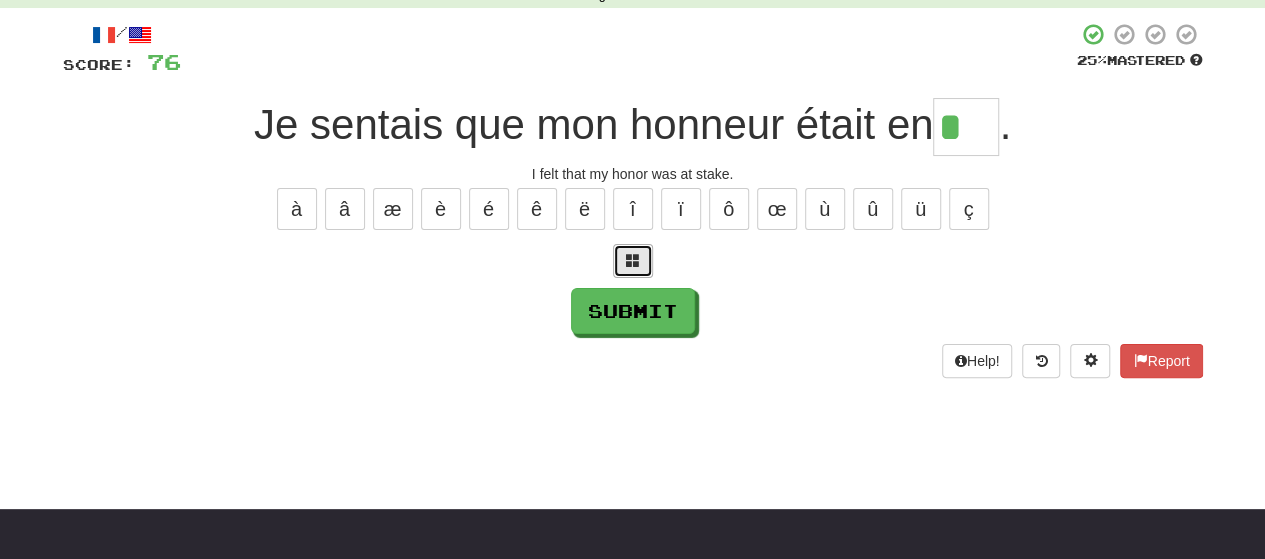 click at bounding box center [633, 260] 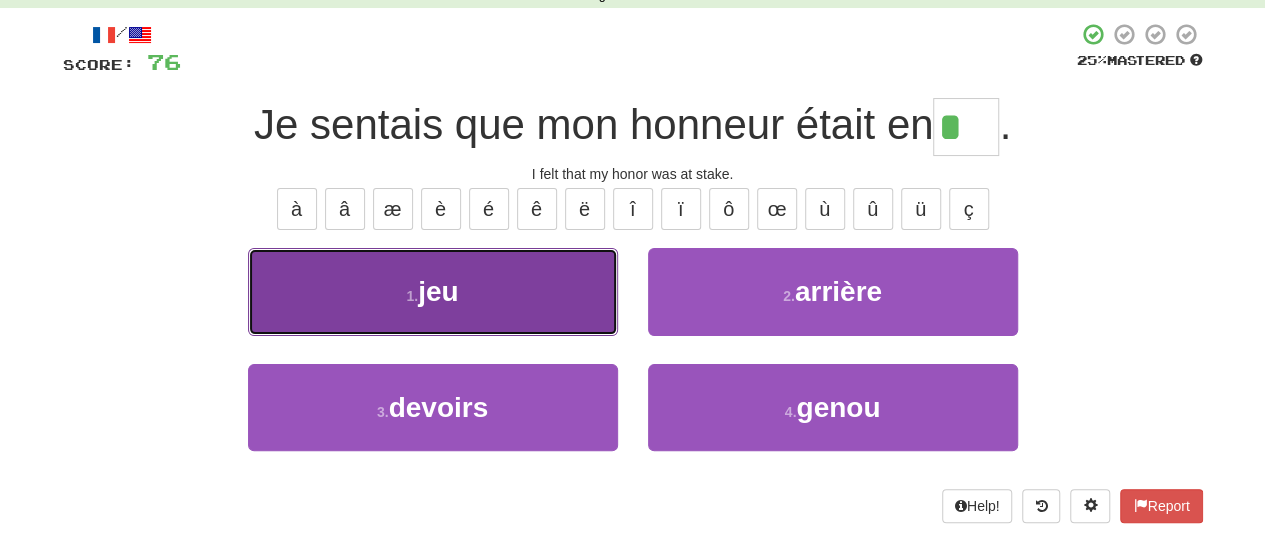 click on "1 .  jeu" at bounding box center [433, 291] 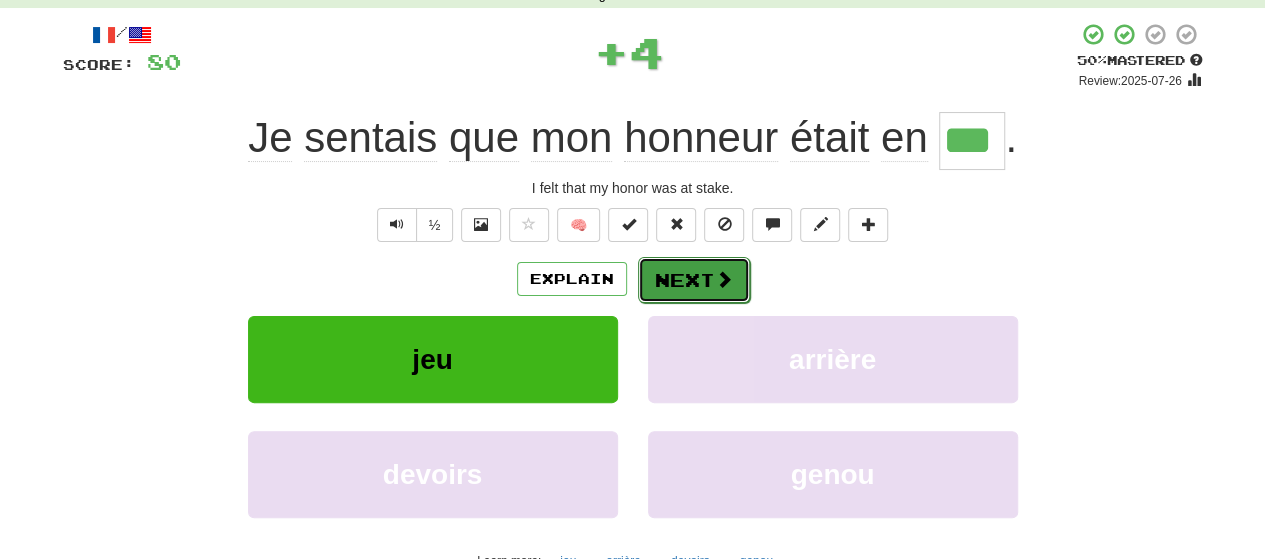 click on "Next" at bounding box center [694, 280] 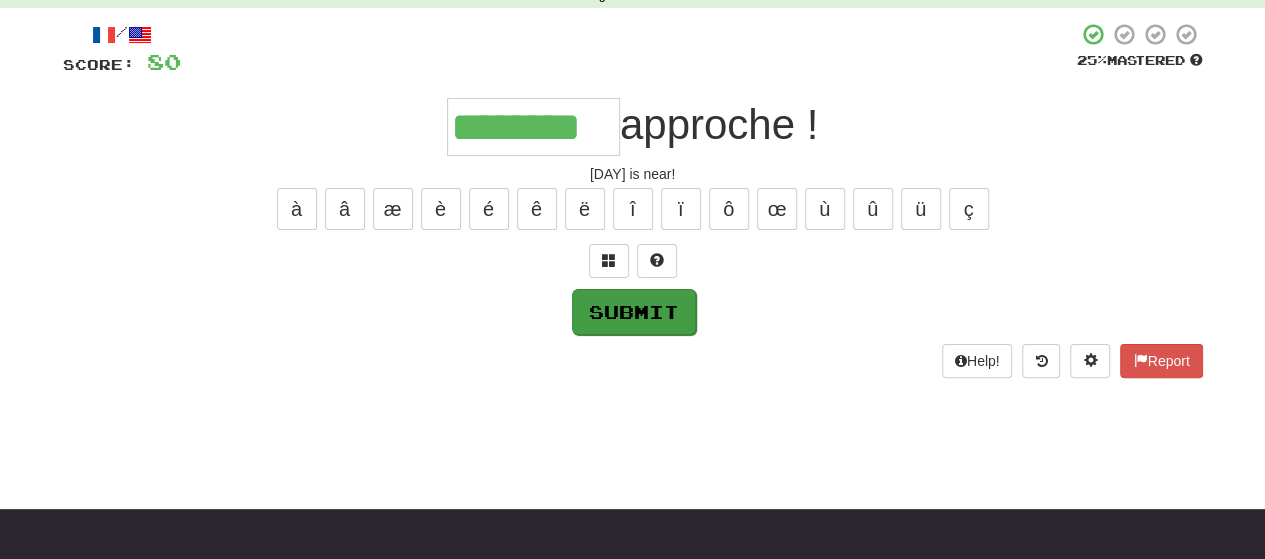 type on "********" 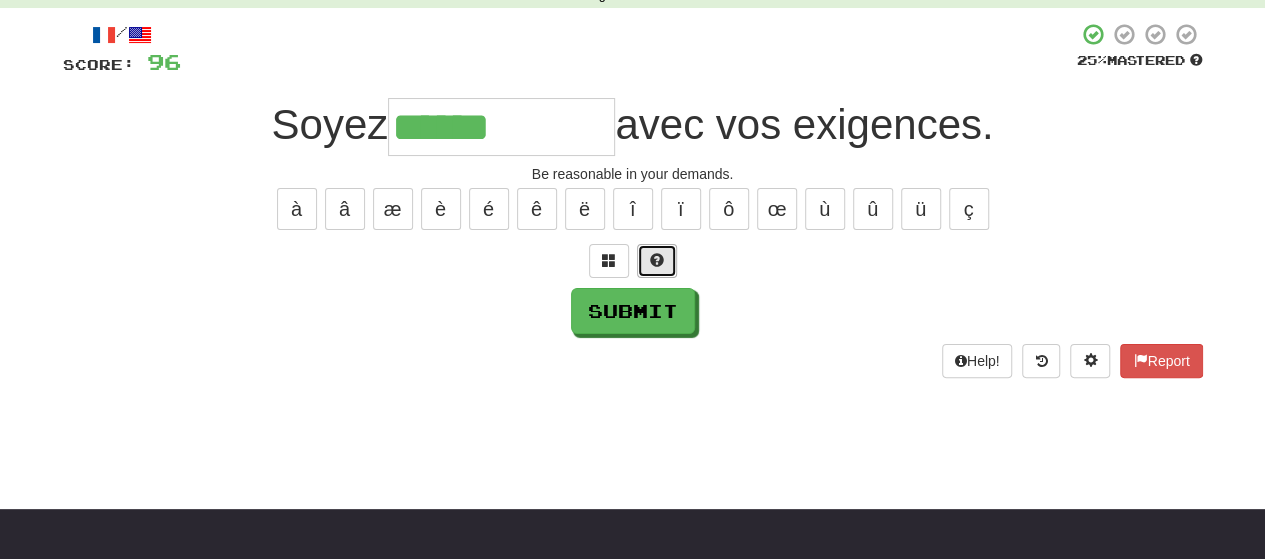 click at bounding box center (657, 260) 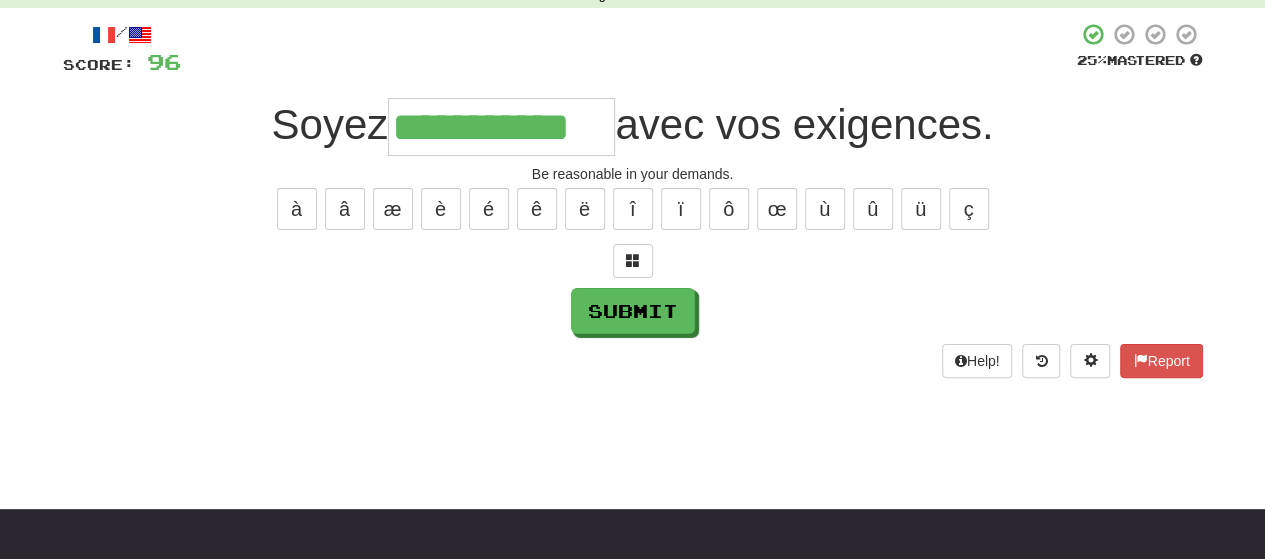 type on "**********" 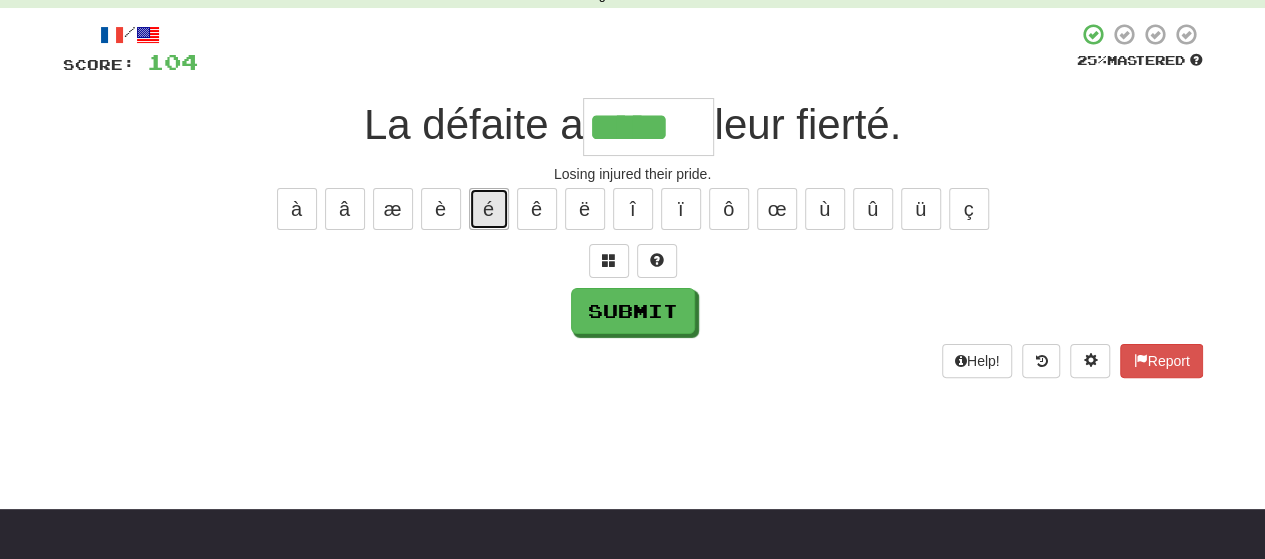 click on "é" at bounding box center [489, 209] 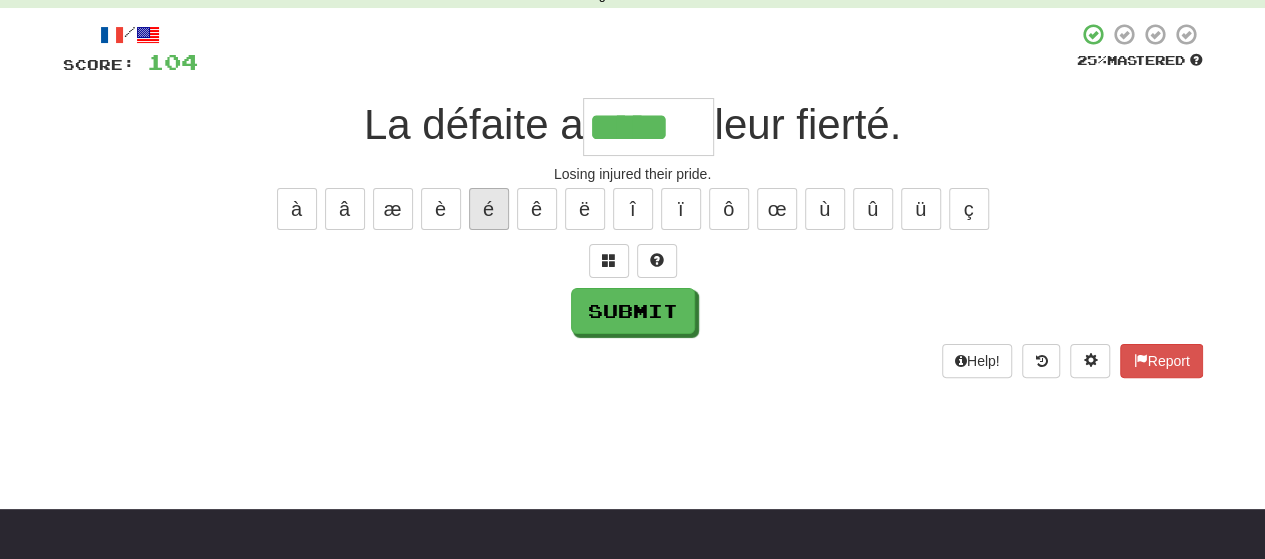 type on "******" 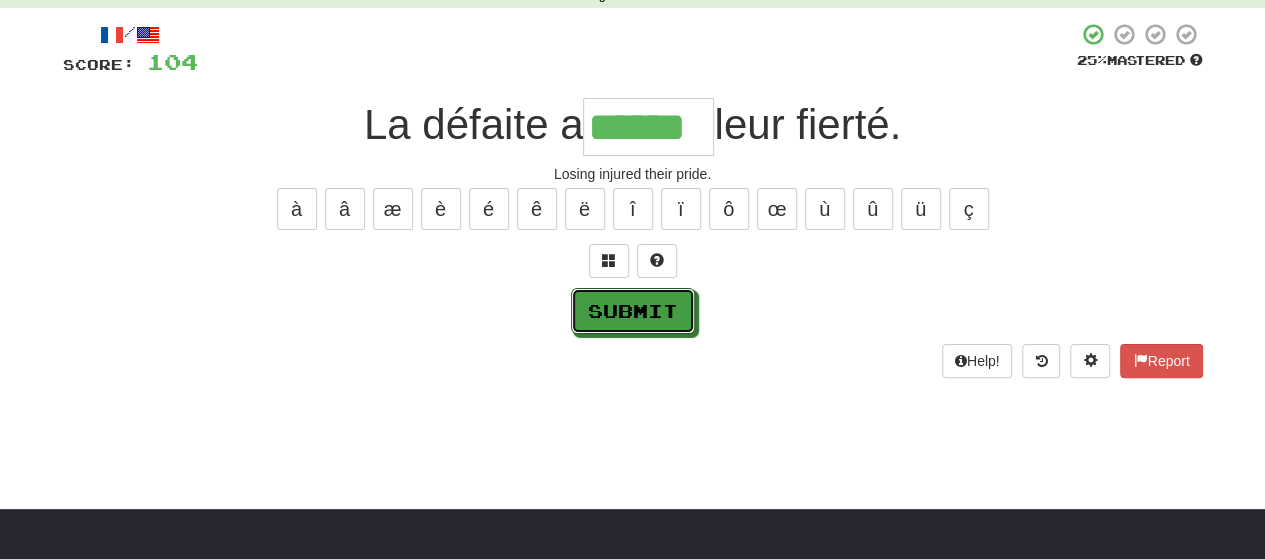 click on "Submit" at bounding box center [633, 311] 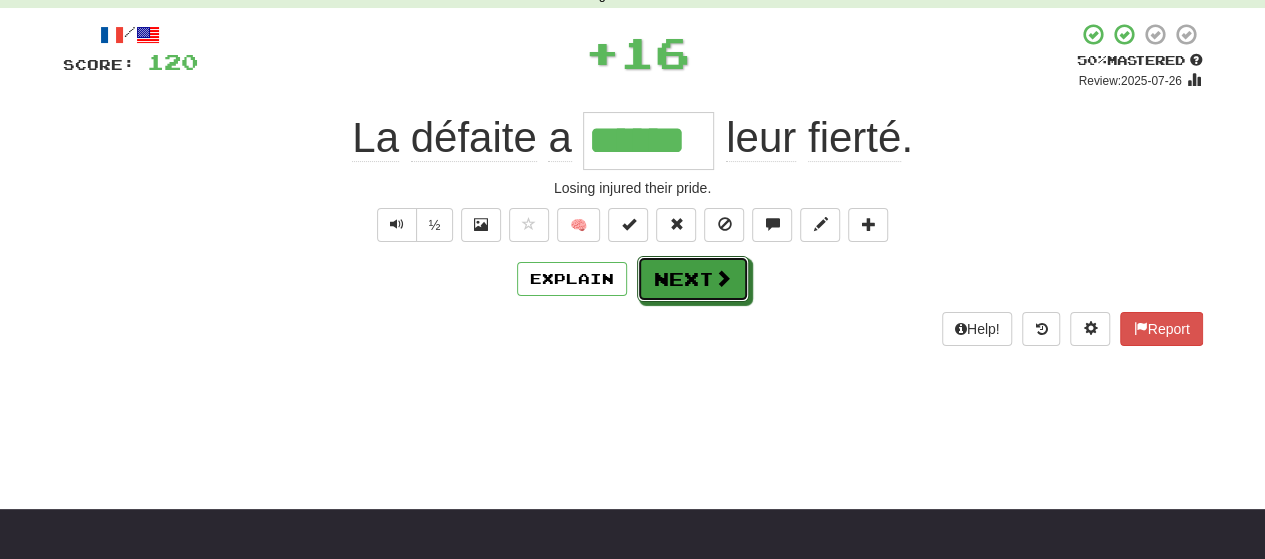 click on "Next" at bounding box center (693, 279) 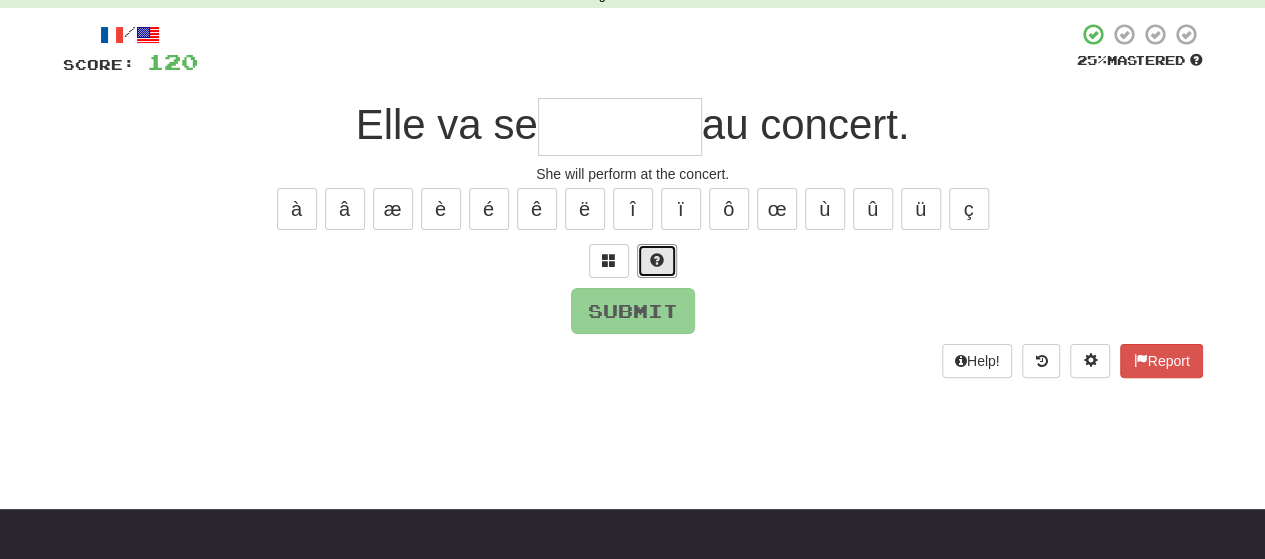 click at bounding box center (657, 261) 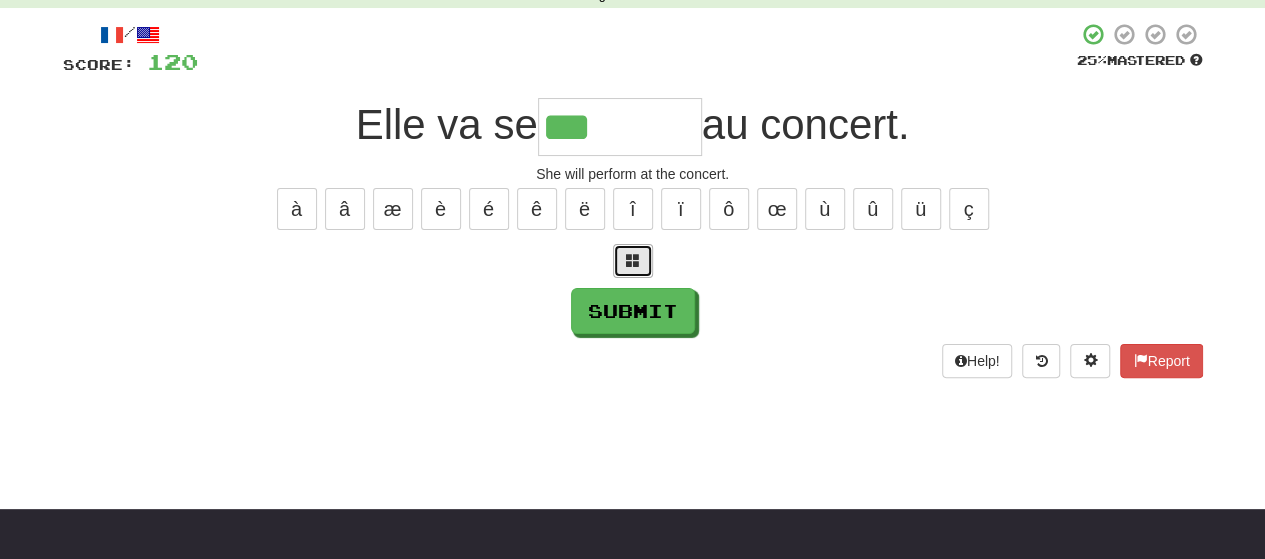 click at bounding box center (633, 261) 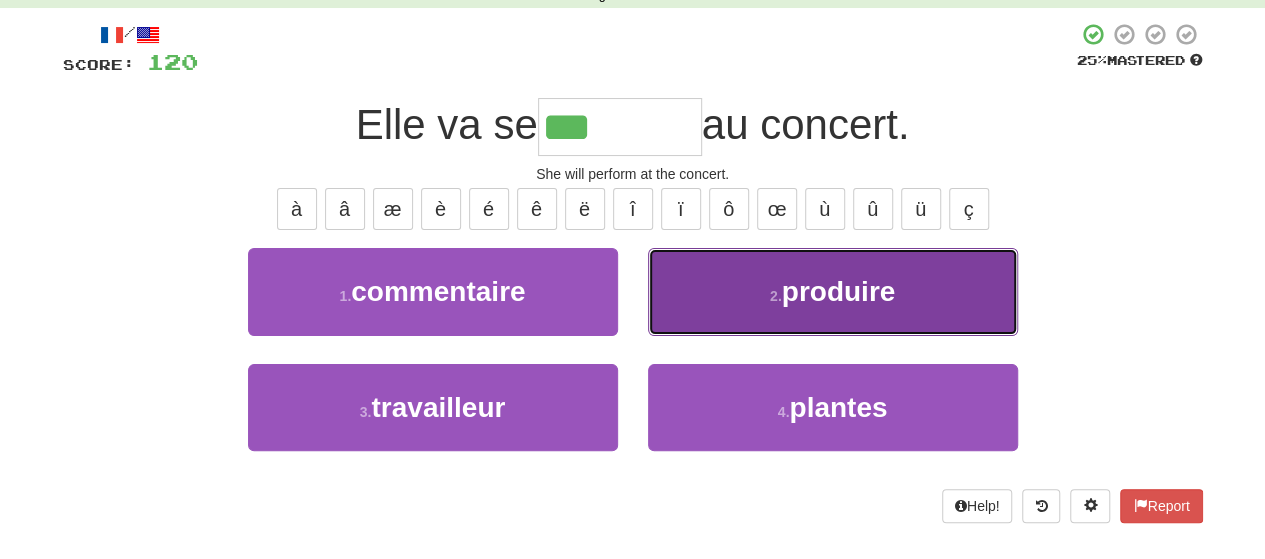 click on "2 .  produire" at bounding box center [833, 291] 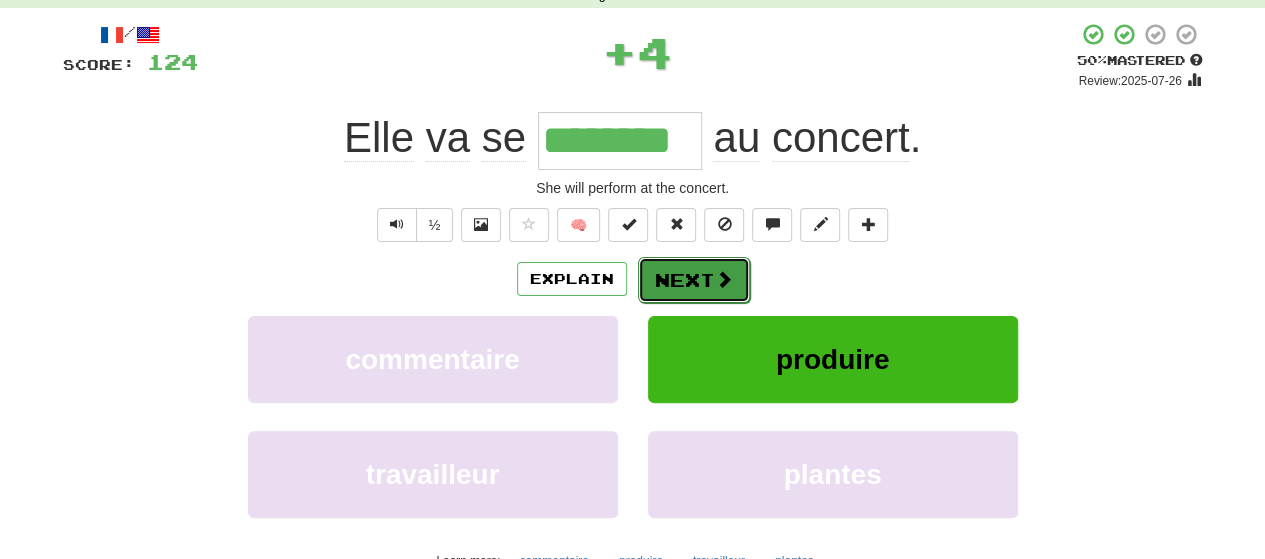click on "Next" at bounding box center (694, 280) 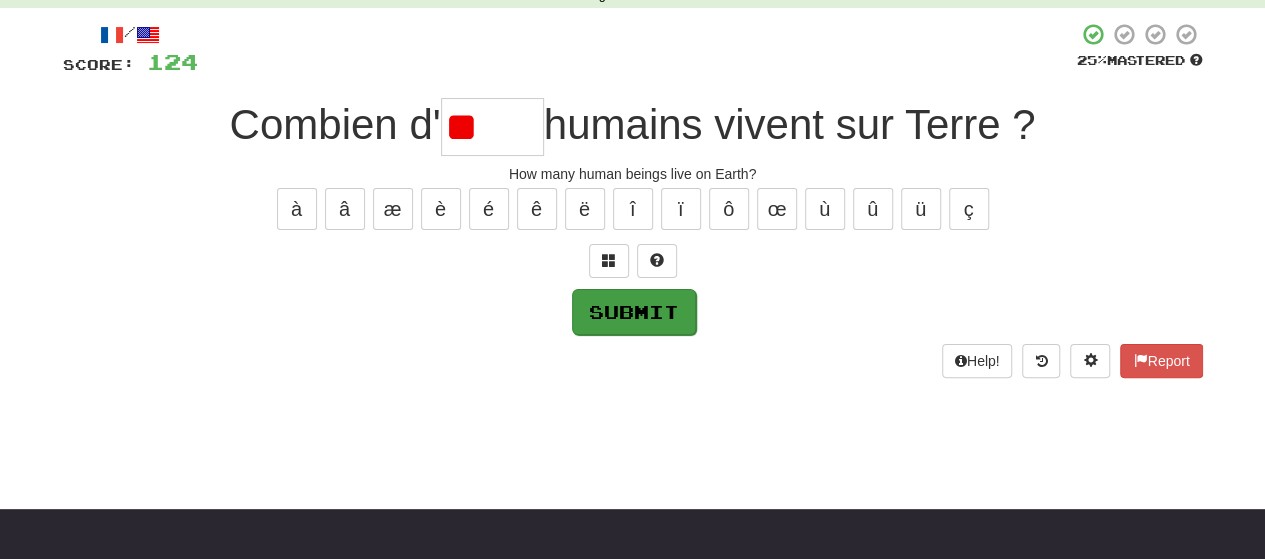 type on "*" 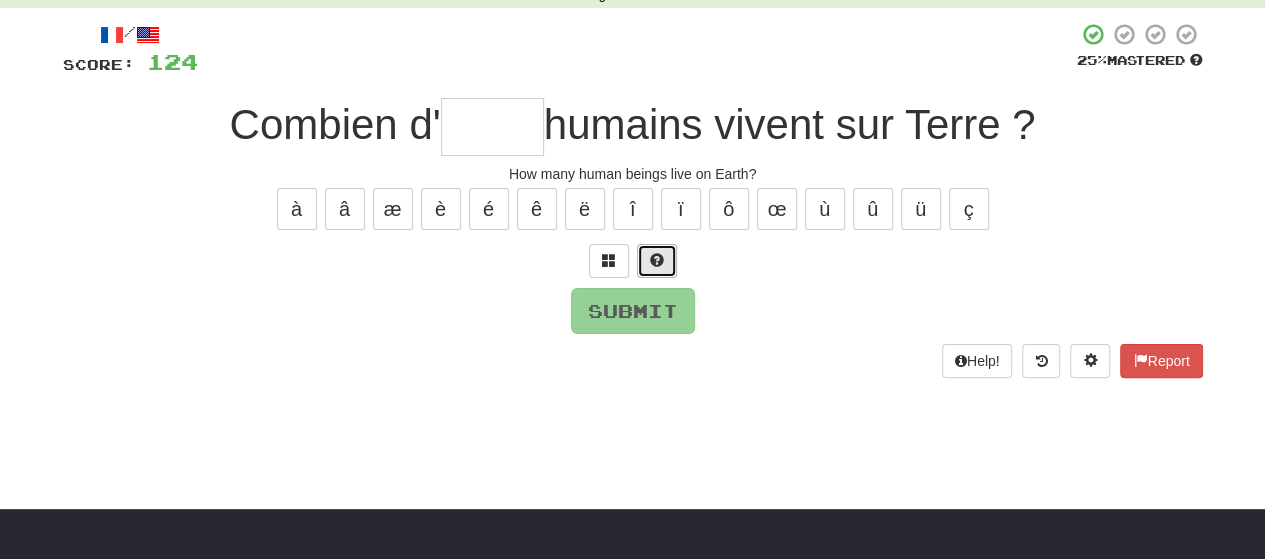 click at bounding box center [657, 261] 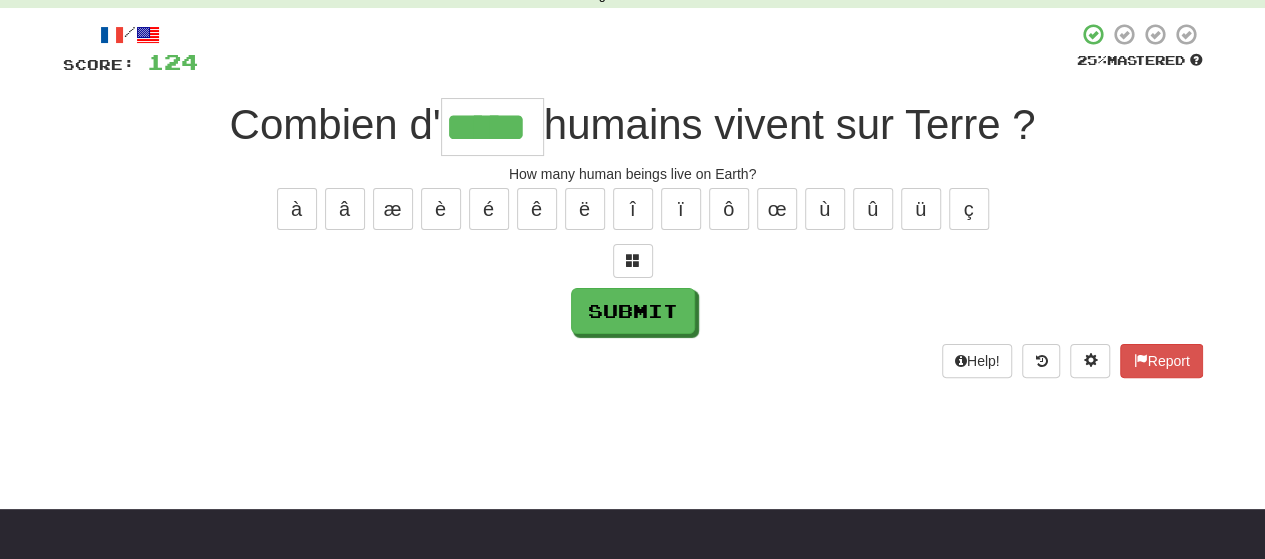 type on "*****" 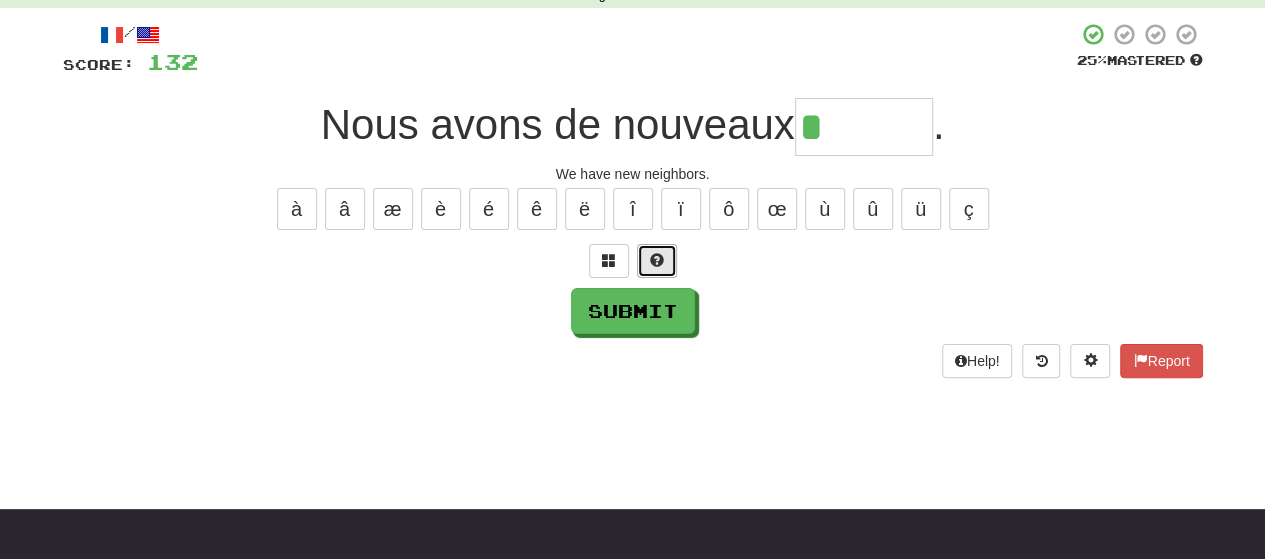 click at bounding box center (657, 260) 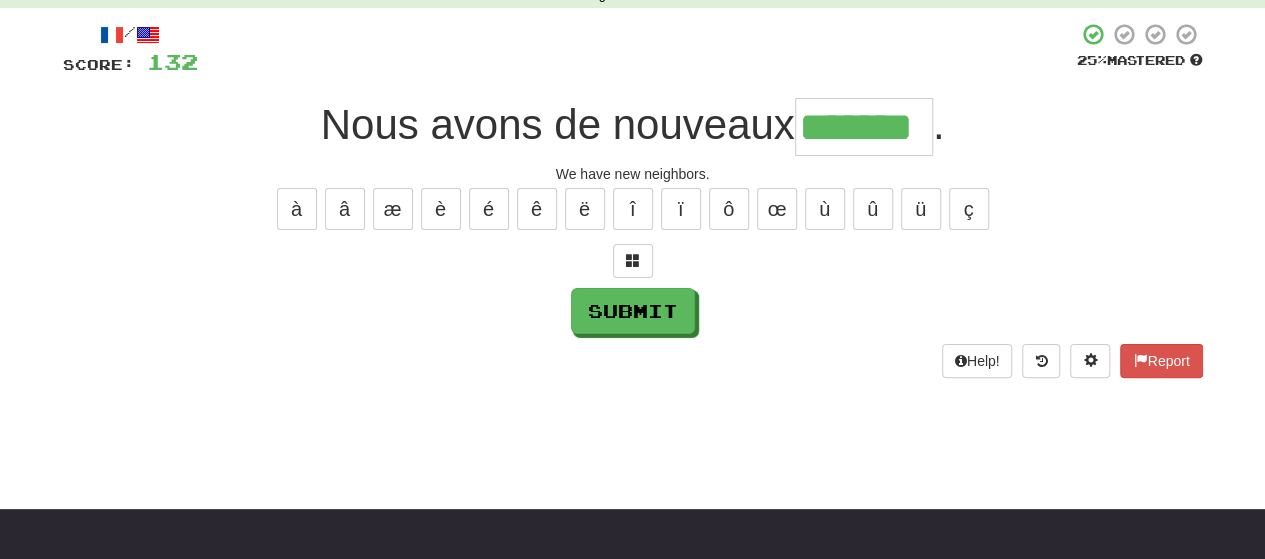 type on "*******" 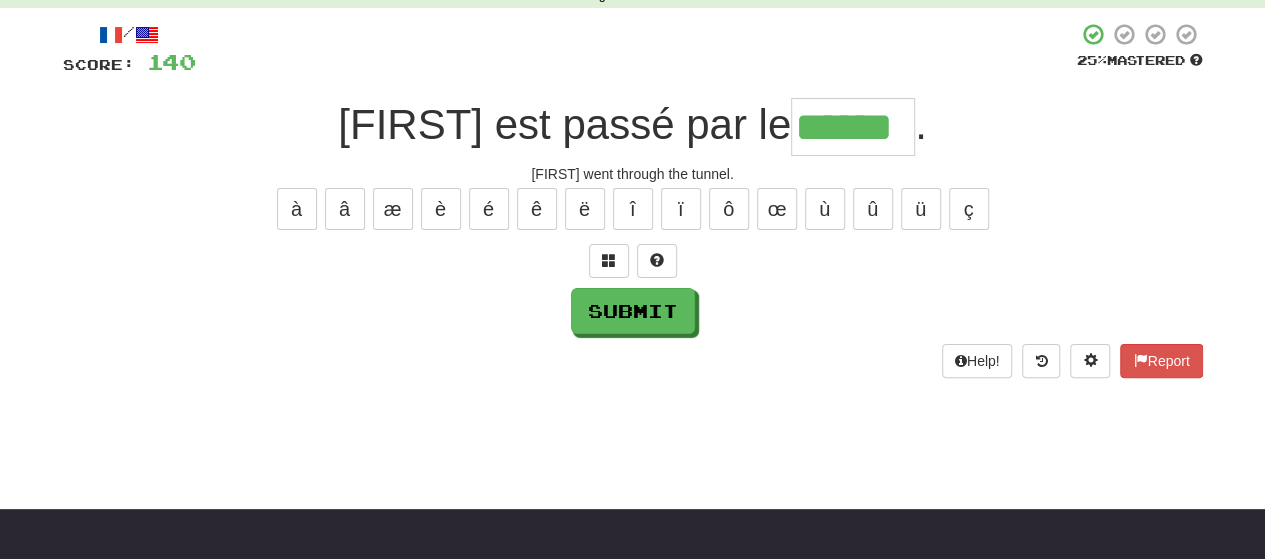 type on "******" 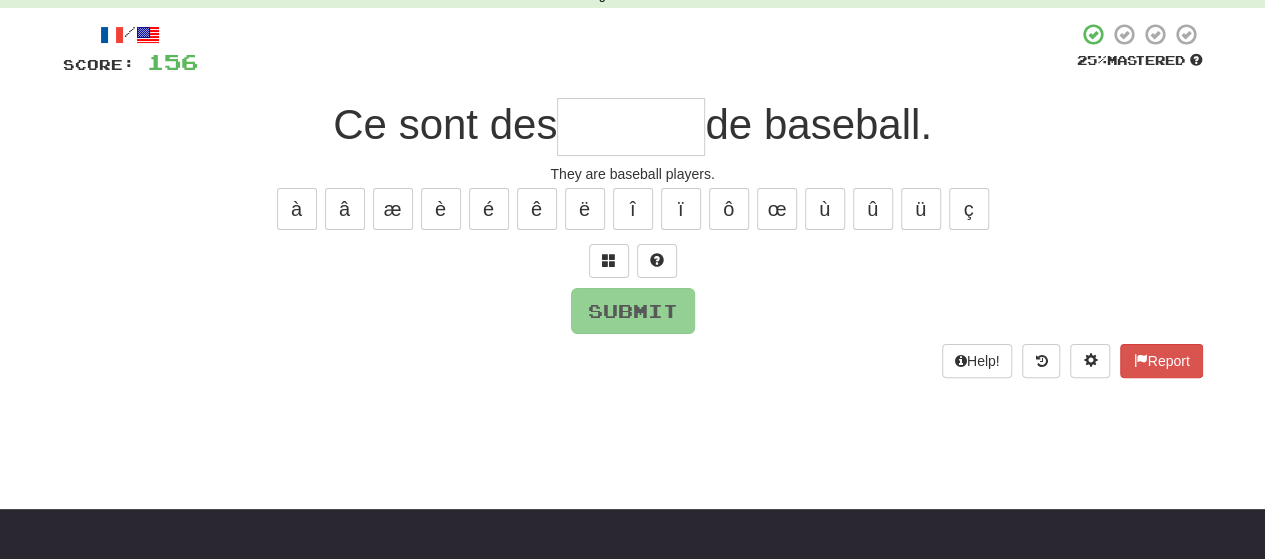 type on "*" 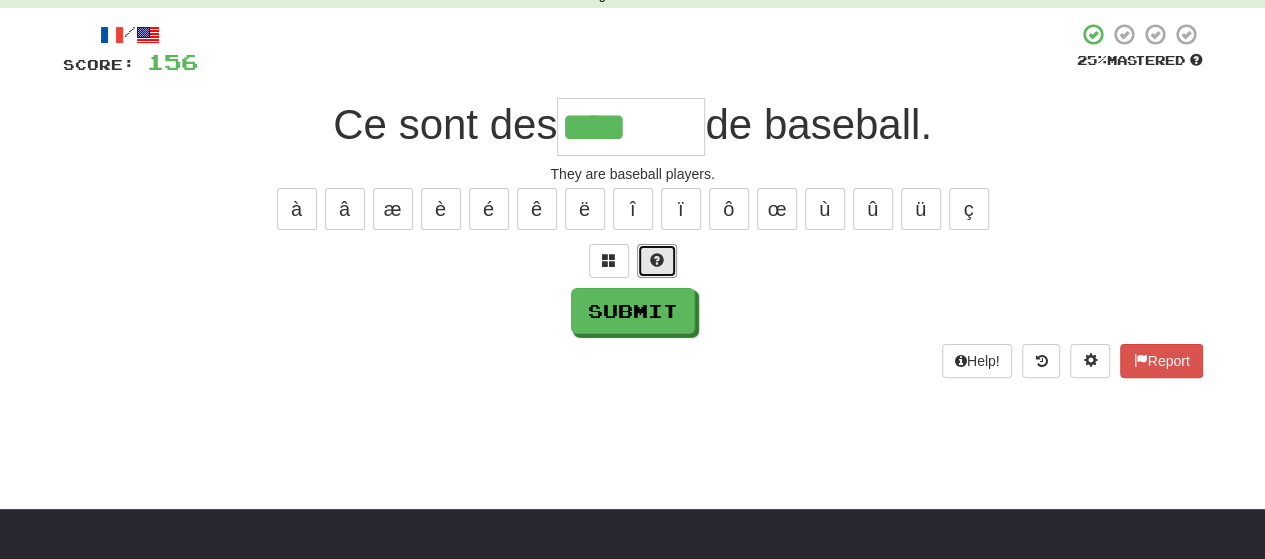 click at bounding box center [657, 260] 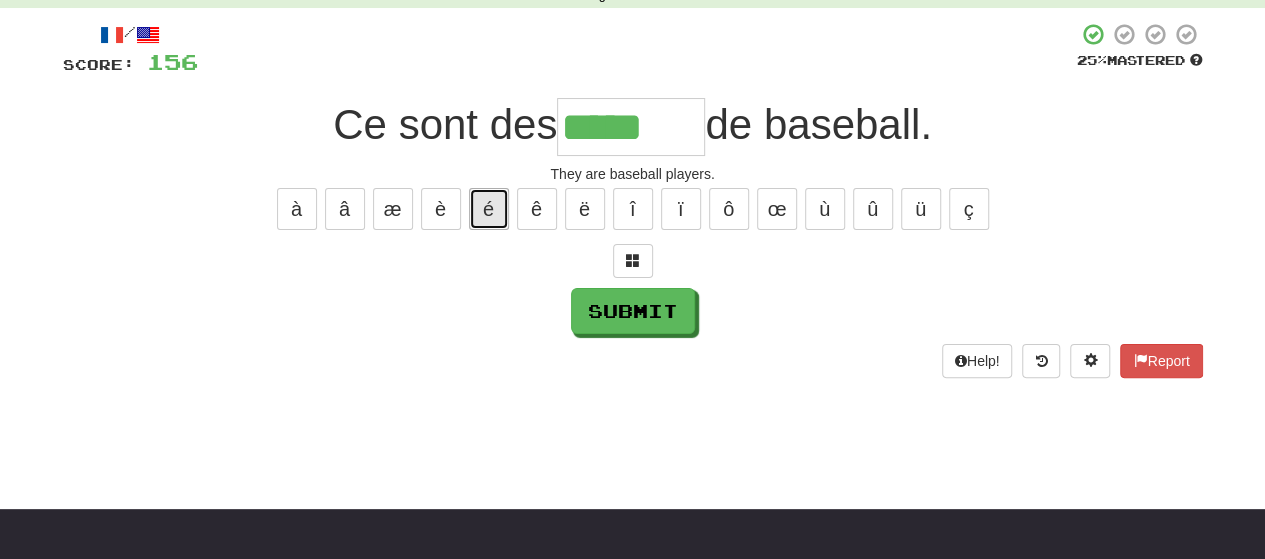 click on "é" at bounding box center (489, 209) 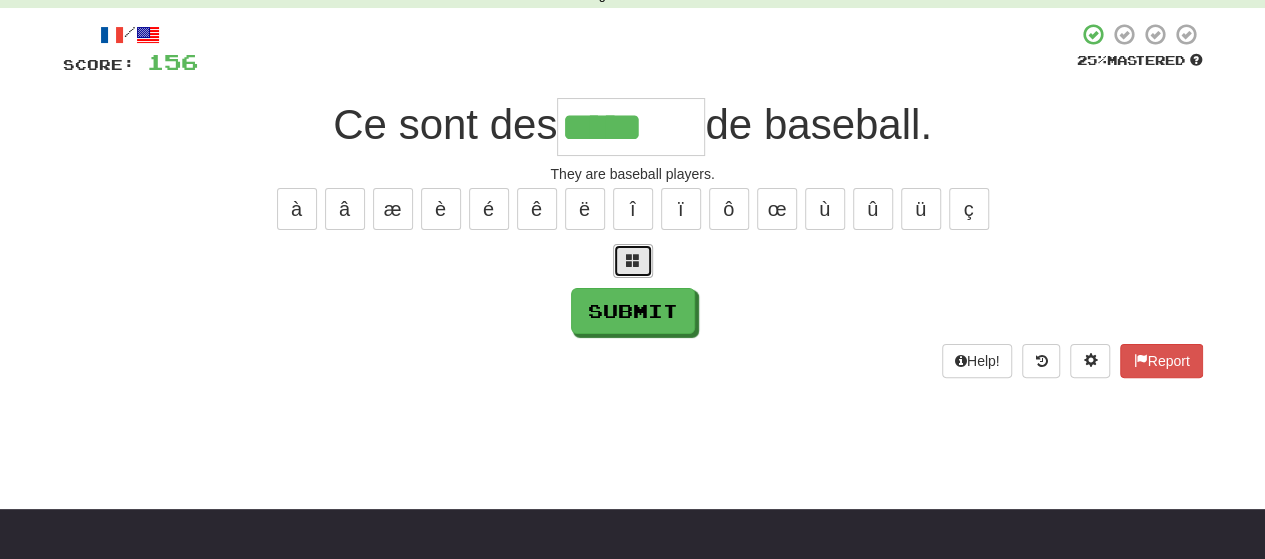 click at bounding box center (633, 260) 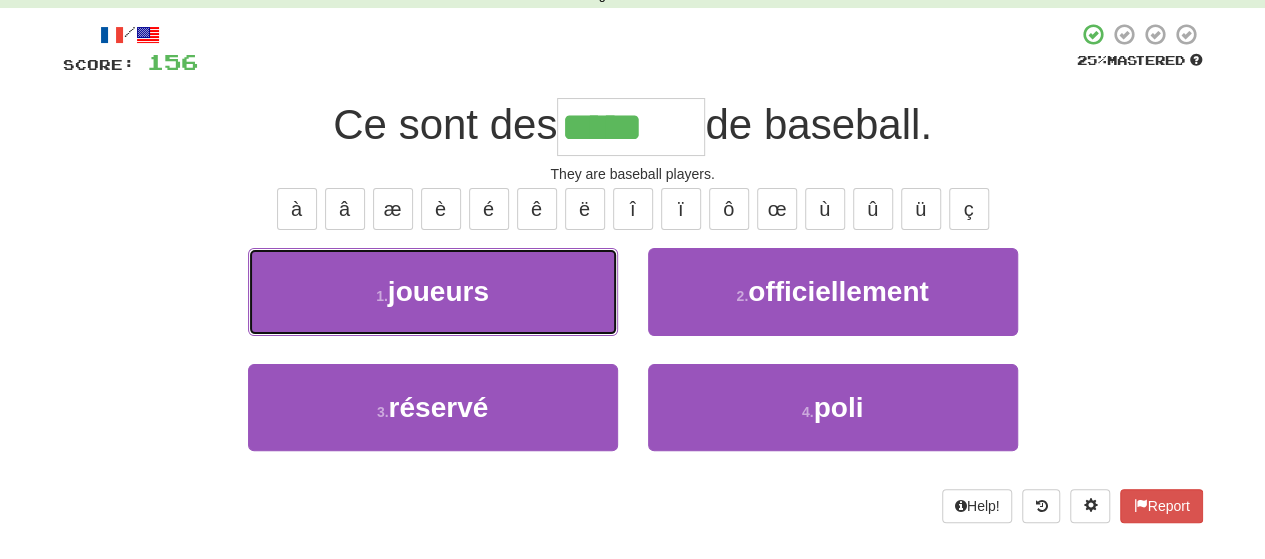 click on "1 .  joueurs" at bounding box center (433, 291) 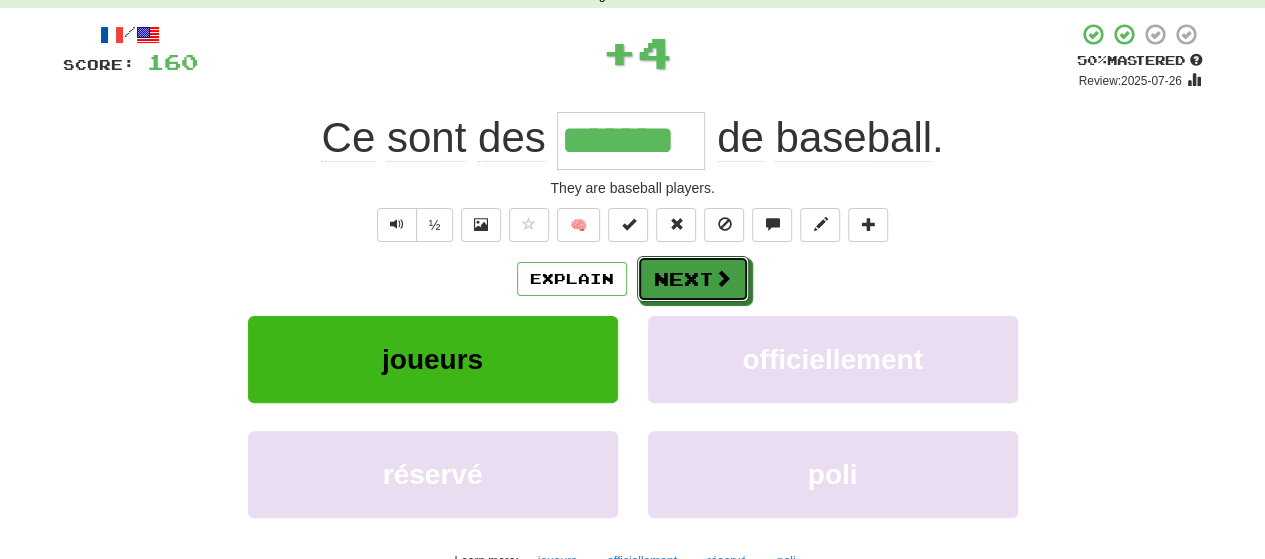 click on "Next" at bounding box center [693, 279] 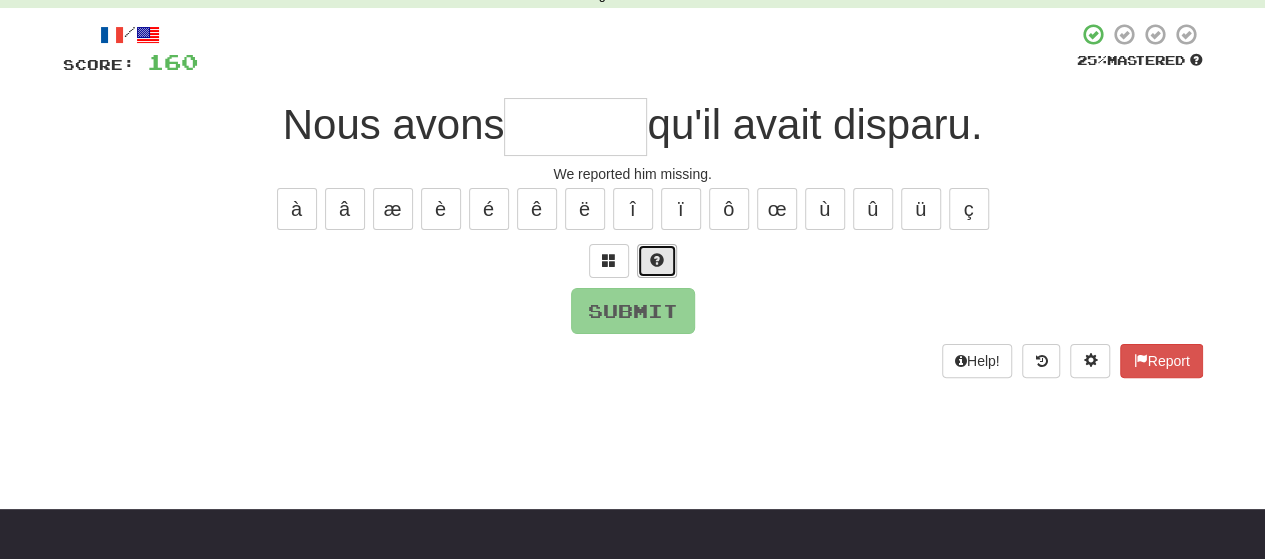 click at bounding box center (657, 261) 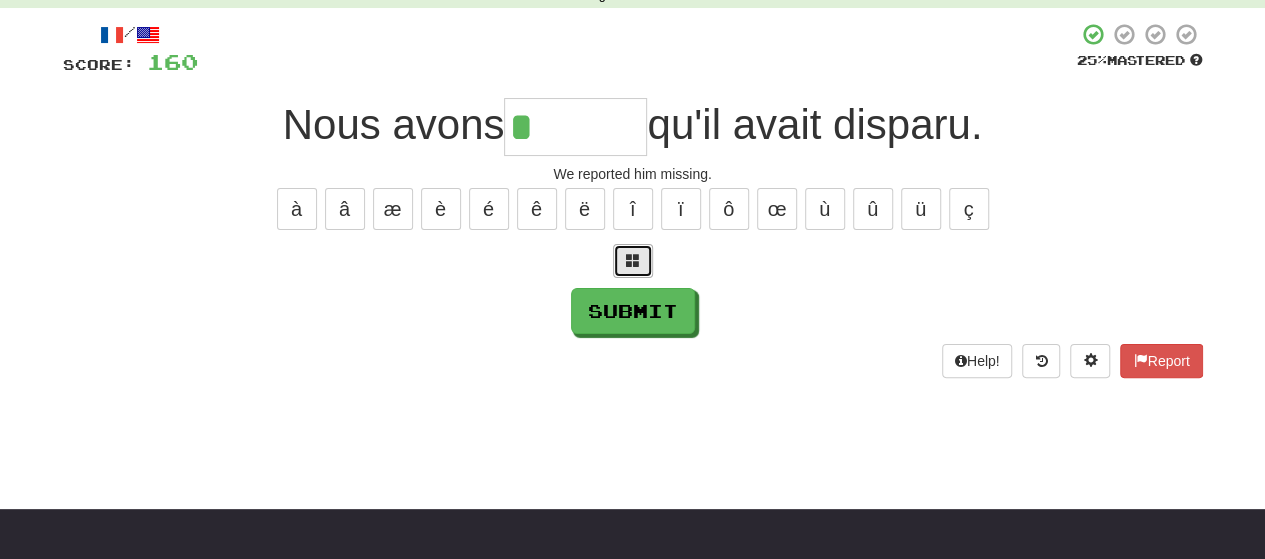 click at bounding box center [633, 260] 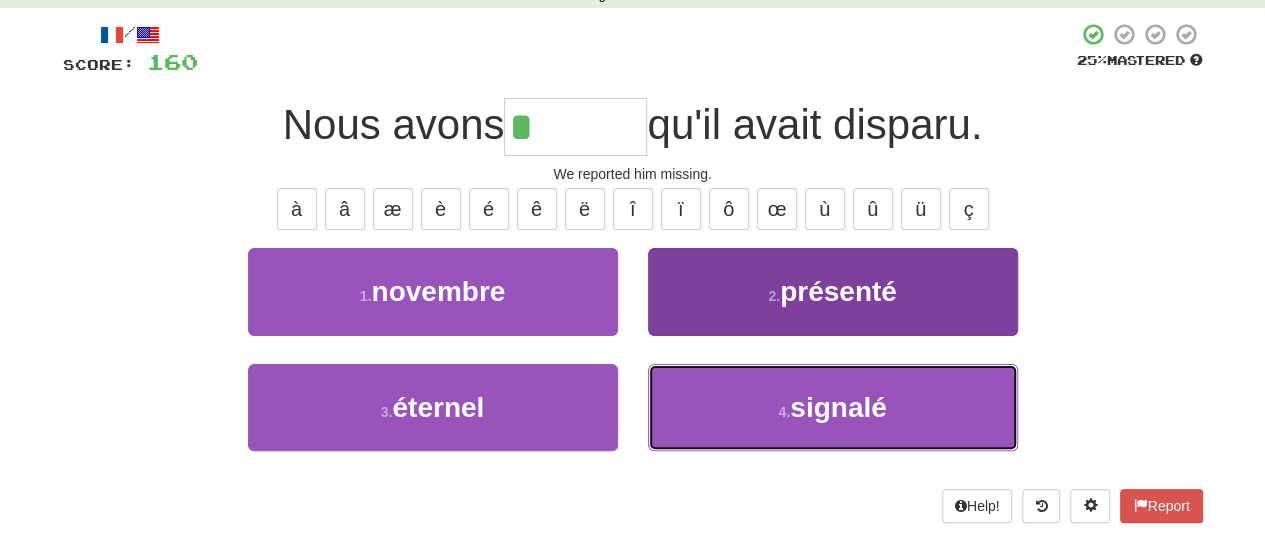 click on "4 .  signalé" at bounding box center [833, 407] 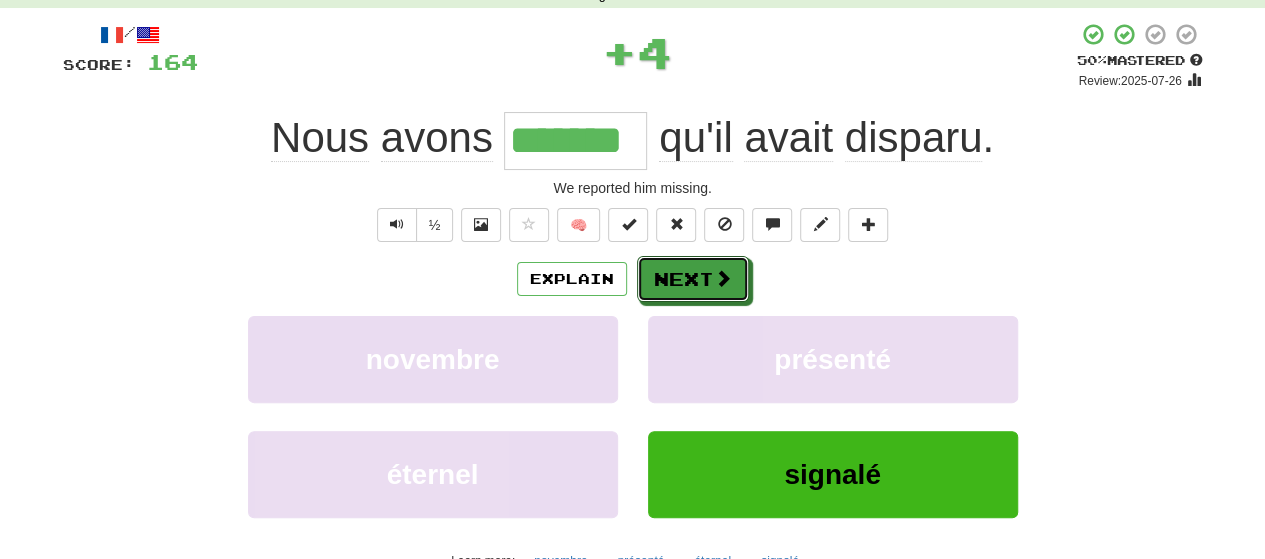 click on "Next" at bounding box center [693, 279] 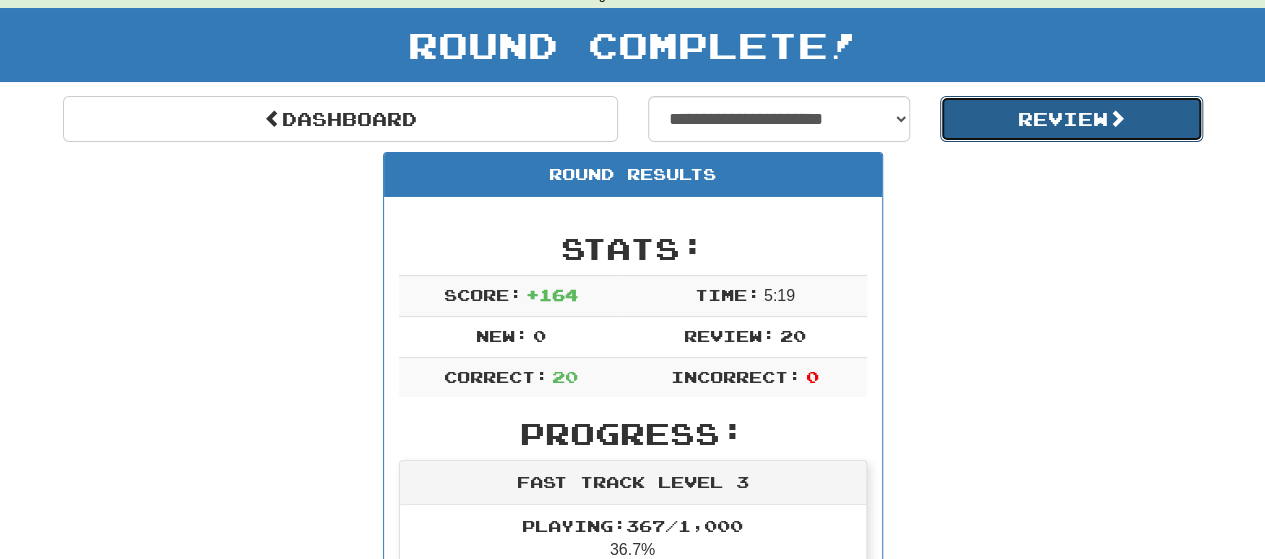 click on "Review" at bounding box center [1071, 119] 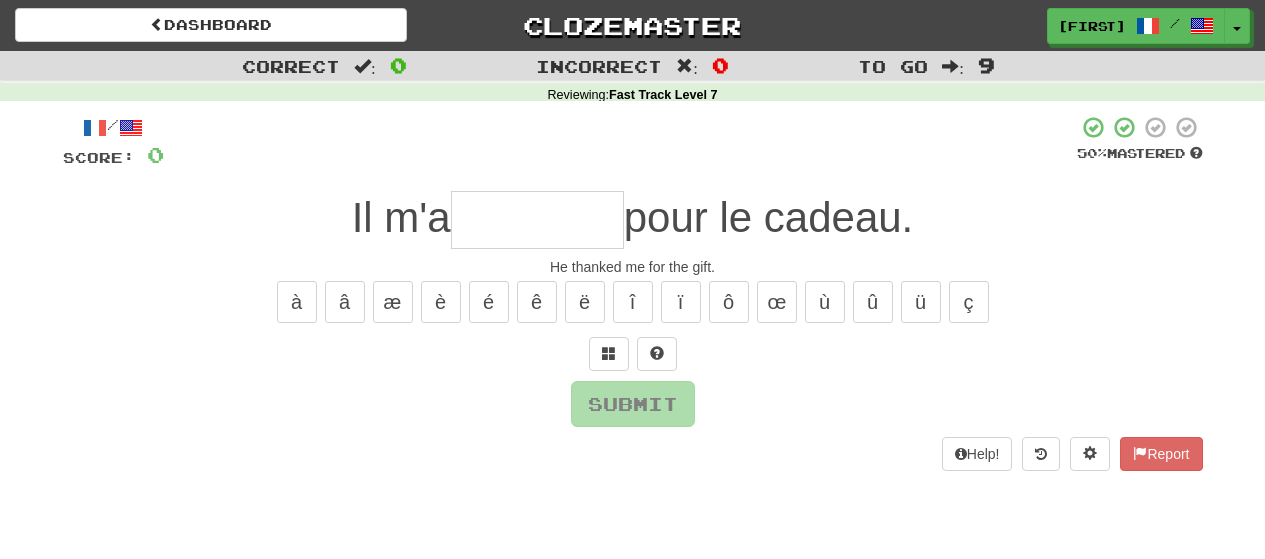 scroll, scrollTop: 0, scrollLeft: 0, axis: both 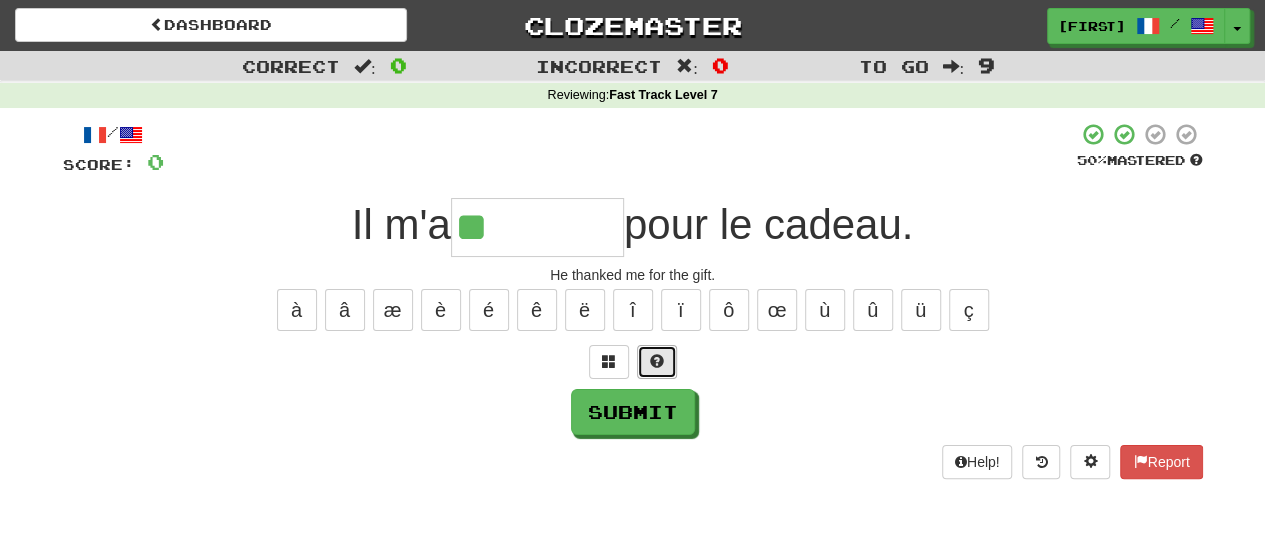 click at bounding box center [657, 362] 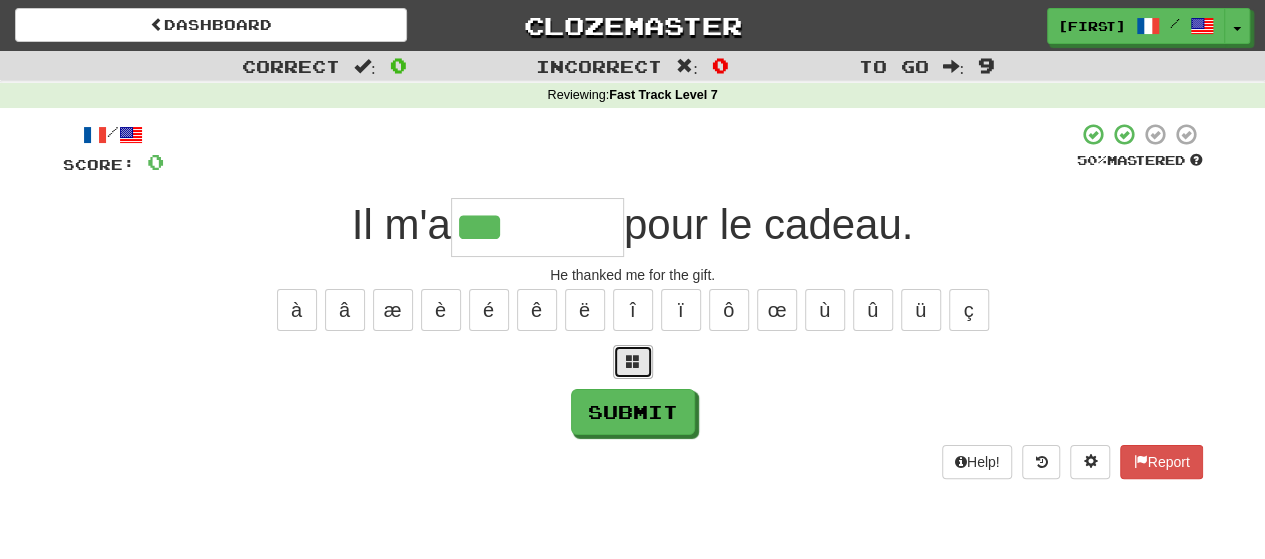 click at bounding box center [633, 361] 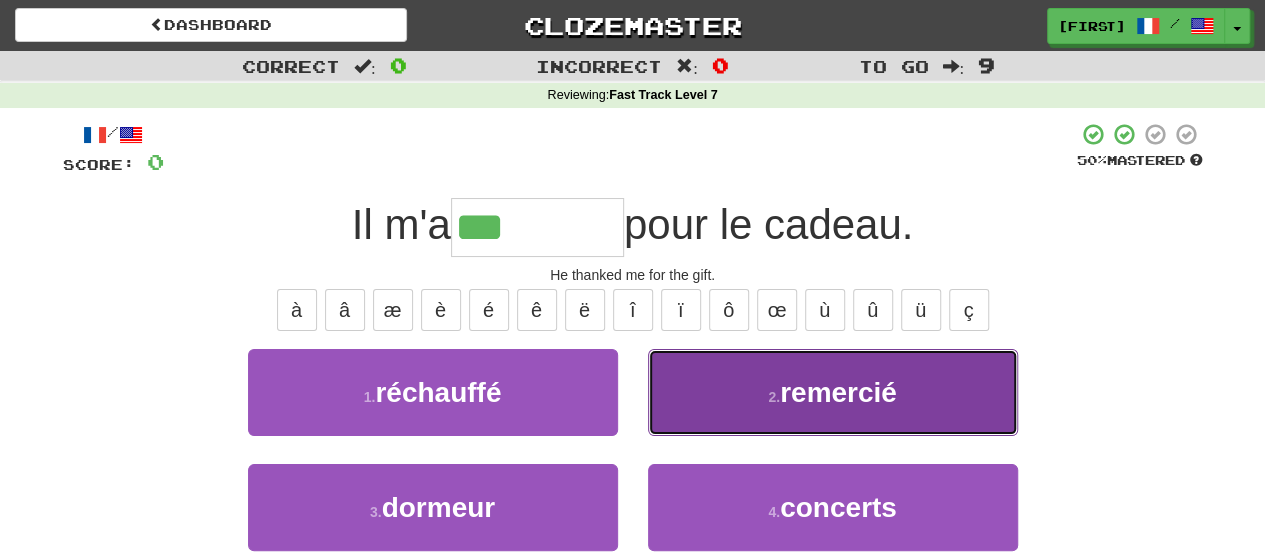 click on "2 .  remercié" at bounding box center (833, 392) 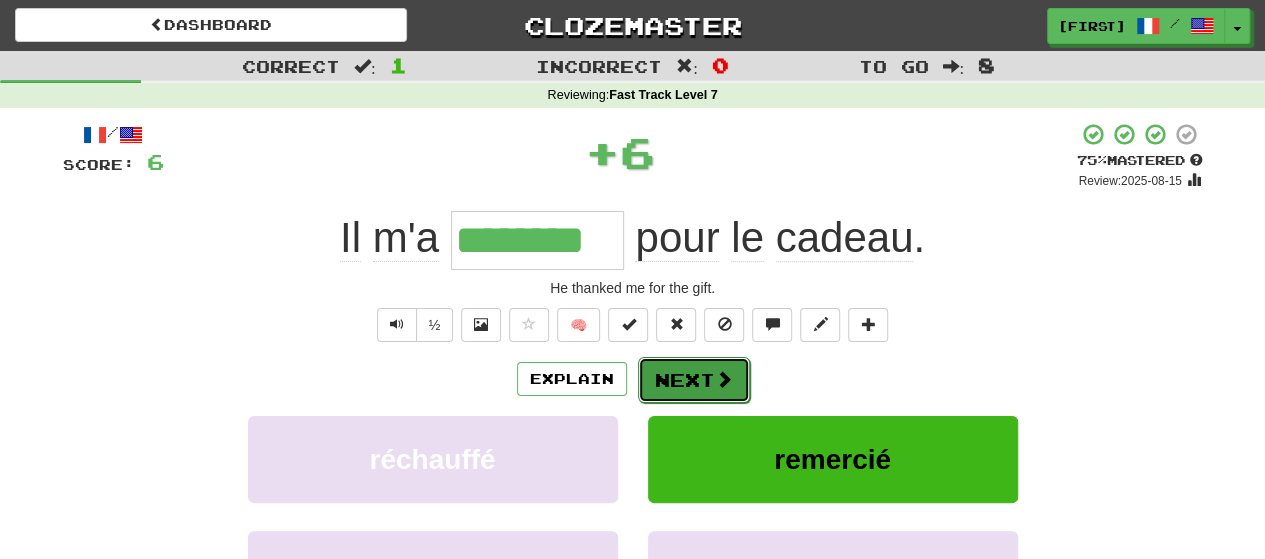 click on "Next" at bounding box center [694, 380] 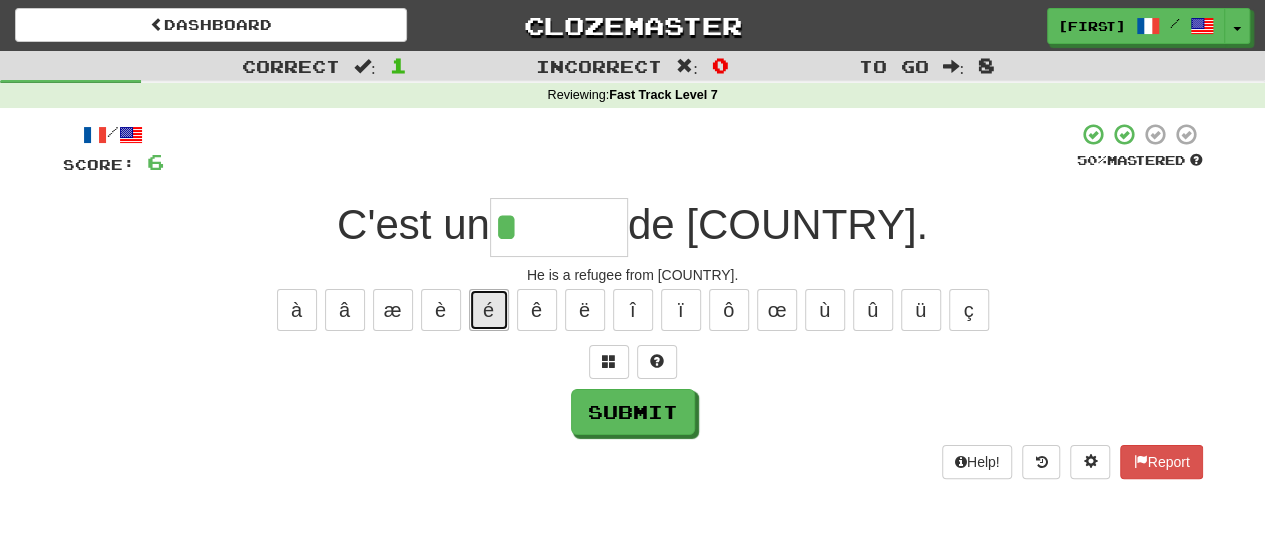 click on "é" at bounding box center (489, 310) 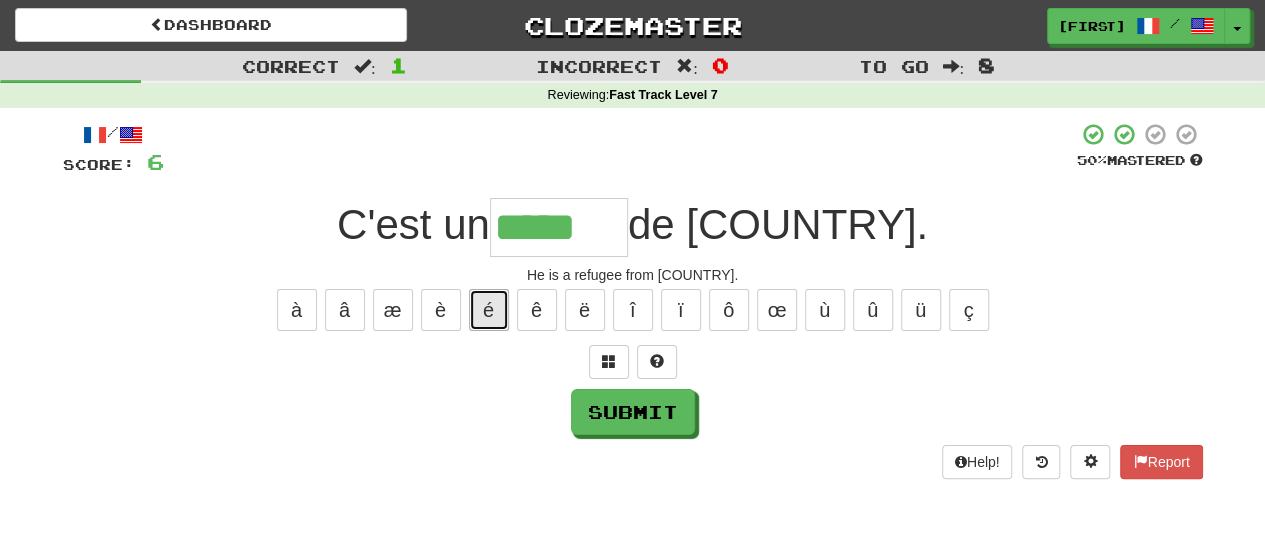 click on "é" at bounding box center [489, 310] 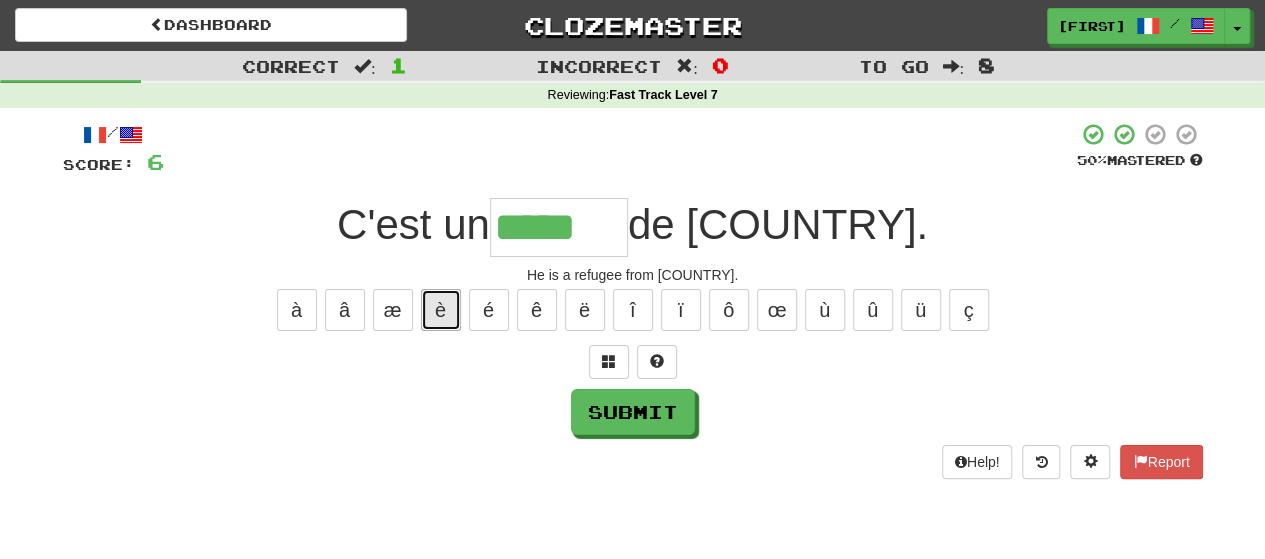 click on "è" at bounding box center [441, 310] 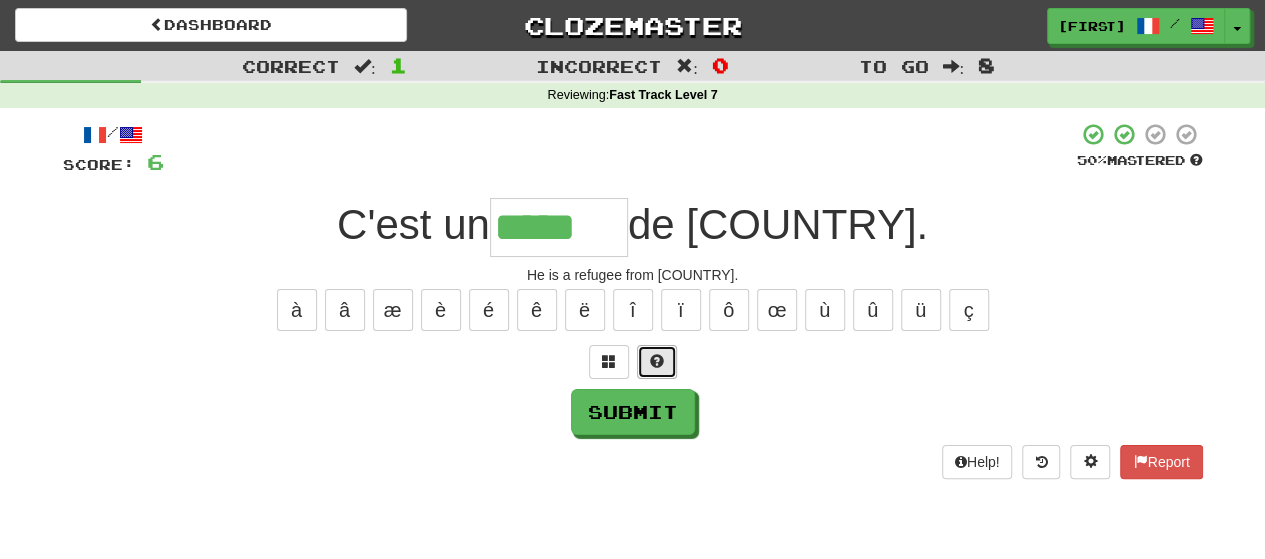 click at bounding box center [657, 362] 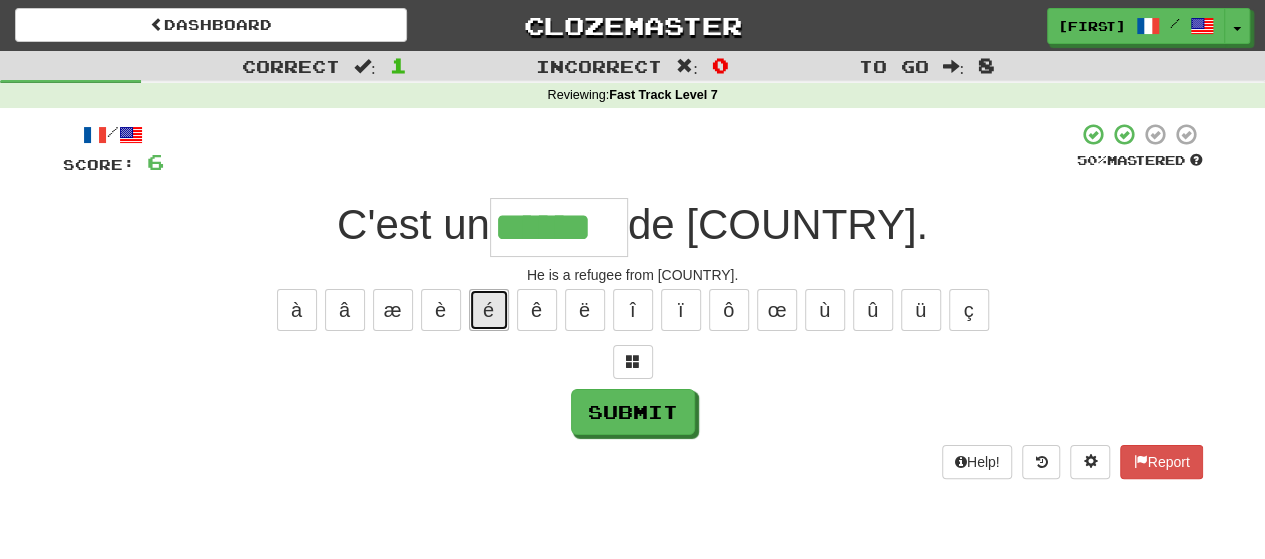 click on "é" at bounding box center [489, 310] 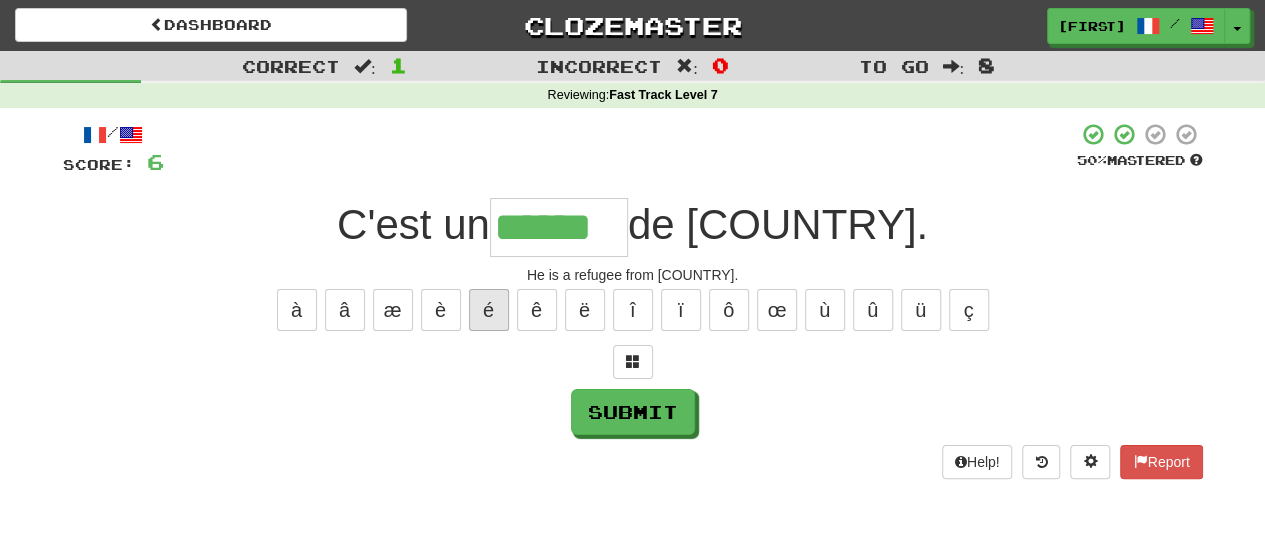 type on "*******" 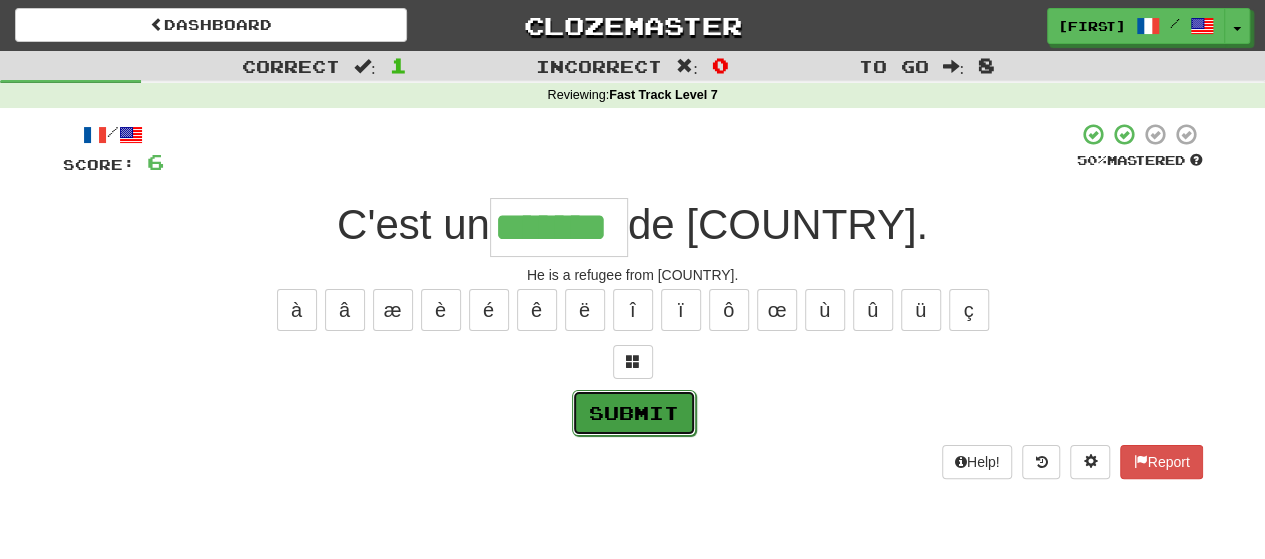 click on "Submit" at bounding box center (634, 413) 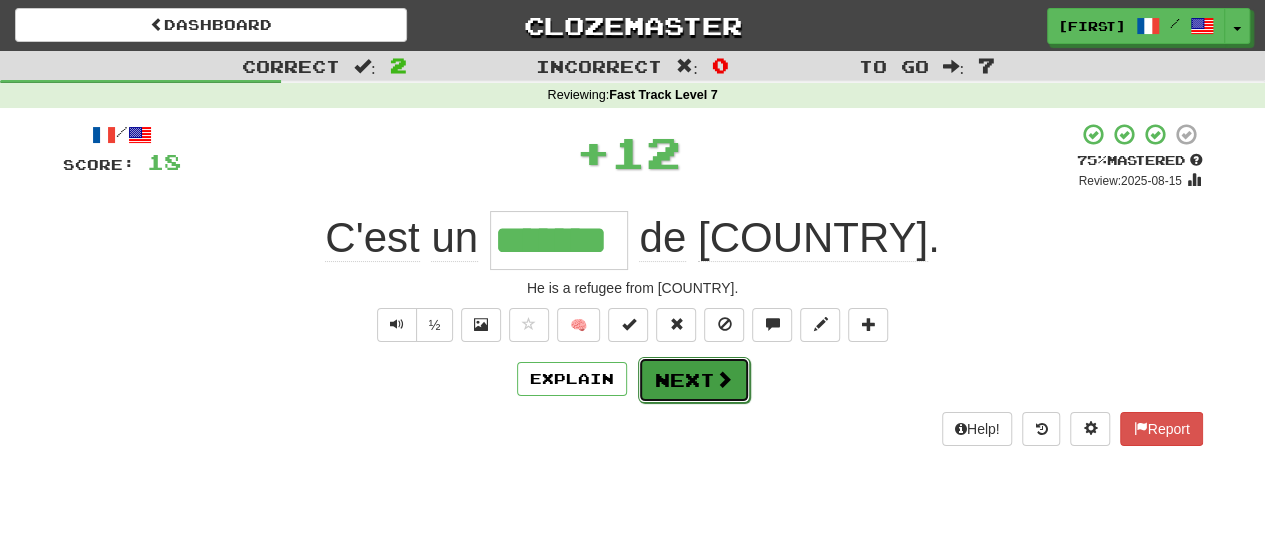 click on "Next" at bounding box center [694, 380] 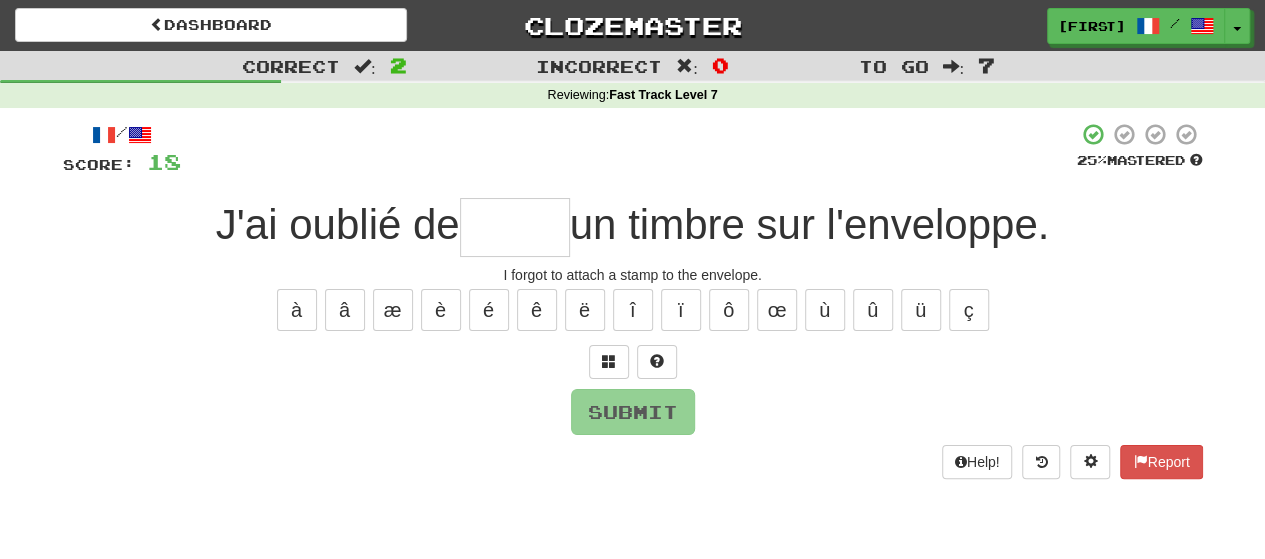 click at bounding box center (515, 227) 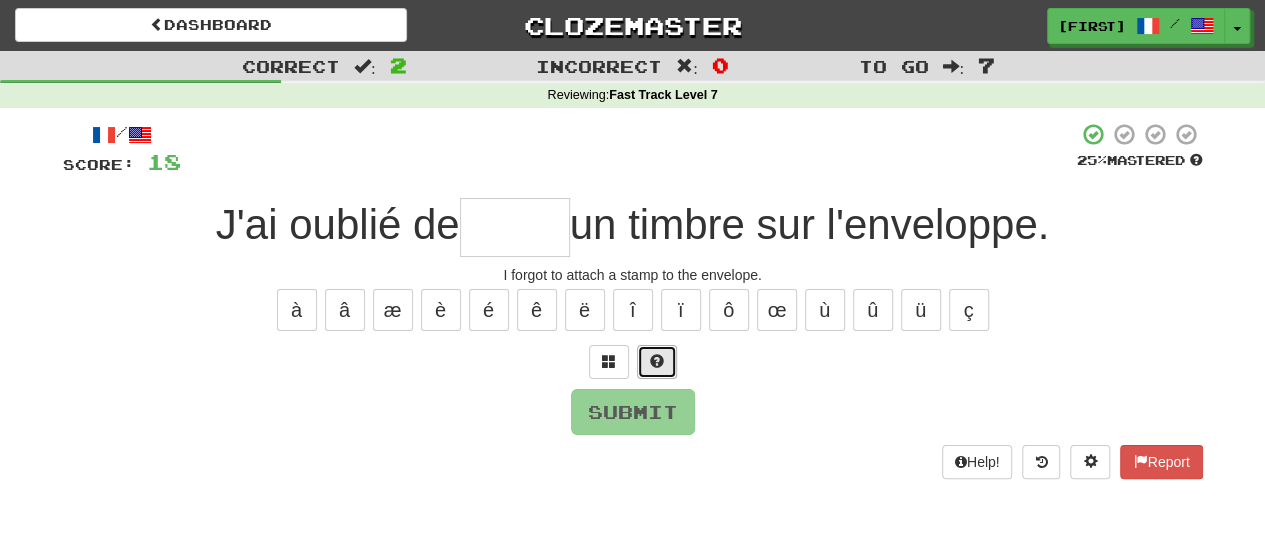 click at bounding box center (657, 361) 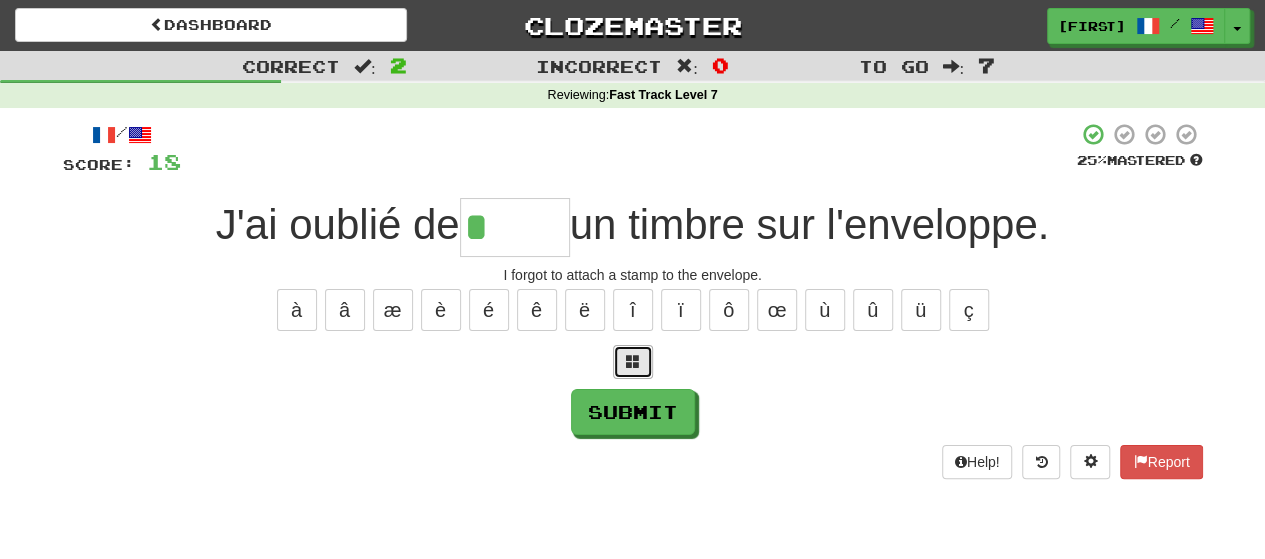 click at bounding box center (633, 362) 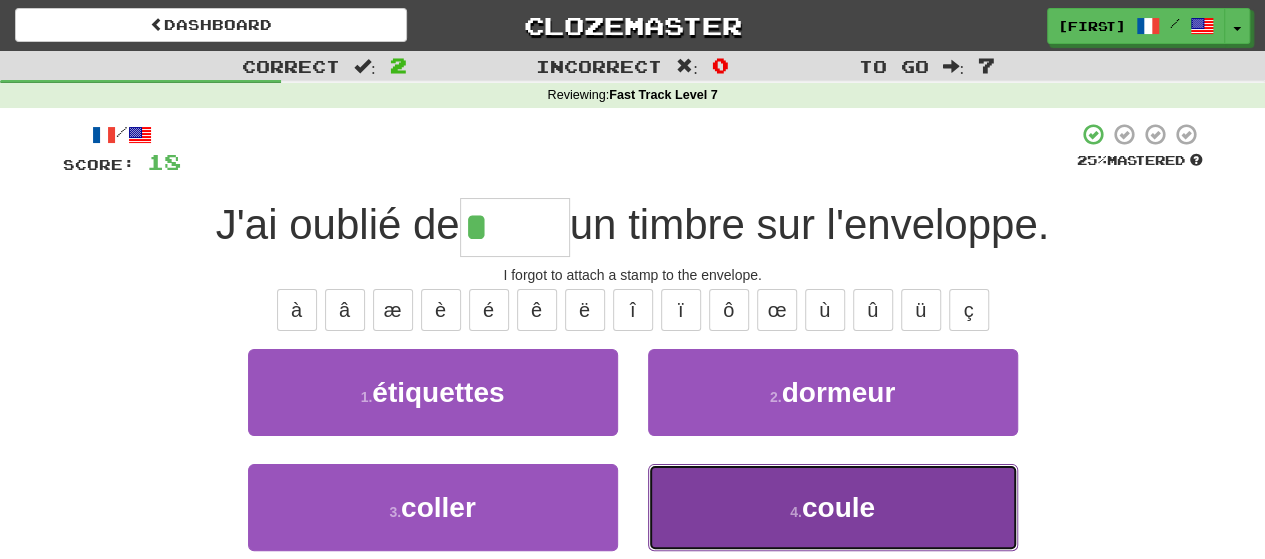 click on "4 .  coule" at bounding box center (833, 507) 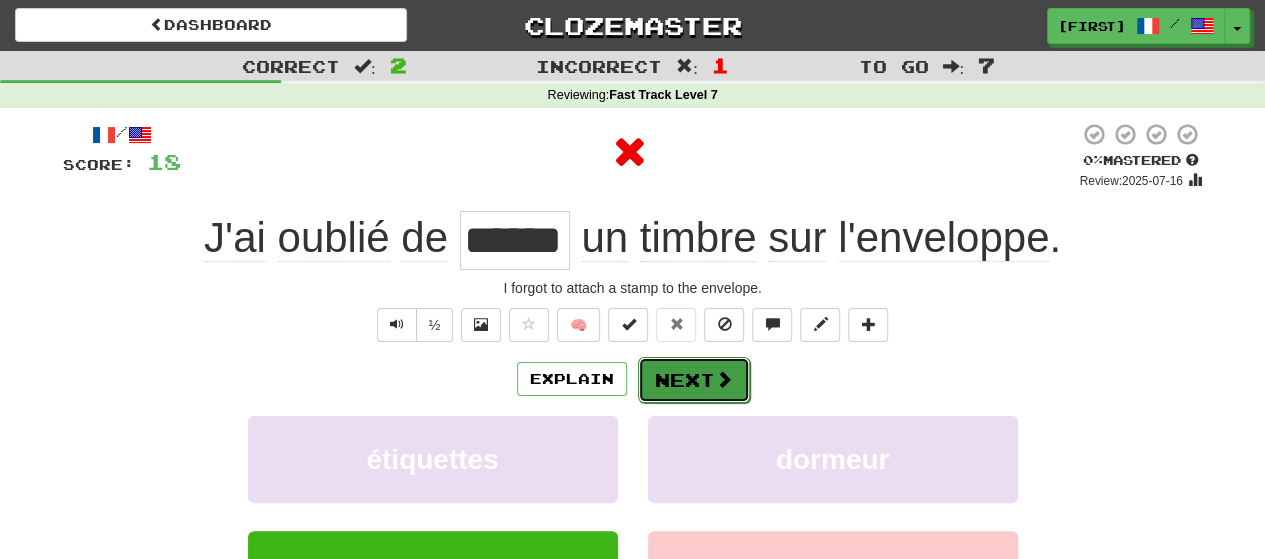 click on "Next" at bounding box center [694, 380] 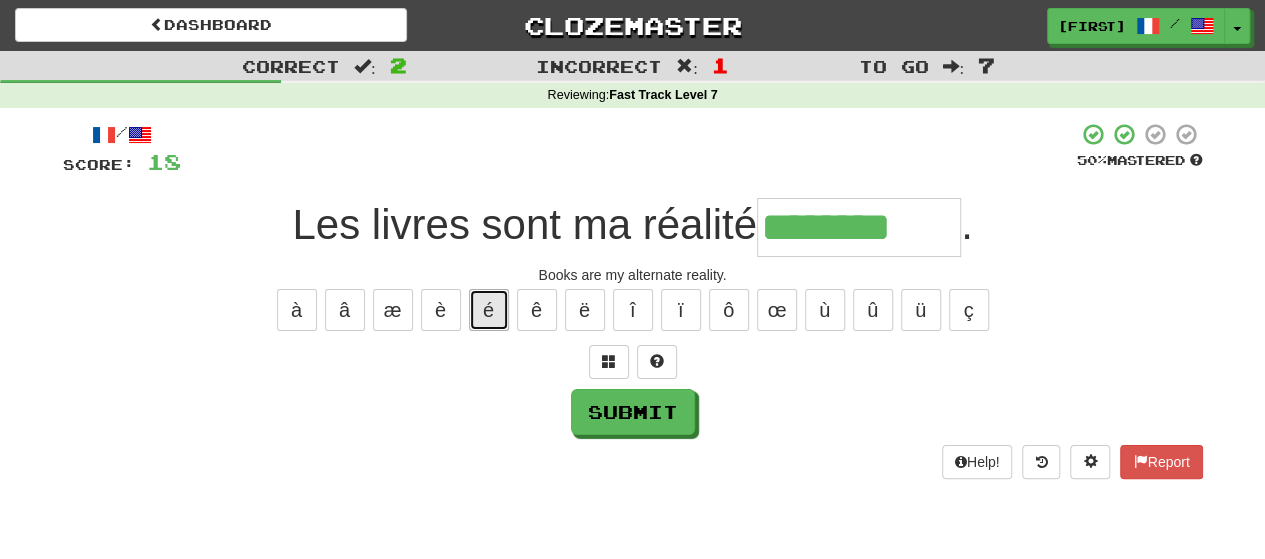 click on "é" at bounding box center (489, 310) 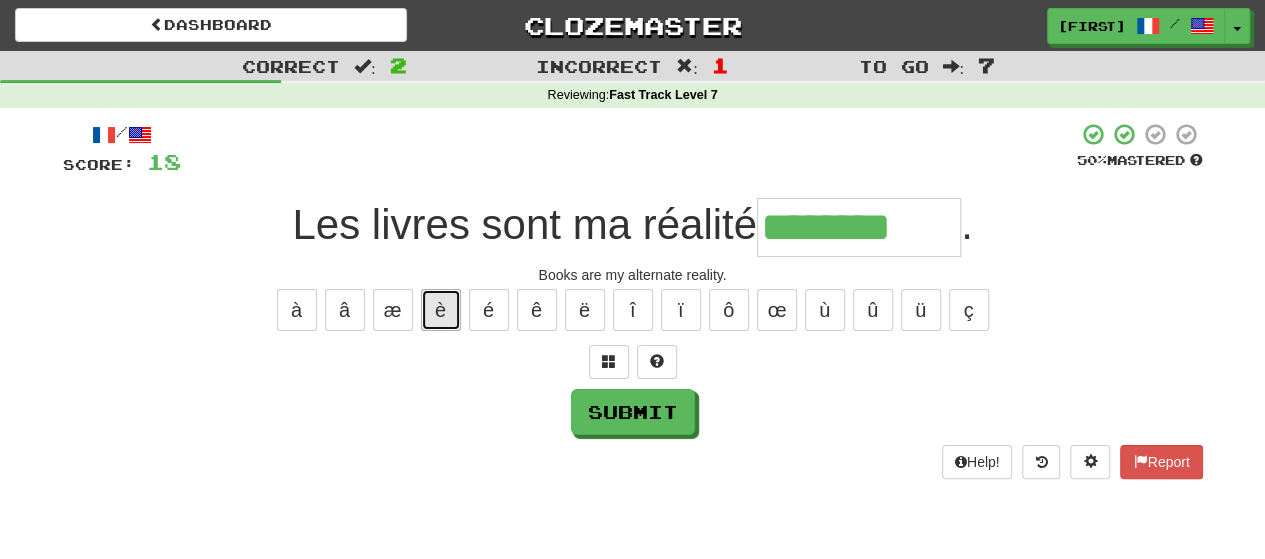 click on "è" at bounding box center (441, 310) 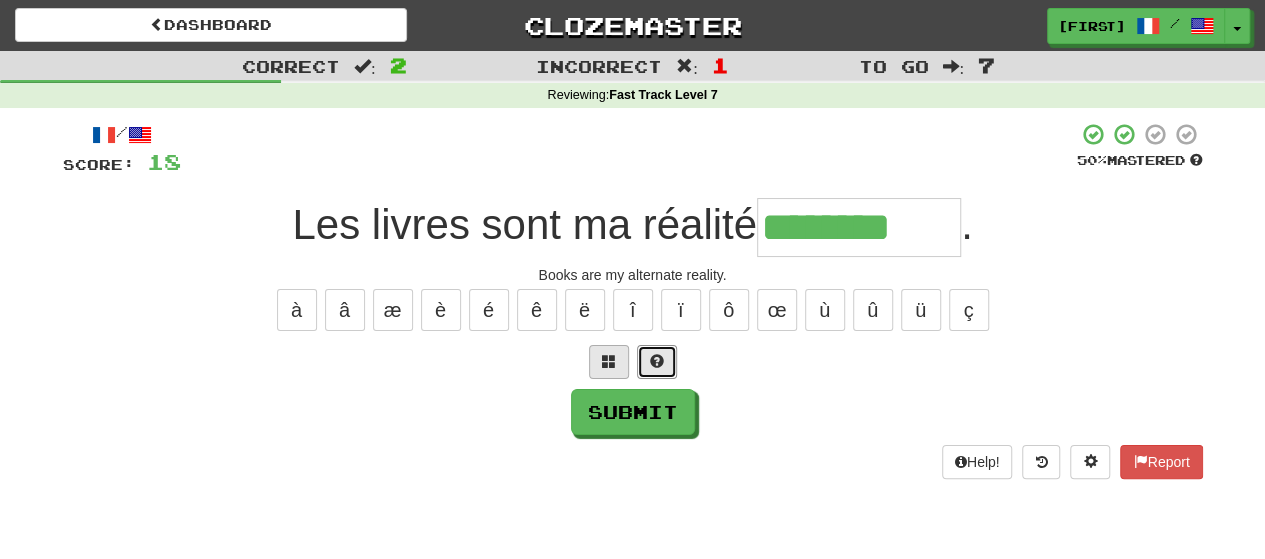 click at bounding box center [657, 362] 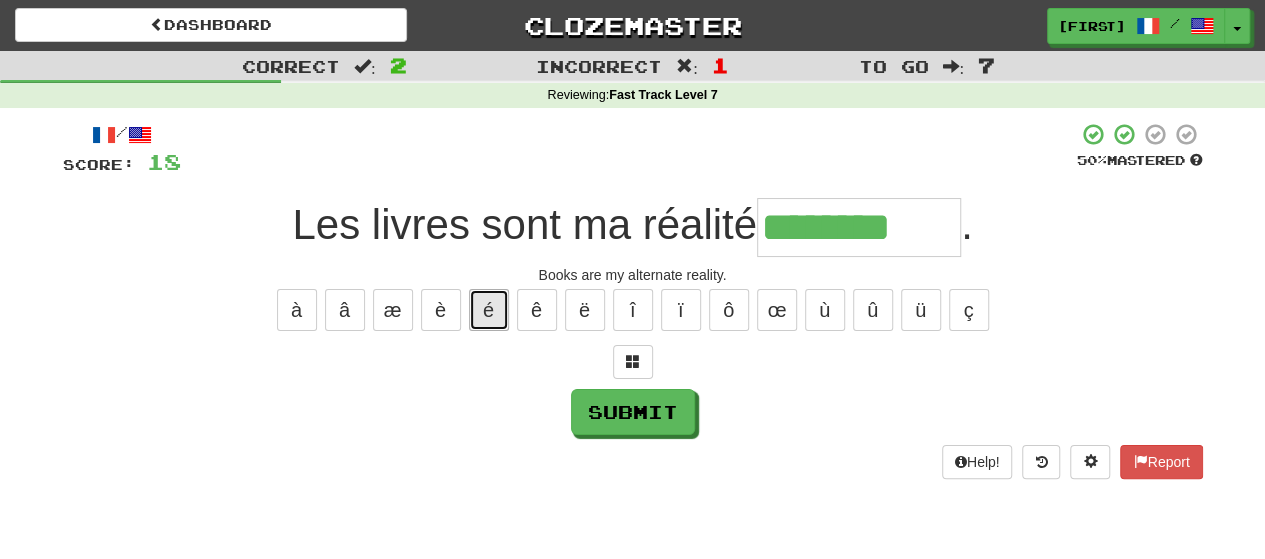 click on "é" at bounding box center (489, 310) 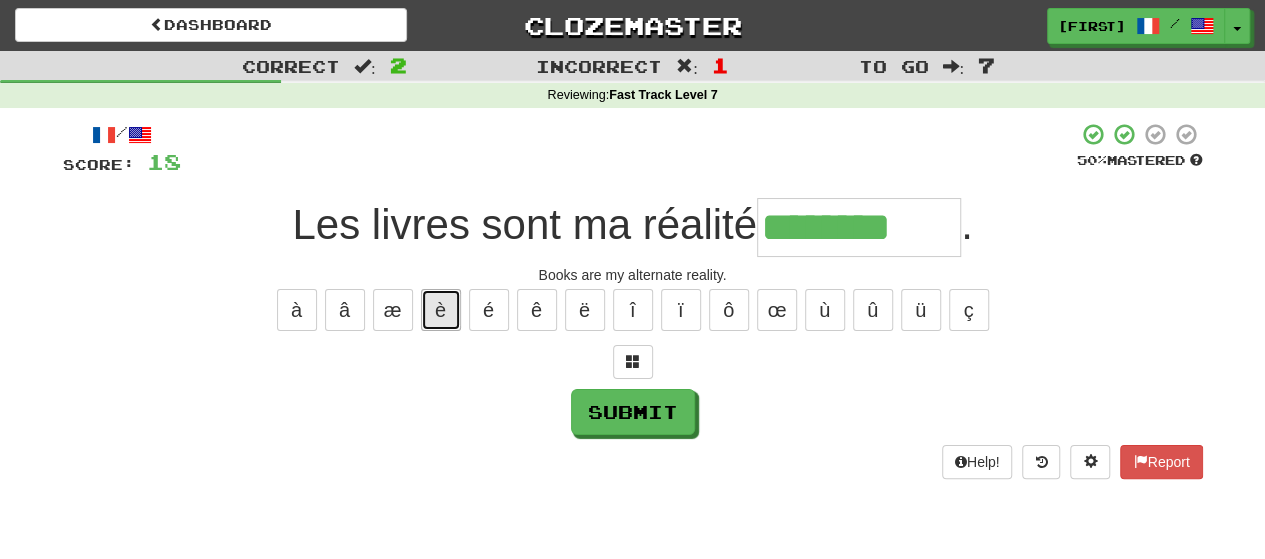 click on "è" at bounding box center [441, 310] 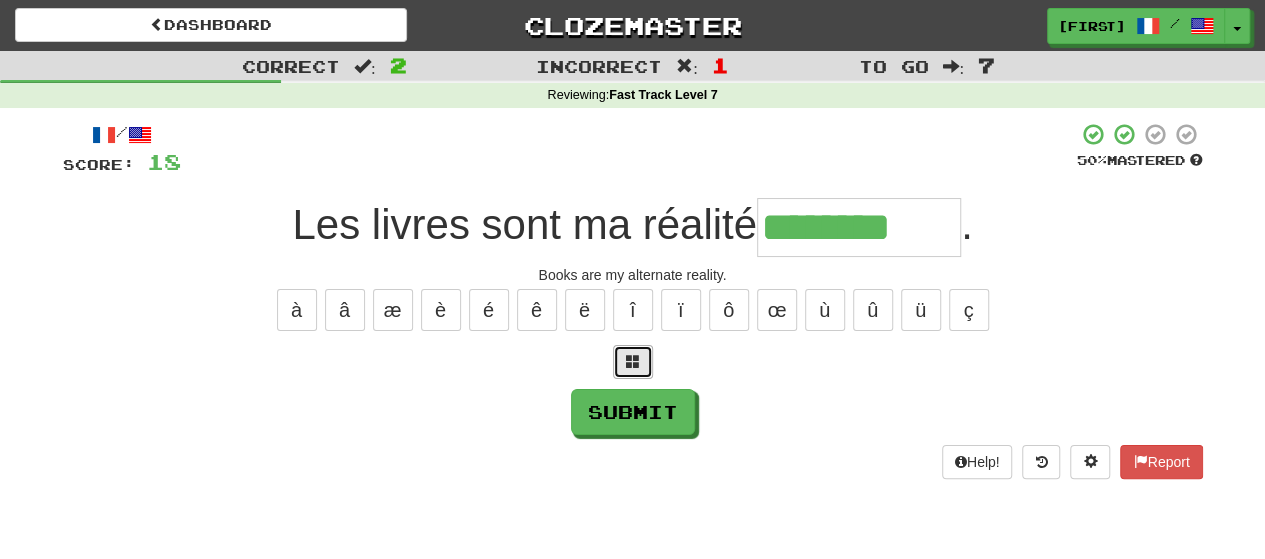 click at bounding box center [633, 362] 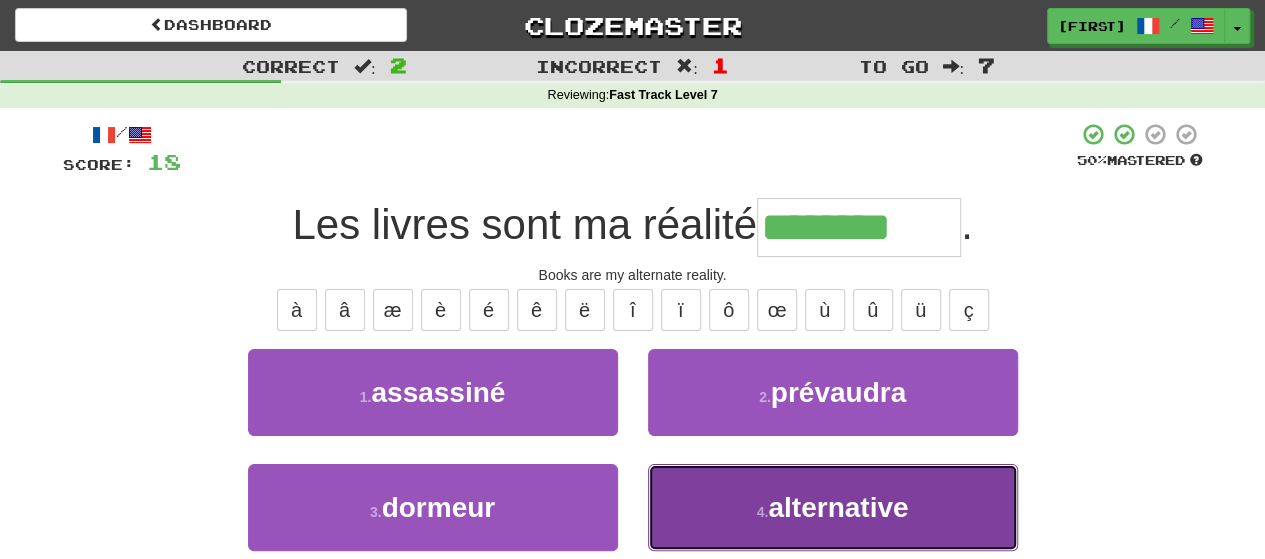 click on "alternative" at bounding box center [838, 507] 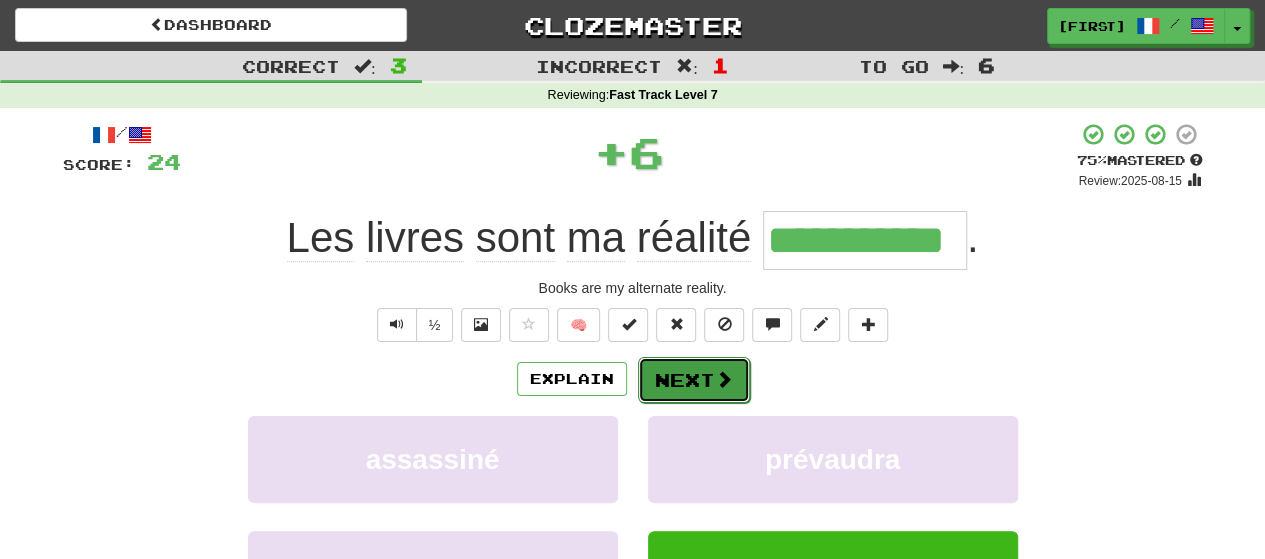 click on "Next" at bounding box center [694, 380] 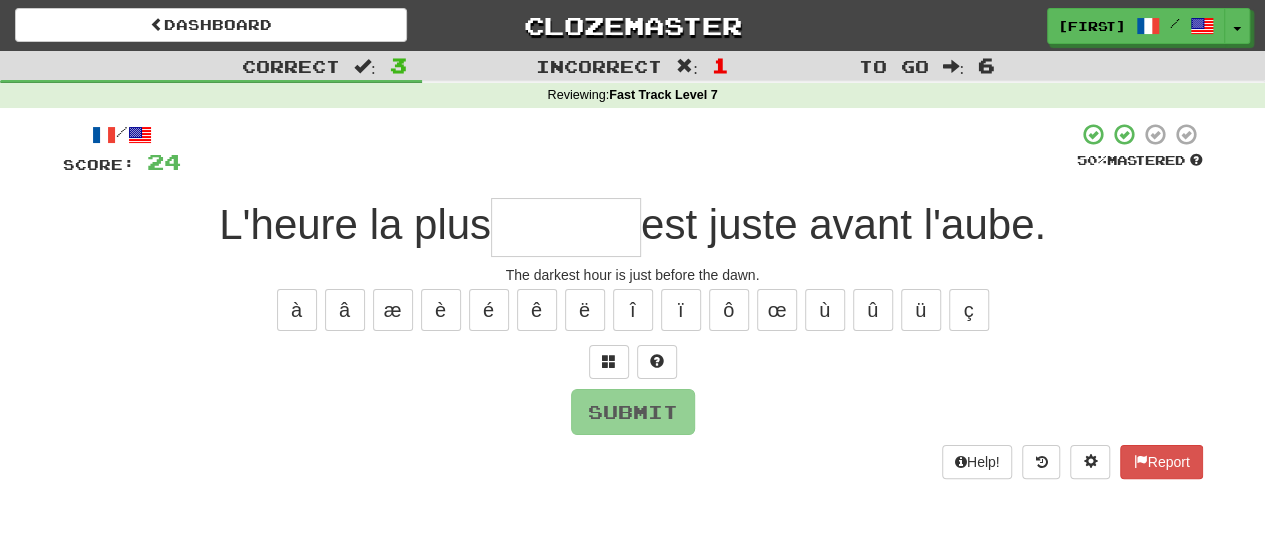 click at bounding box center (566, 227) 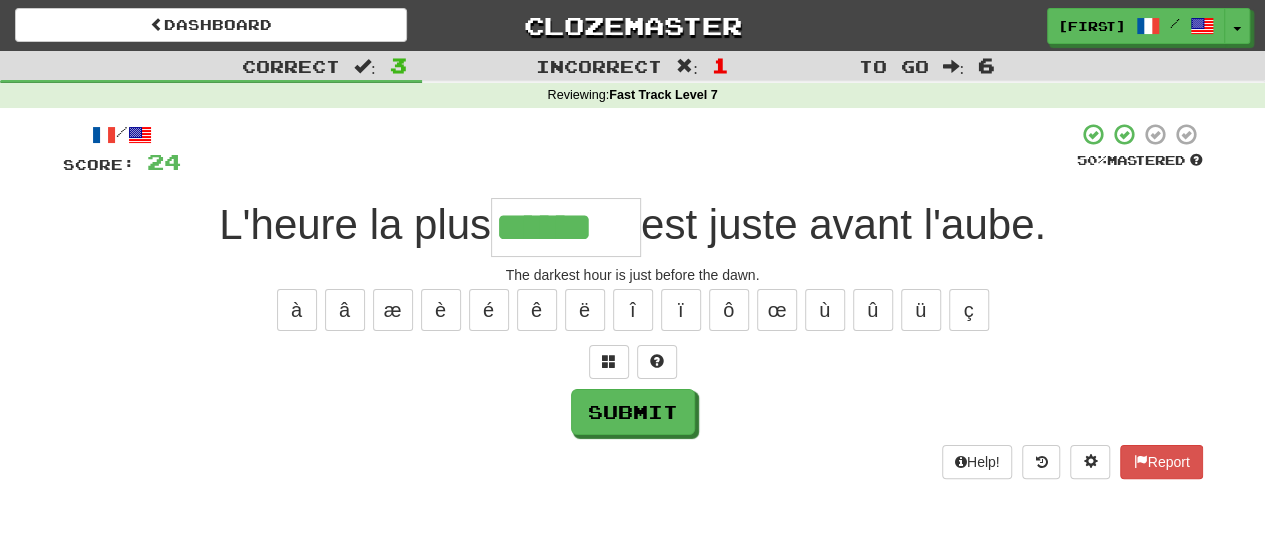 type on "******" 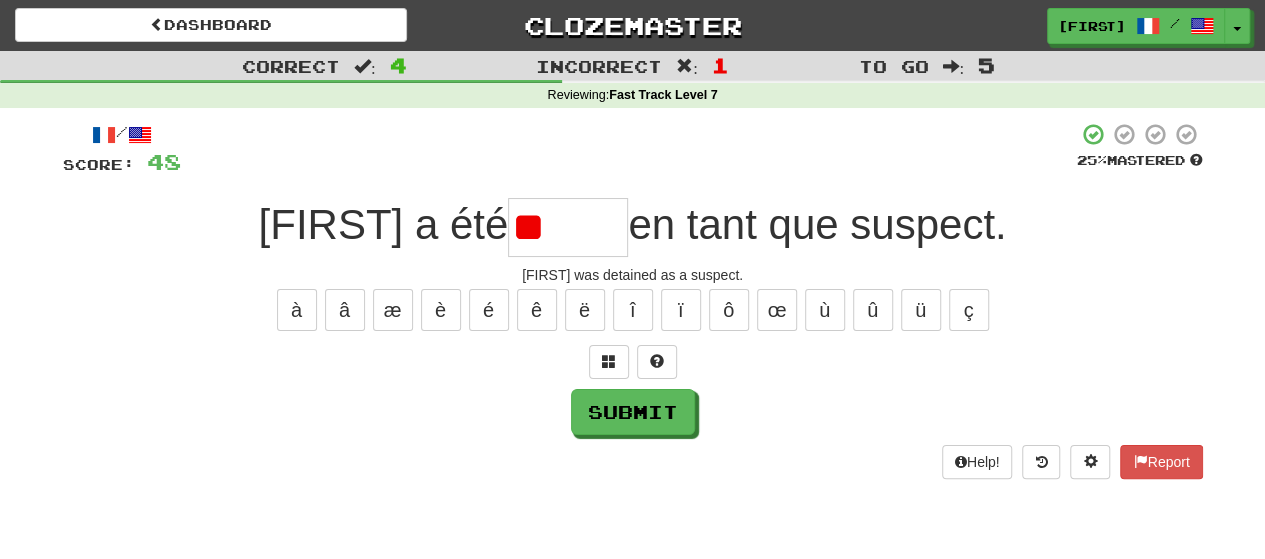 type on "*" 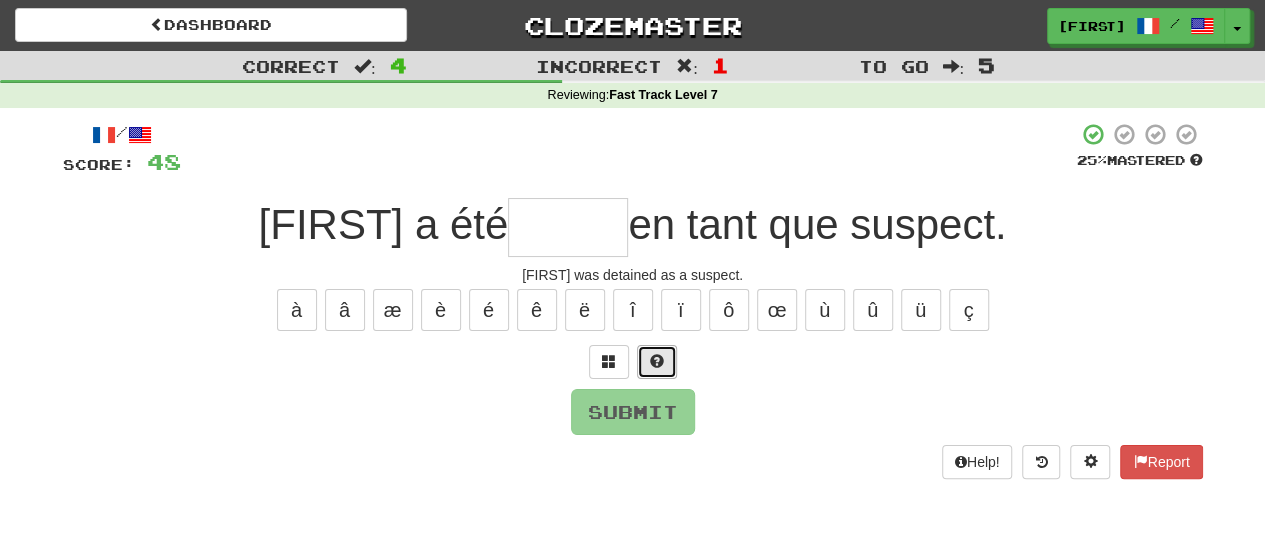 click at bounding box center (657, 361) 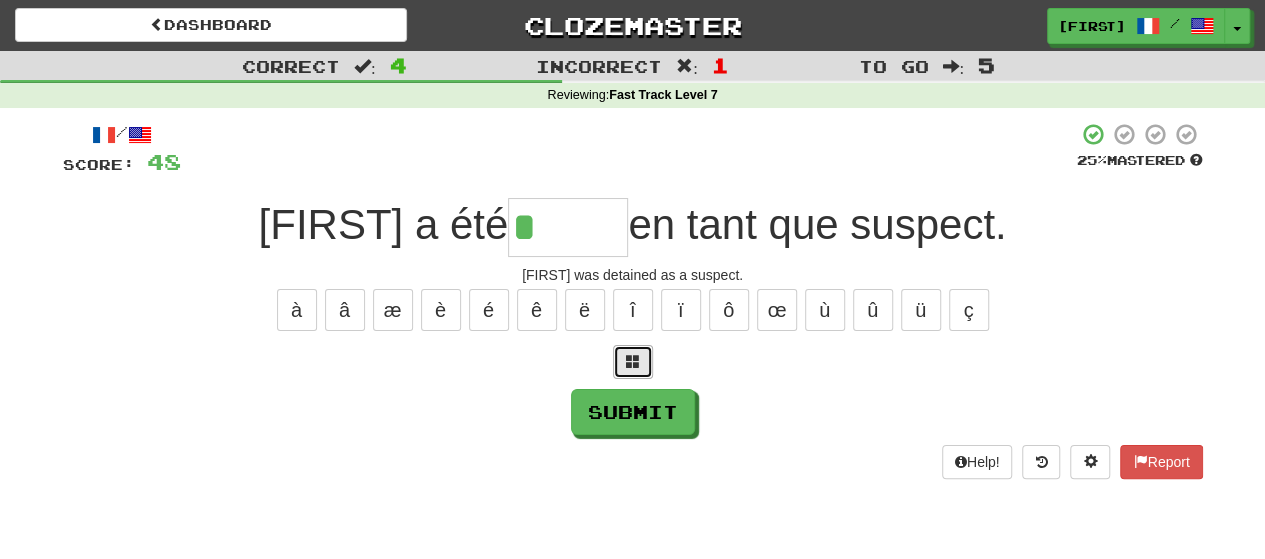 click at bounding box center [633, 361] 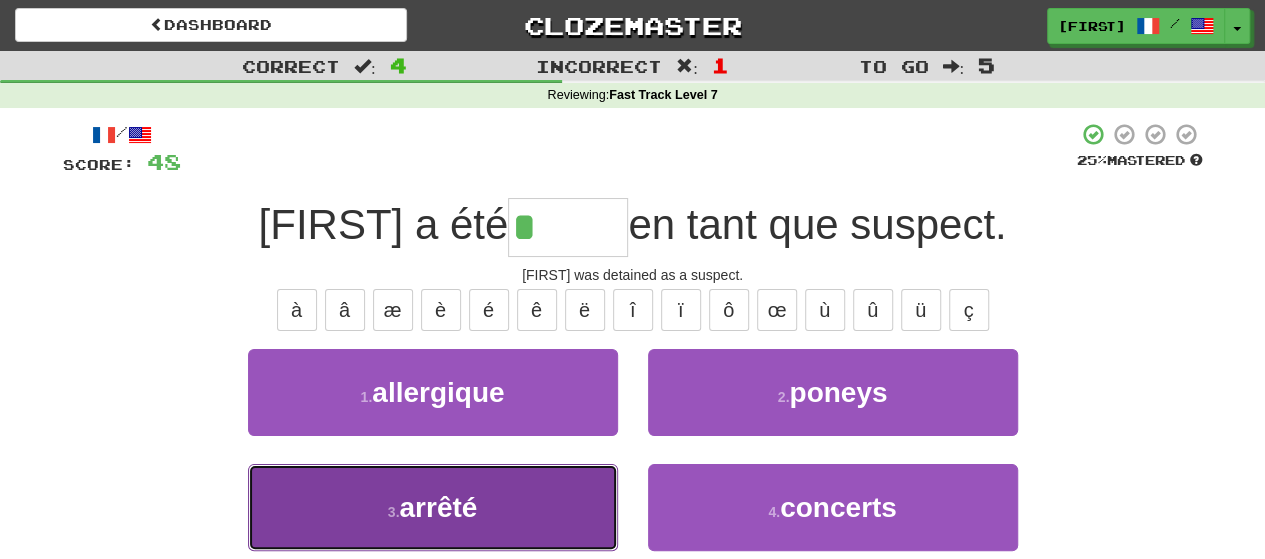 click on "3 .  arrêté" at bounding box center (433, 507) 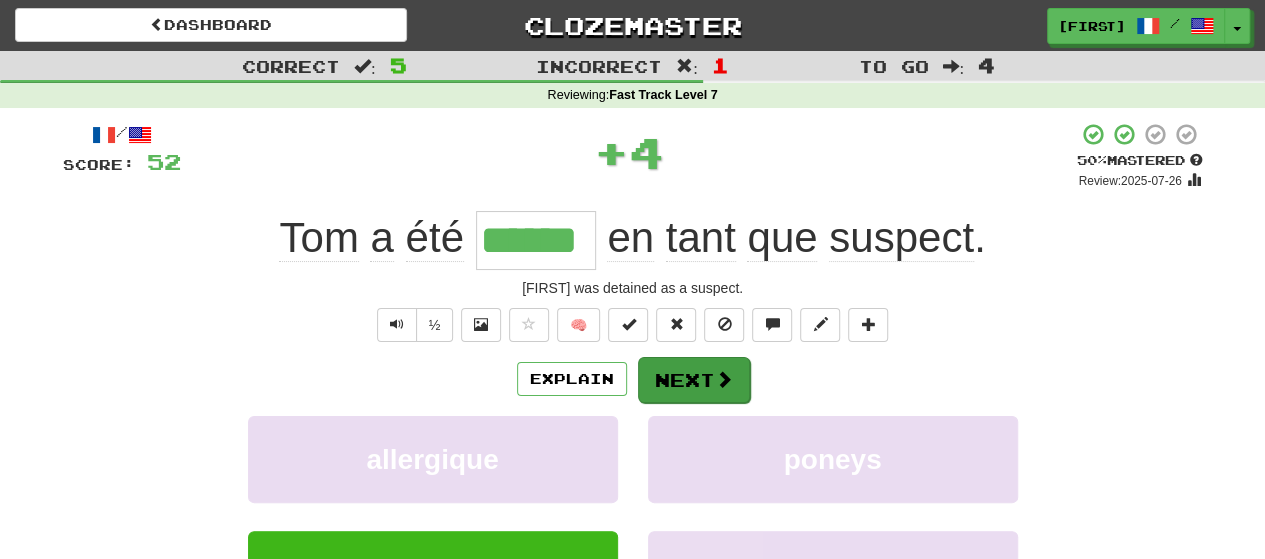 click on "/  Score:   52 + 4 50 %  Mastered Review:  2025-07-26 Tom   a   été   ******   en   tant   que   suspect . Tom was detained as a suspect. ½ 🧠 Explain Next allergique poneys arrêté concerts Learn more: allergique poneys arrêté concerts  Help!  Report" at bounding box center (633, 421) 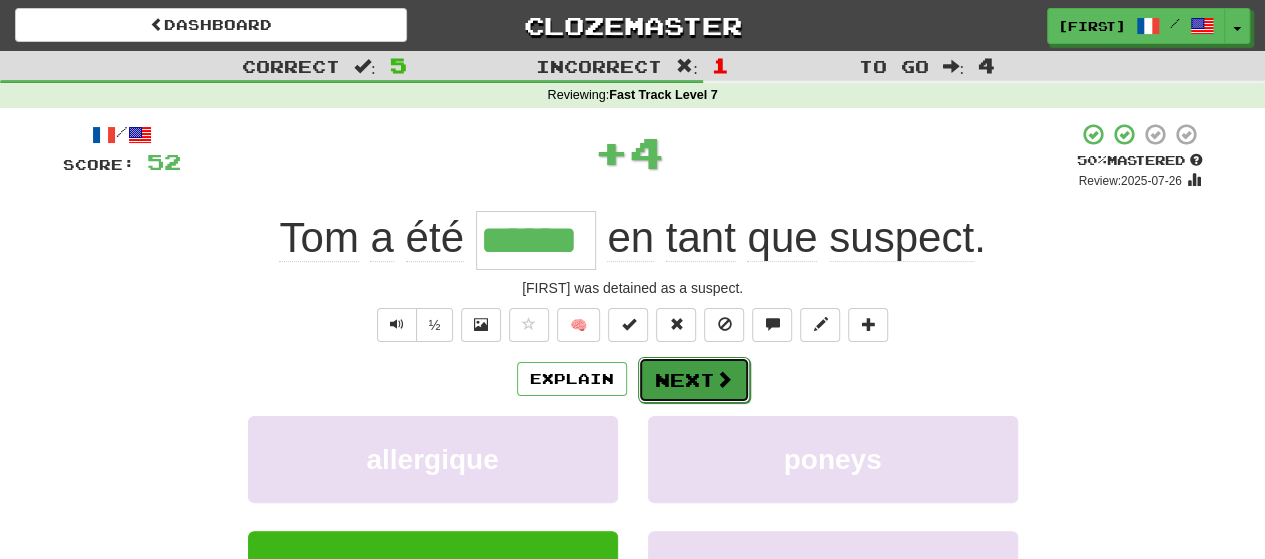 click on "Next" at bounding box center [694, 380] 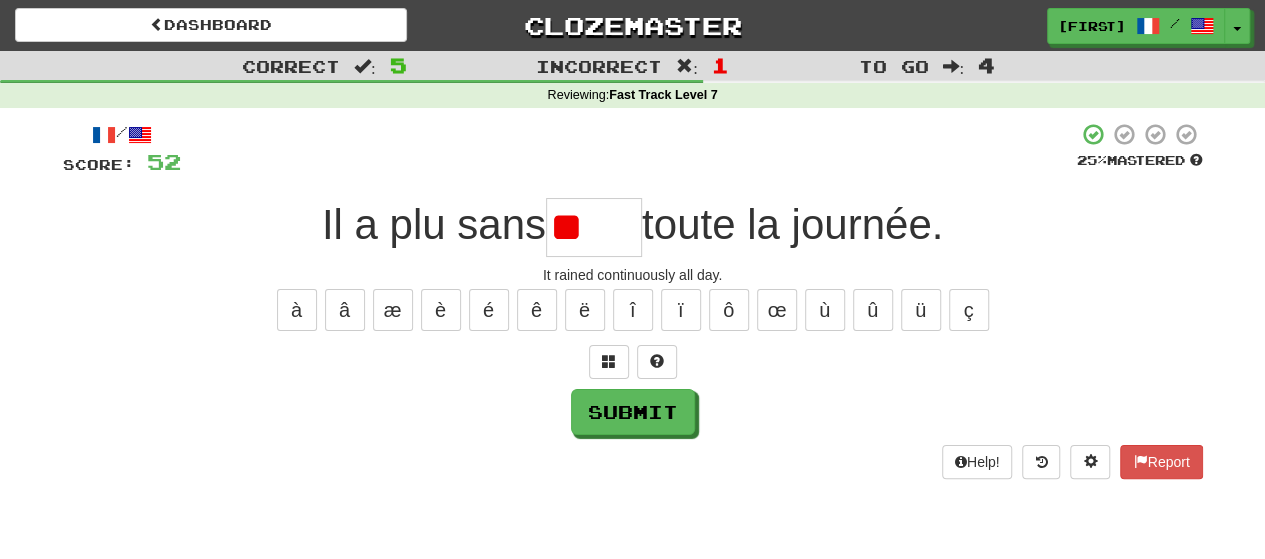 type on "*" 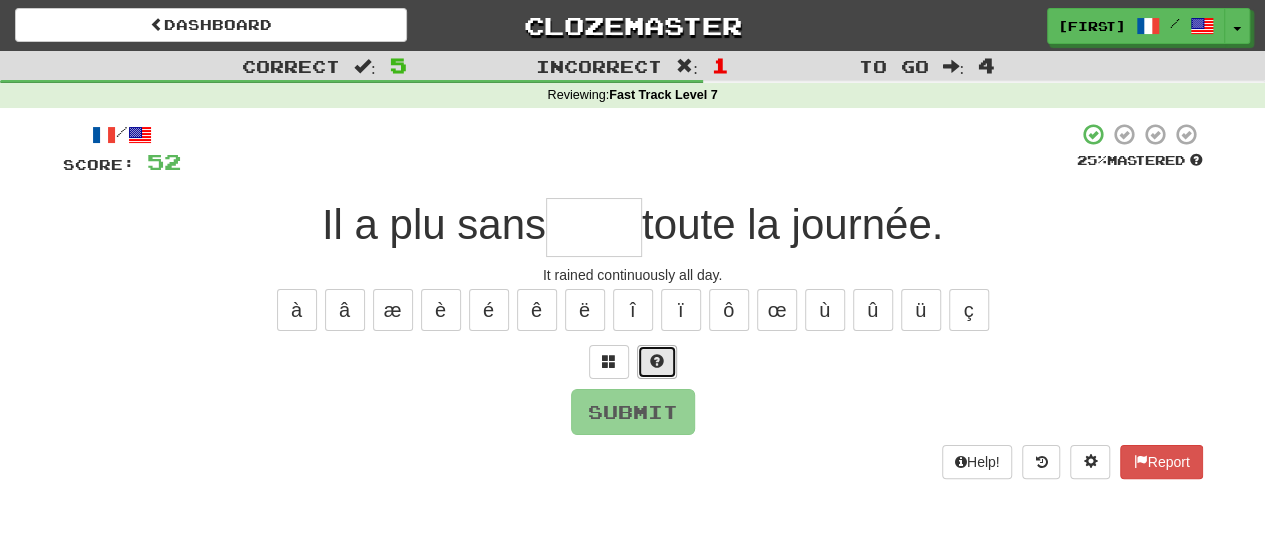 click at bounding box center (657, 361) 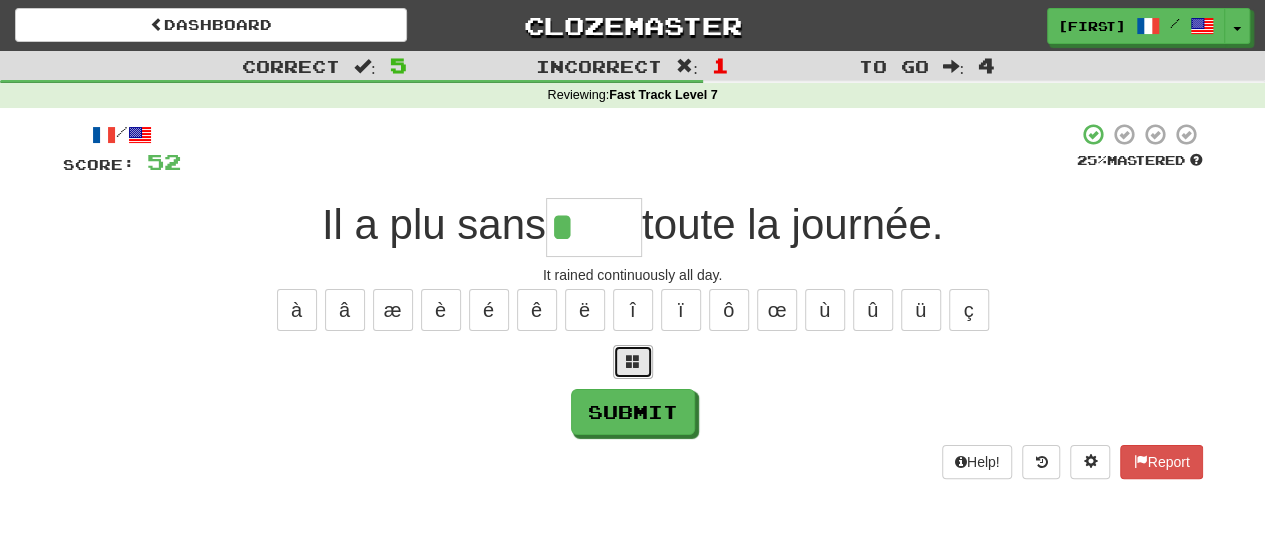 click at bounding box center [633, 361] 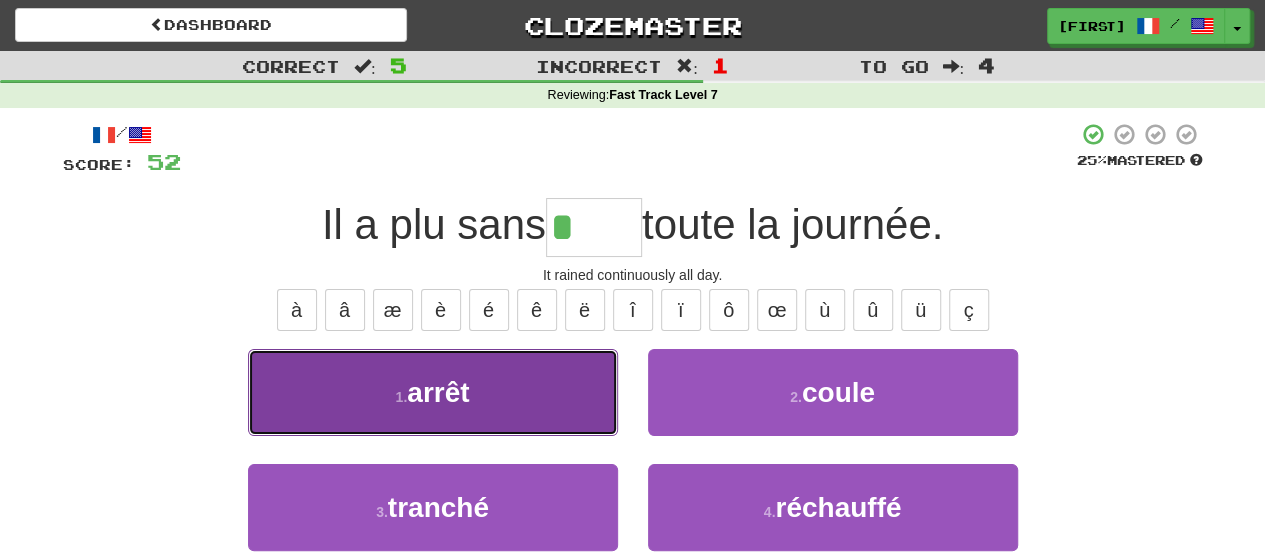 click on "1 .  arrêt" at bounding box center (433, 392) 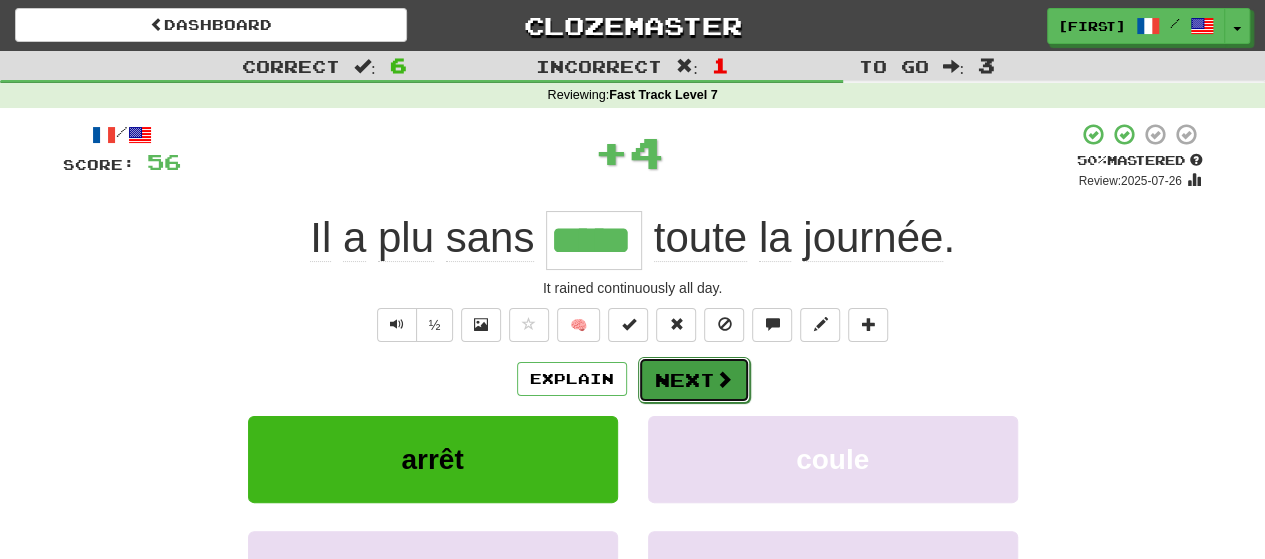 click on "Next" at bounding box center (694, 380) 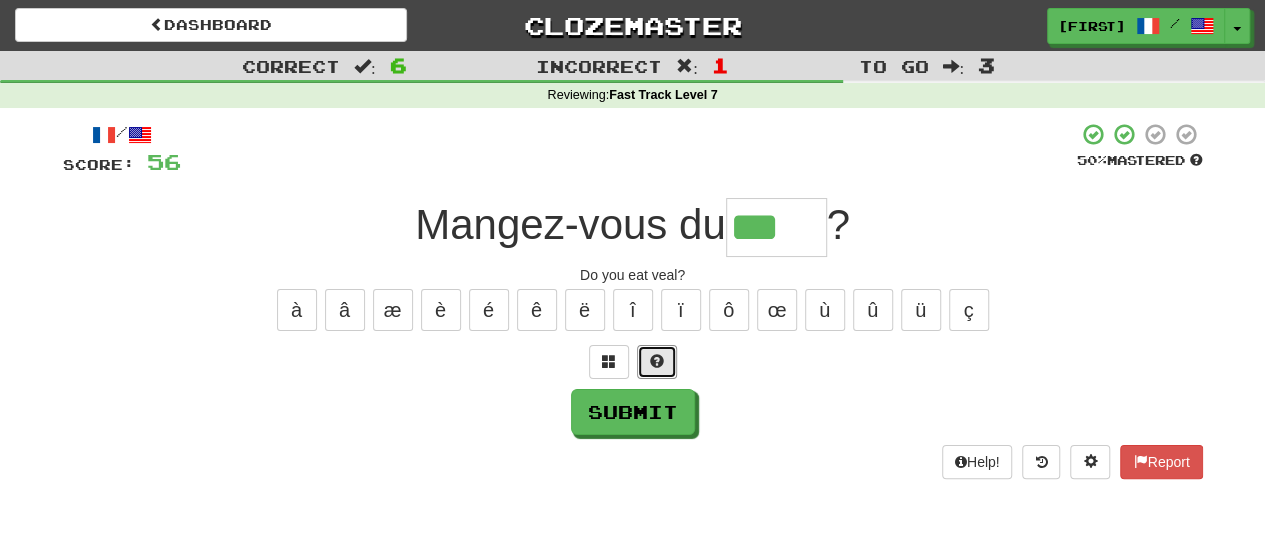 click at bounding box center [657, 361] 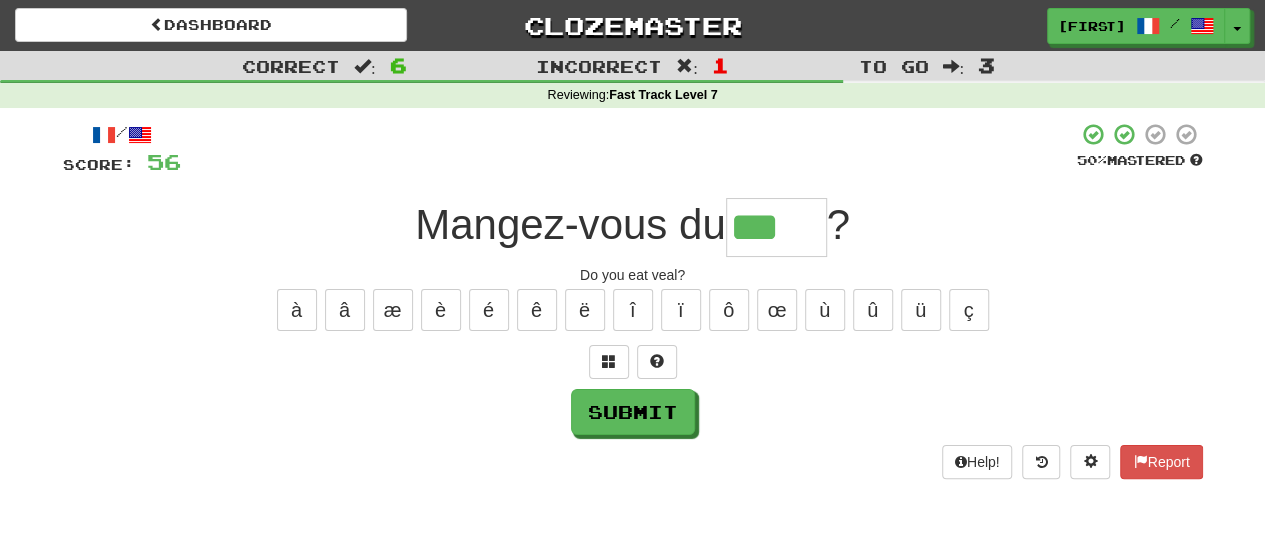 type on "****" 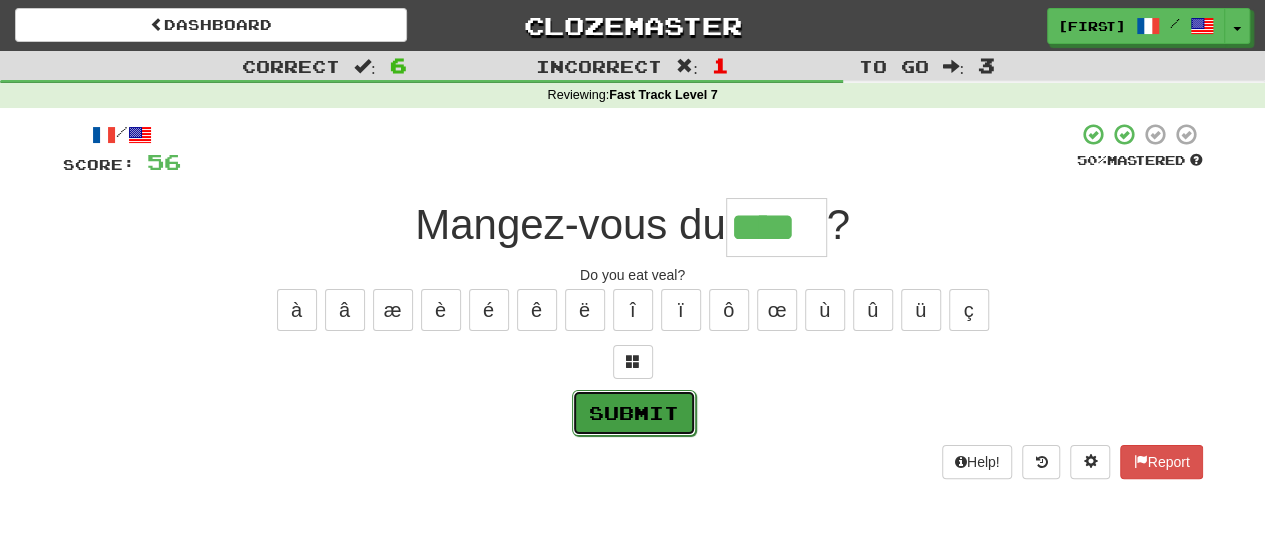 click on "Submit" at bounding box center (634, 413) 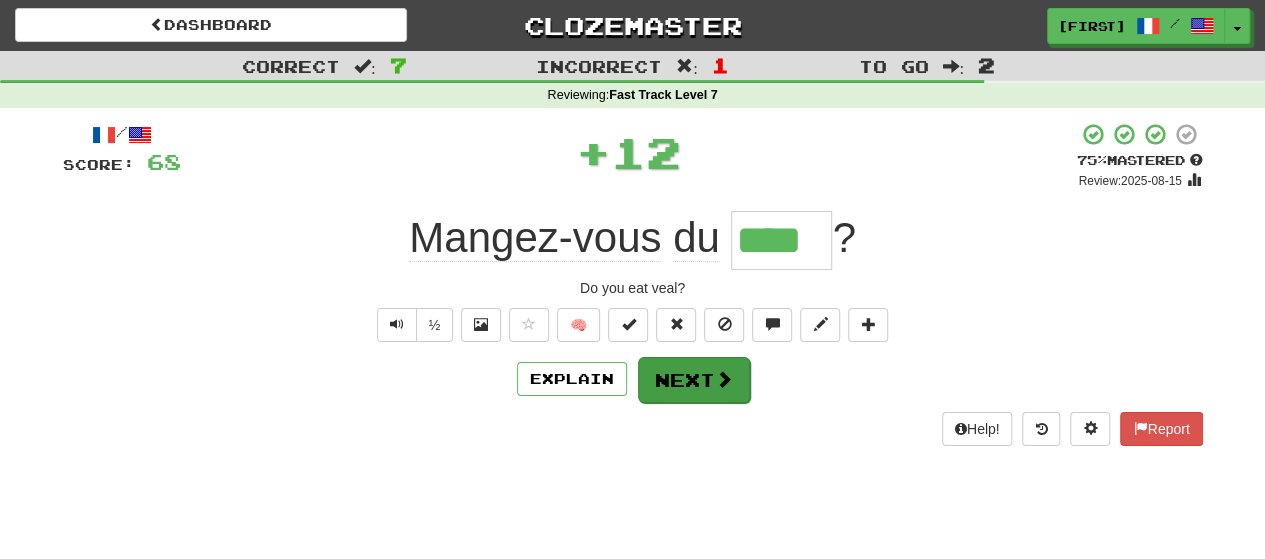 drag, startPoint x: 652, startPoint y: 410, endPoint x: 664, endPoint y: 397, distance: 17.691807 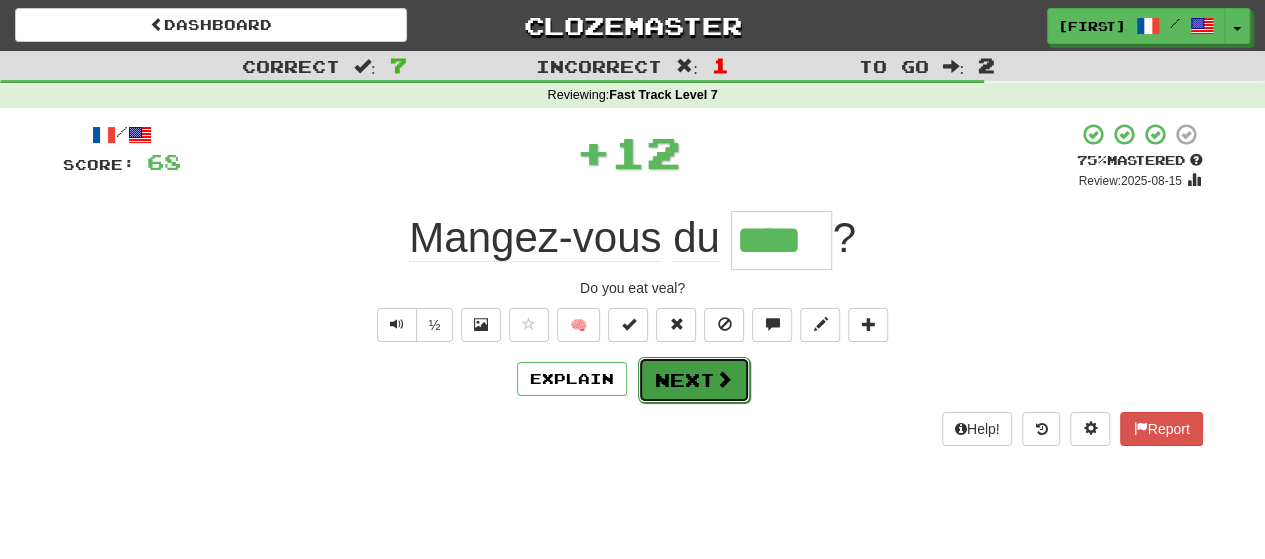 click on "Next" at bounding box center [694, 380] 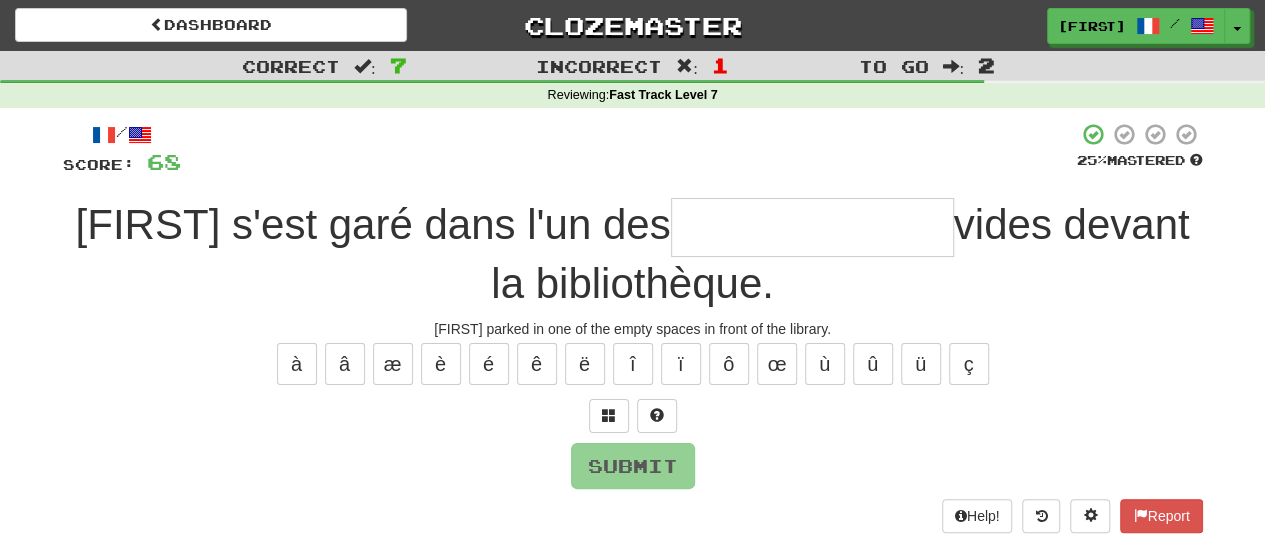 click at bounding box center (812, 227) 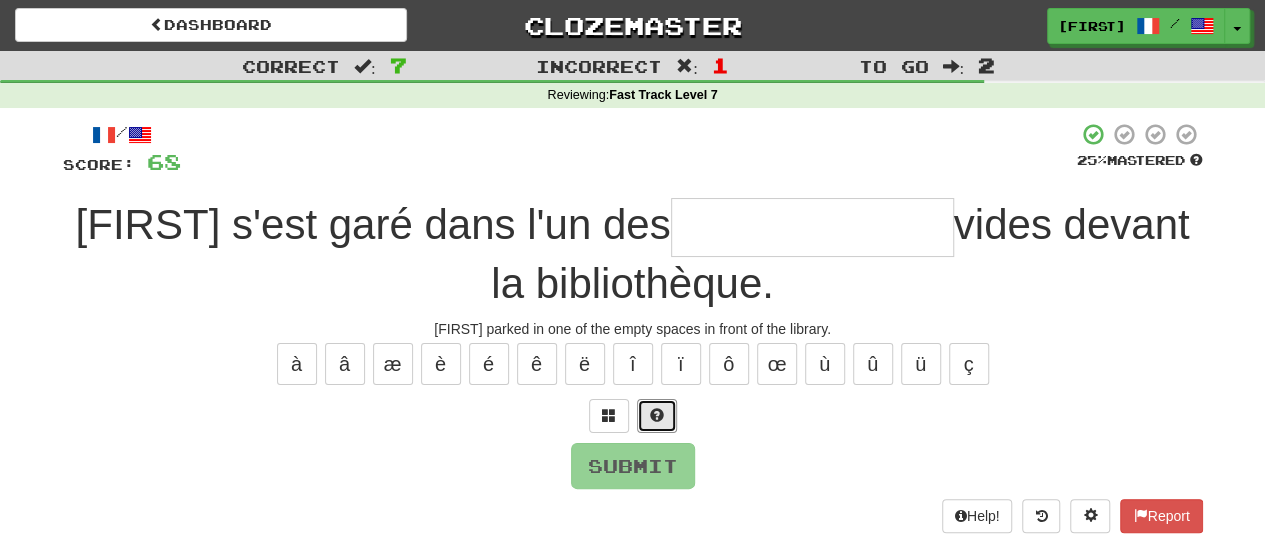 click at bounding box center (657, 416) 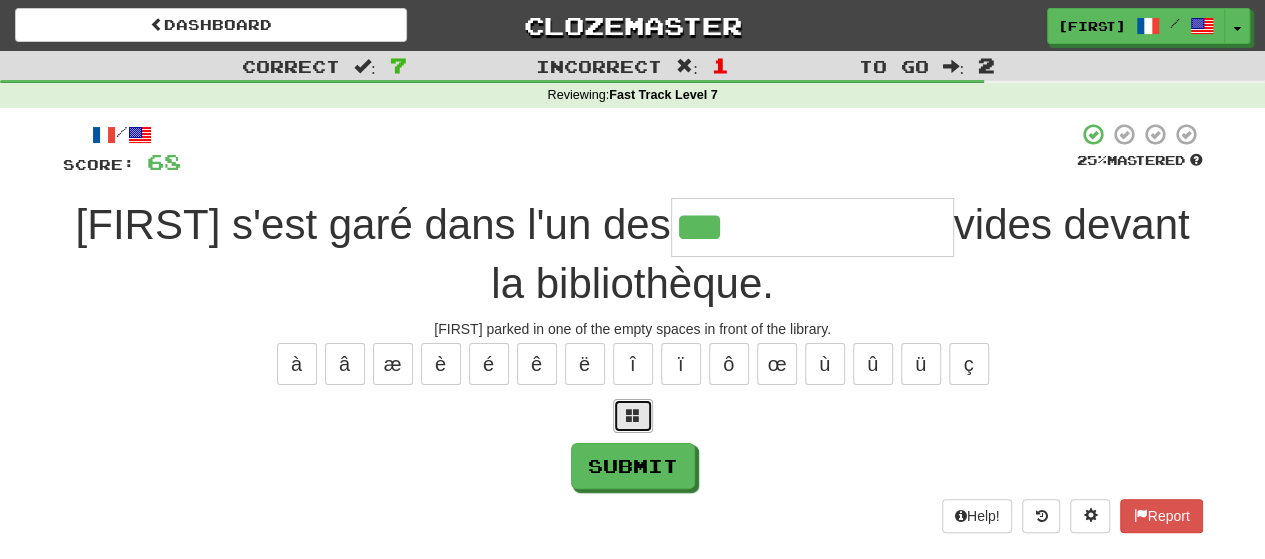 click at bounding box center [633, 416] 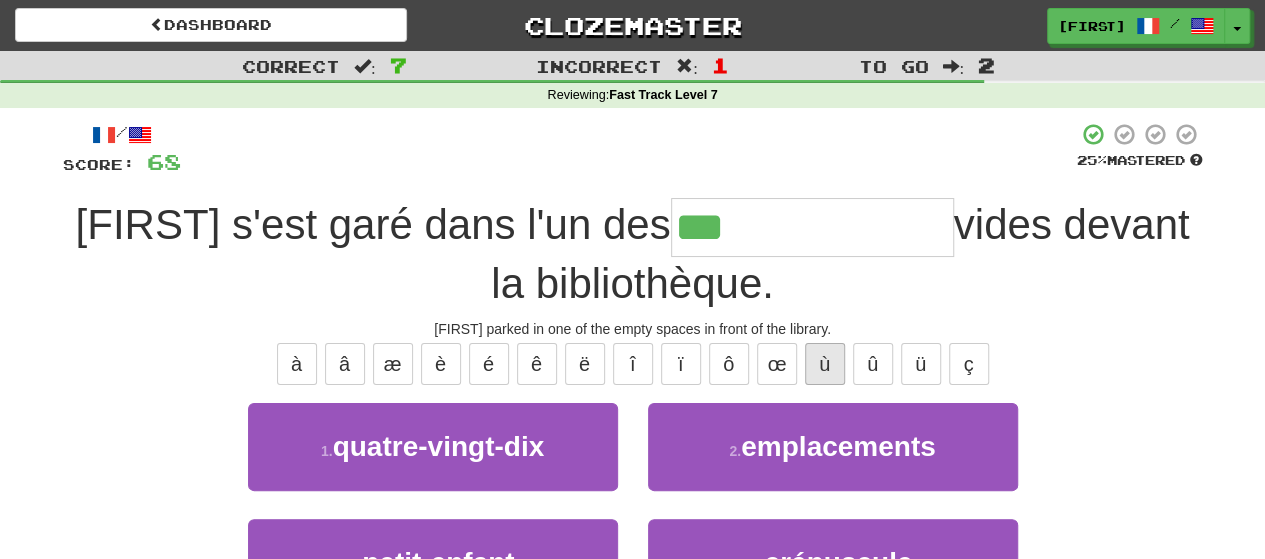 scroll, scrollTop: 100, scrollLeft: 0, axis: vertical 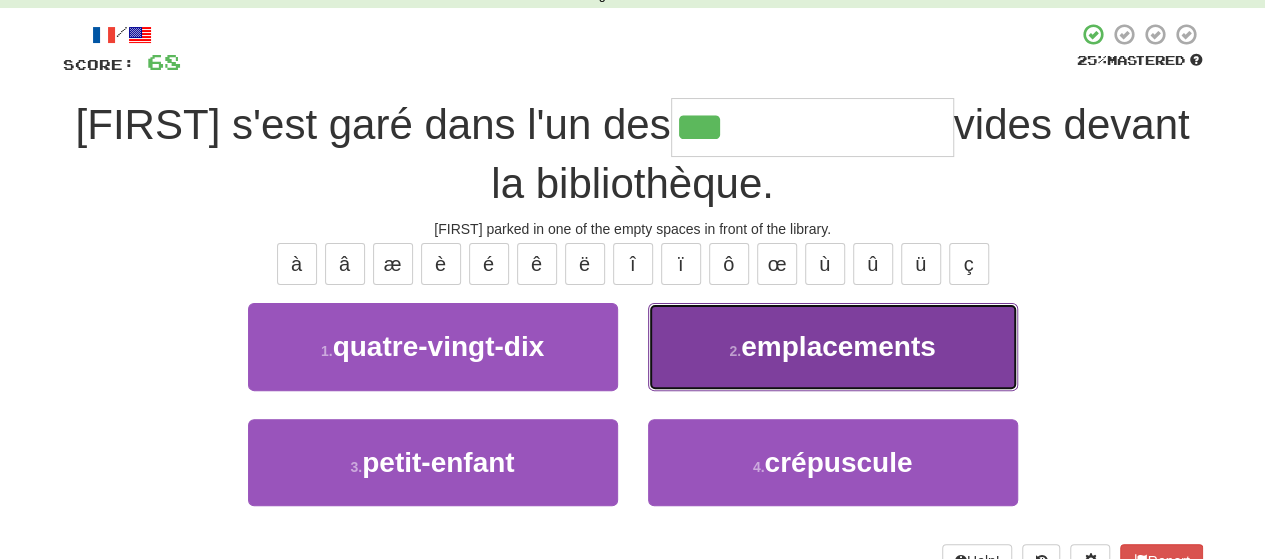 click on "2 .  emplacements" at bounding box center (833, 346) 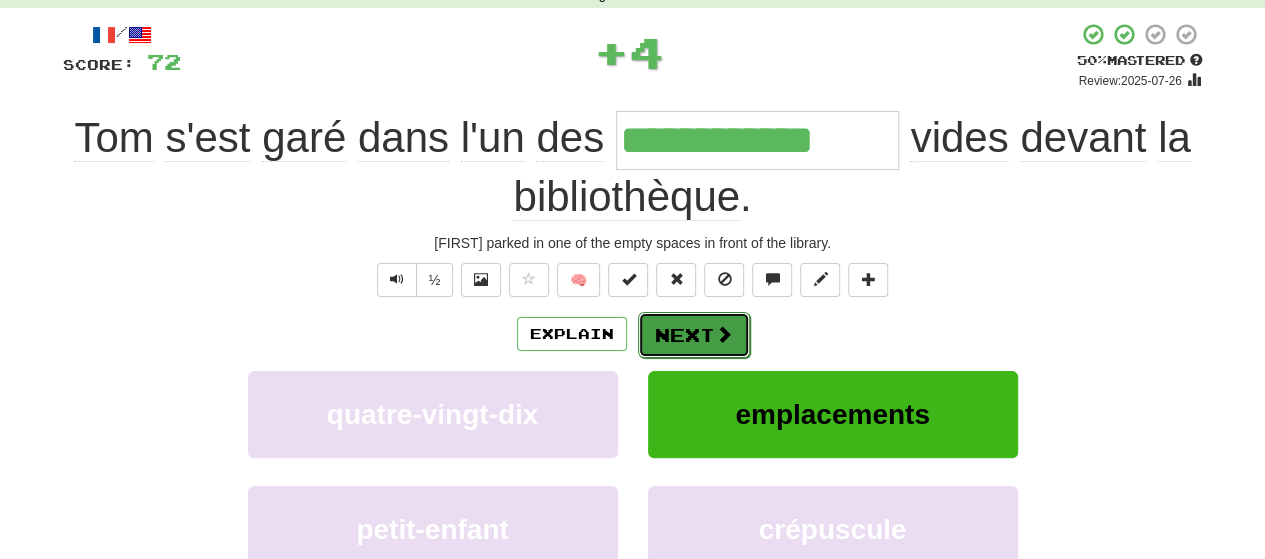 click at bounding box center [724, 334] 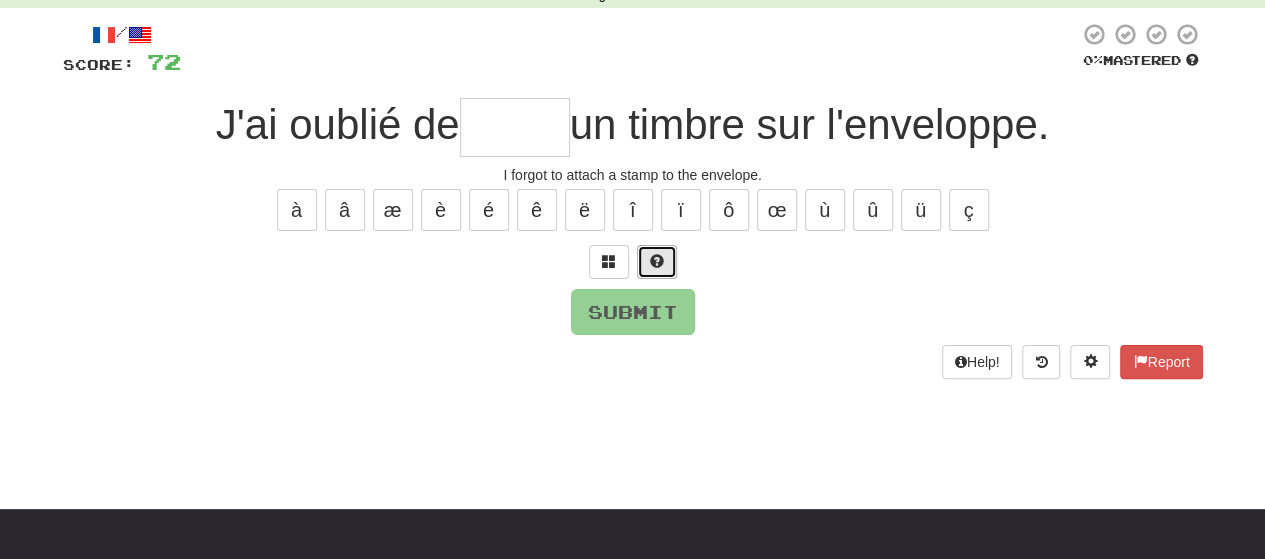 click at bounding box center [657, 261] 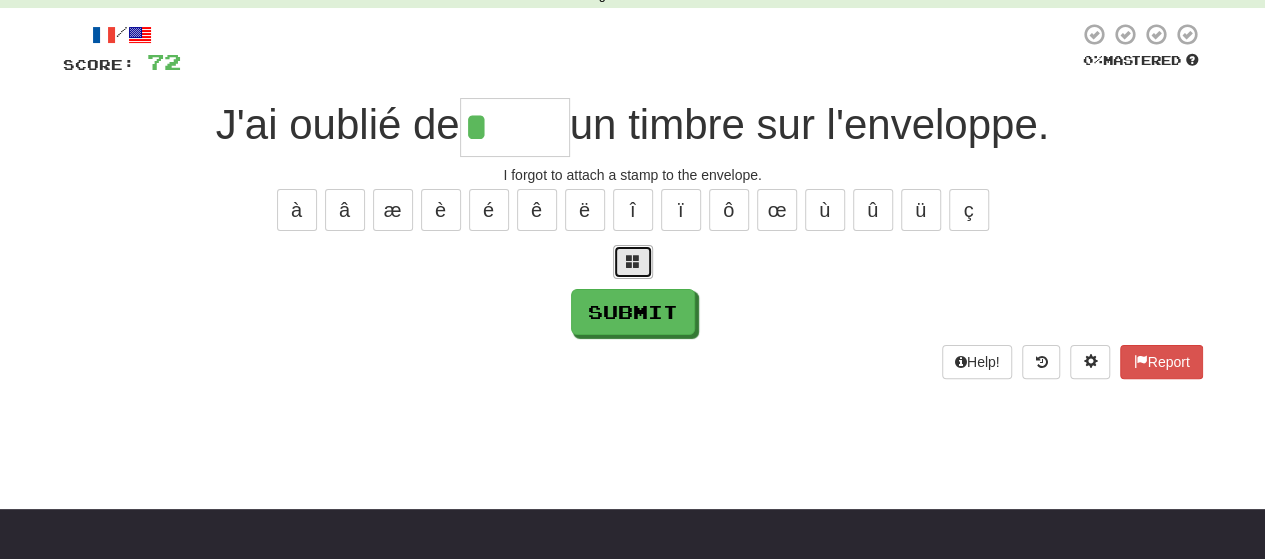click at bounding box center [633, 262] 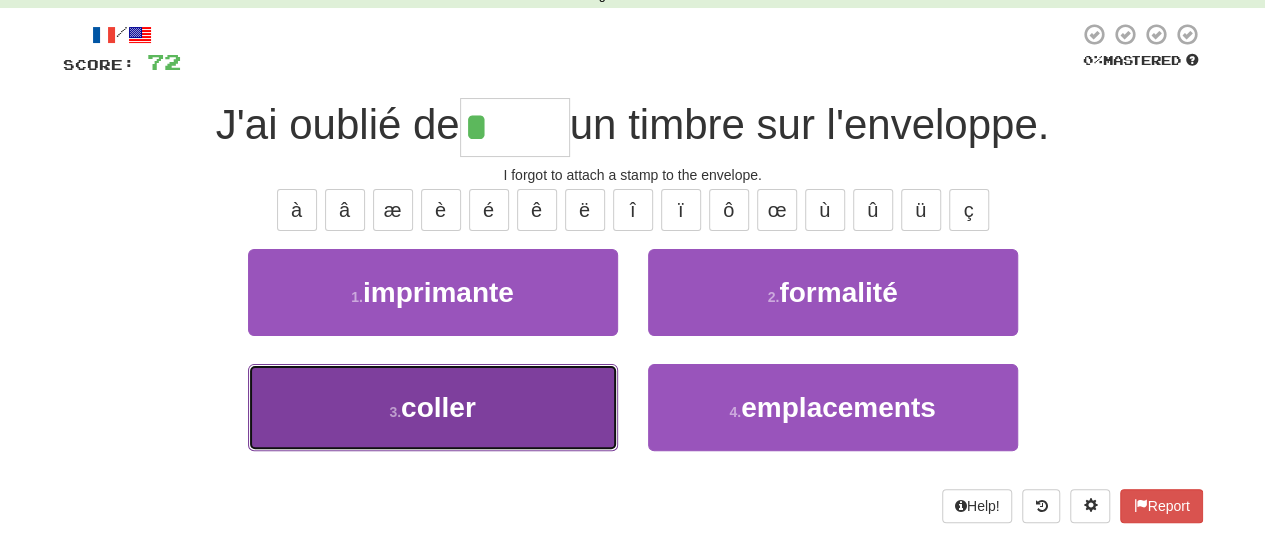 click on "3 .  coller" at bounding box center (433, 407) 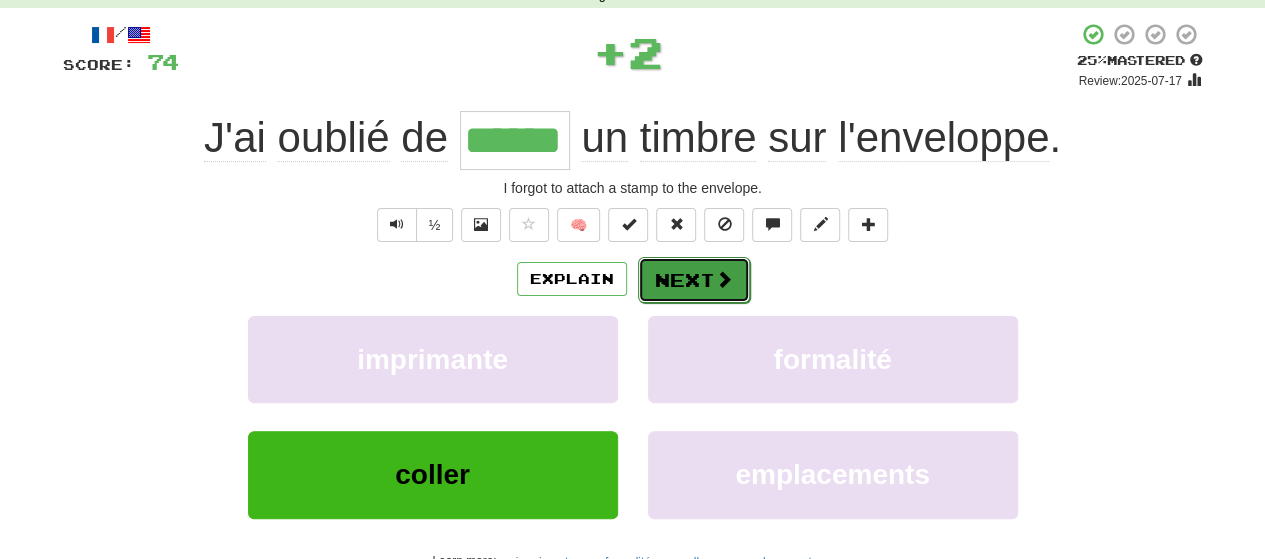 click on "Next" at bounding box center (694, 280) 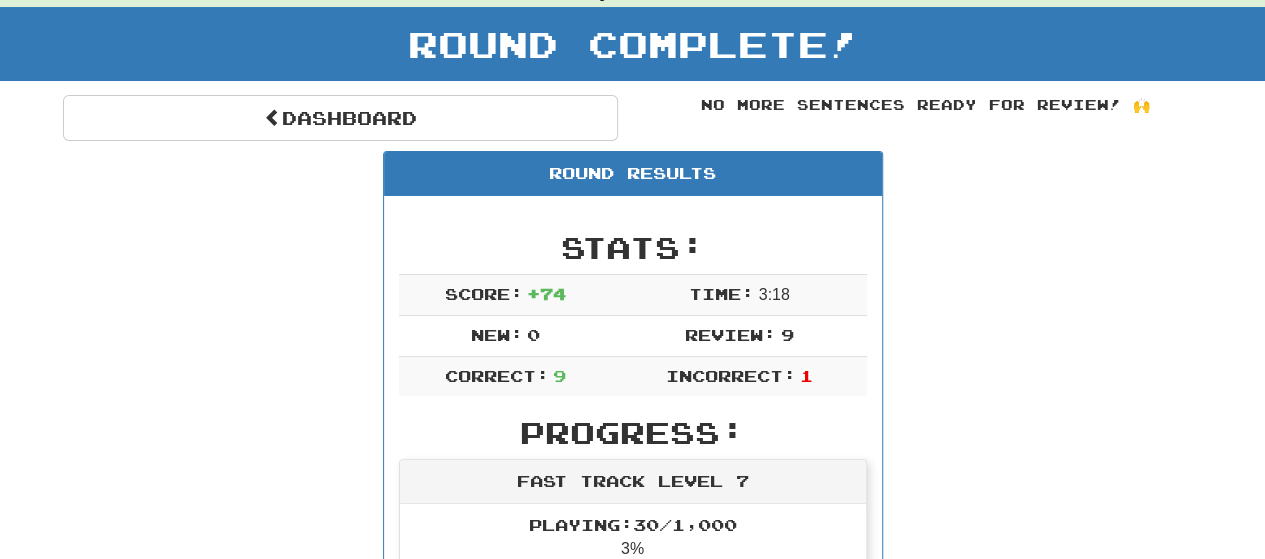 scroll, scrollTop: 100, scrollLeft: 0, axis: vertical 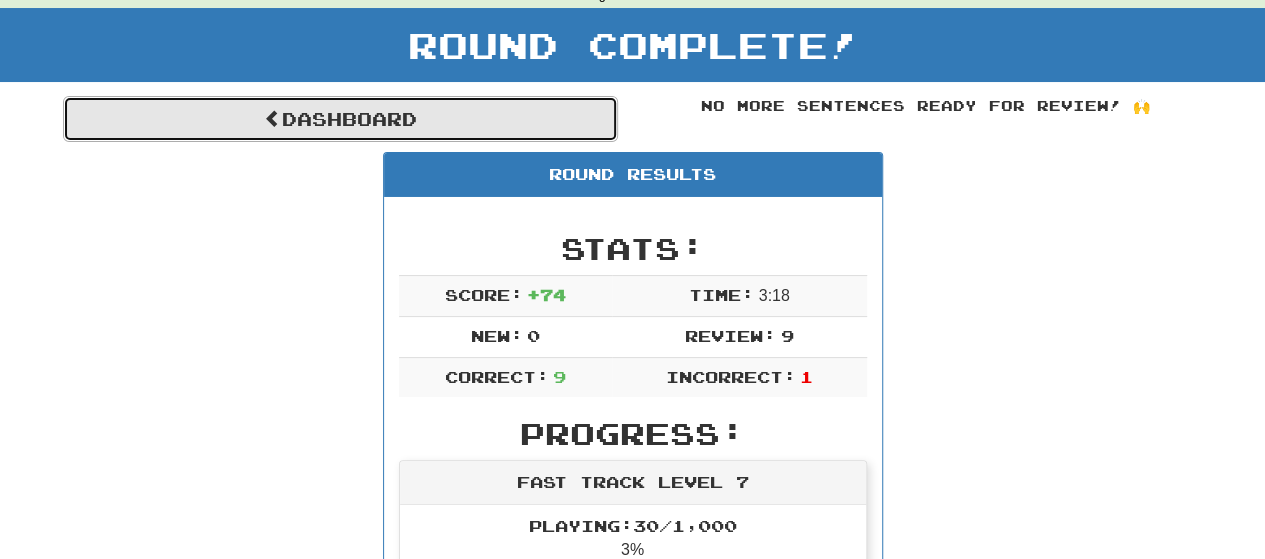 click on "Dashboard" at bounding box center (340, 119) 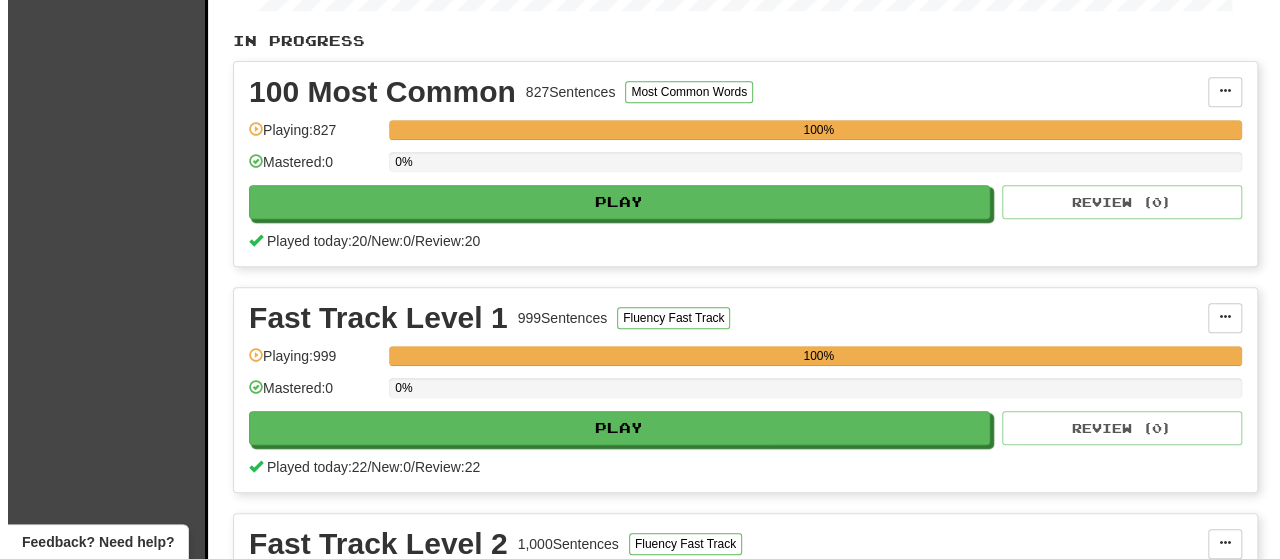scroll, scrollTop: 500, scrollLeft: 0, axis: vertical 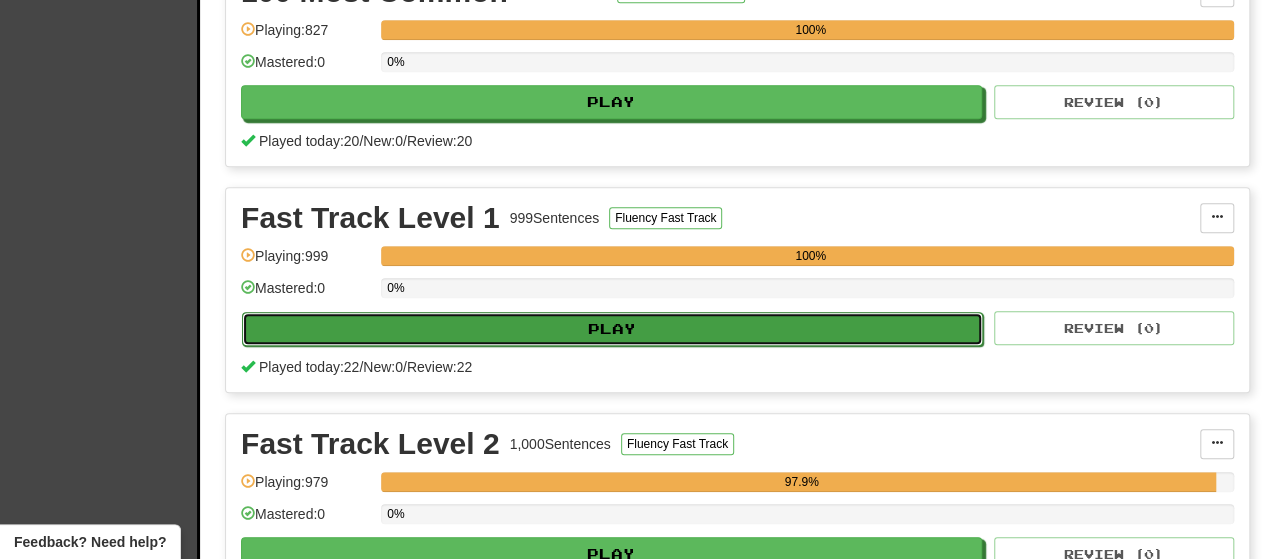 click on "Play" at bounding box center [612, 329] 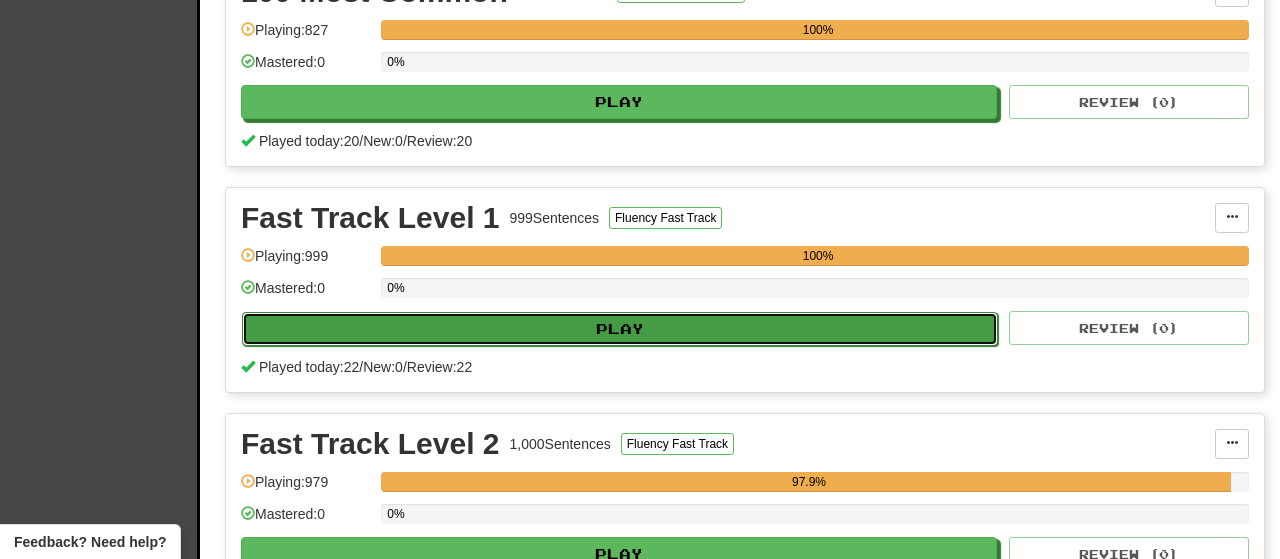 select on "**" 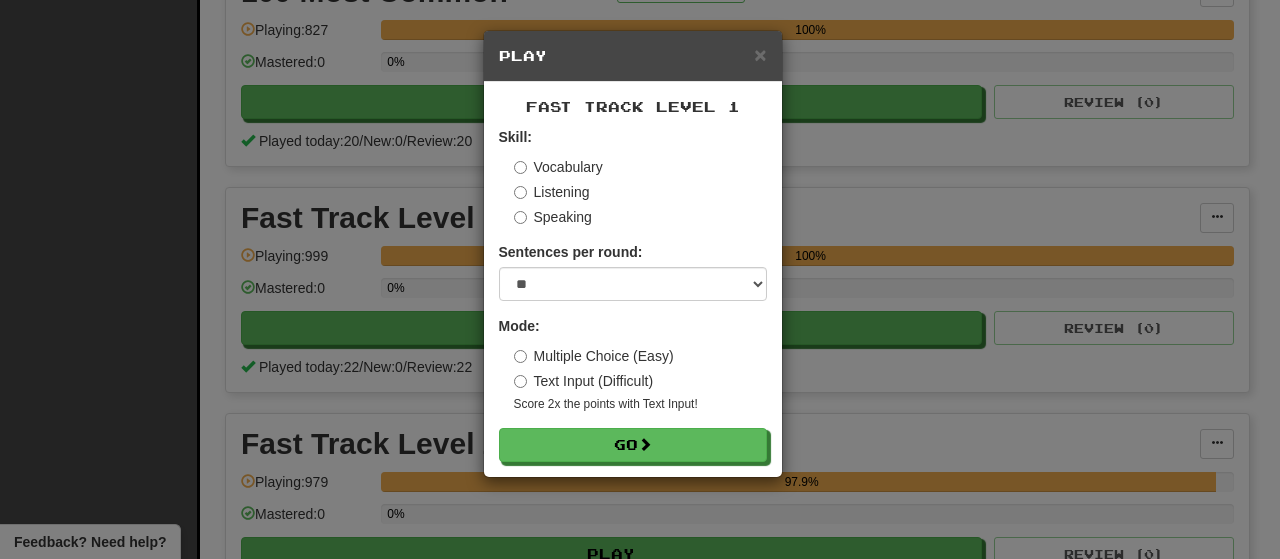click on "Multiple Choice (Easy)" at bounding box center (594, 356) 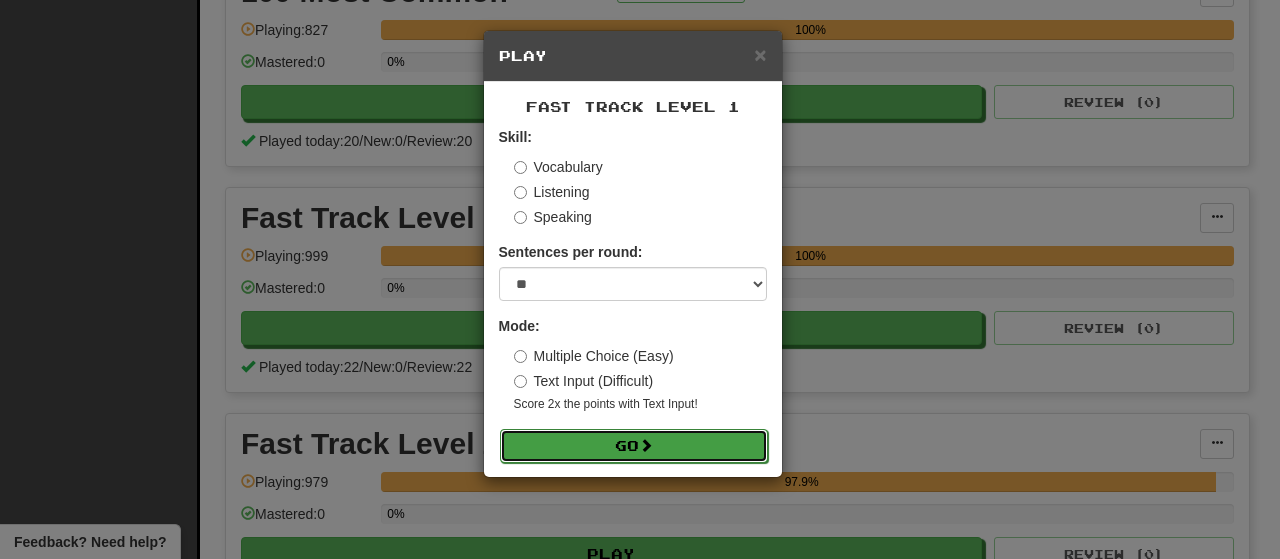 click on "Go" at bounding box center [634, 446] 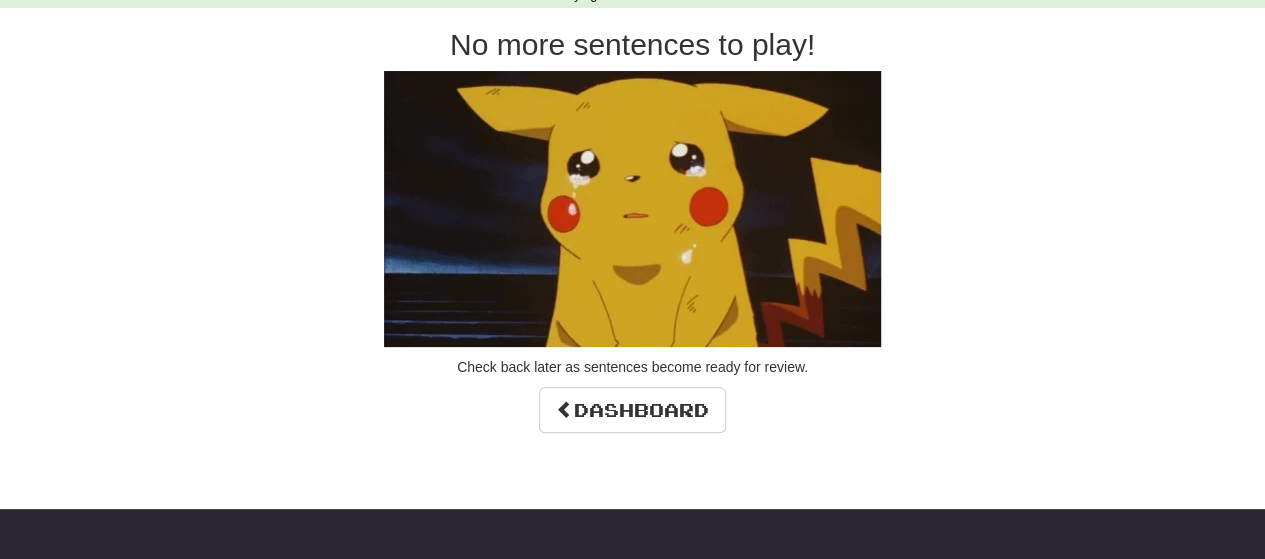 scroll, scrollTop: 0, scrollLeft: 0, axis: both 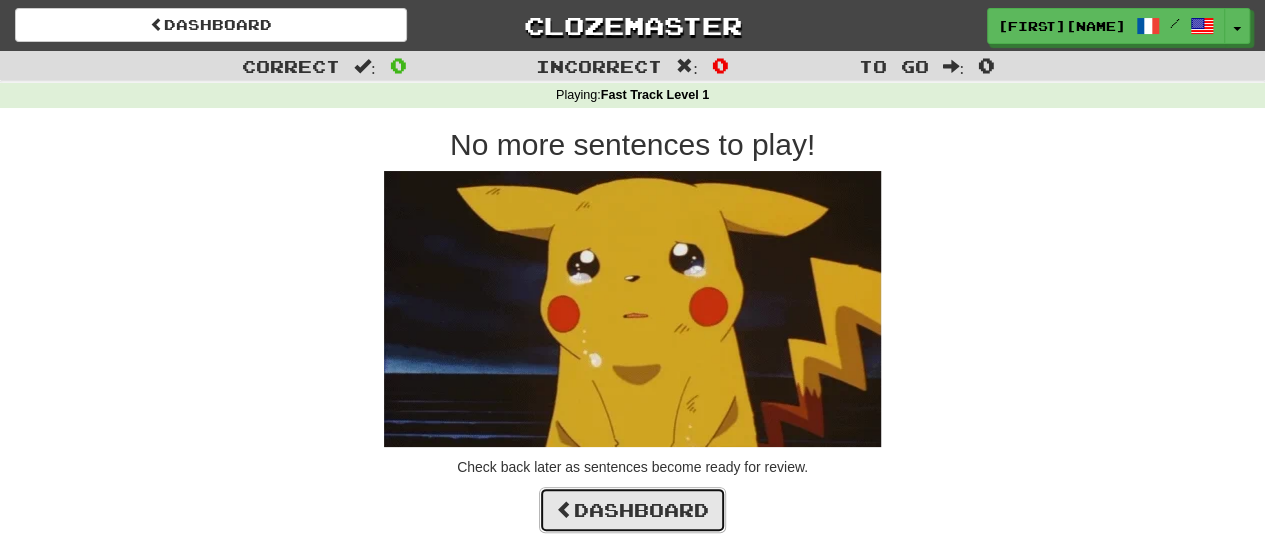 click on "Dashboard" at bounding box center [632, 510] 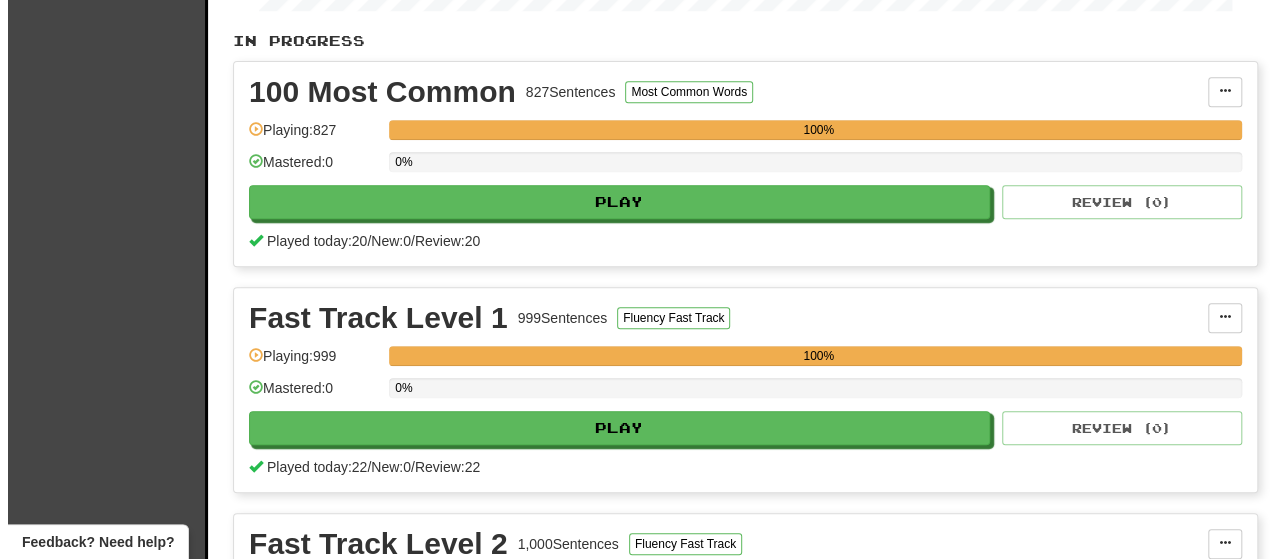 scroll, scrollTop: 600, scrollLeft: 0, axis: vertical 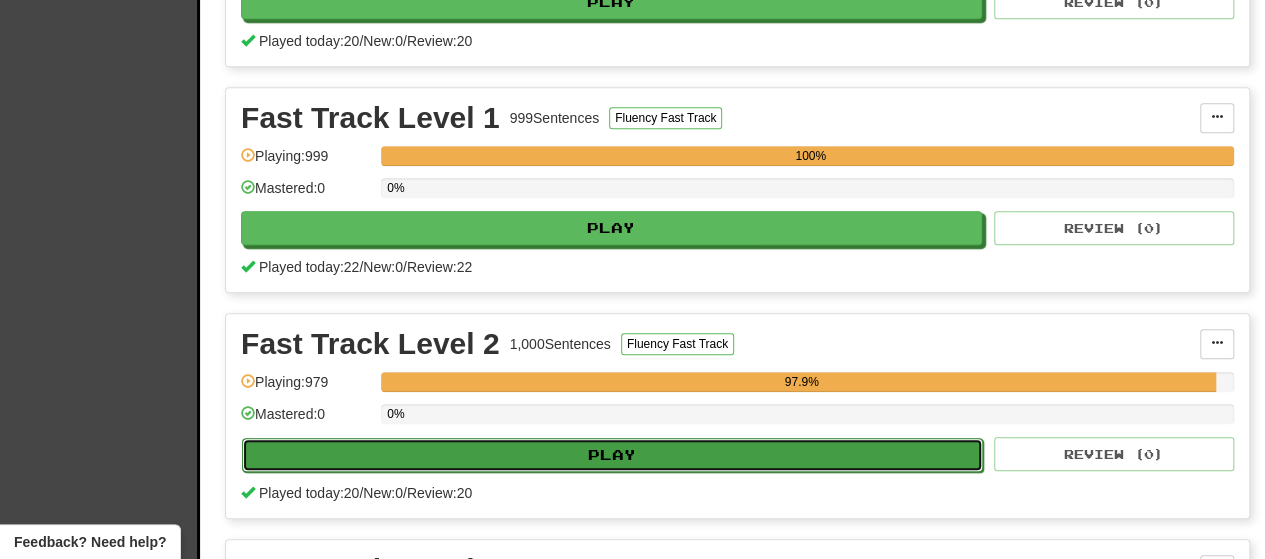click on "Play" at bounding box center (612, 455) 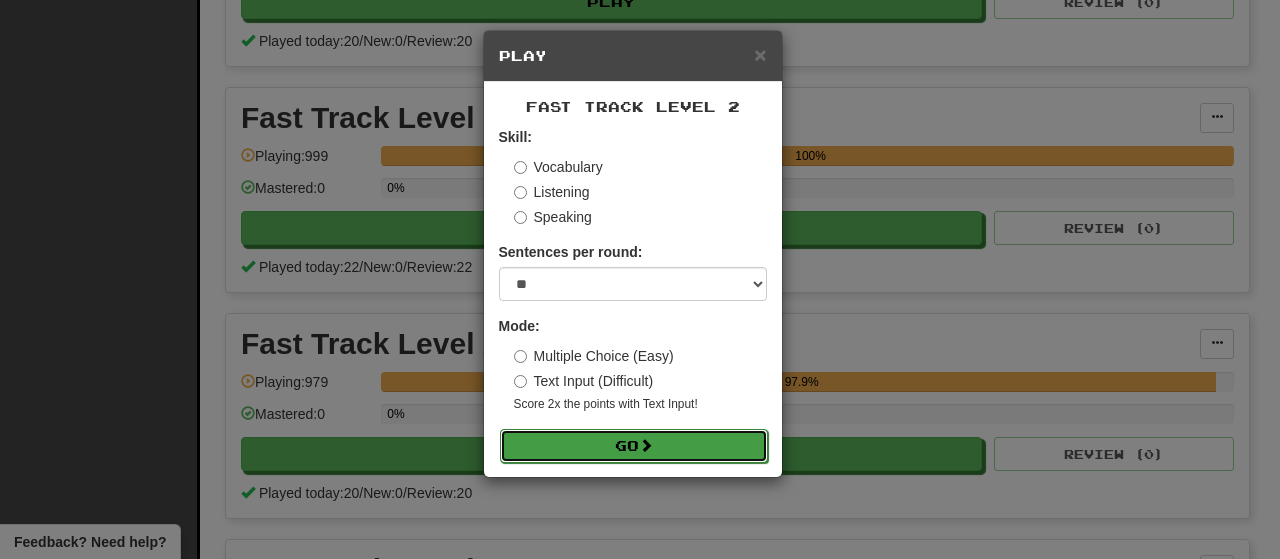 click on "Go" at bounding box center (634, 446) 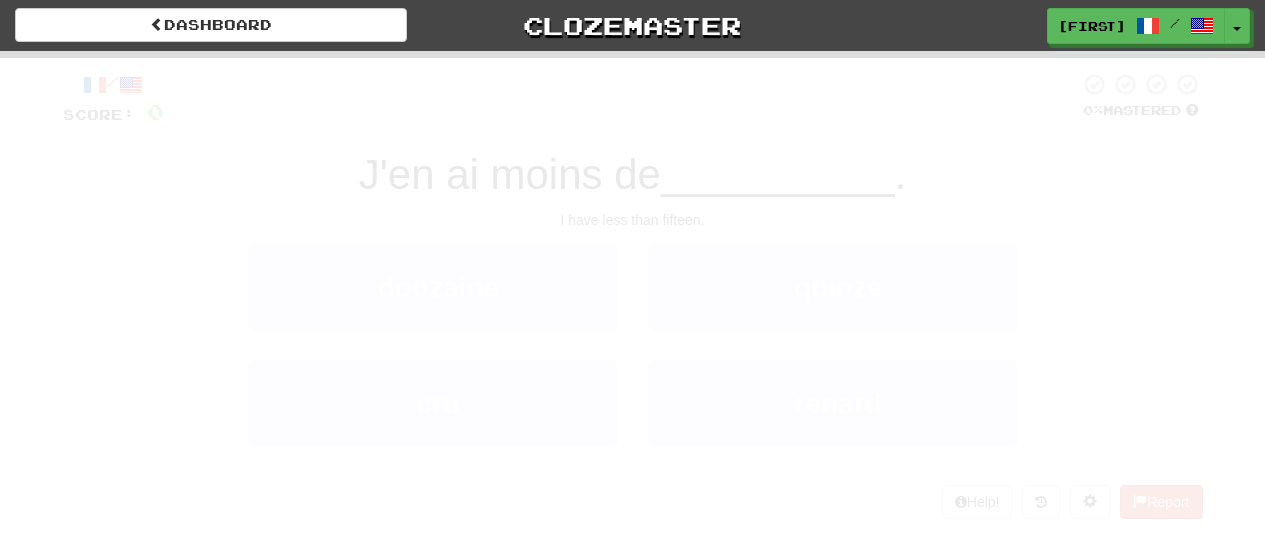 scroll, scrollTop: 0, scrollLeft: 0, axis: both 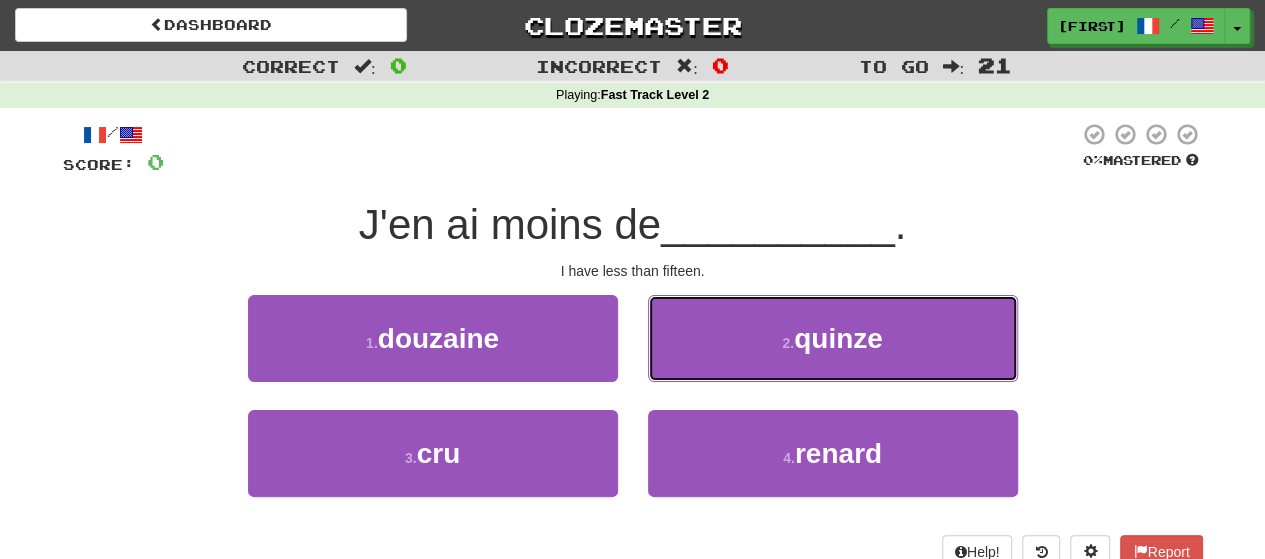 click on "quinze" at bounding box center (838, 338) 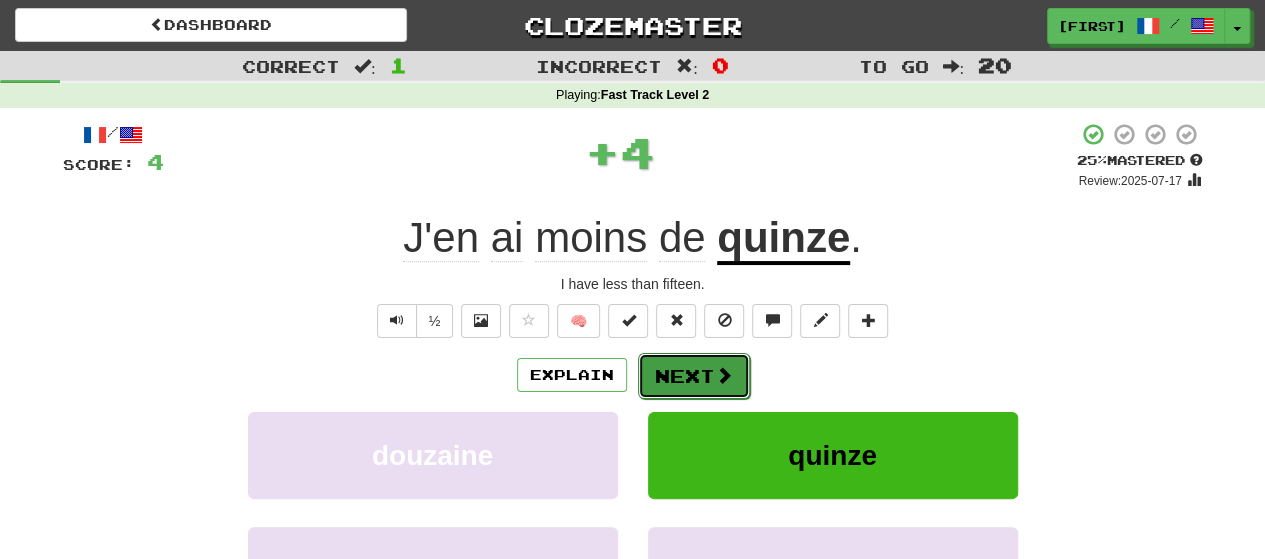 click on "Next" at bounding box center (694, 376) 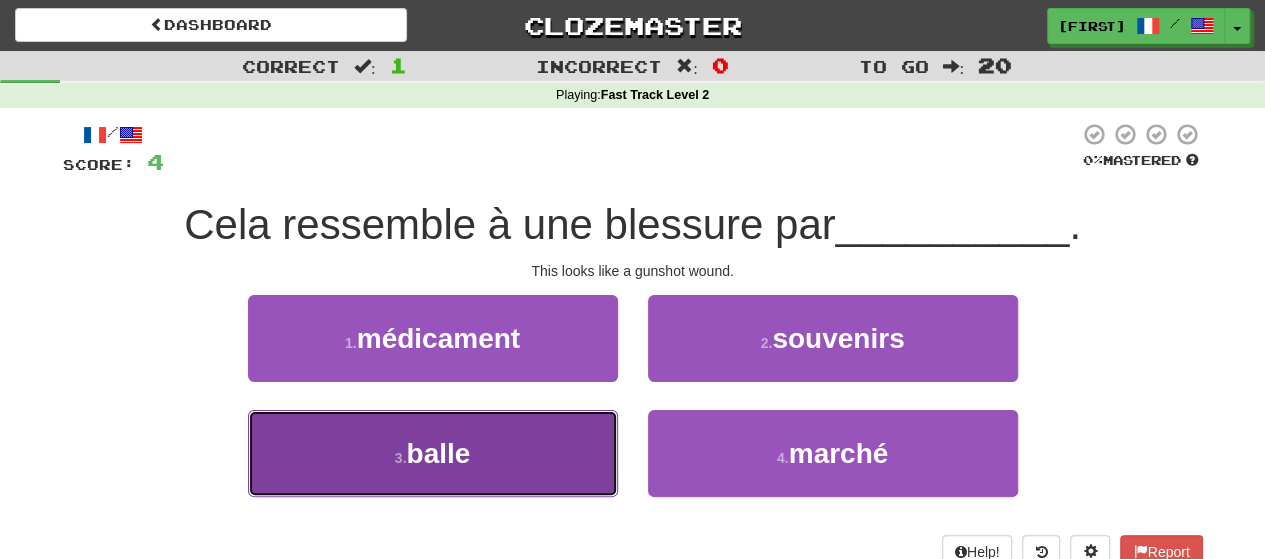 click on "3 .  balle" at bounding box center (433, 453) 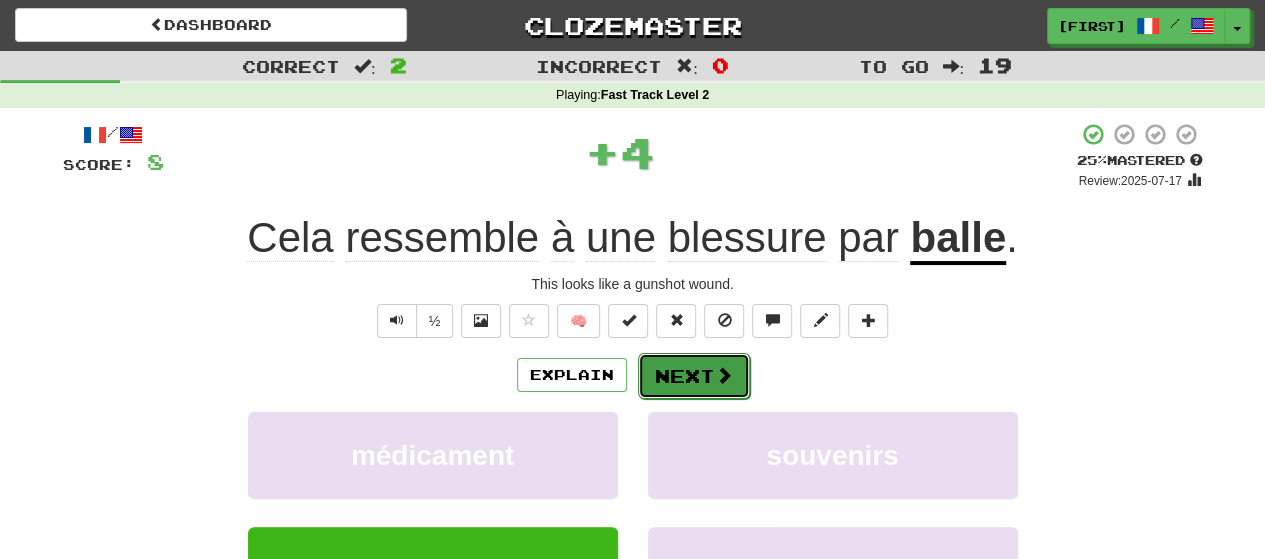 click on "Next" at bounding box center (694, 376) 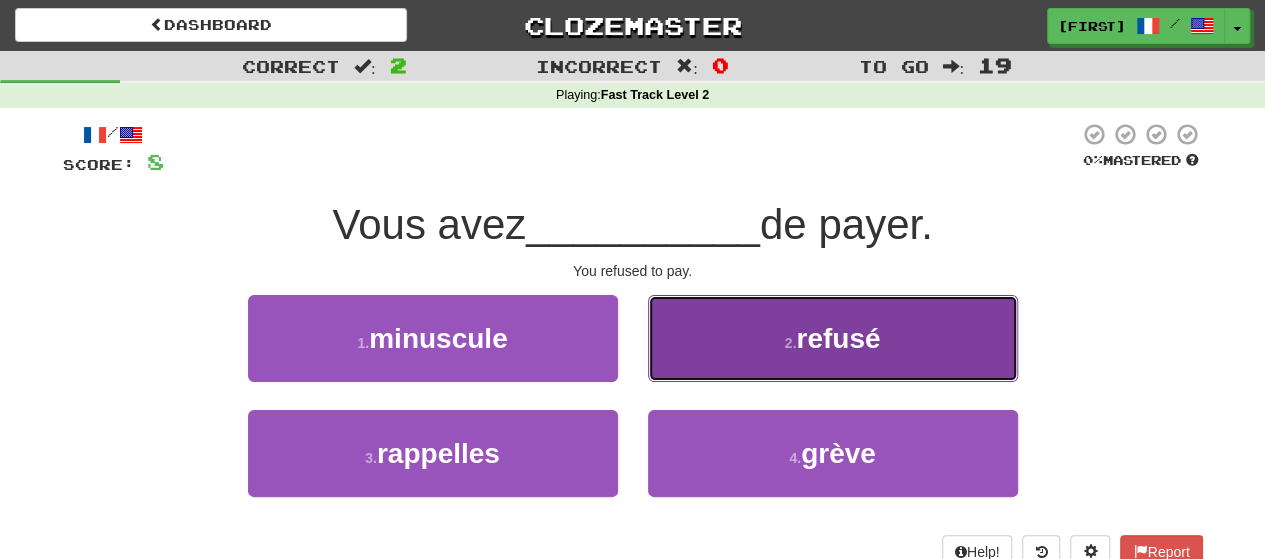 click on "2 .  refusé" at bounding box center [833, 338] 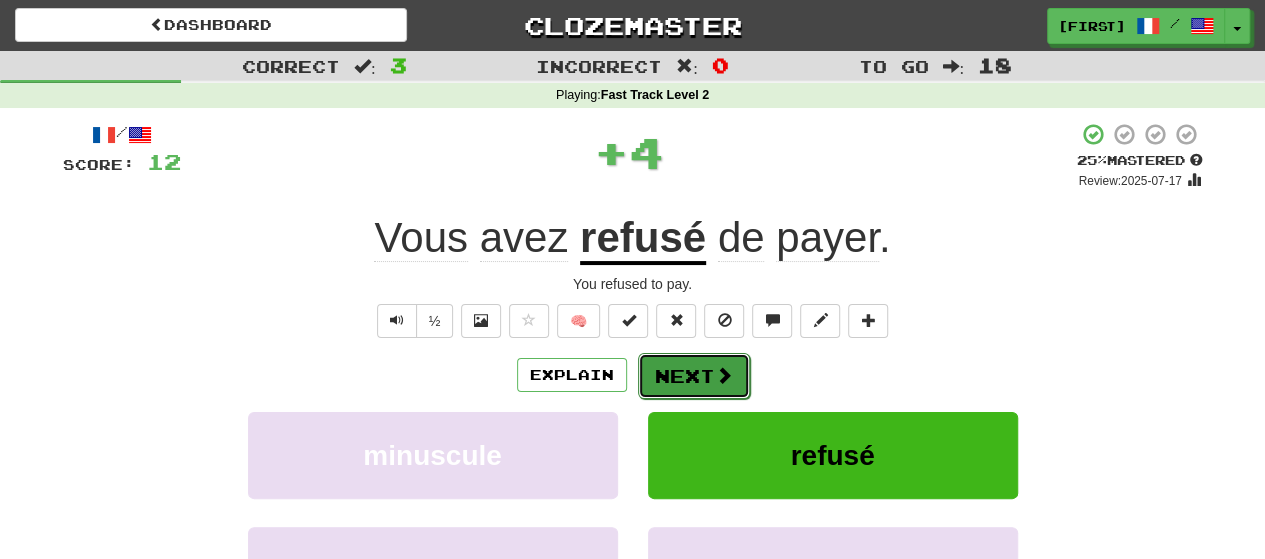 click on "Next" at bounding box center [694, 376] 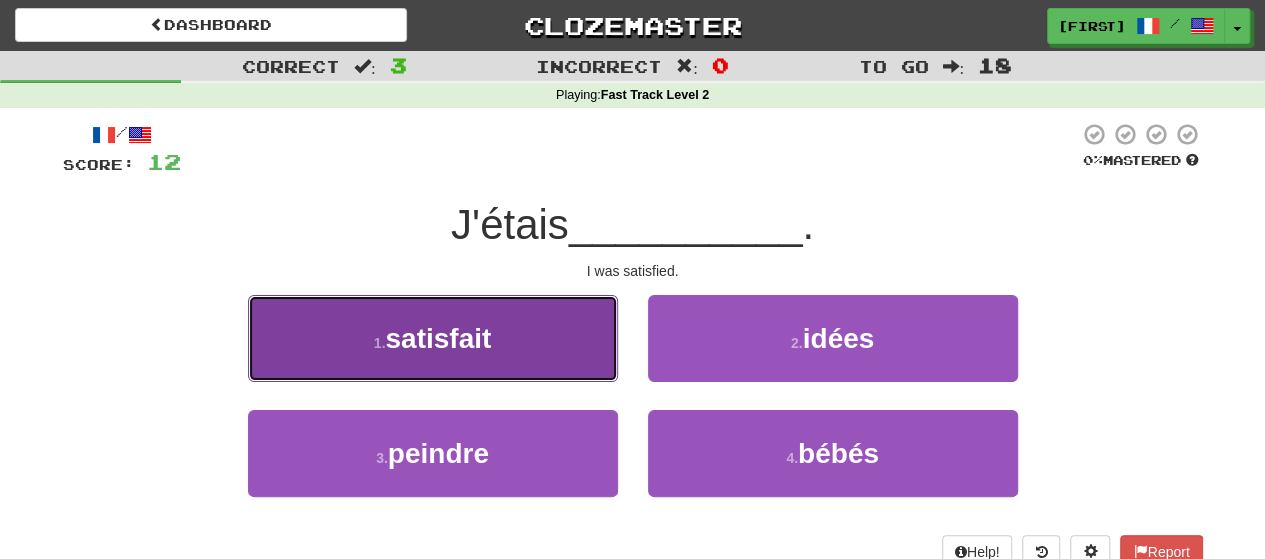 click on "1 .  satisfait" at bounding box center (433, 338) 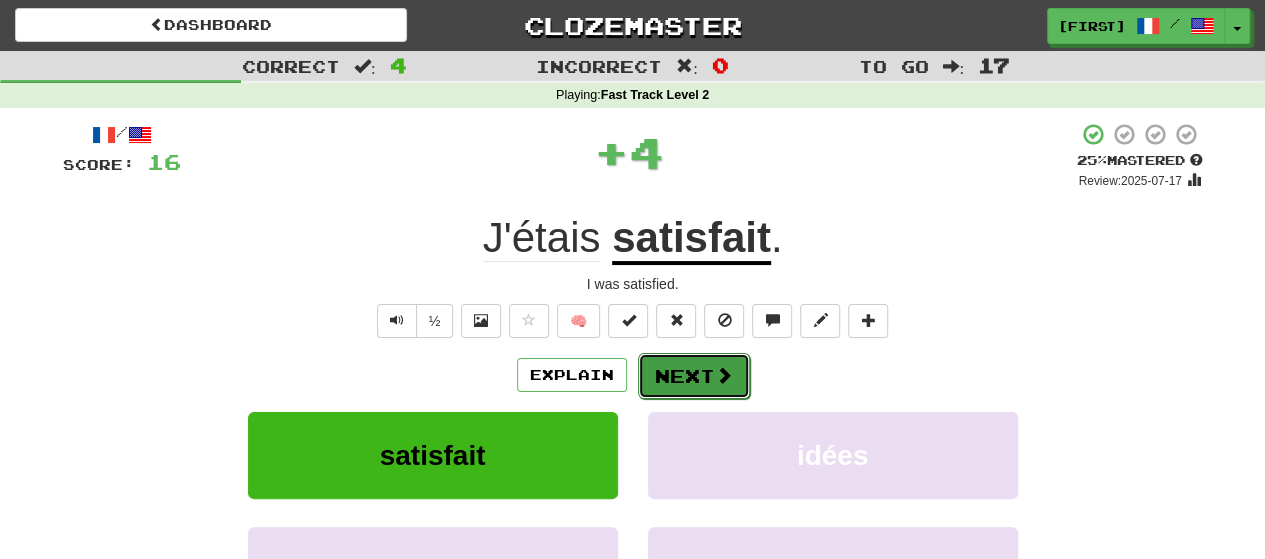 click at bounding box center (724, 375) 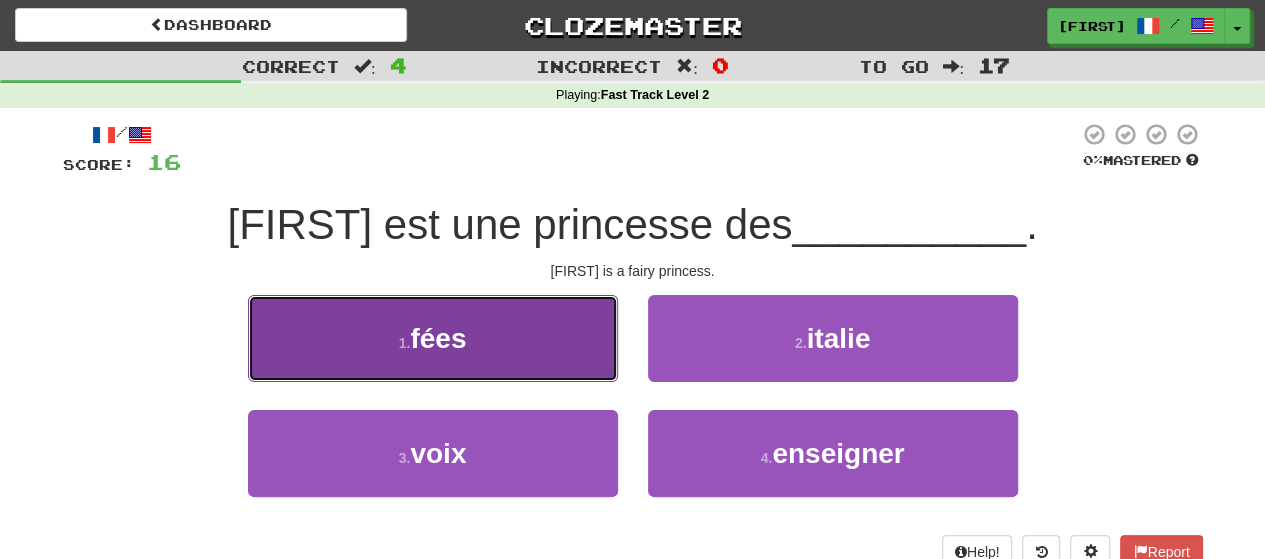click on "1 .  fées" at bounding box center [433, 338] 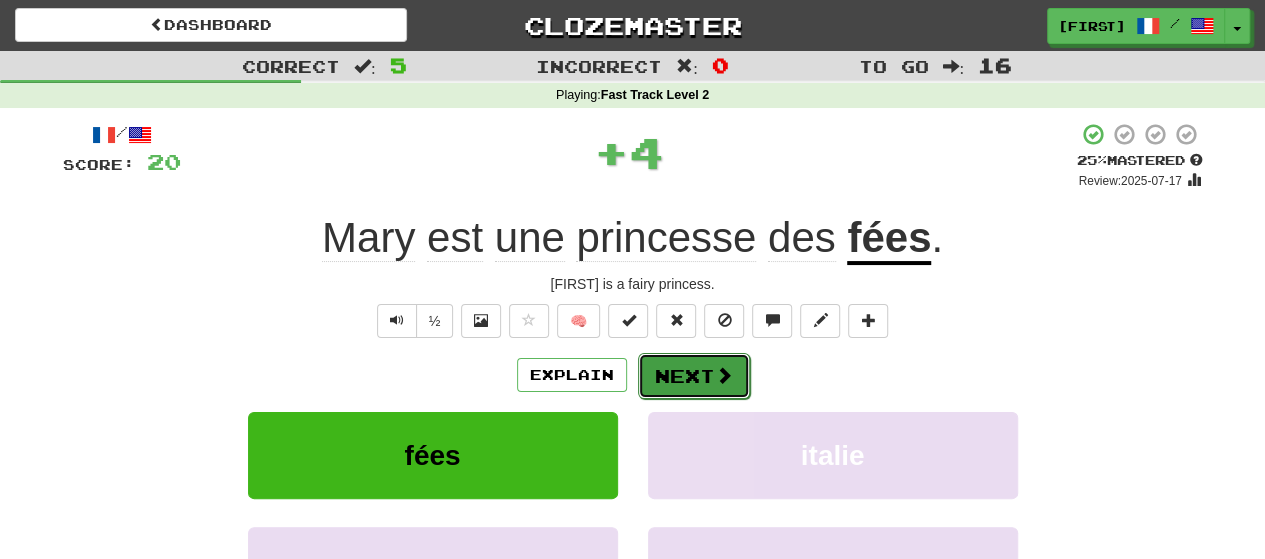click on "Next" at bounding box center [694, 376] 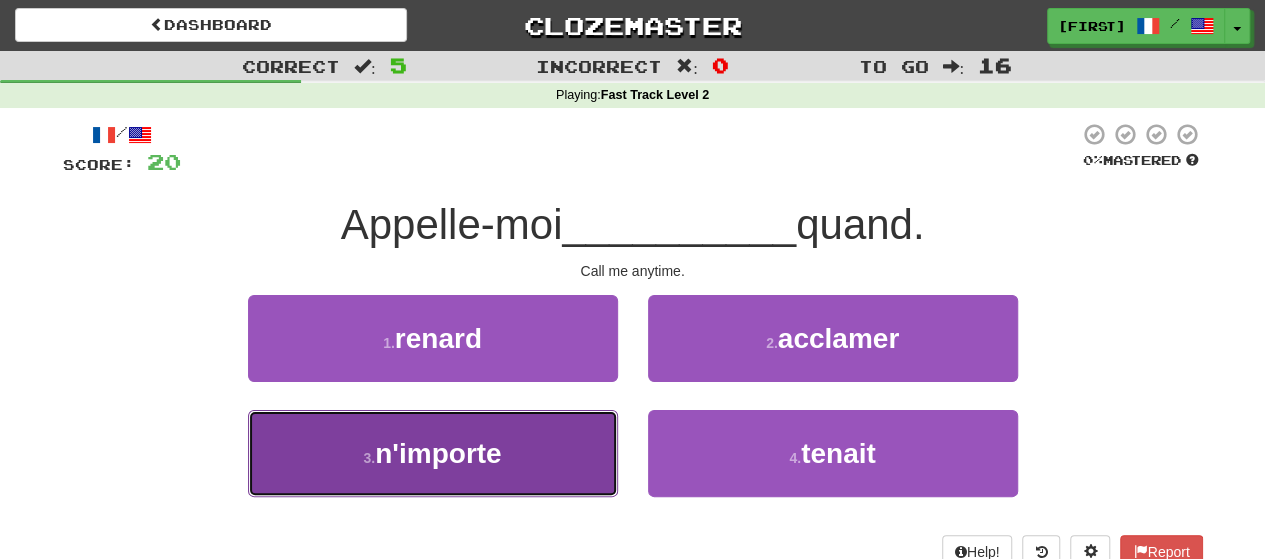 click on "3 .  n'importe" at bounding box center (433, 453) 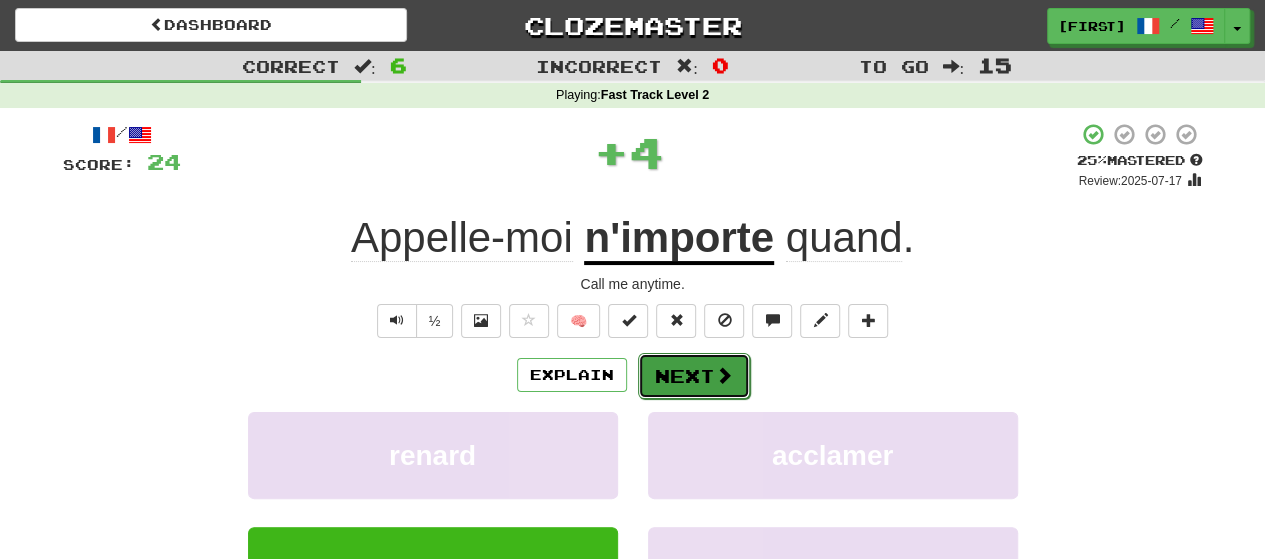 click on "Next" at bounding box center [694, 376] 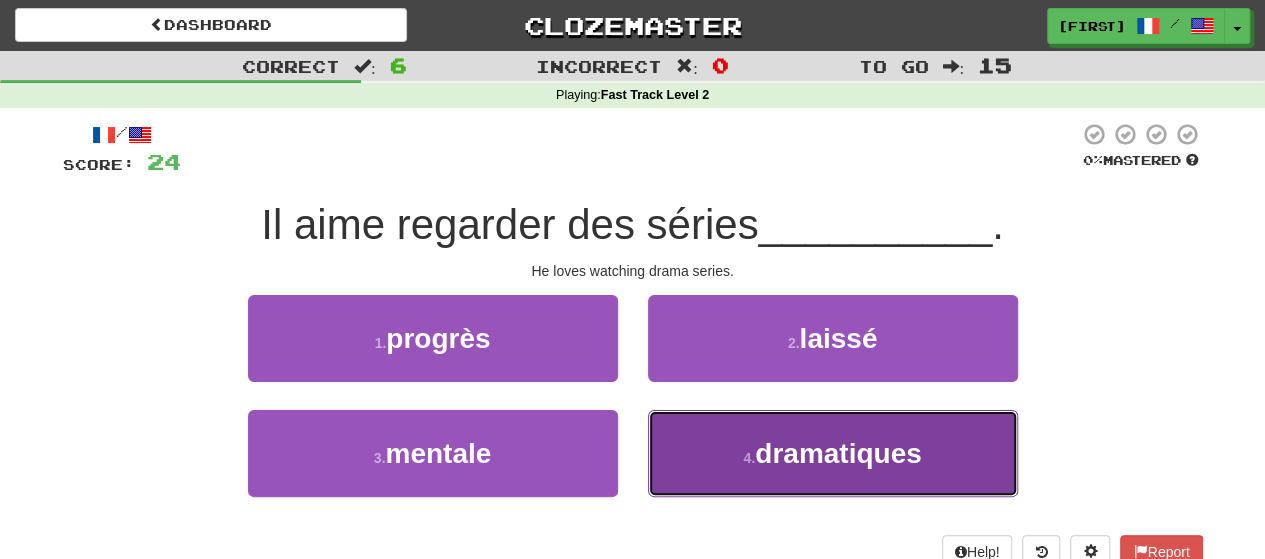 click on "4 .  dramatiques" at bounding box center [833, 453] 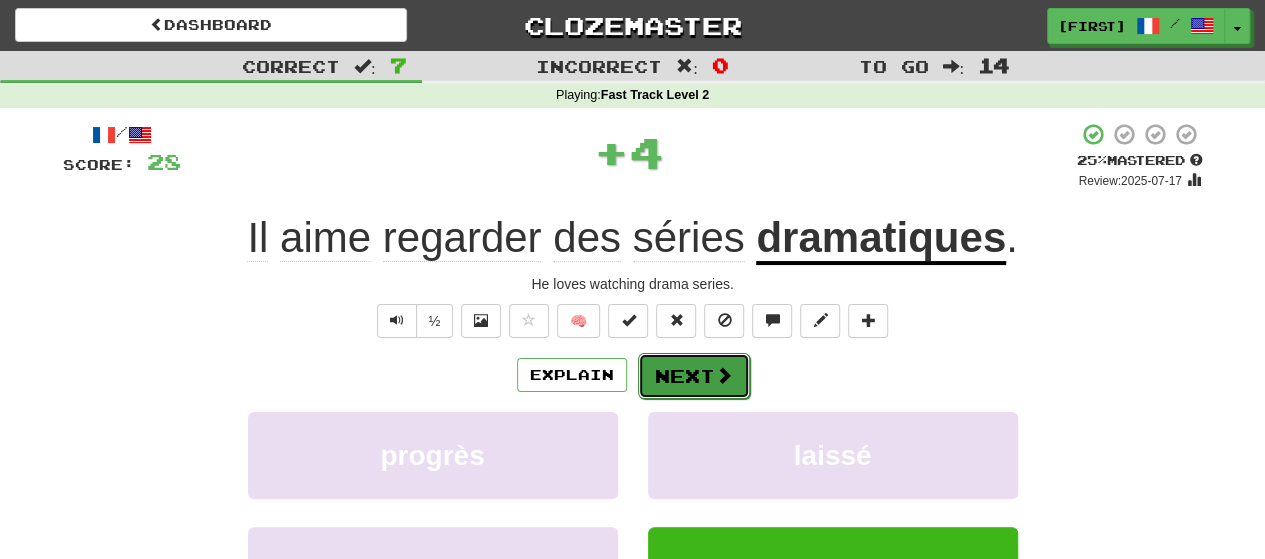 click on "Next" at bounding box center [694, 376] 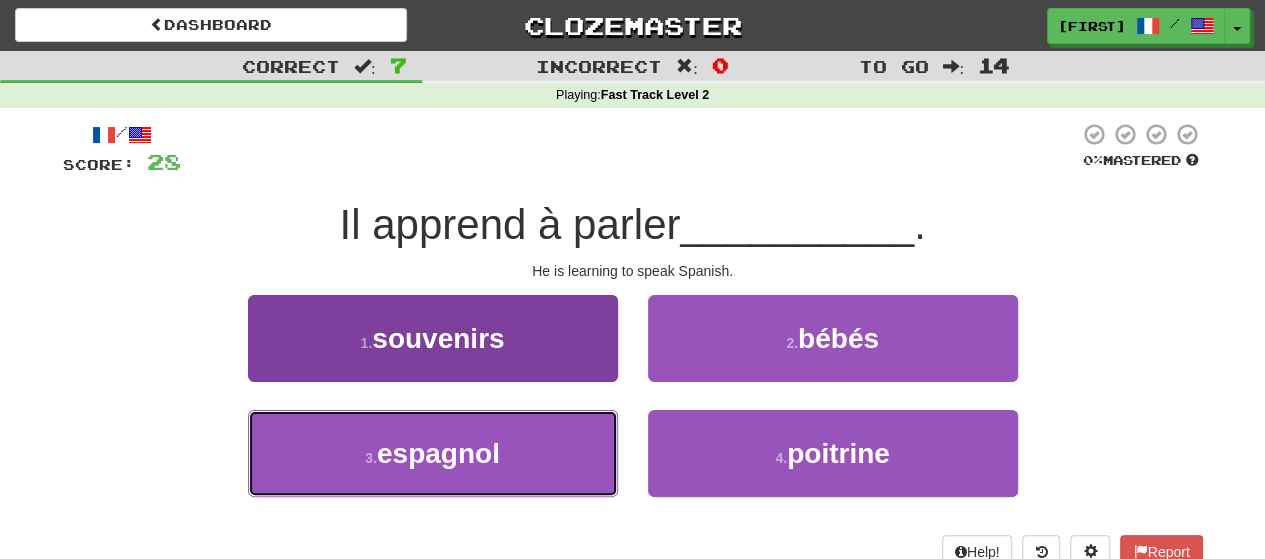 drag, startPoint x: 479, startPoint y: 476, endPoint x: 501, endPoint y: 463, distance: 25.553865 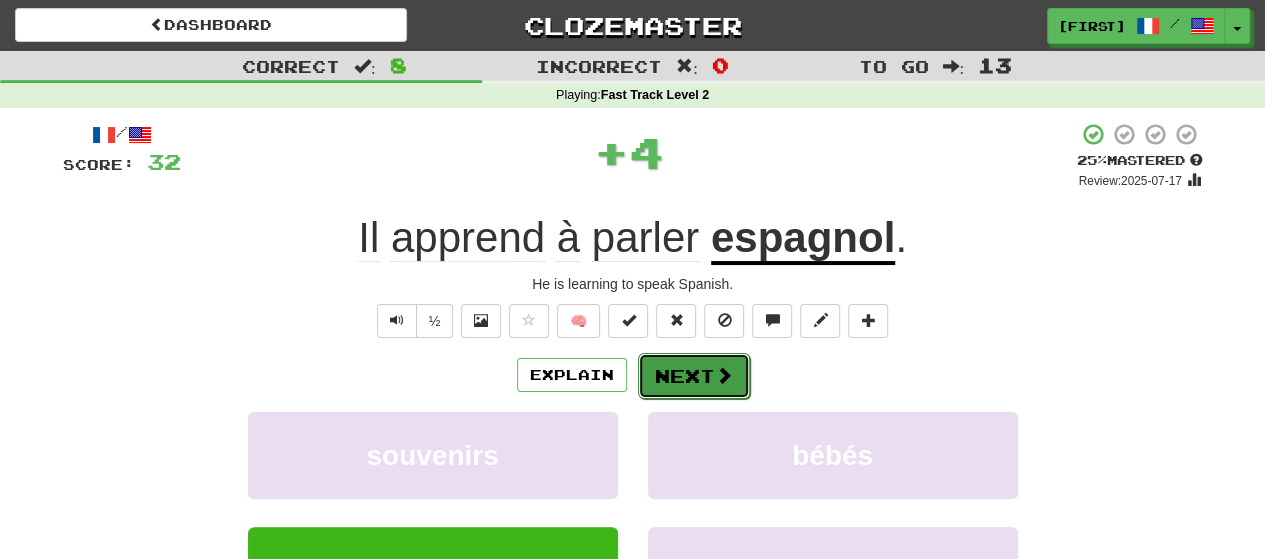 click at bounding box center [724, 375] 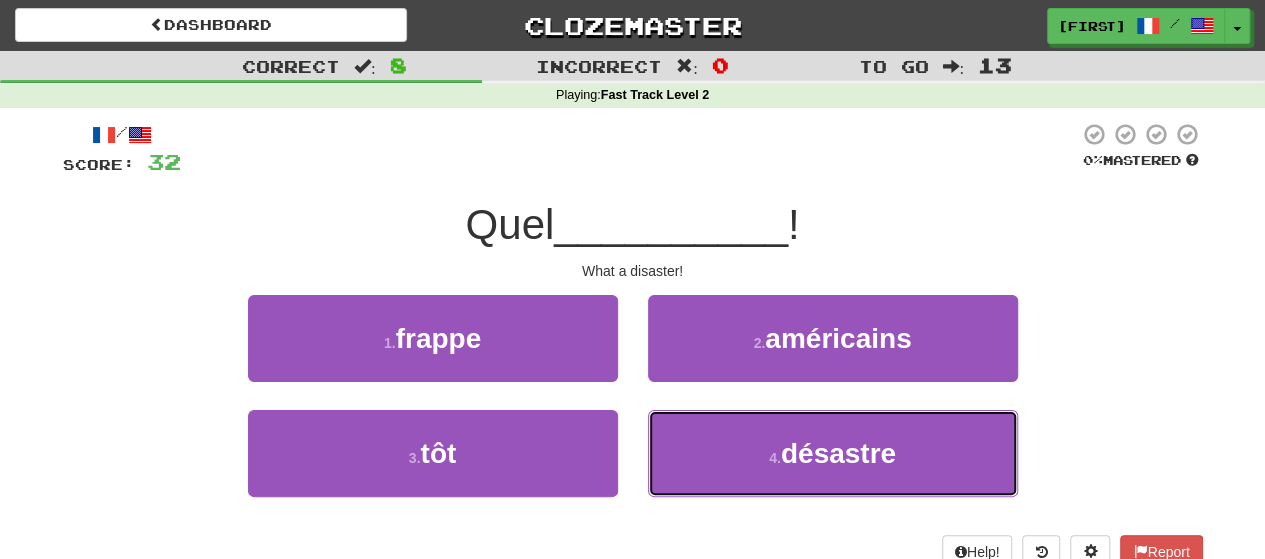 drag, startPoint x: 713, startPoint y: 465, endPoint x: 718, endPoint y: 403, distance: 62.201286 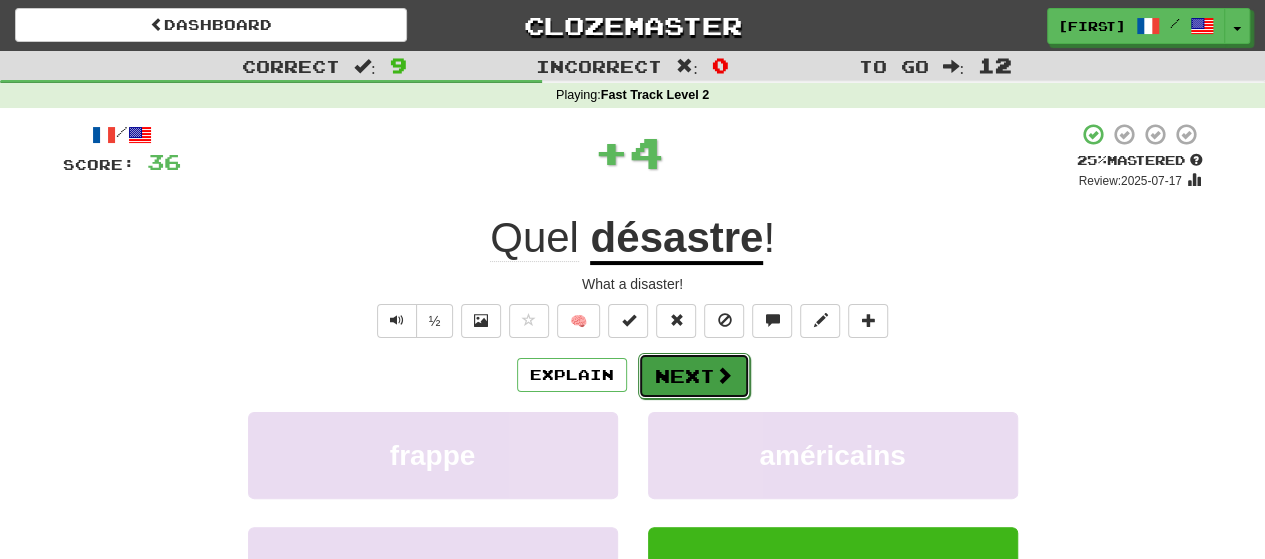 click on "Next" at bounding box center [694, 376] 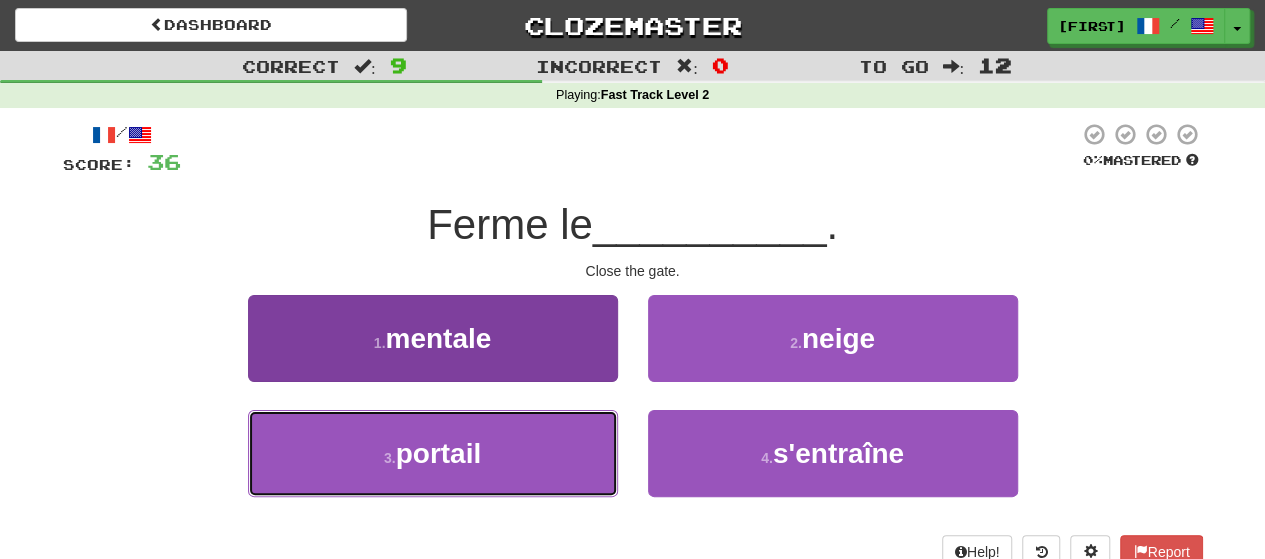 drag, startPoint x: 538, startPoint y: 419, endPoint x: 536, endPoint y: 433, distance: 14.142136 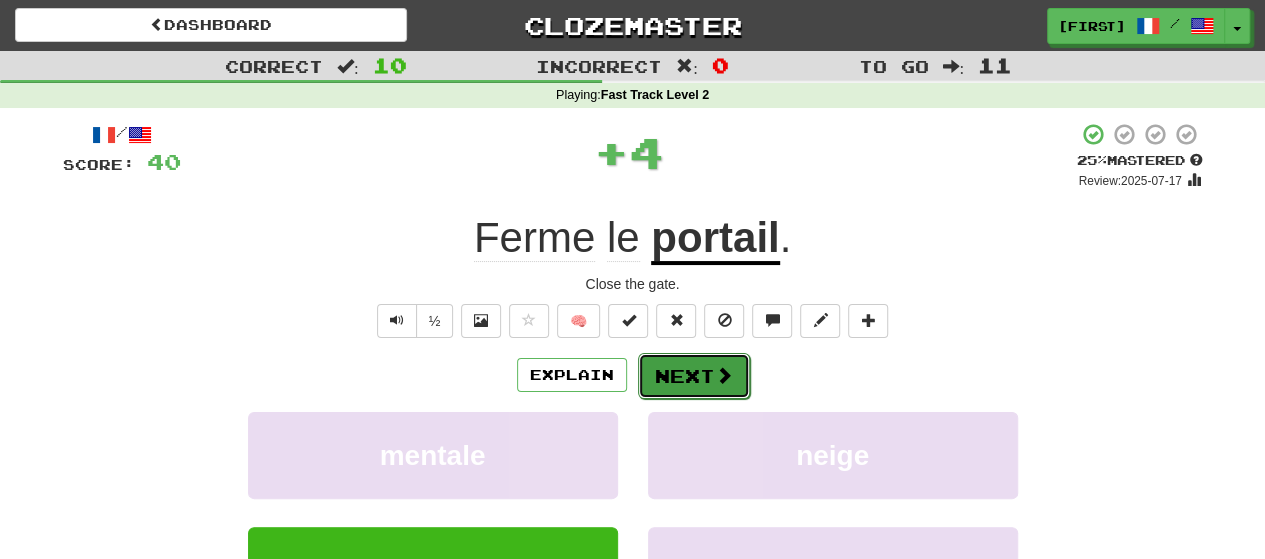 click on "Next" at bounding box center [694, 376] 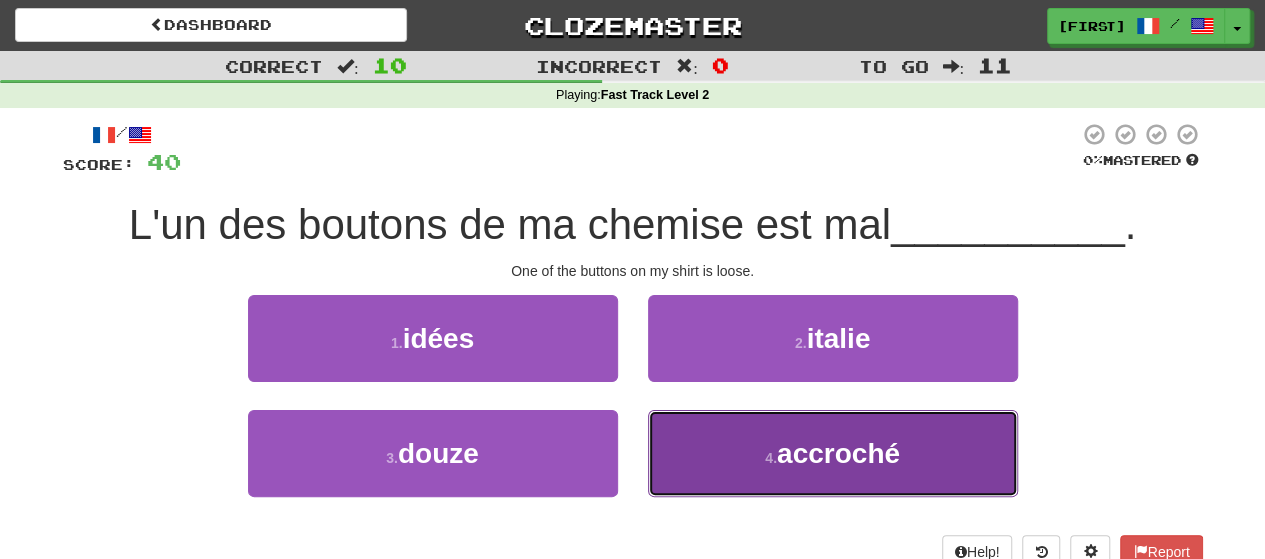 click on "4 .  accroché" at bounding box center [833, 453] 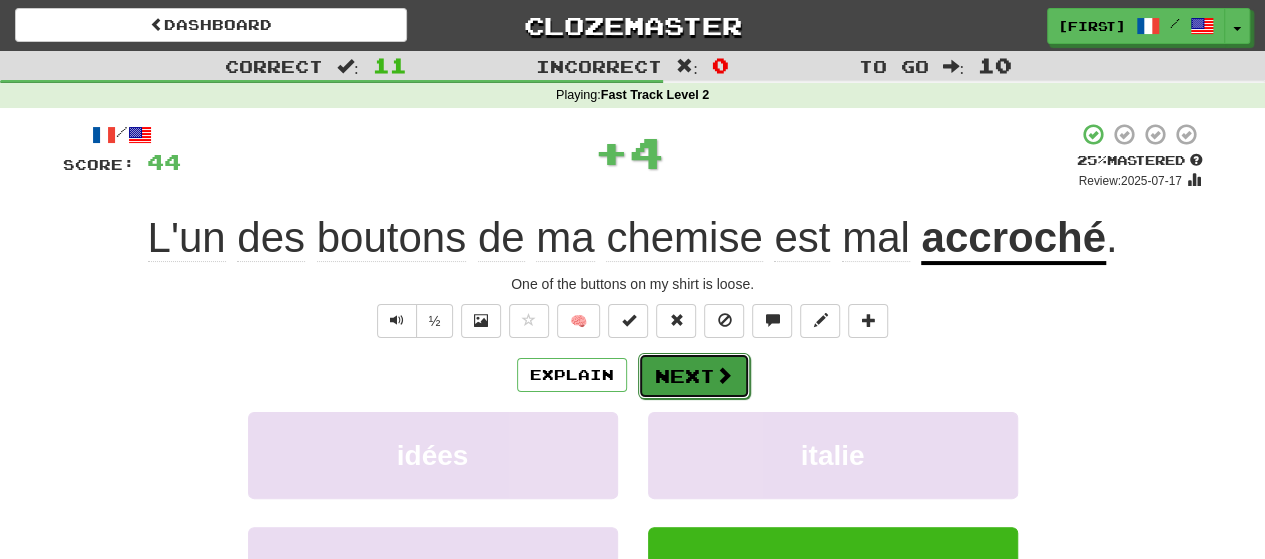 click at bounding box center [724, 375] 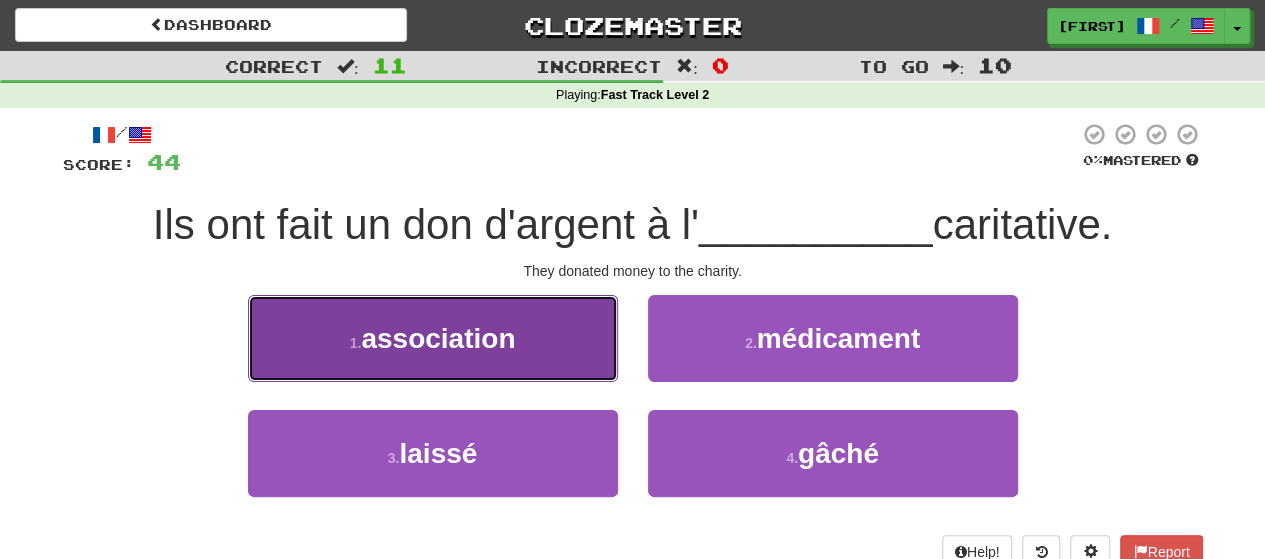 click on "1 .  association" at bounding box center (433, 338) 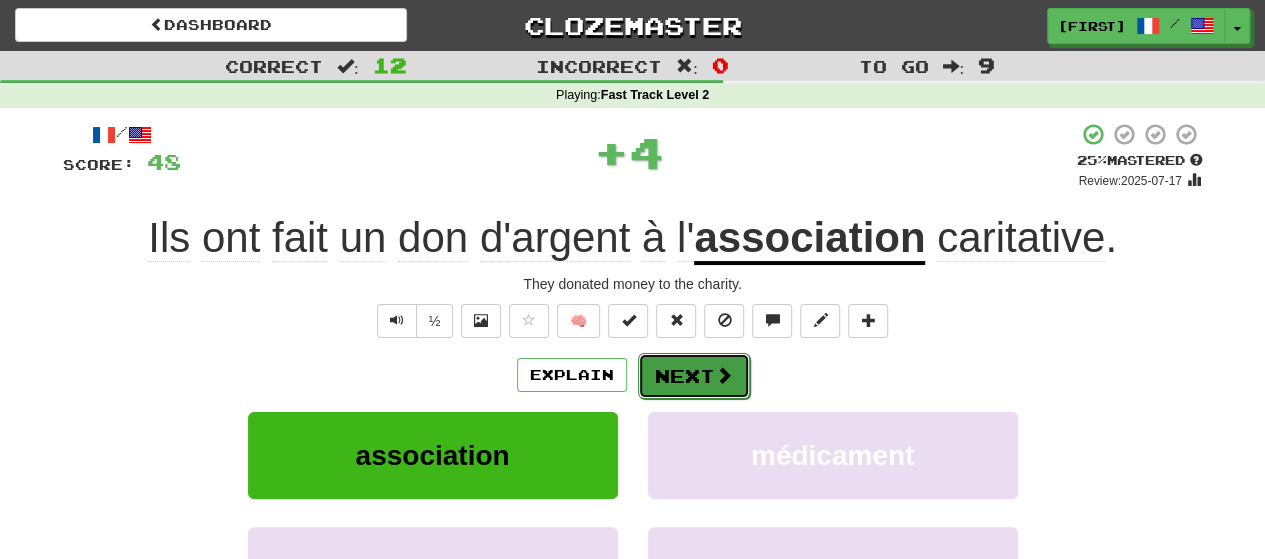 click on "Next" at bounding box center (694, 376) 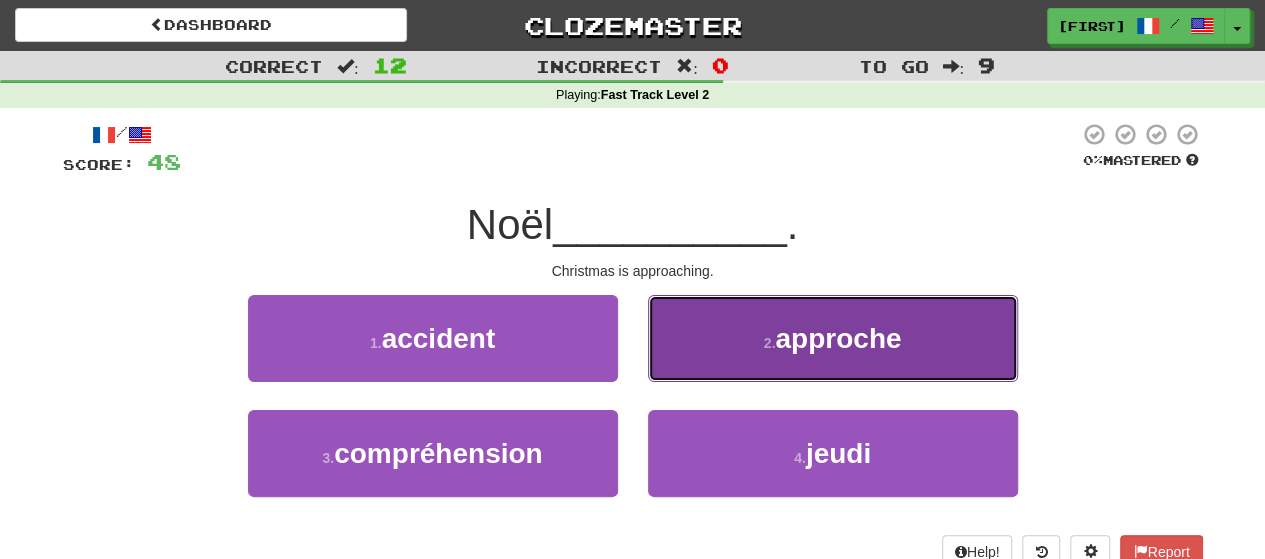 click on "2 .  approche" at bounding box center [833, 338] 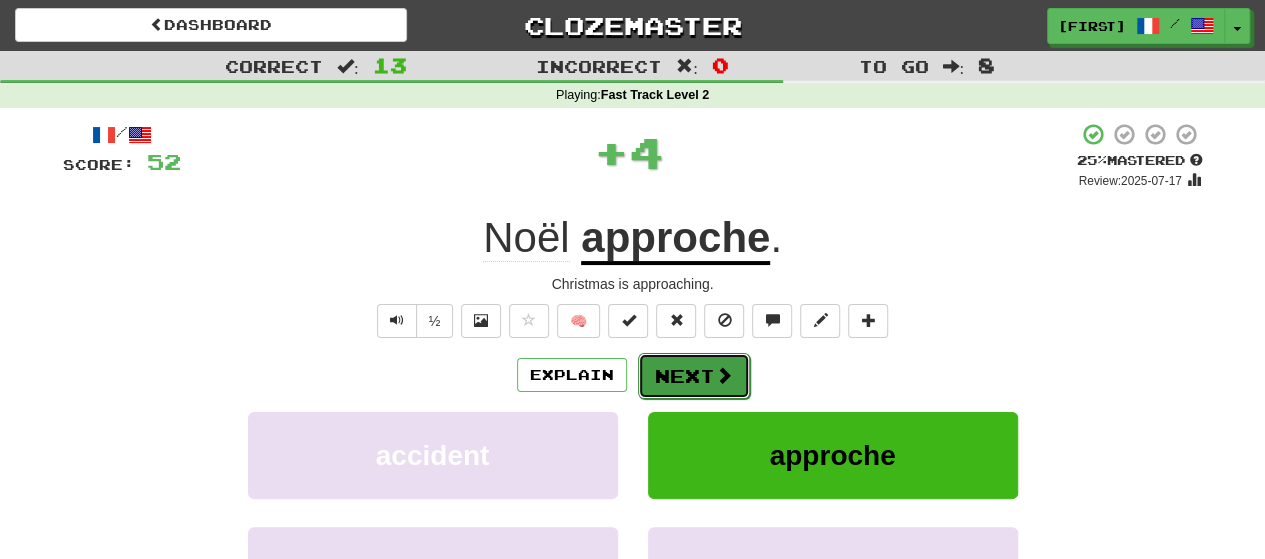click on "Next" at bounding box center (694, 376) 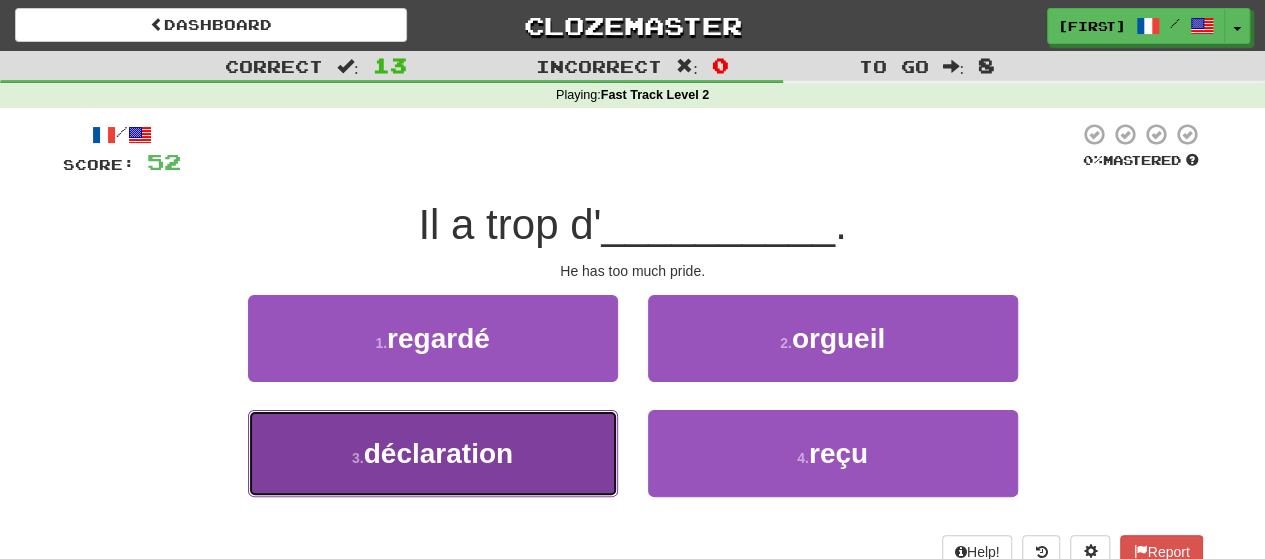 click on "3 .  déclaration" at bounding box center [433, 453] 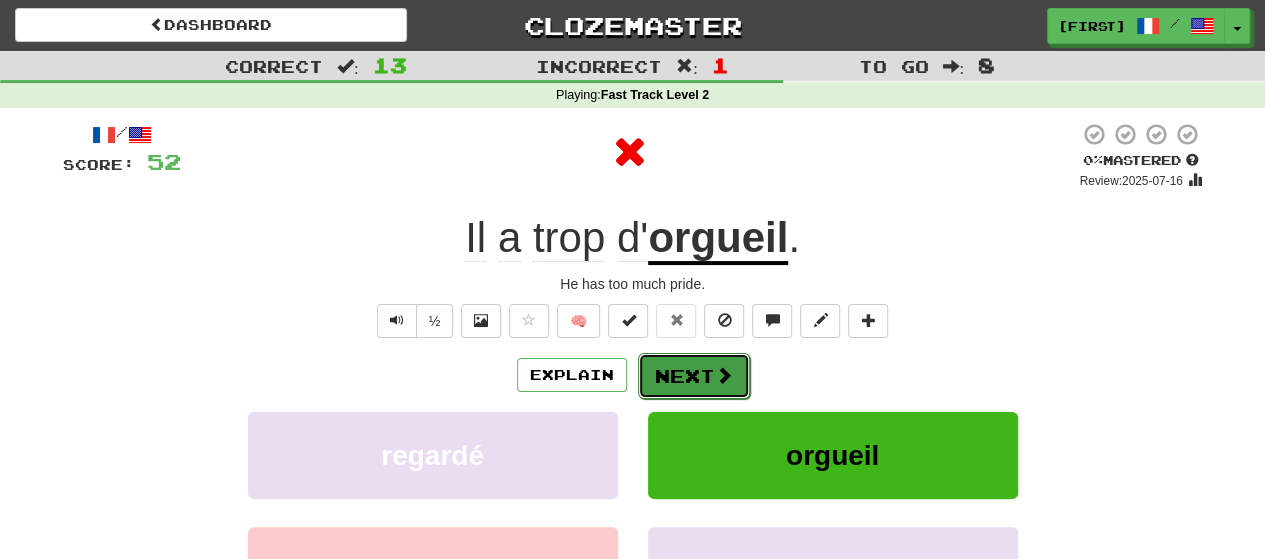 click on "Next" at bounding box center [694, 376] 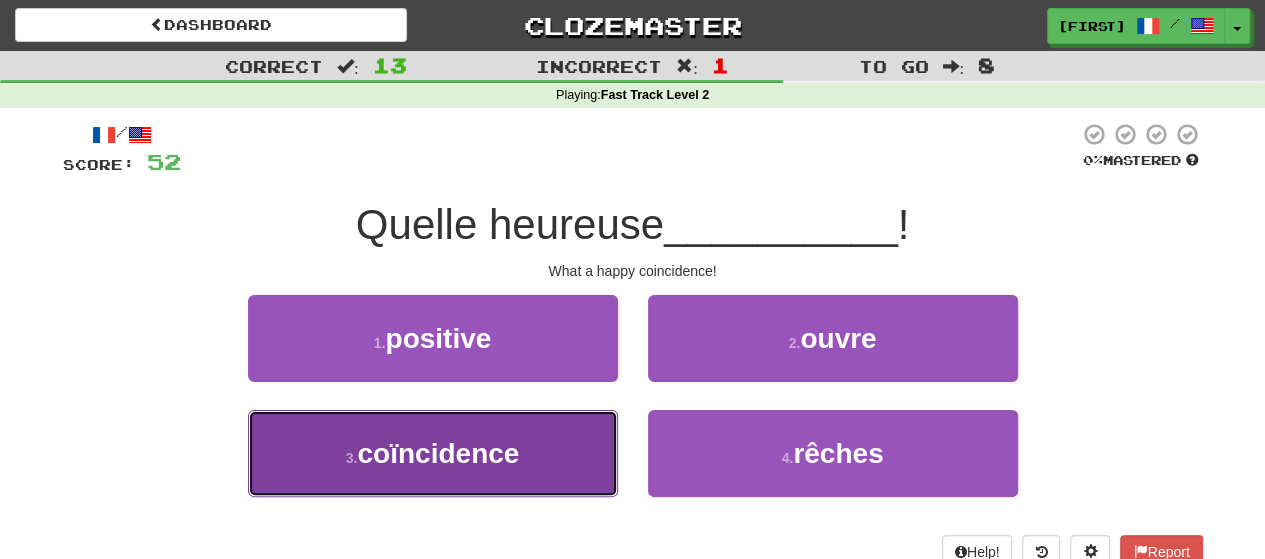 click on "3 .  coïncidence" at bounding box center [433, 453] 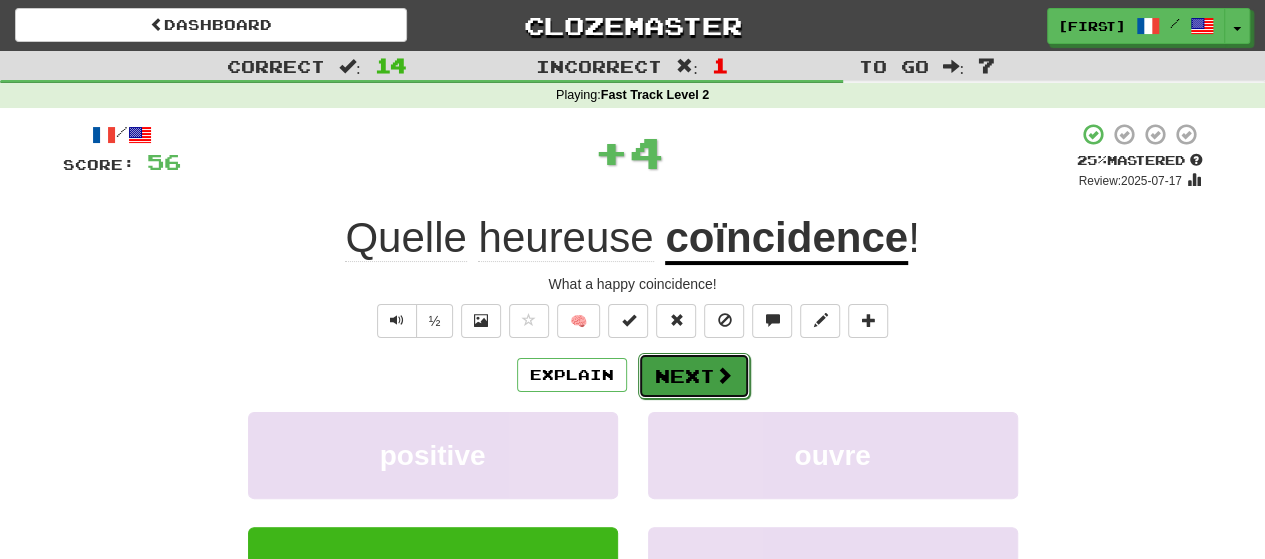 click on "Next" at bounding box center (694, 376) 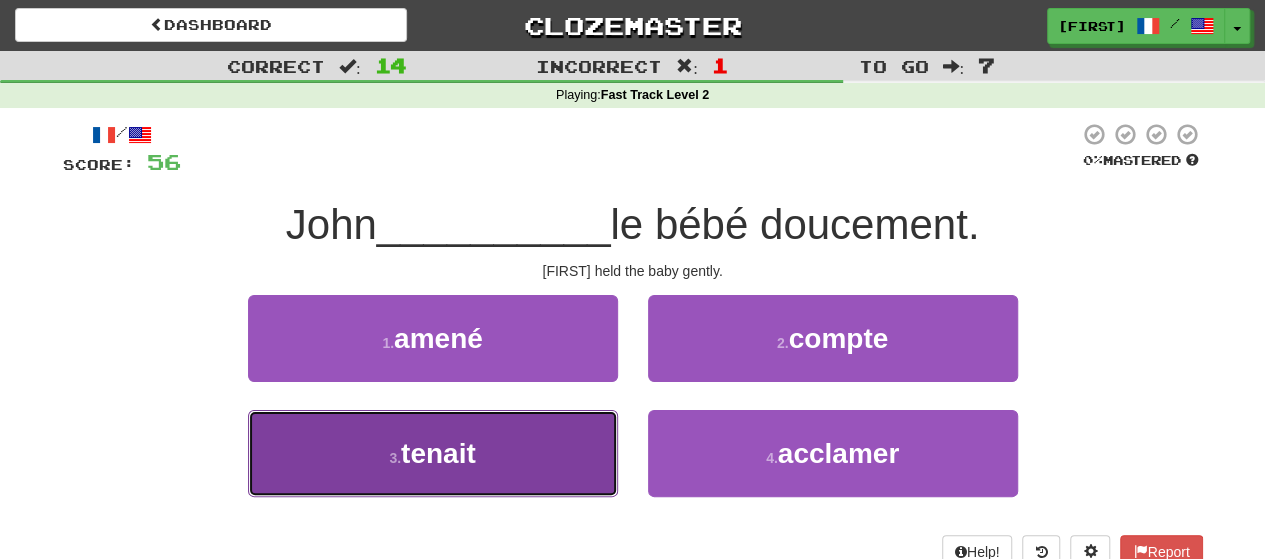 click on "3 .  tenait" at bounding box center [433, 453] 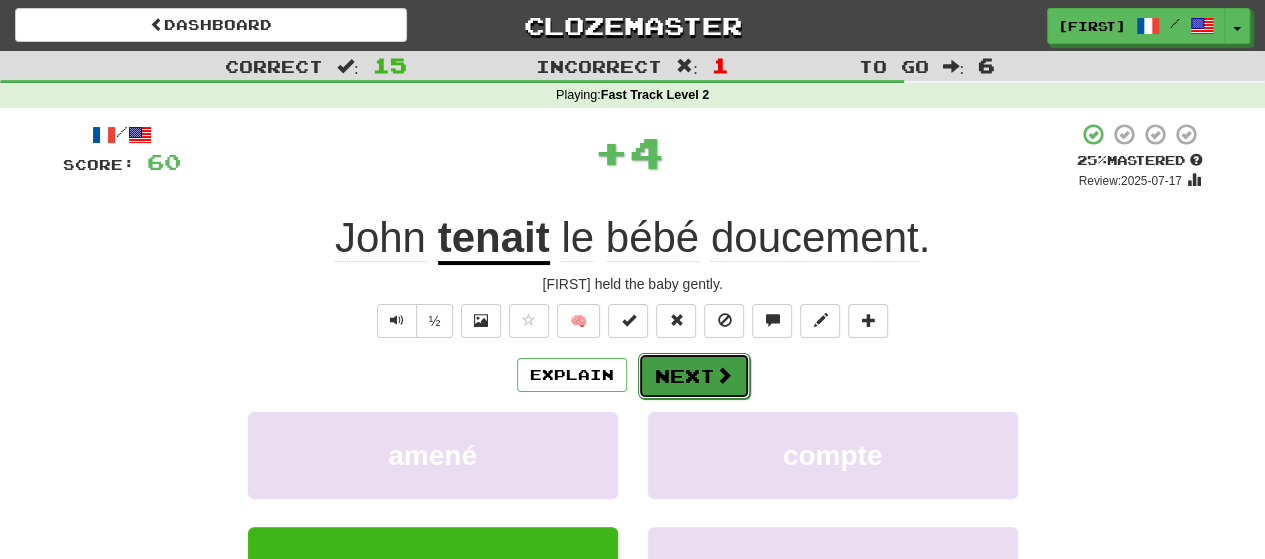 click on "Next" at bounding box center (694, 376) 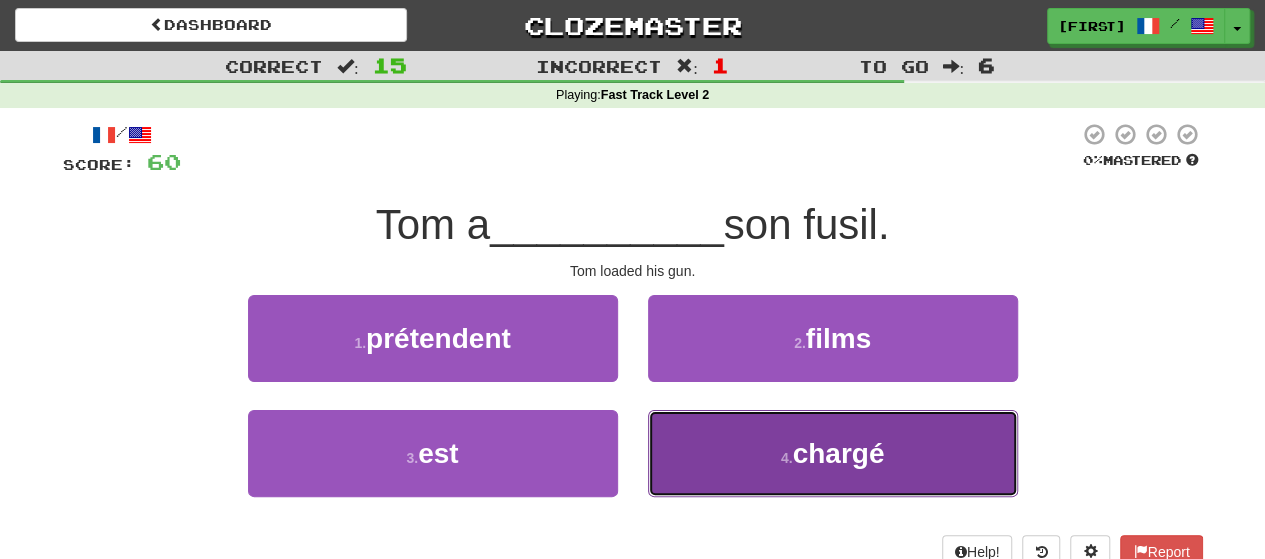 drag, startPoint x: 712, startPoint y: 452, endPoint x: 745, endPoint y: 426, distance: 42.0119 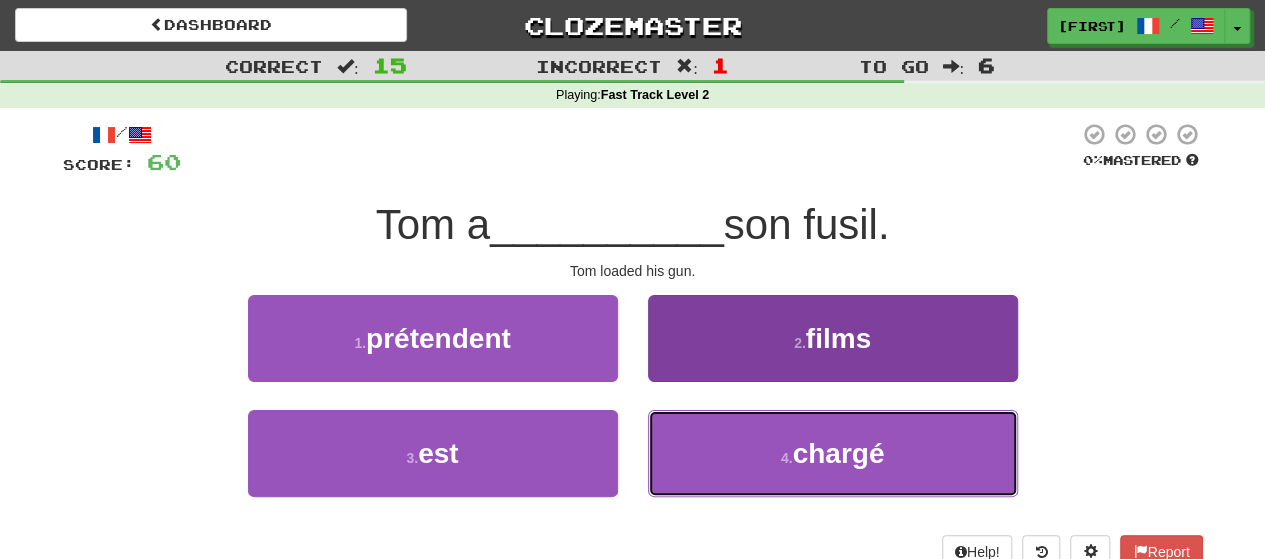 click on "4 .  chargé" at bounding box center [833, 453] 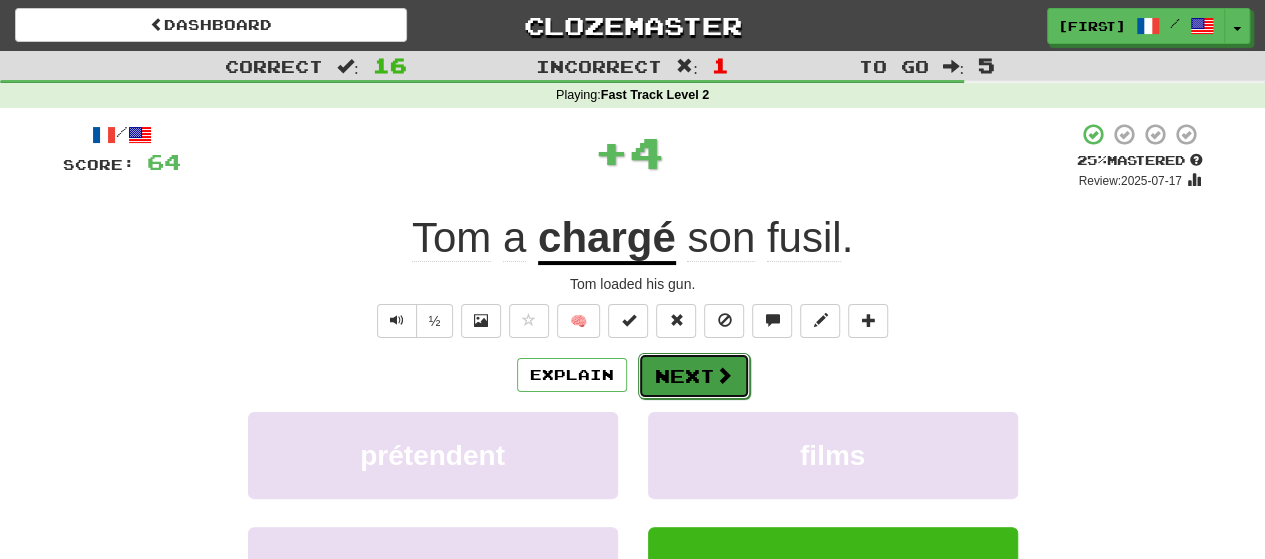 click on "Next" at bounding box center (694, 376) 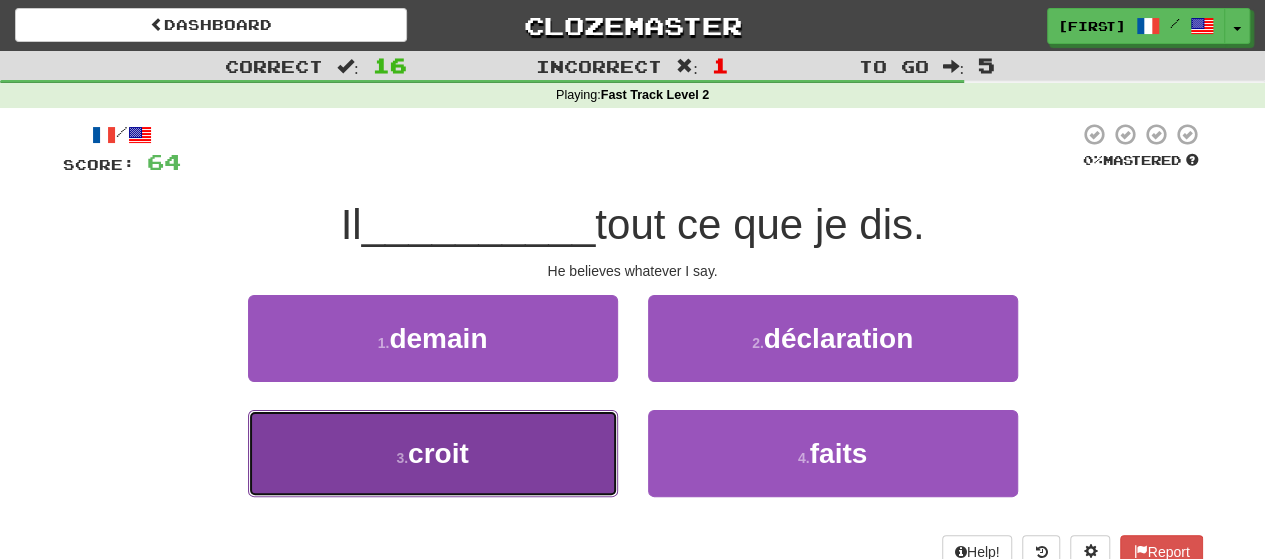 click on "3 .  croit" at bounding box center [433, 453] 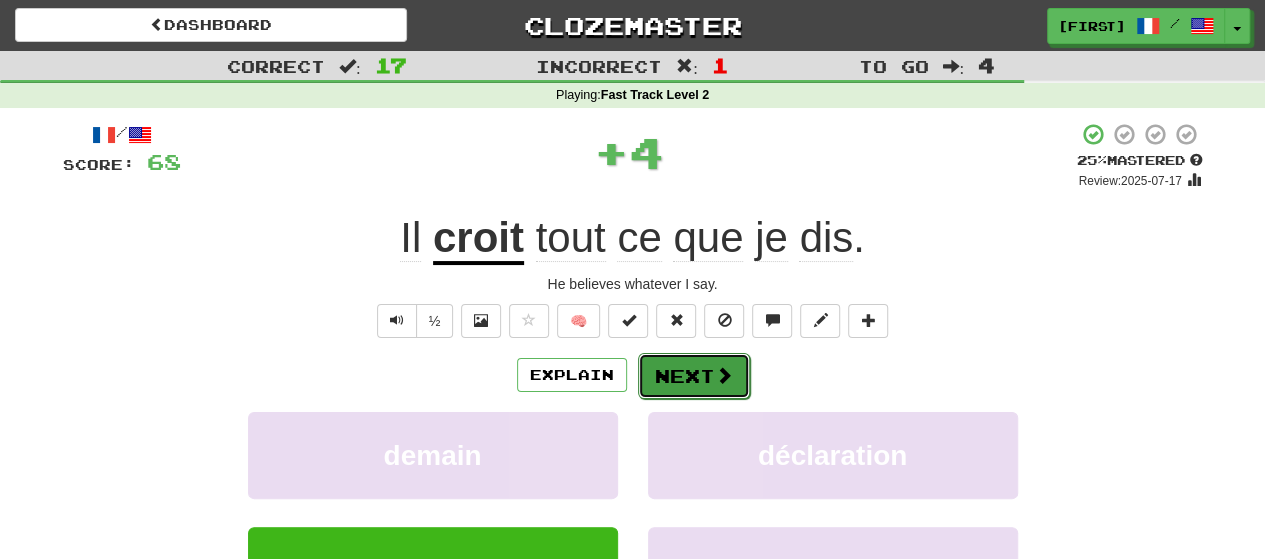 click on "Next" at bounding box center [694, 376] 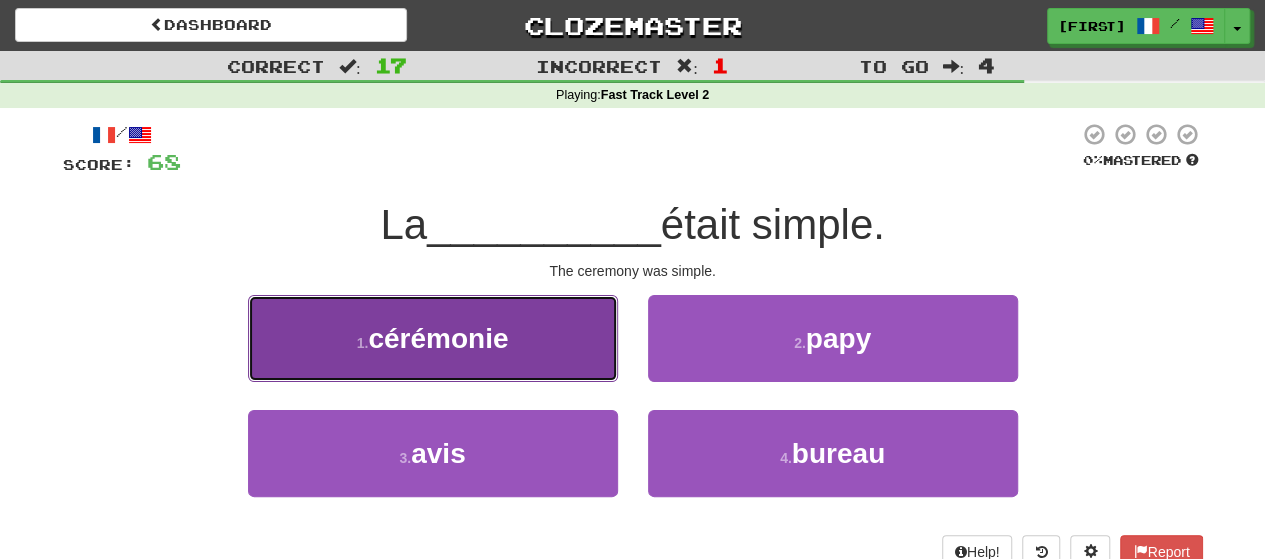 click on "cérémonie" at bounding box center [438, 338] 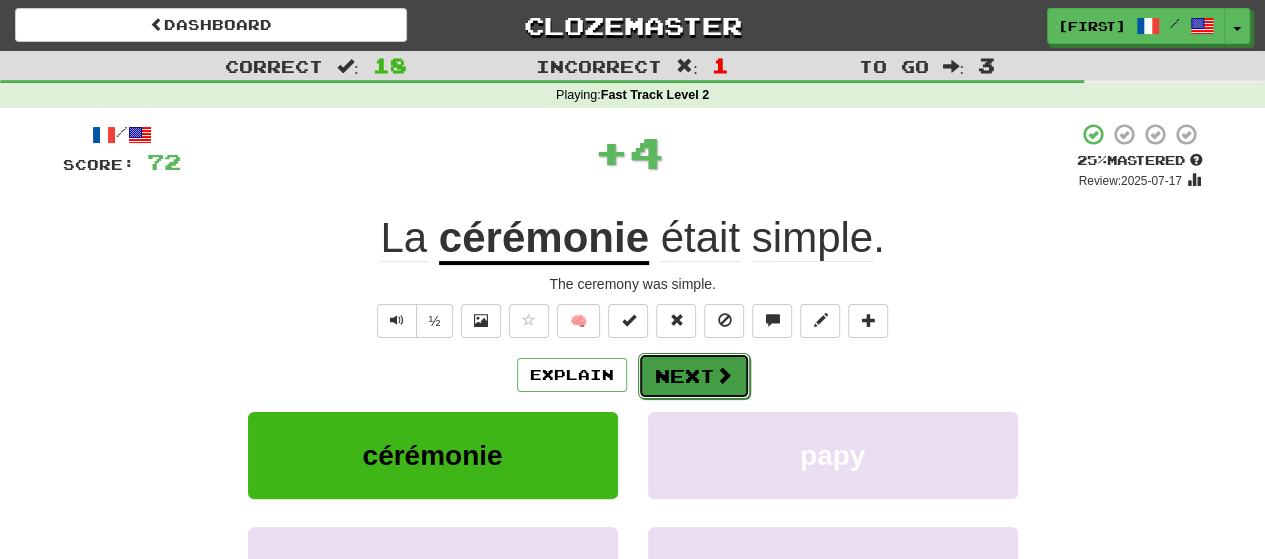 click on "Next" at bounding box center [694, 376] 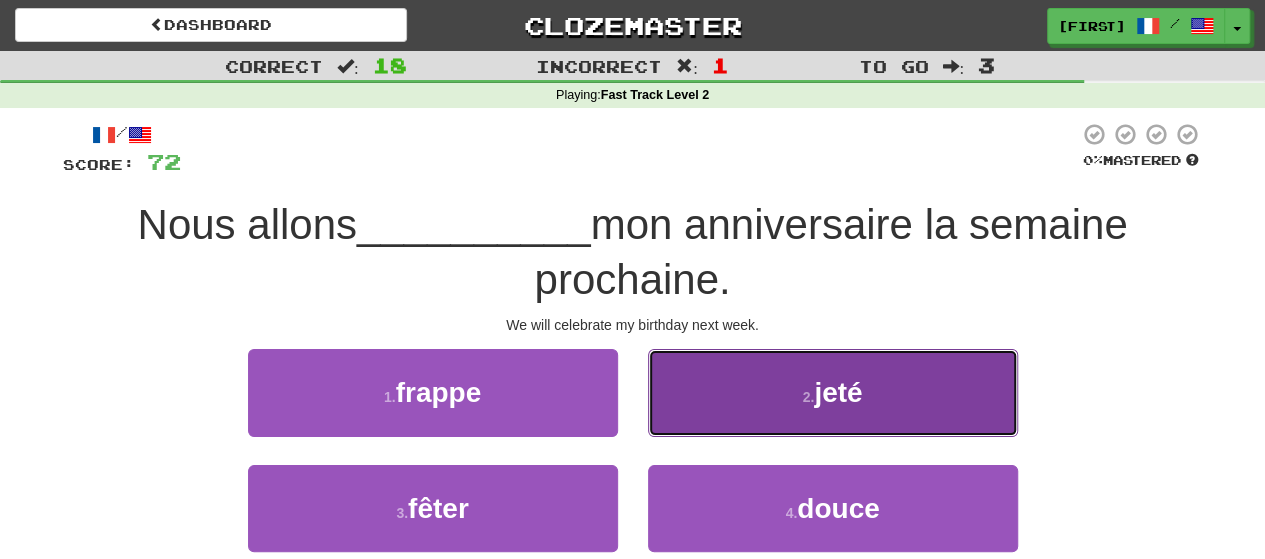 click on "2 .  jeté" at bounding box center (833, 392) 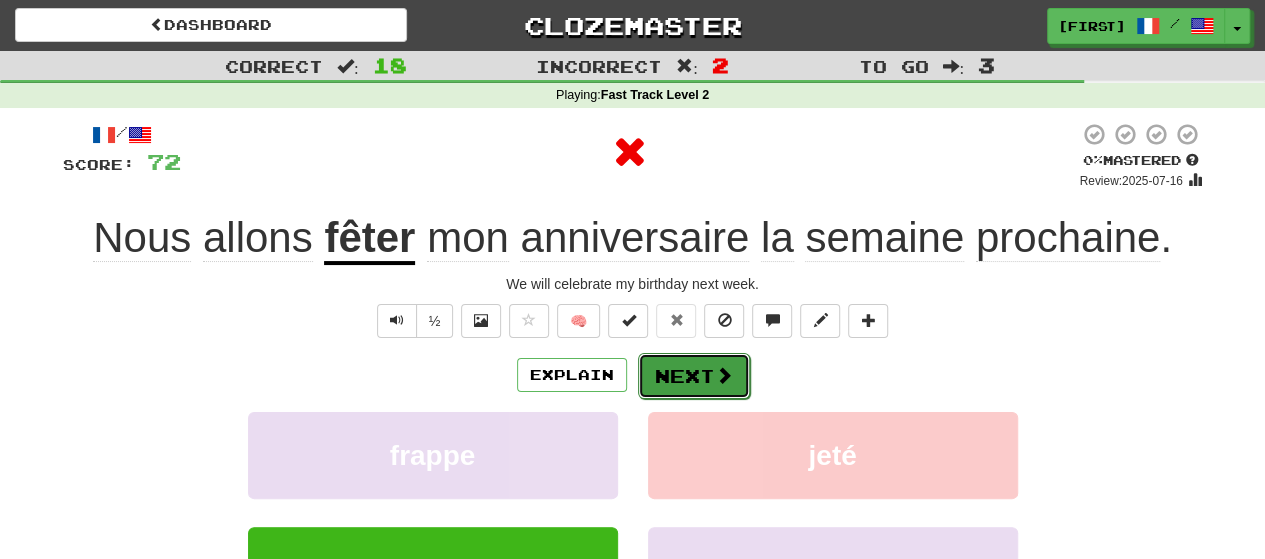 click on "Next" at bounding box center (694, 376) 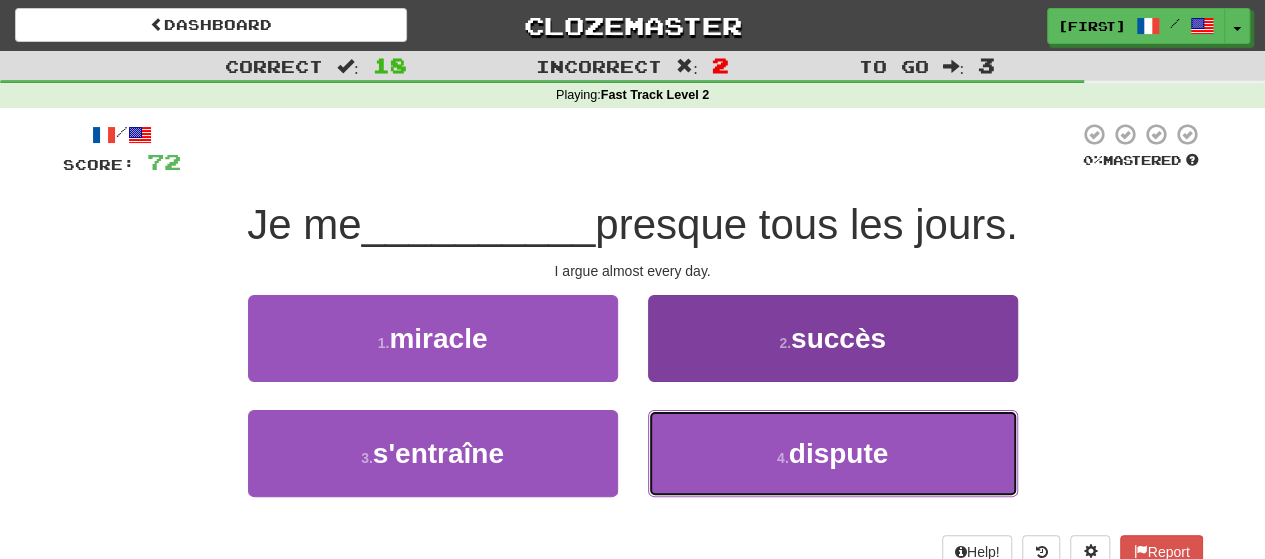 click on "4 .  dispute" at bounding box center (833, 453) 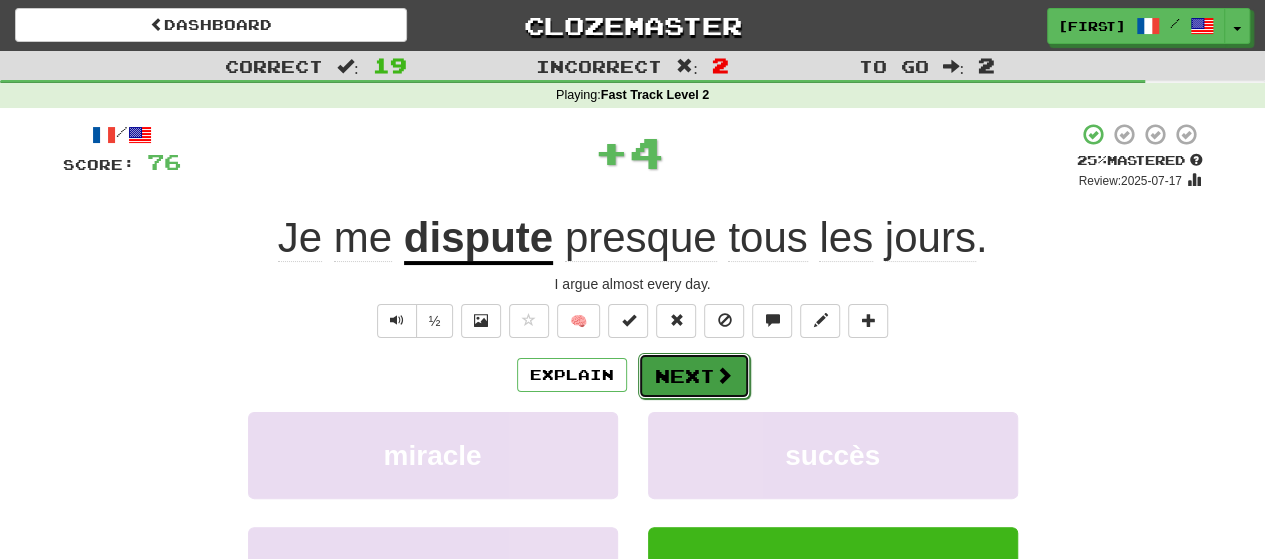 click on "Next" at bounding box center (694, 376) 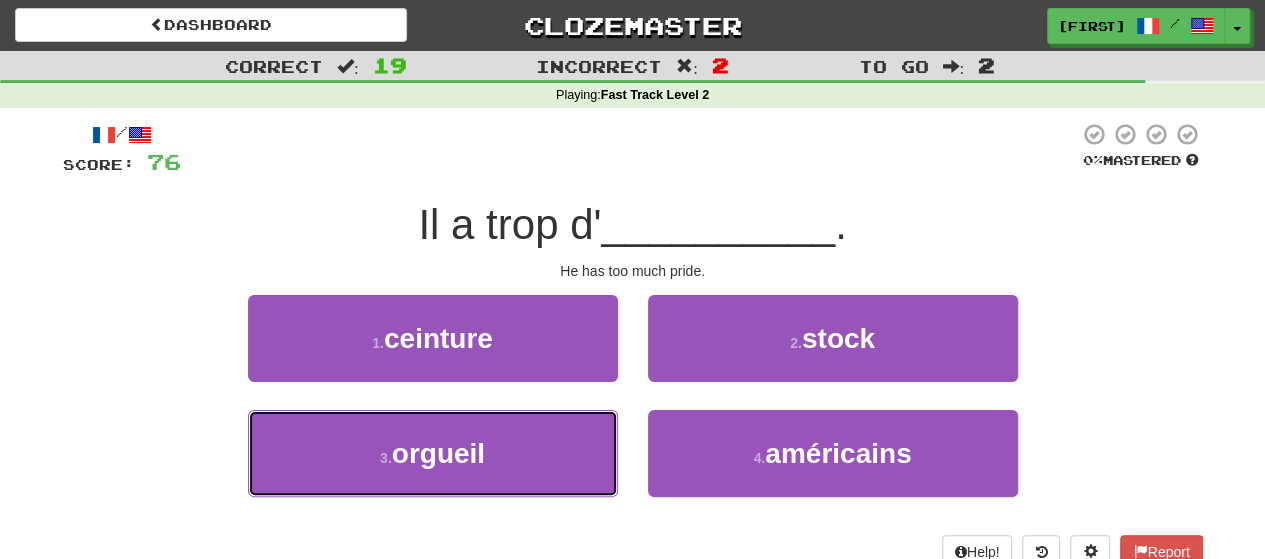 drag, startPoint x: 557, startPoint y: 458, endPoint x: 660, endPoint y: 397, distance: 119.70798 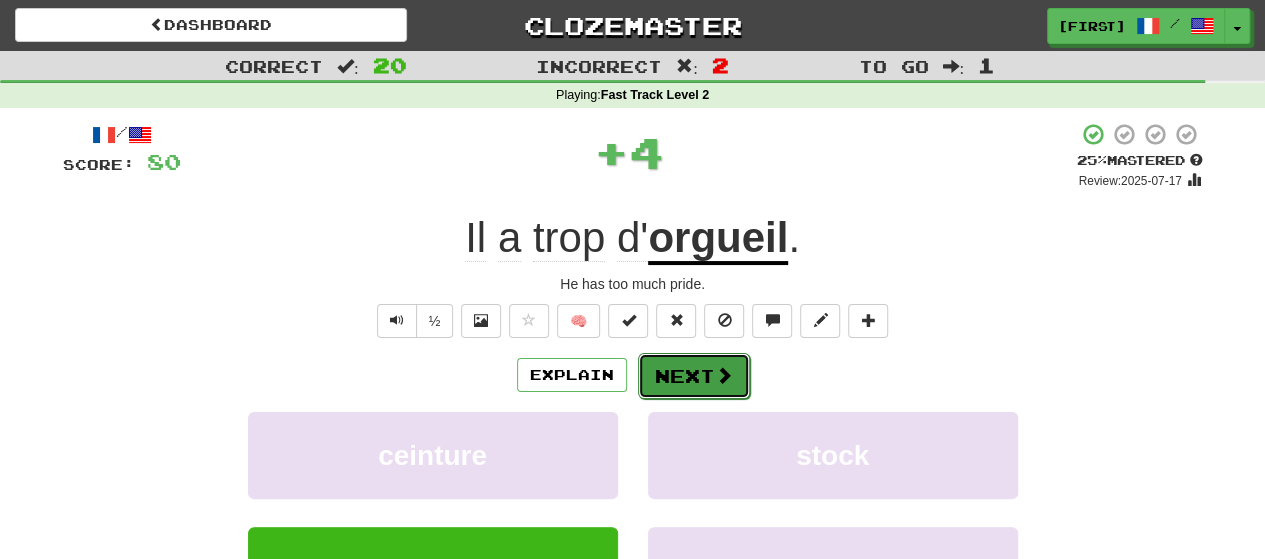 click on "Next" at bounding box center [694, 376] 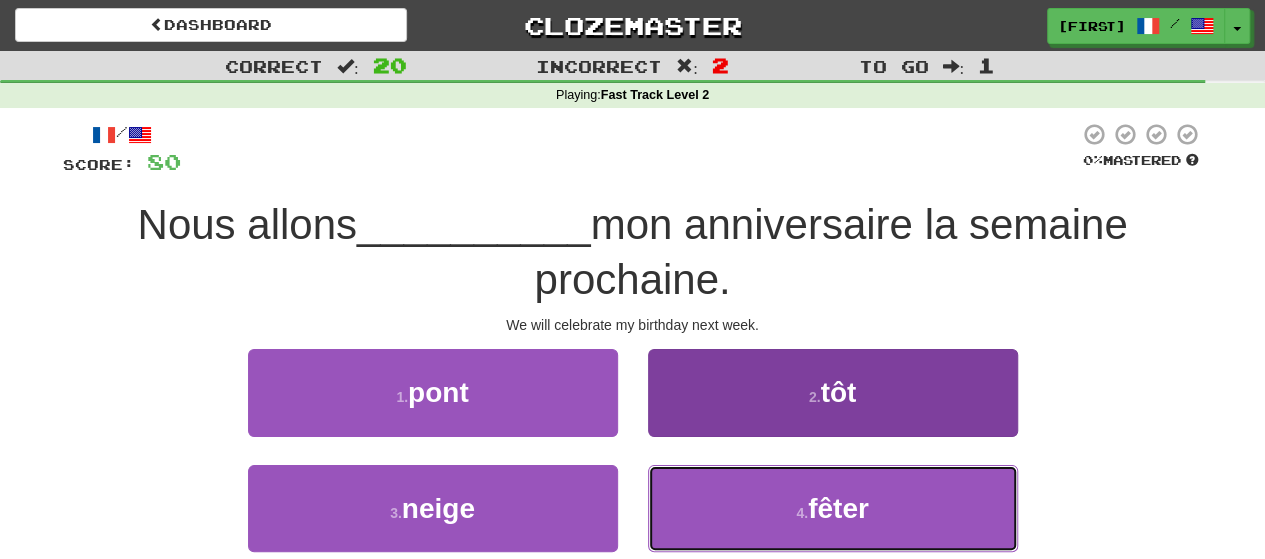 drag, startPoint x: 802, startPoint y: 512, endPoint x: 769, endPoint y: 471, distance: 52.63079 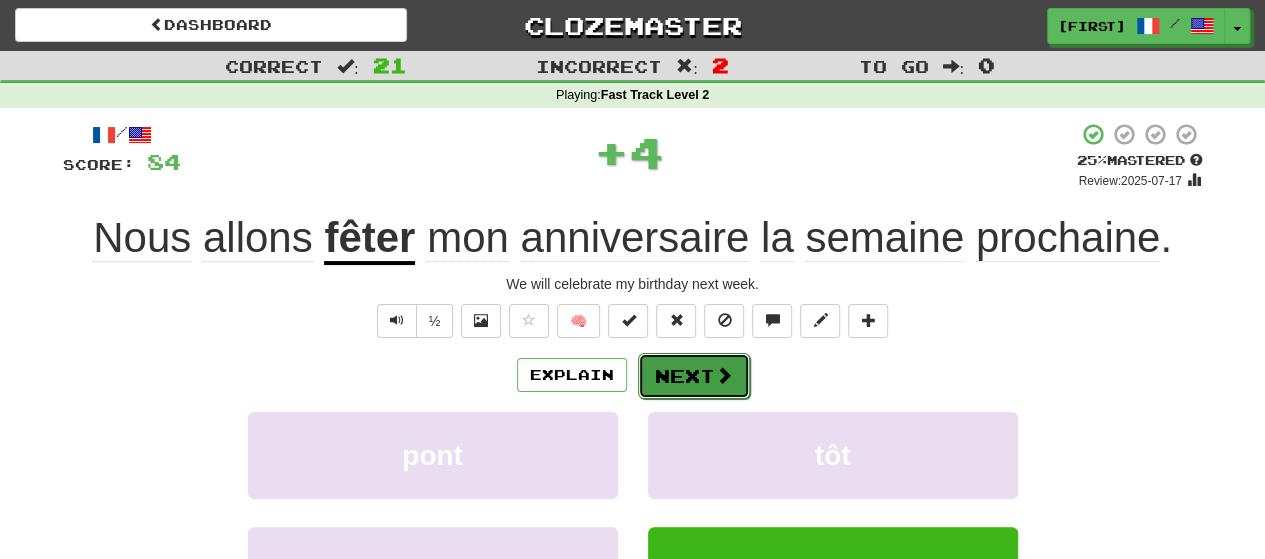 click on "Next" at bounding box center (694, 376) 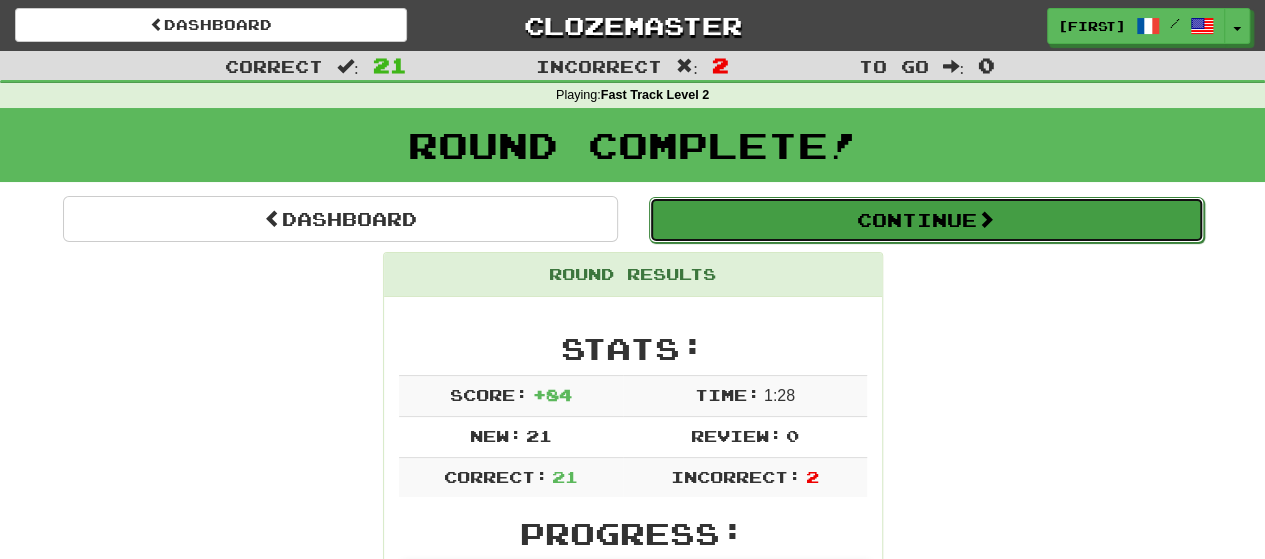 click on "Continue" at bounding box center (926, 220) 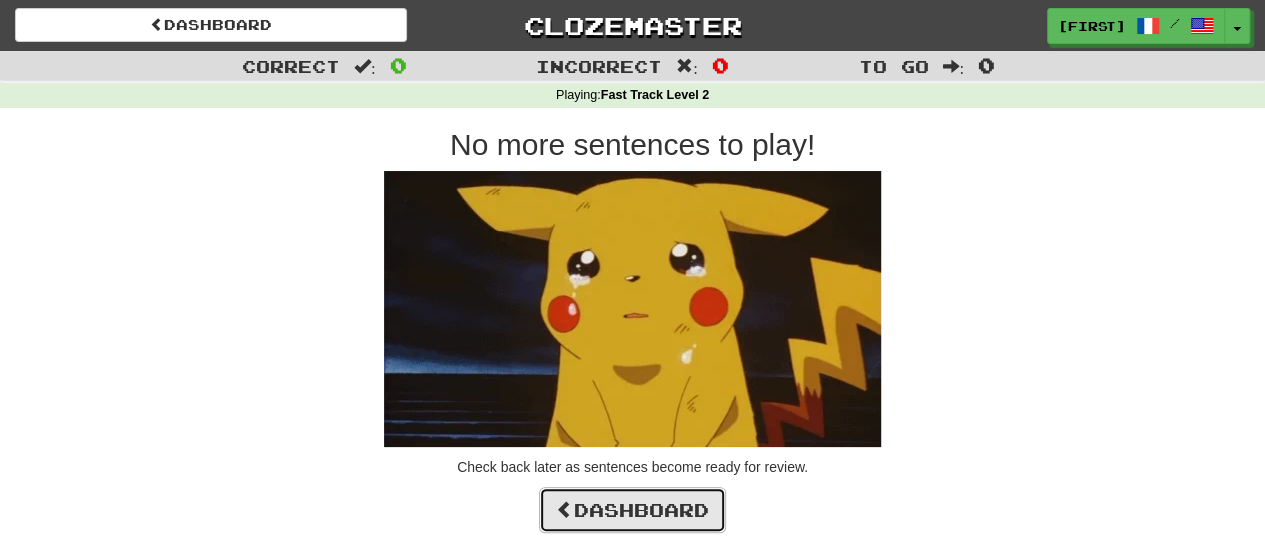 click on "Dashboard" at bounding box center [632, 510] 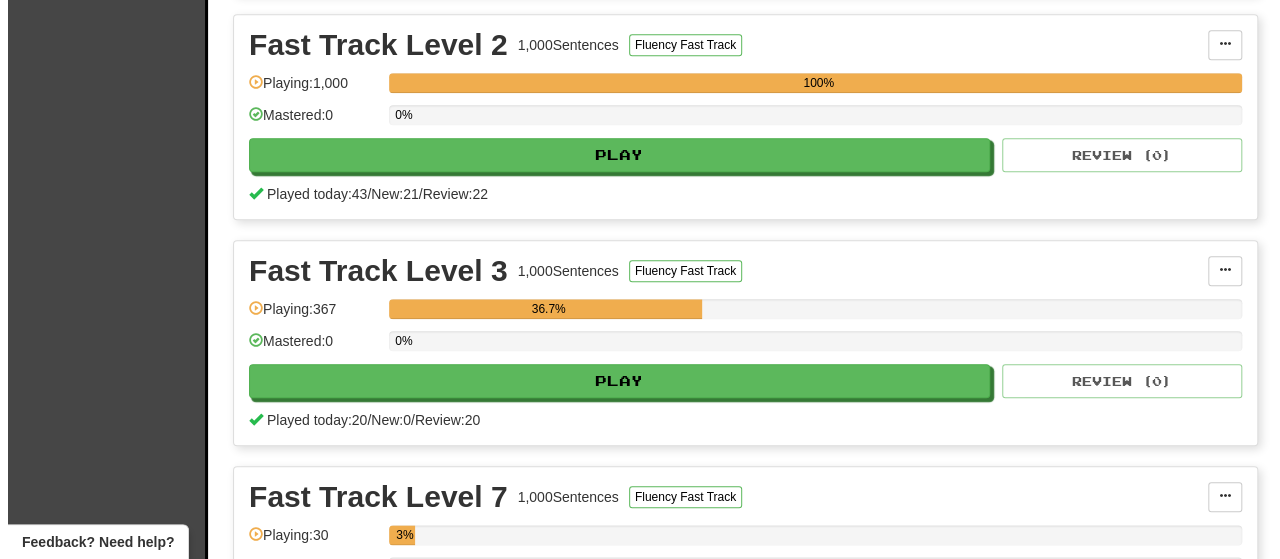 scroll, scrollTop: 900, scrollLeft: 0, axis: vertical 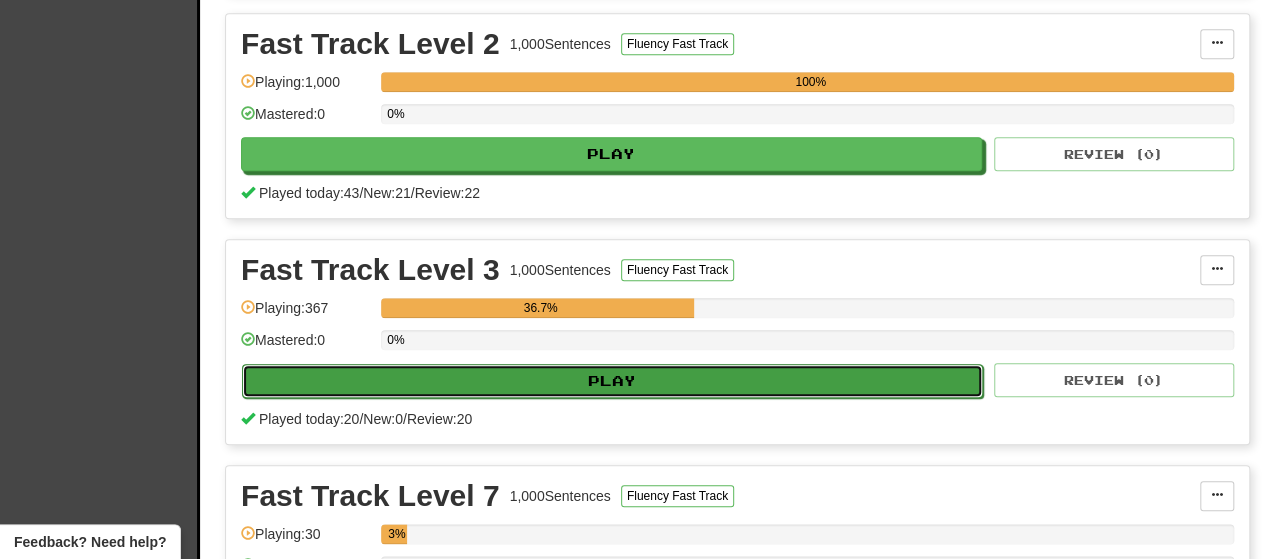 click on "Play" at bounding box center (612, 381) 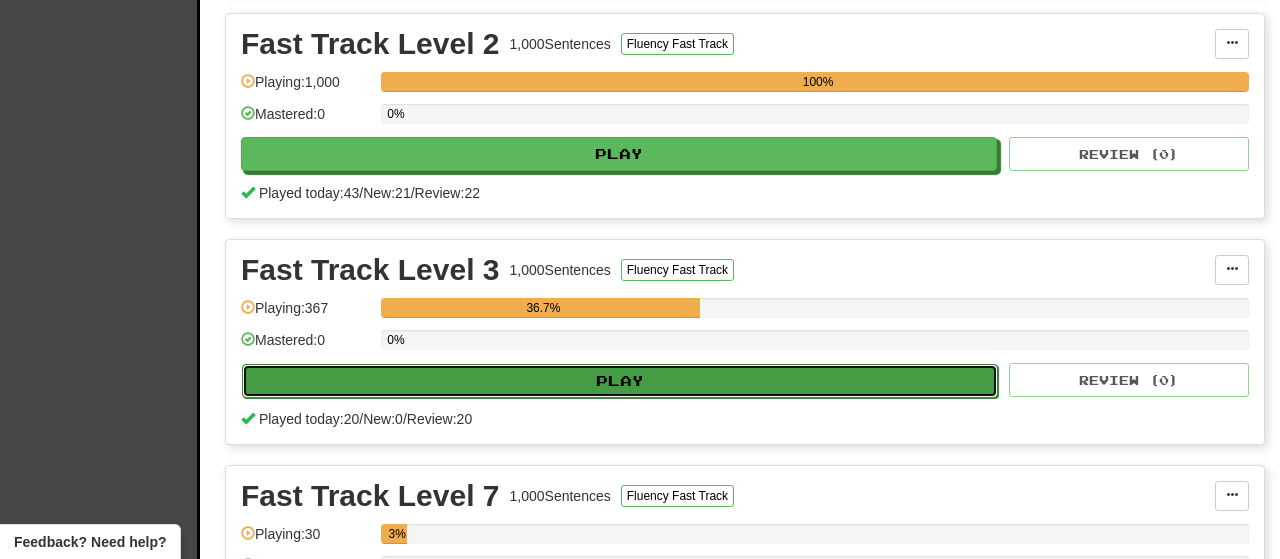 select on "**" 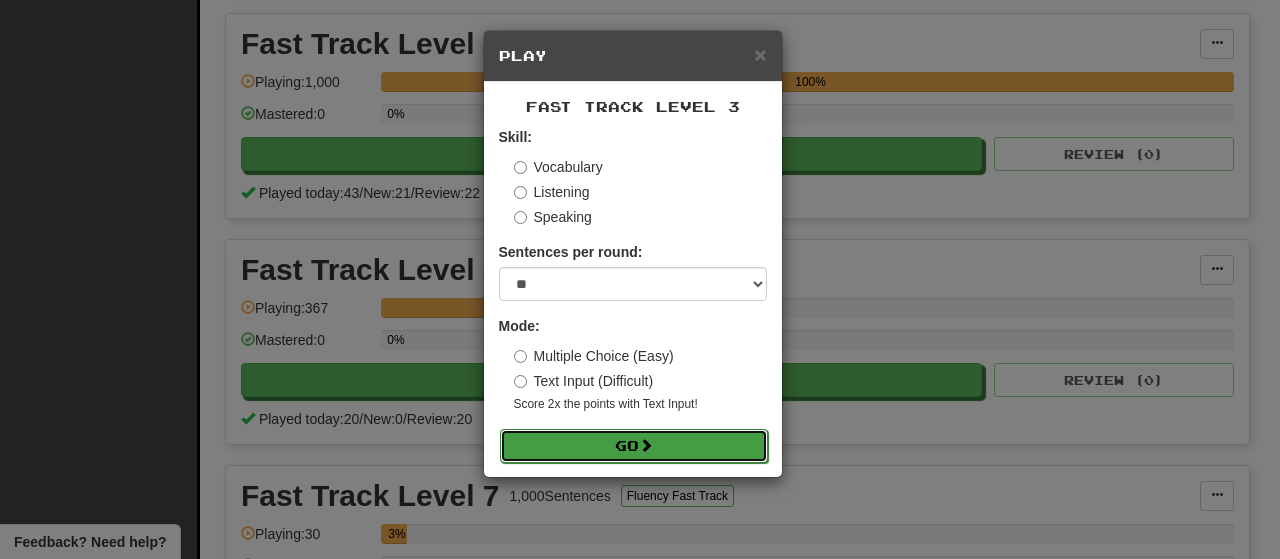click at bounding box center [646, 445] 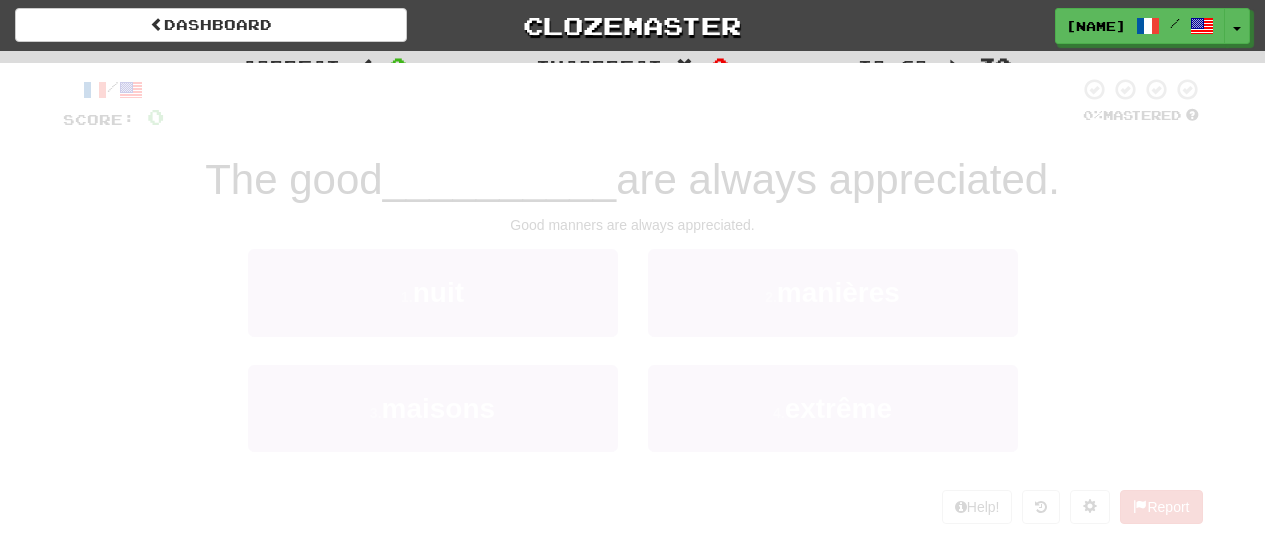 scroll, scrollTop: 0, scrollLeft: 0, axis: both 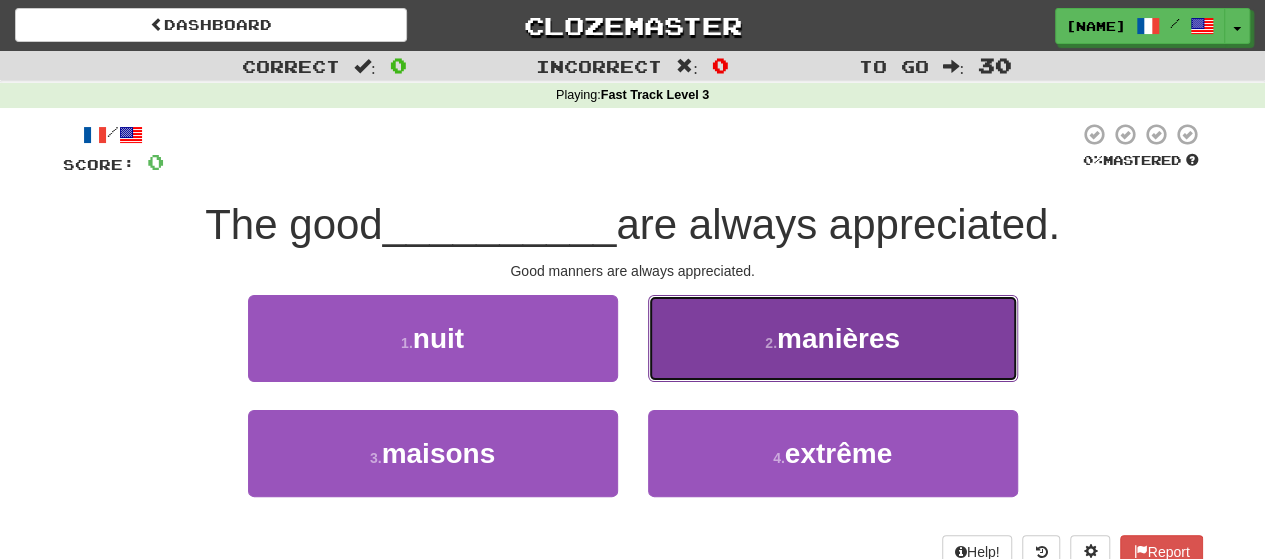 drag, startPoint x: 781, startPoint y: 327, endPoint x: 794, endPoint y: 332, distance: 13.928389 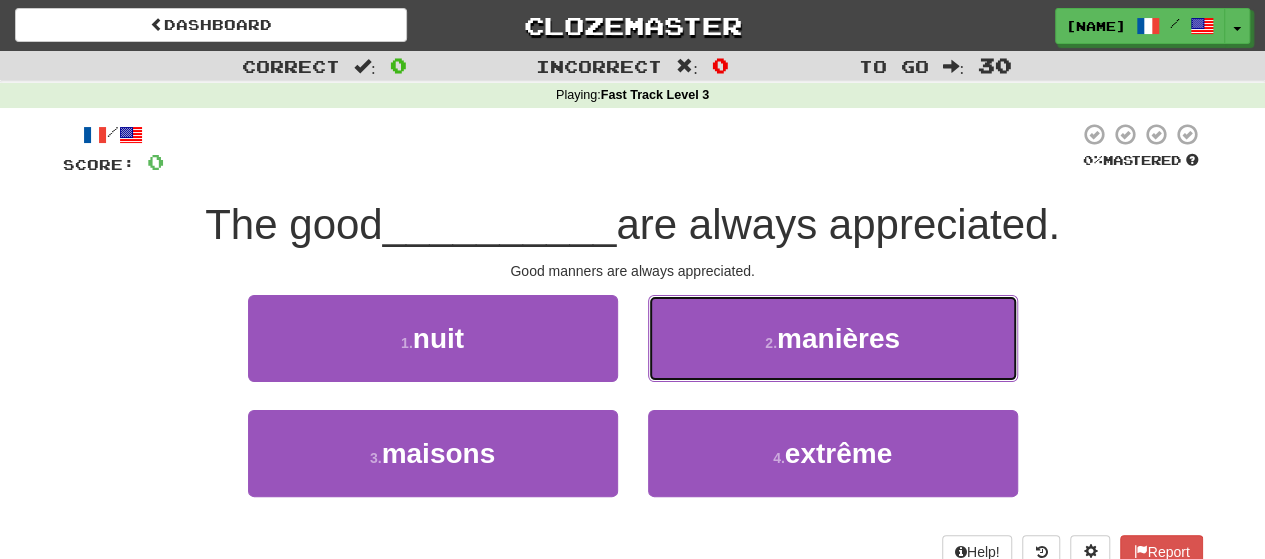 click on "manières" at bounding box center (838, 338) 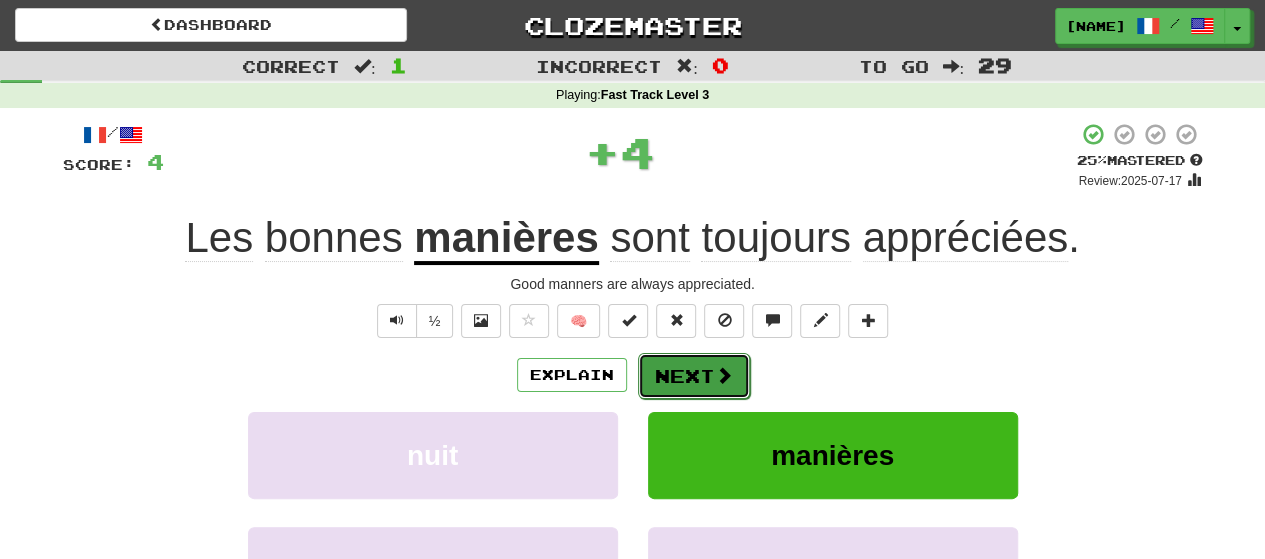click on "Next" at bounding box center [694, 376] 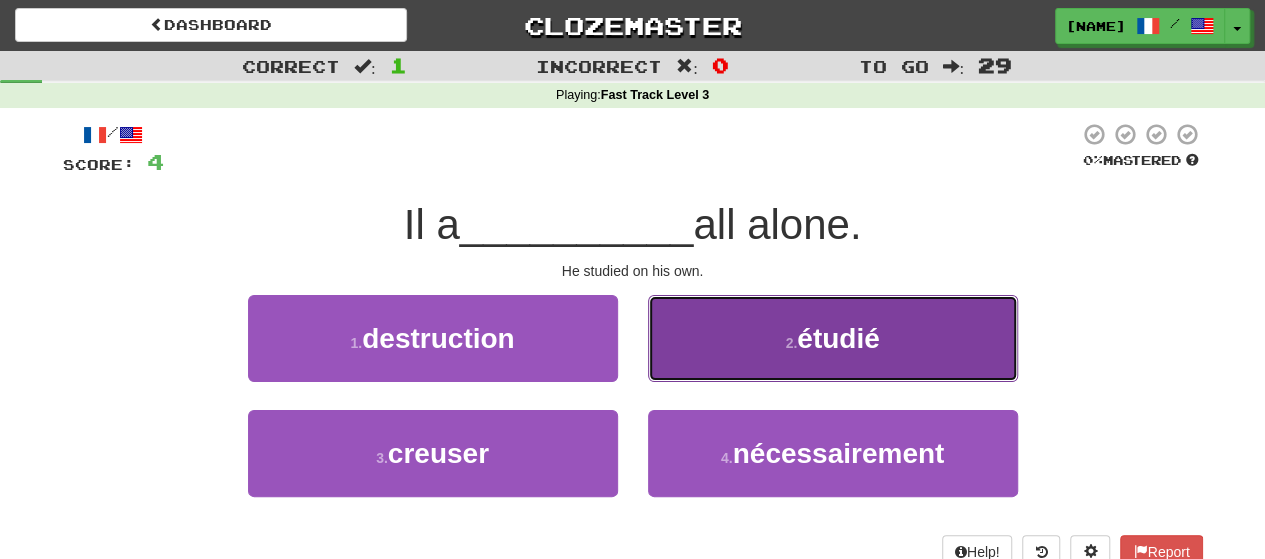 click on "2 .  étudié" at bounding box center (833, 338) 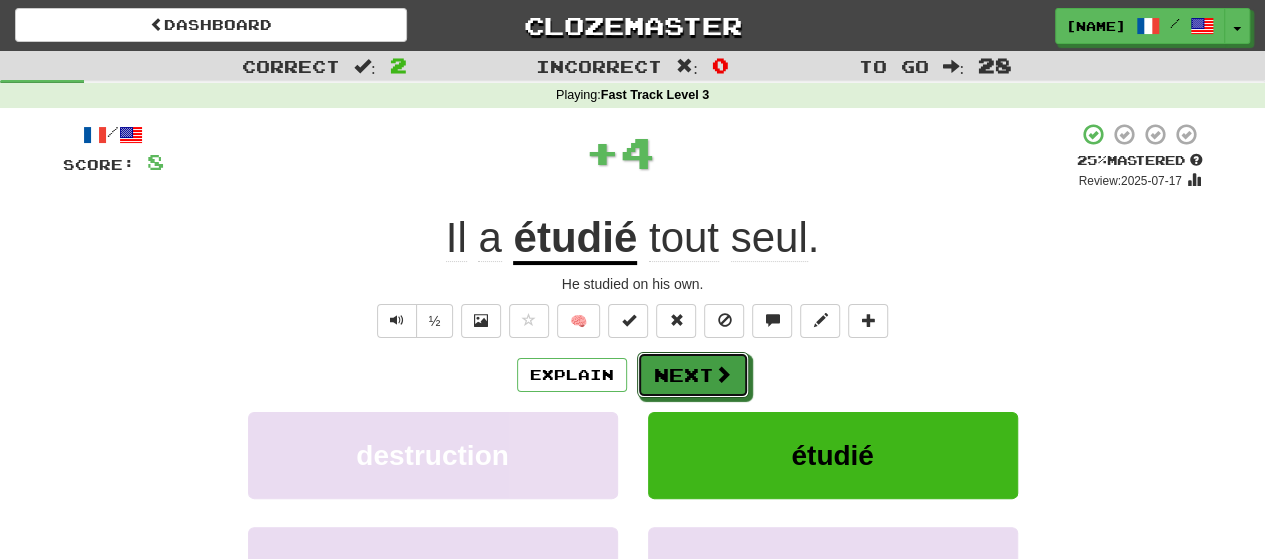 click on "Next" at bounding box center [693, 375] 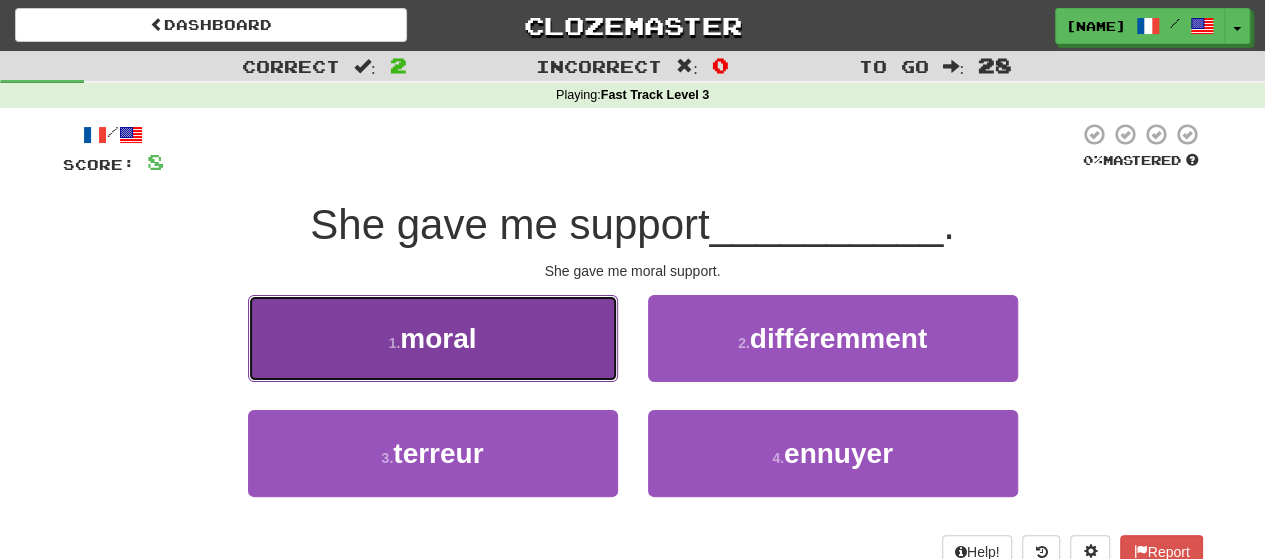 click on "1 .  moral" at bounding box center [433, 338] 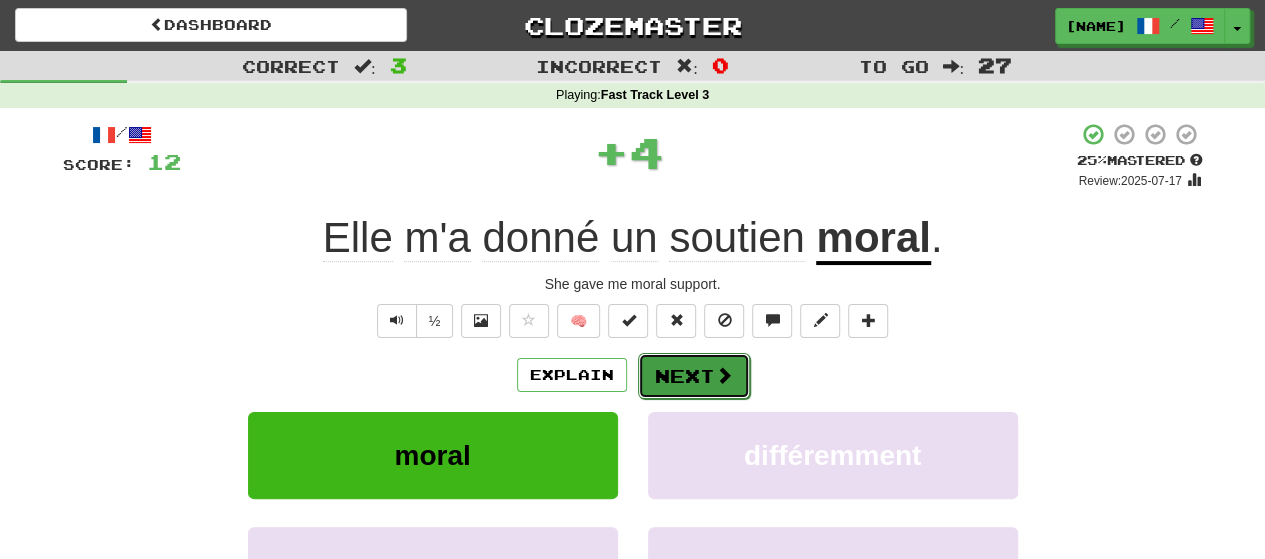 click on "Next" at bounding box center [694, 376] 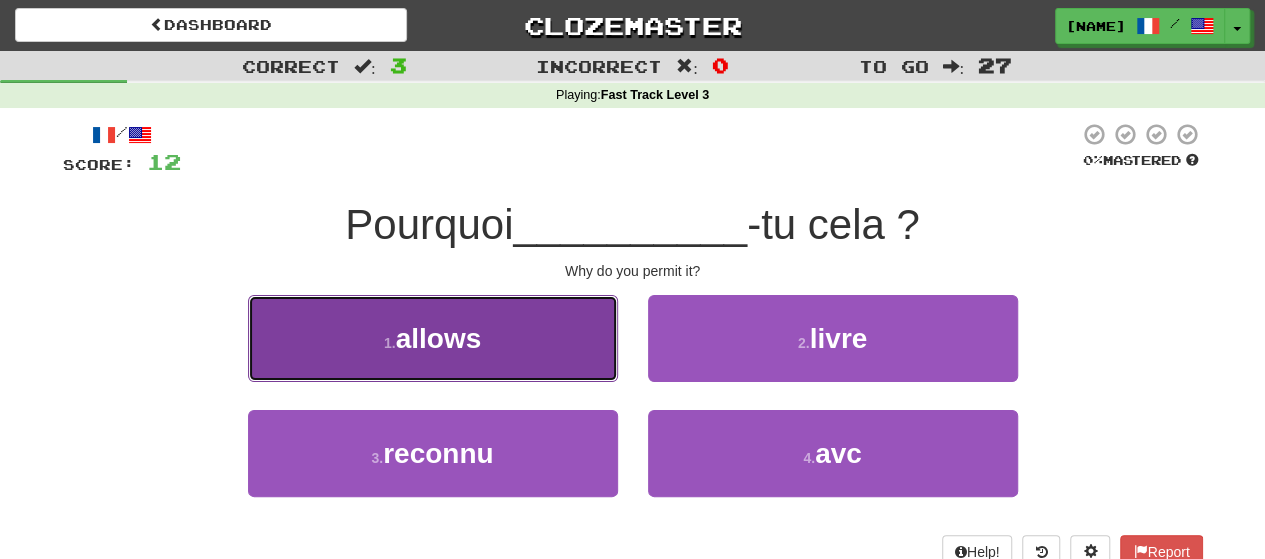 click on "1 .  permets" at bounding box center (433, 338) 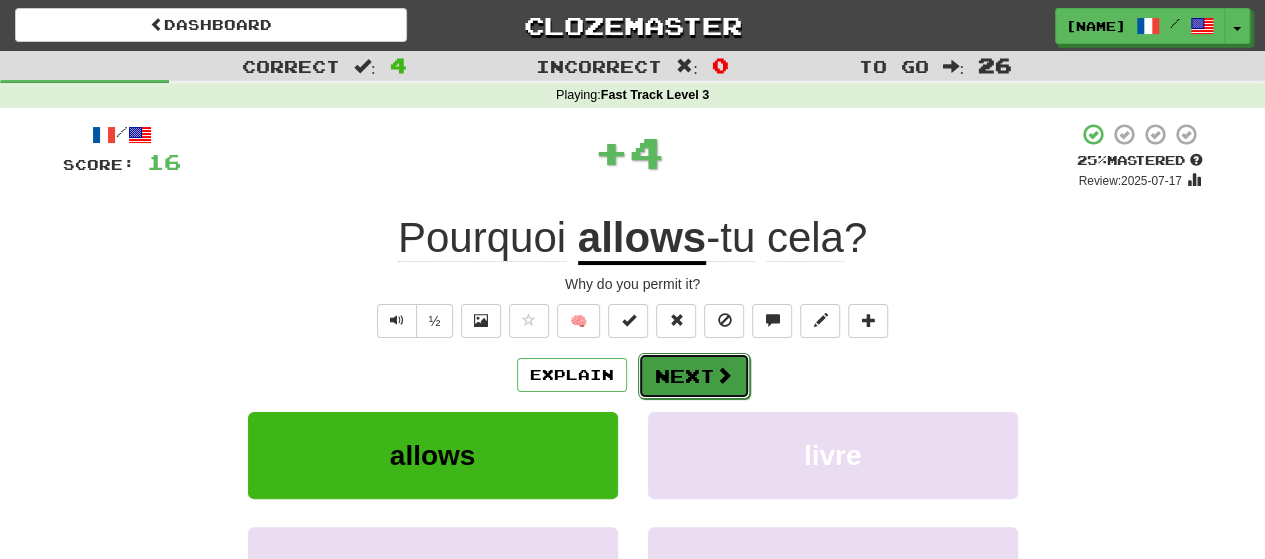 click on "Next" at bounding box center (694, 376) 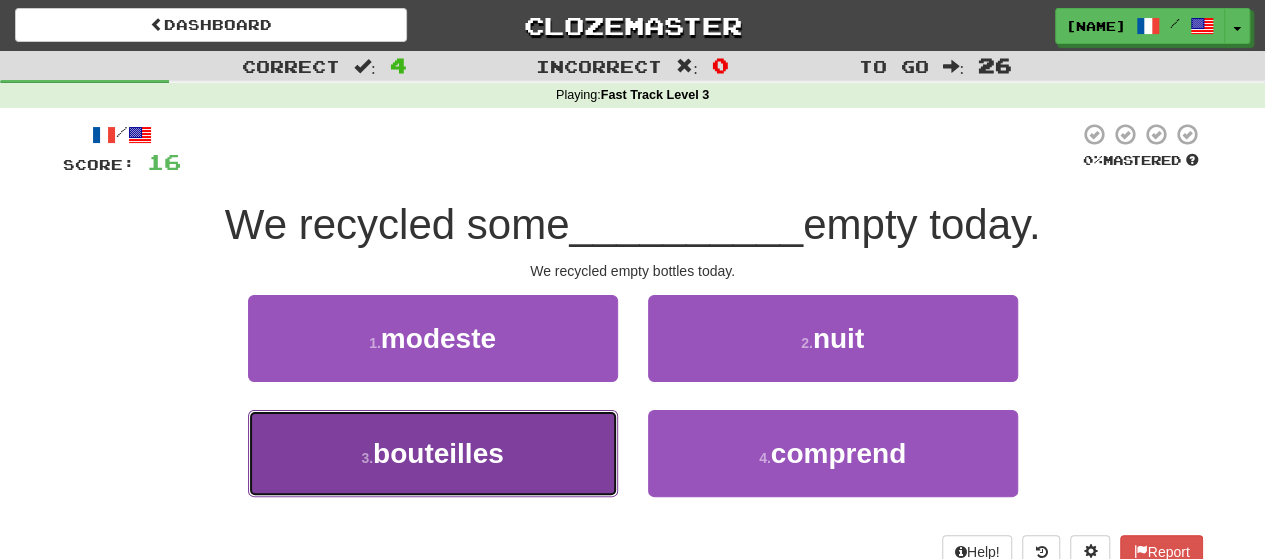 click on "3 .  bouteilles" at bounding box center [433, 453] 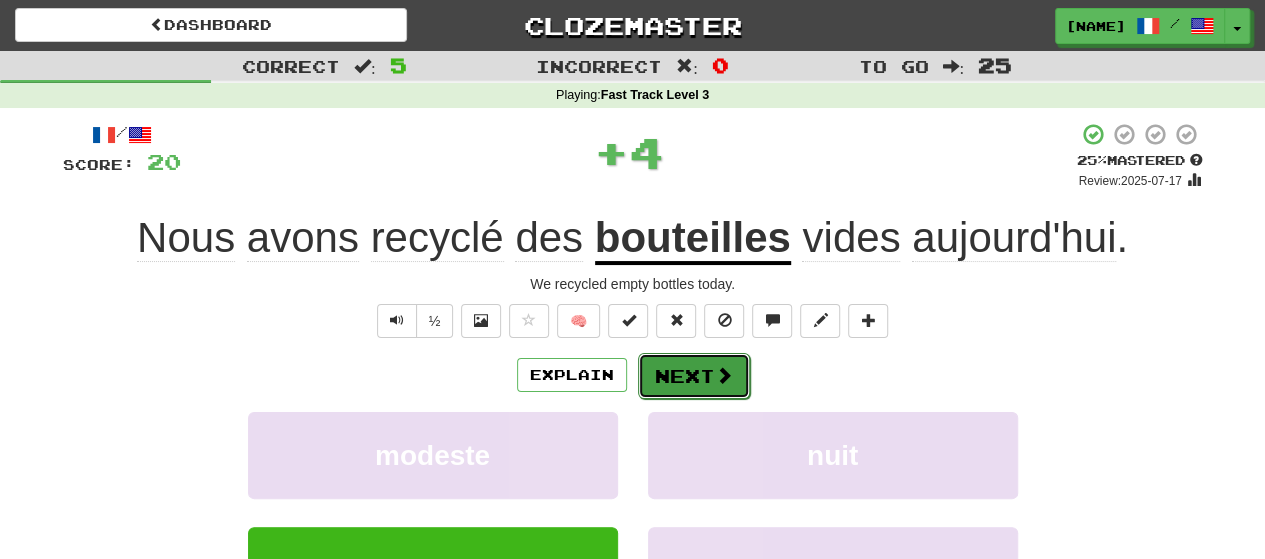 click on "Next" at bounding box center (694, 376) 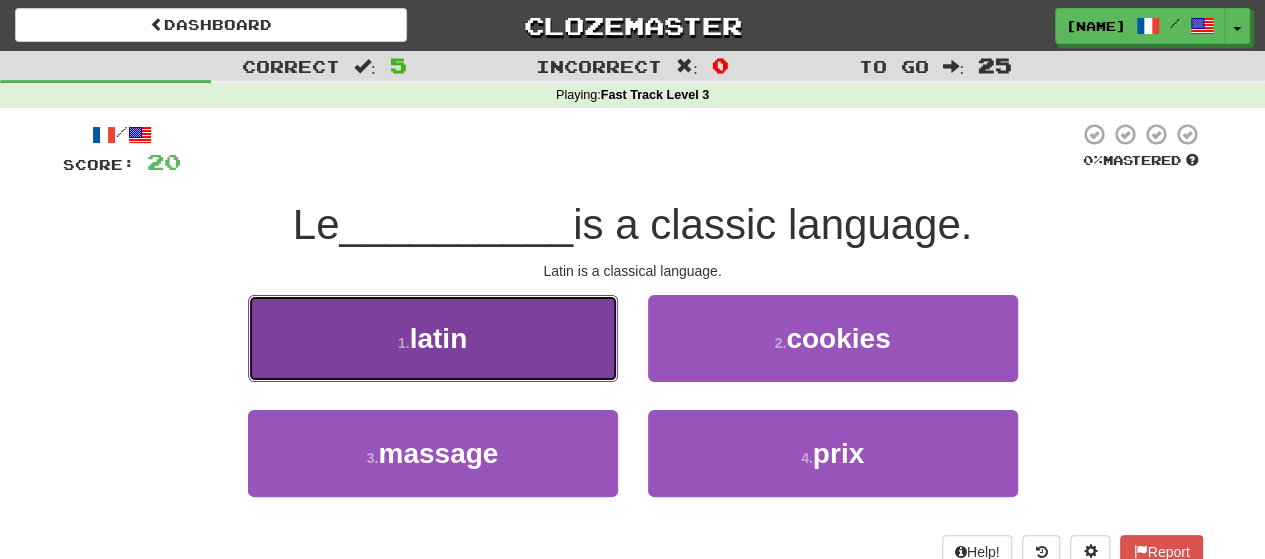click on "1 .  latin" at bounding box center [433, 338] 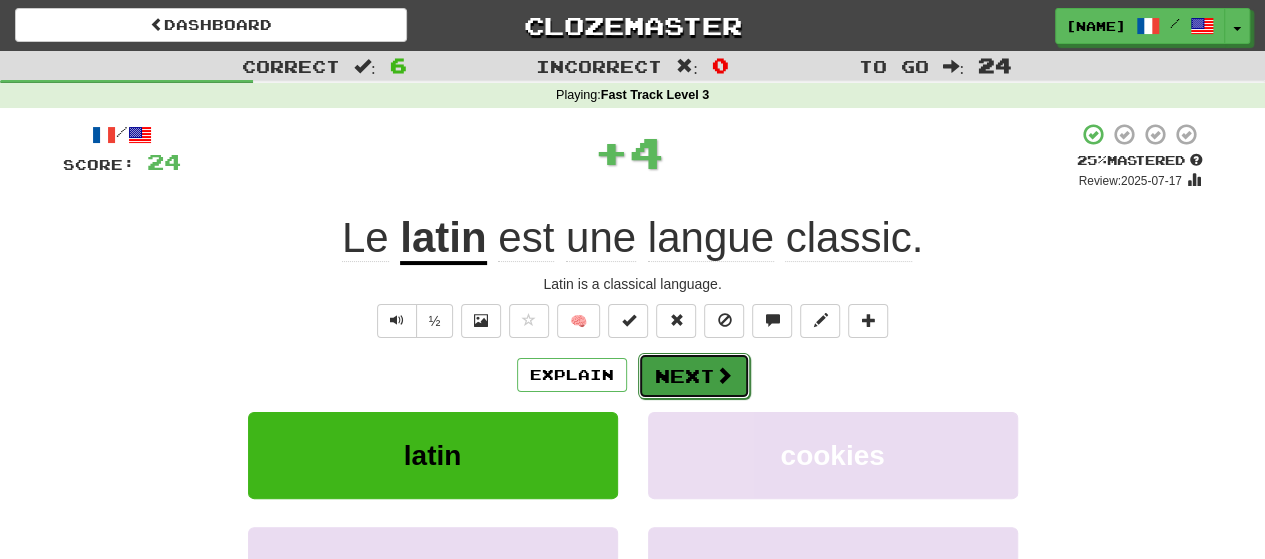 click on "Next" at bounding box center [694, 376] 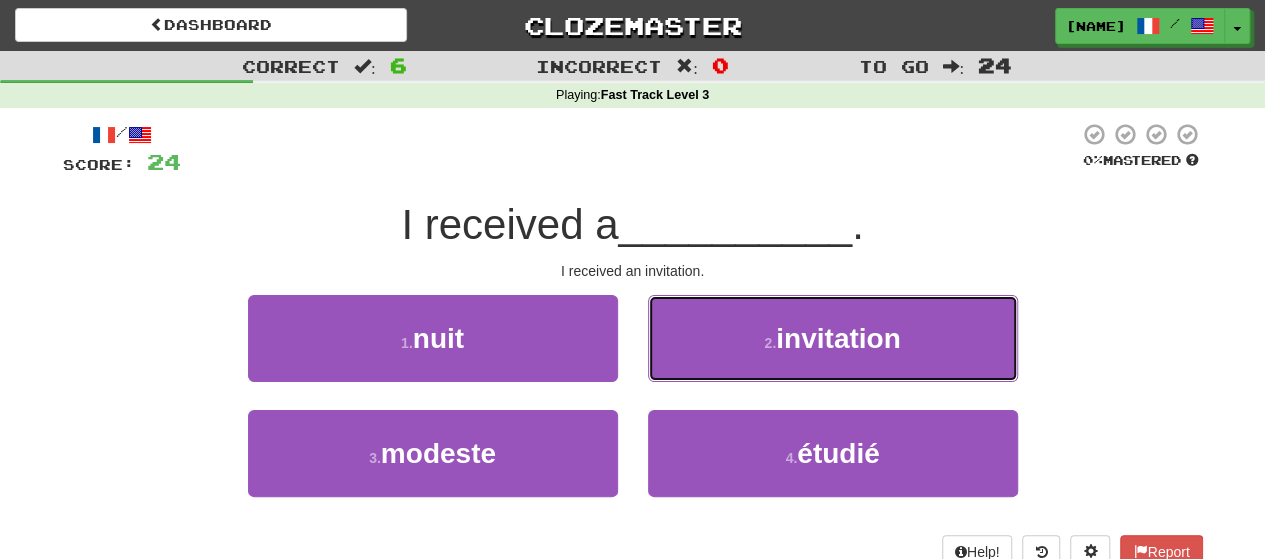 click on "2 .  invitation" at bounding box center (833, 338) 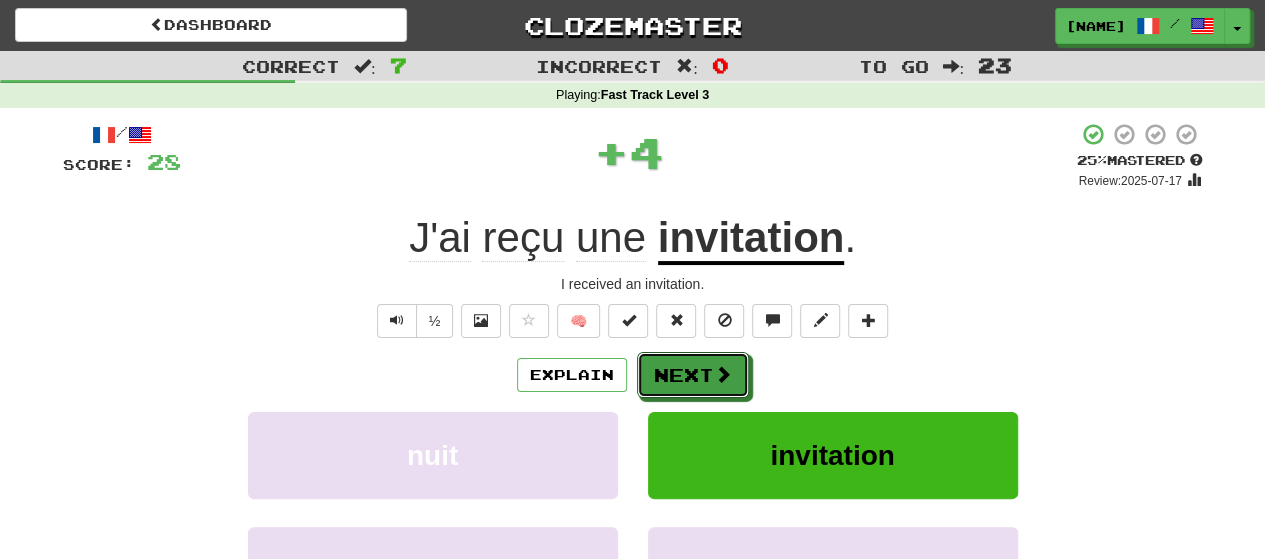 click on "Next" at bounding box center [693, 375] 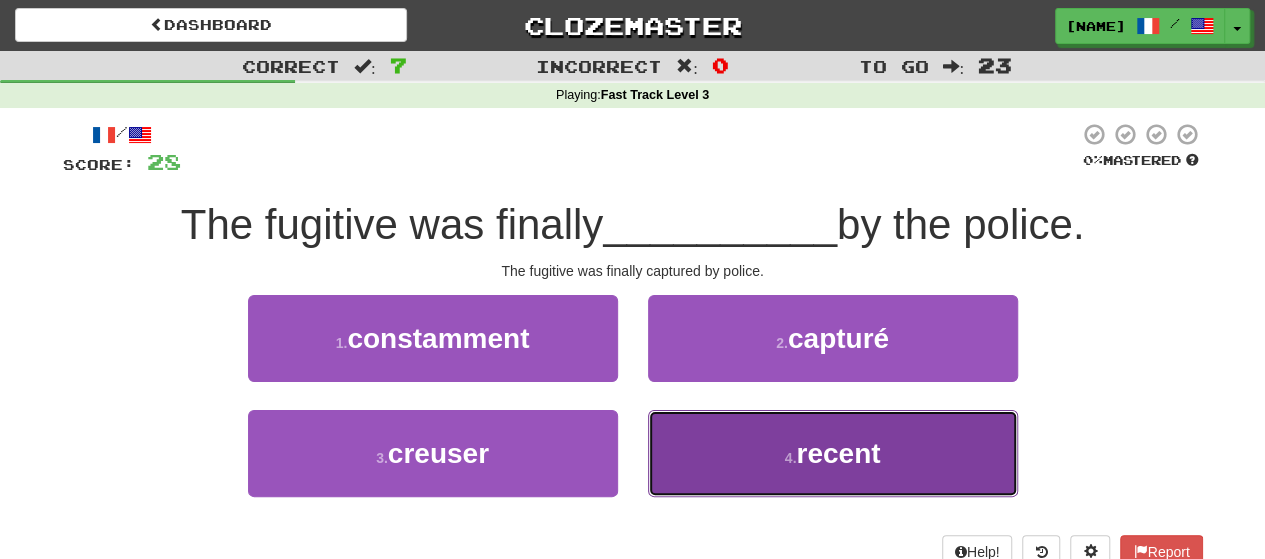 click on "4 .  récente" at bounding box center (833, 453) 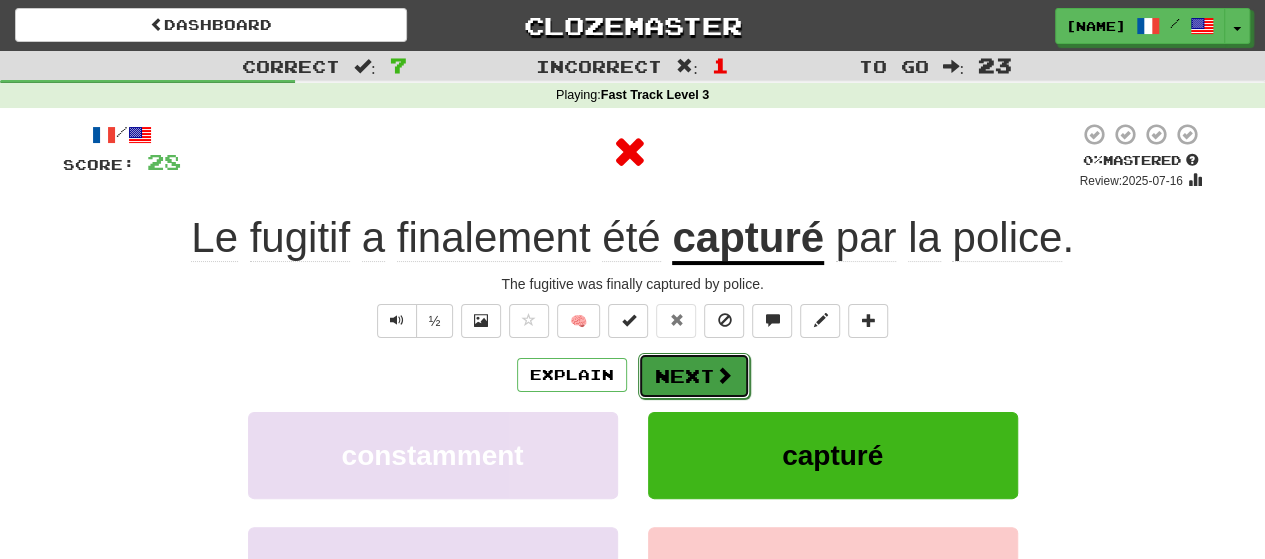 click on "Next" at bounding box center (694, 376) 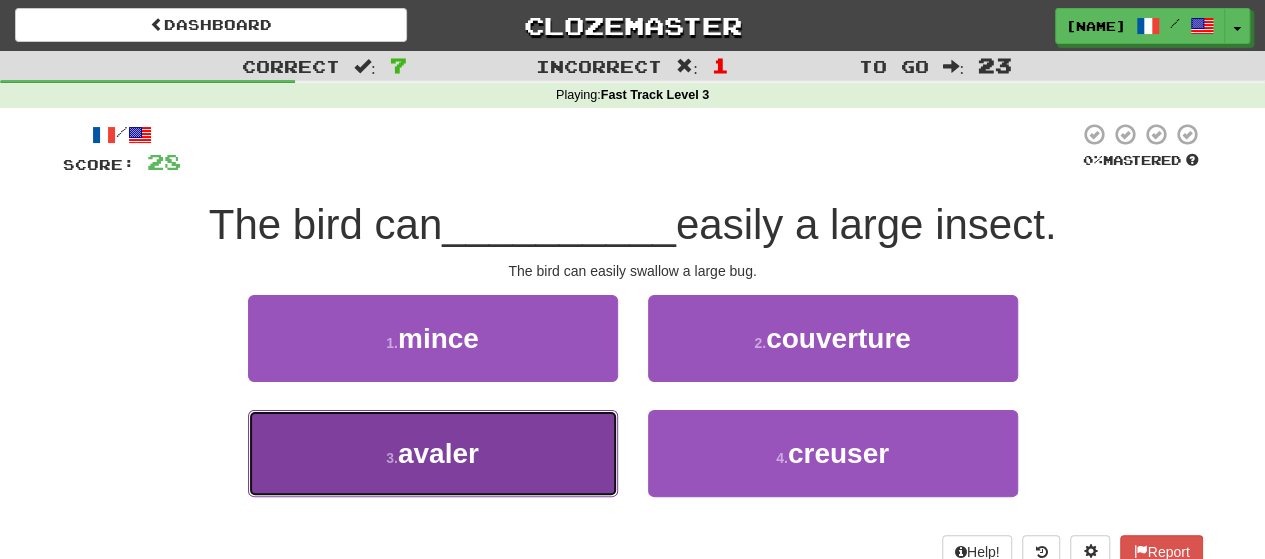 click on "3 .  swallow" at bounding box center (433, 453) 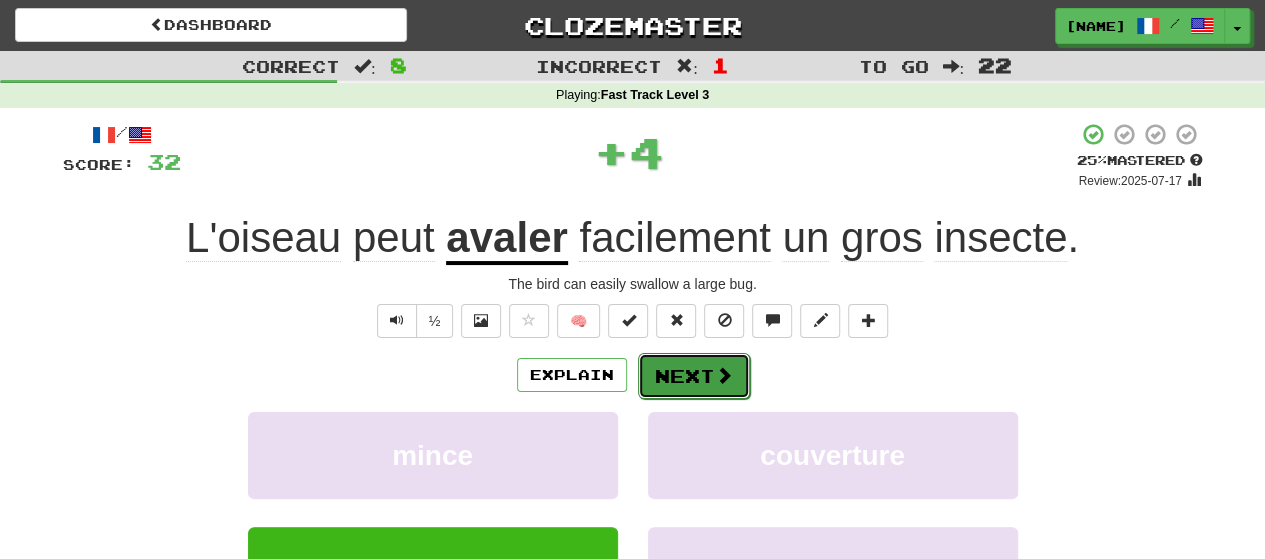 click on "Next" at bounding box center [694, 376] 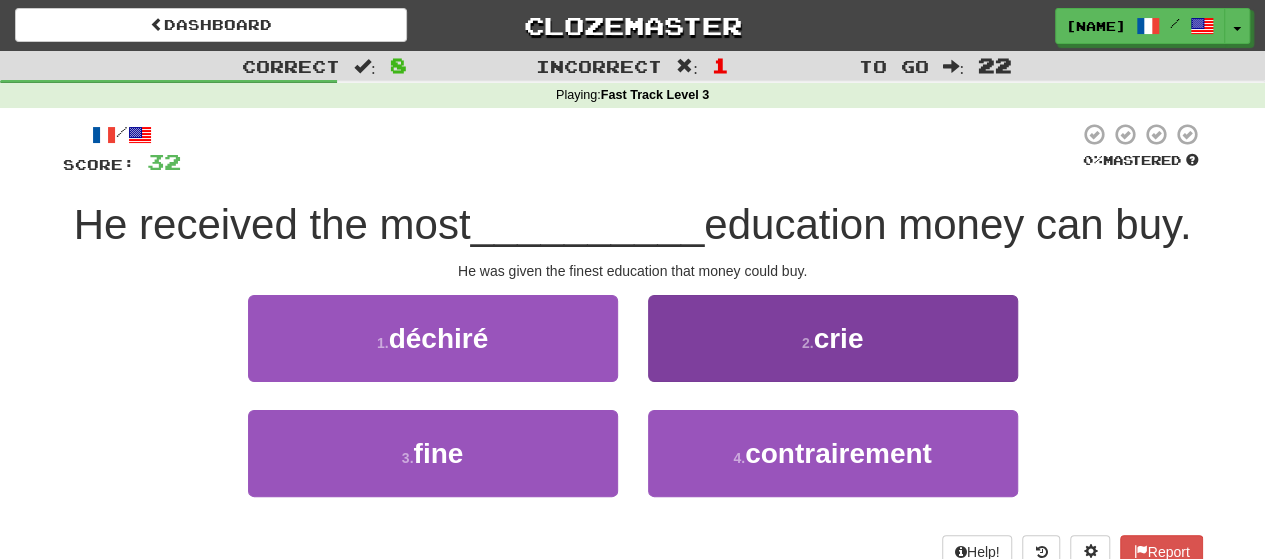 scroll, scrollTop: 100, scrollLeft: 0, axis: vertical 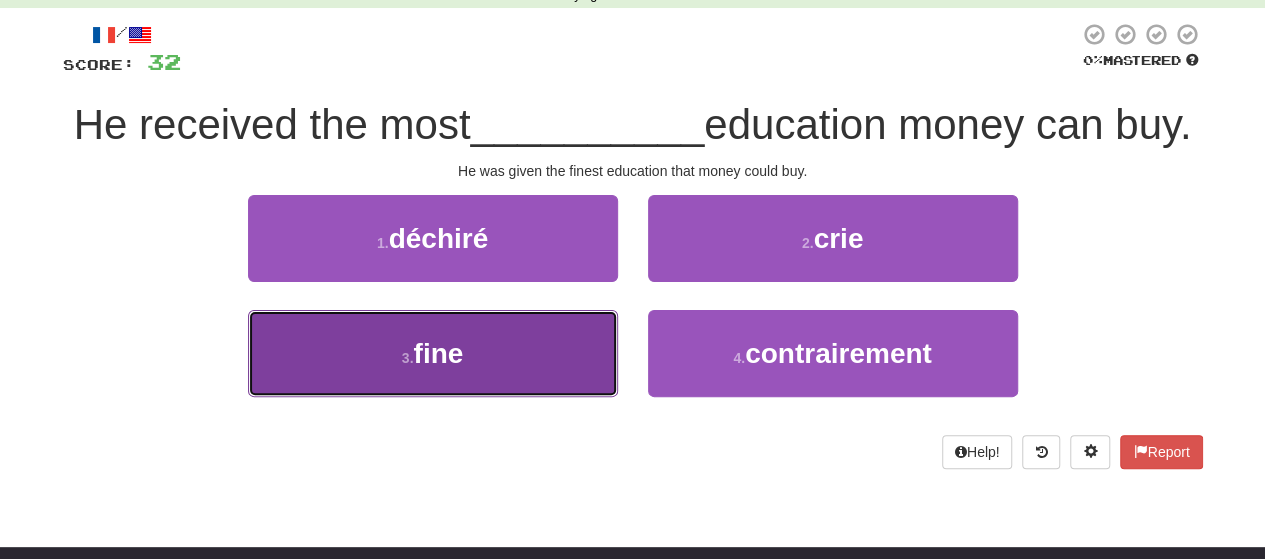 click on "3 .  fine" at bounding box center (433, 353) 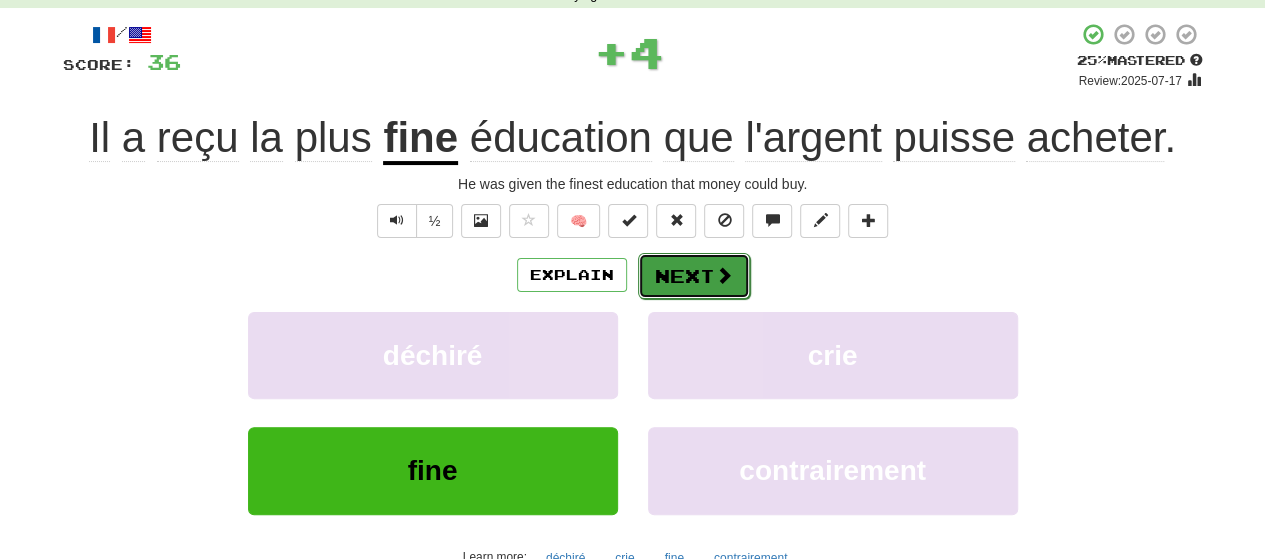 click on "Next" at bounding box center [694, 276] 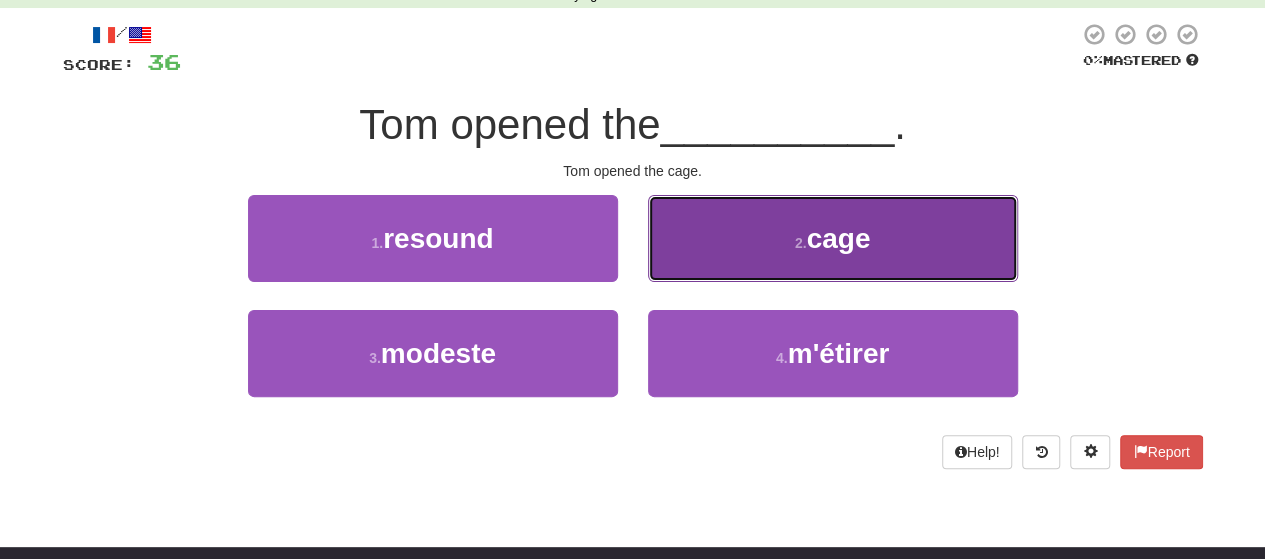 click on "2 .  cage" at bounding box center [833, 238] 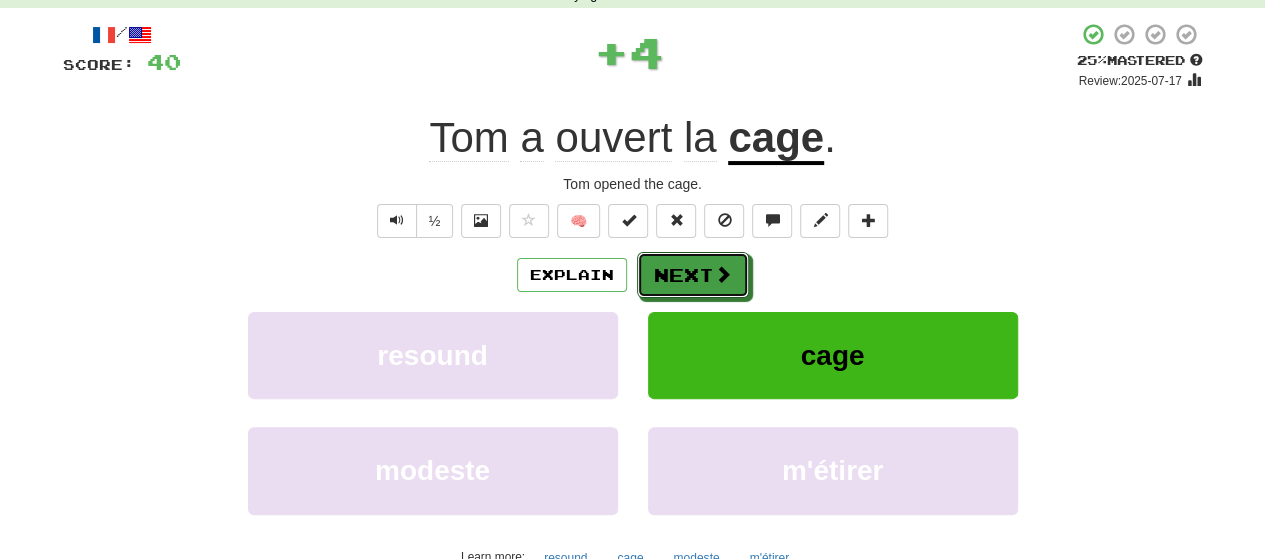 click on "Next" at bounding box center (693, 275) 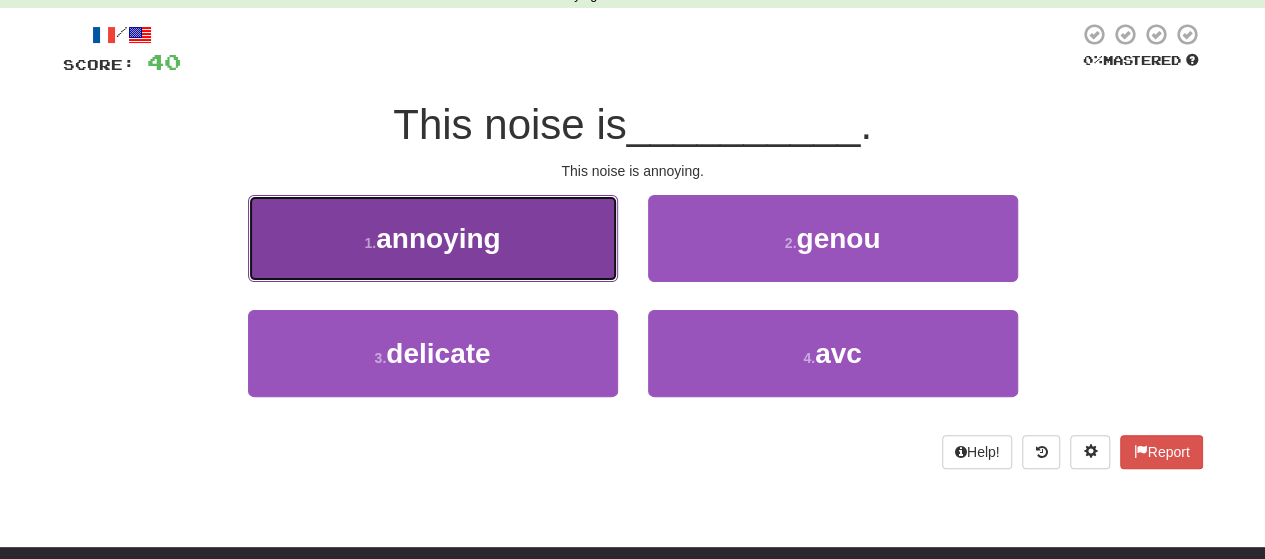 click on "1 .  annoying" at bounding box center (433, 238) 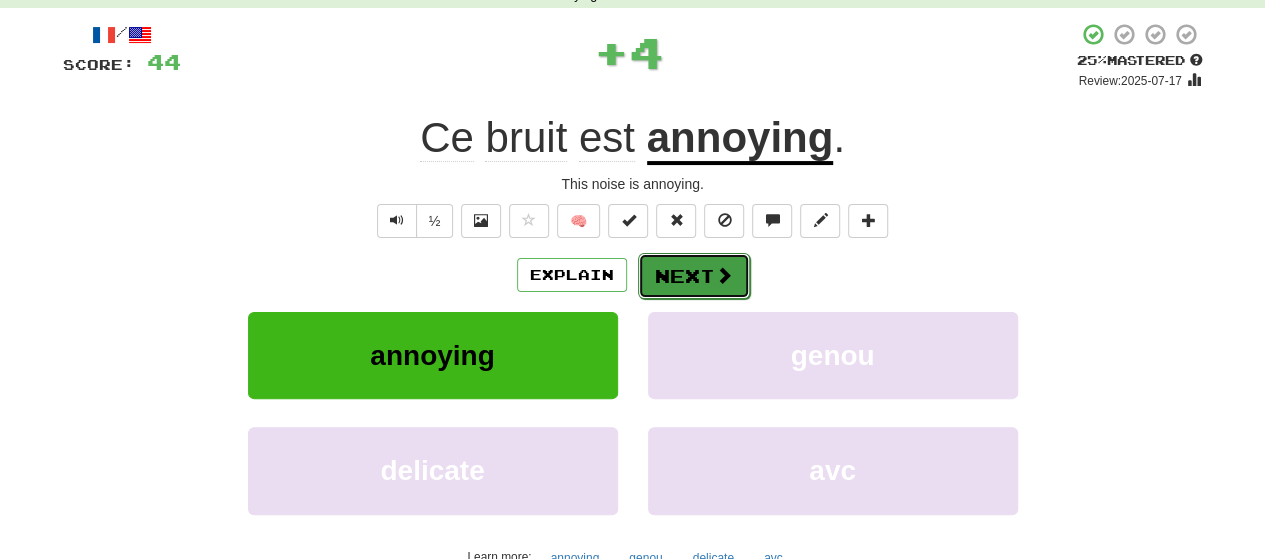 click on "Next" at bounding box center [694, 276] 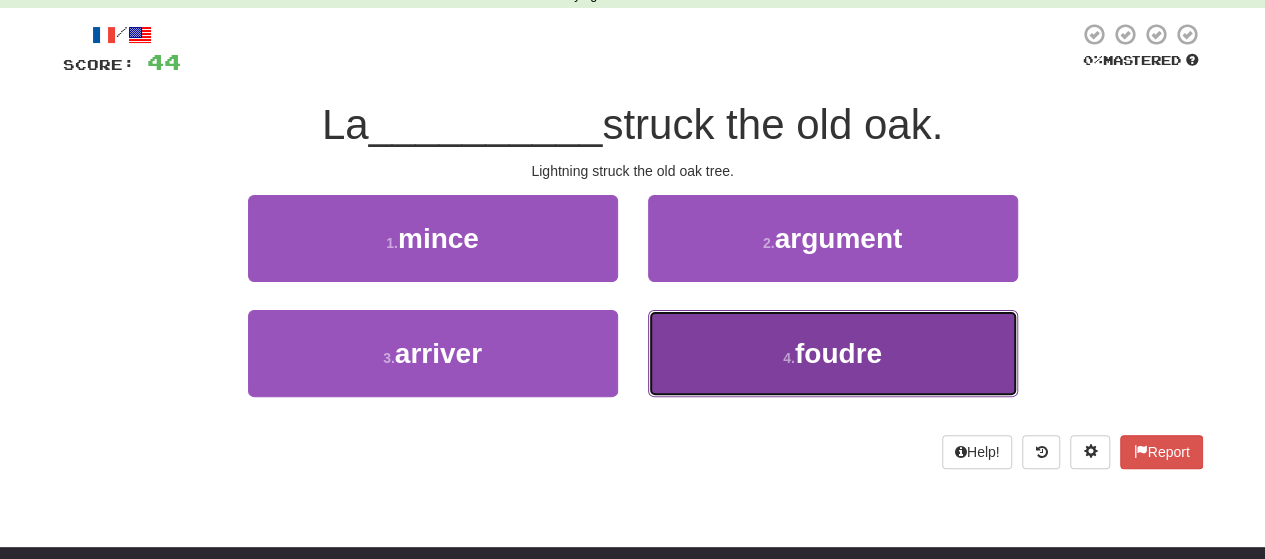 click on "4 .  foudre" at bounding box center (833, 353) 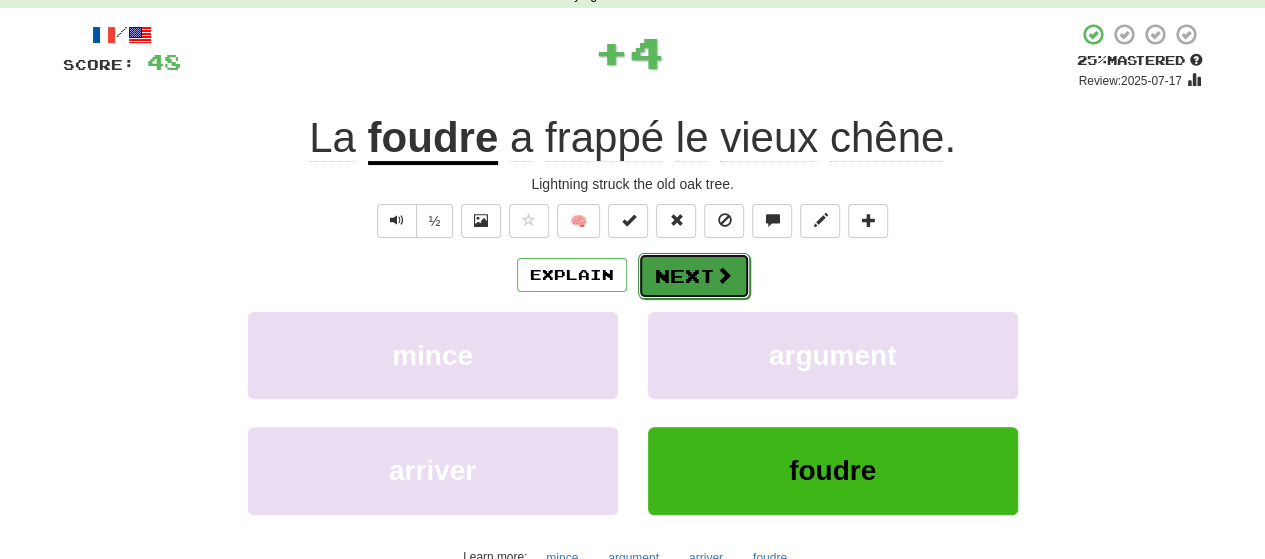 click on "Next" at bounding box center [694, 276] 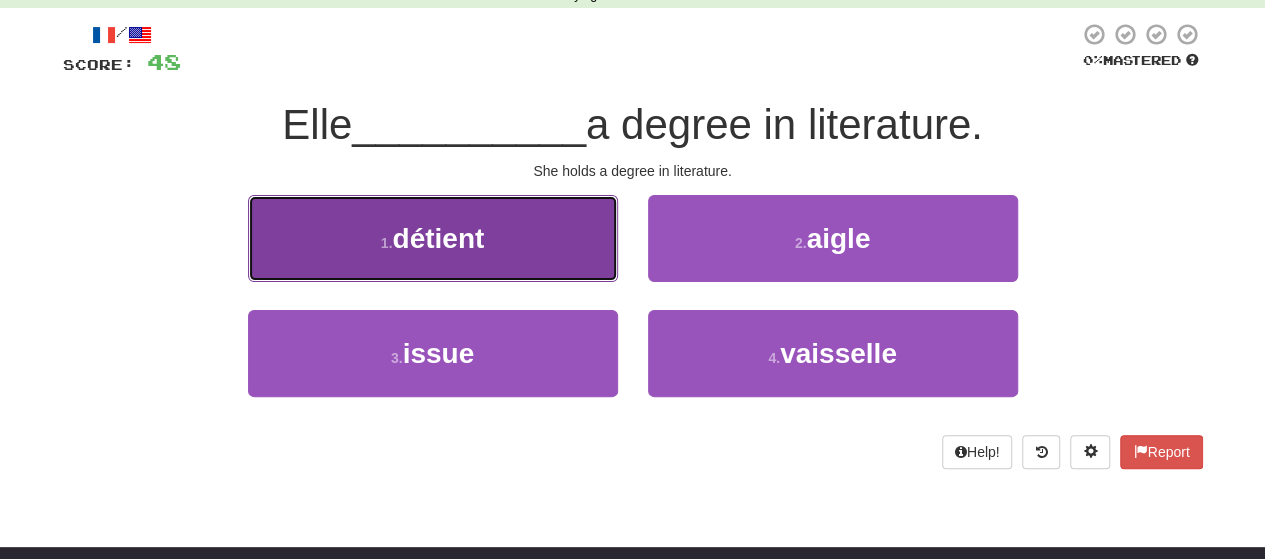 click on "1 .  holds" at bounding box center (433, 238) 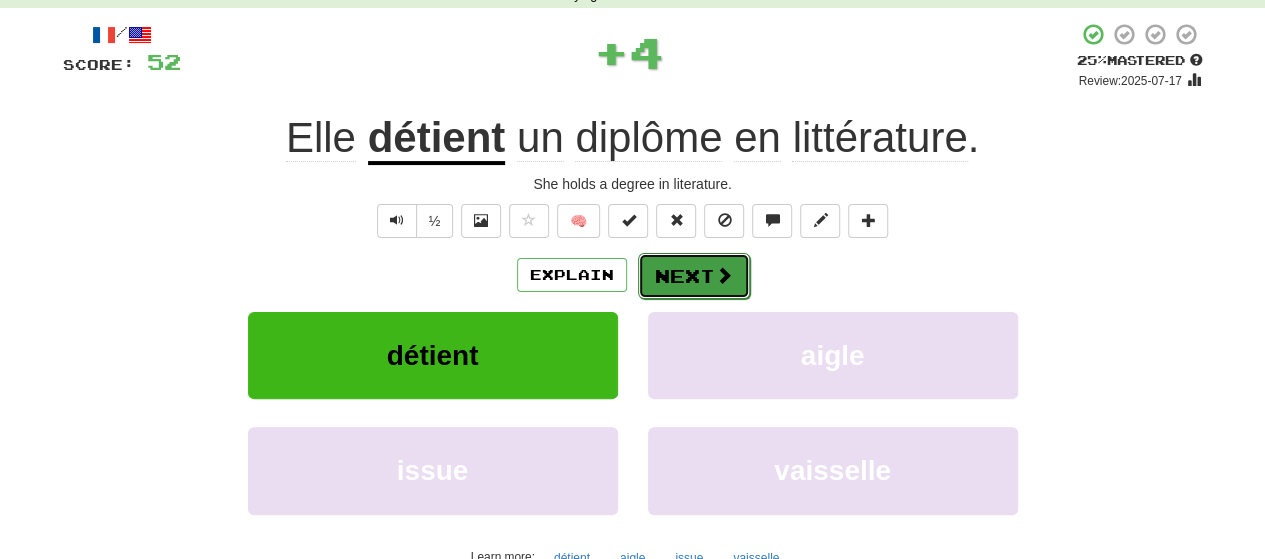 click on "Next" at bounding box center (694, 276) 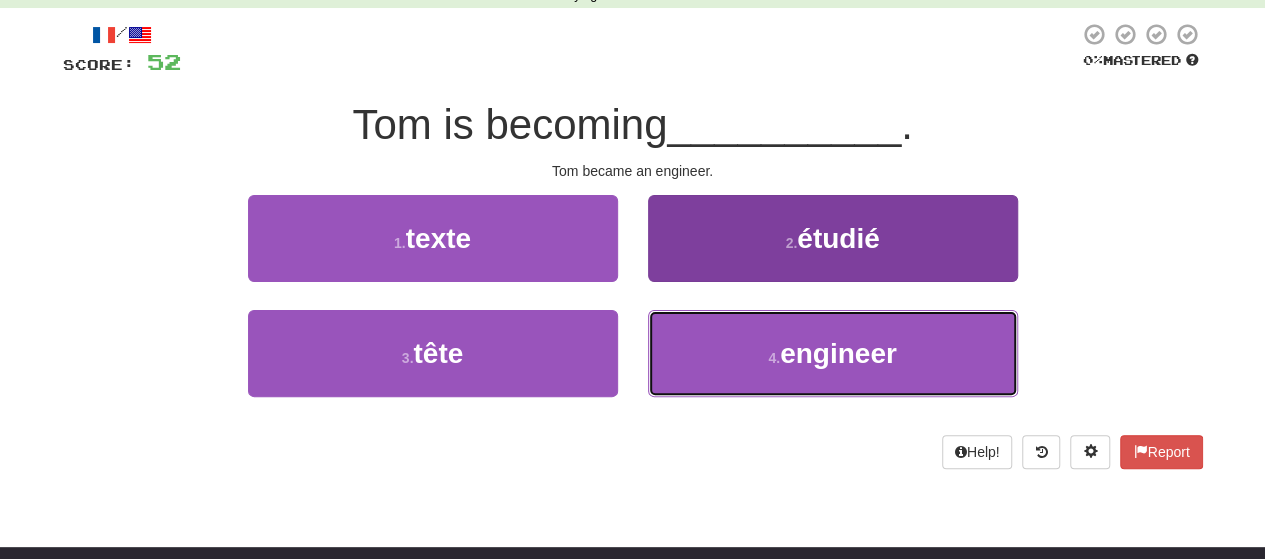 click on "4 .  ingénieur" at bounding box center [833, 353] 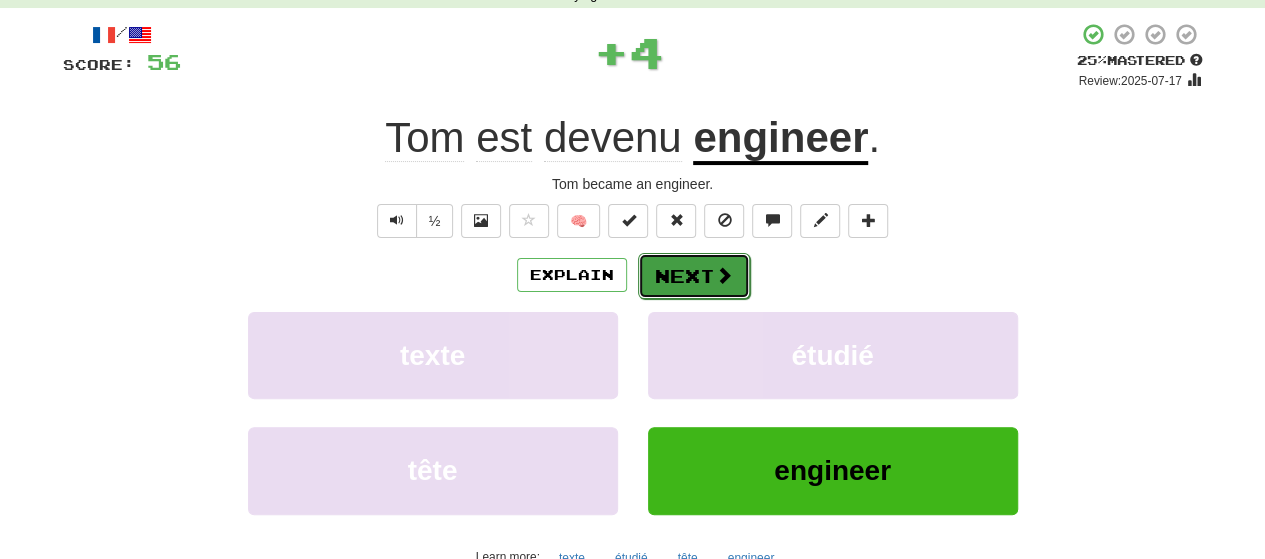click on "Next" at bounding box center (694, 276) 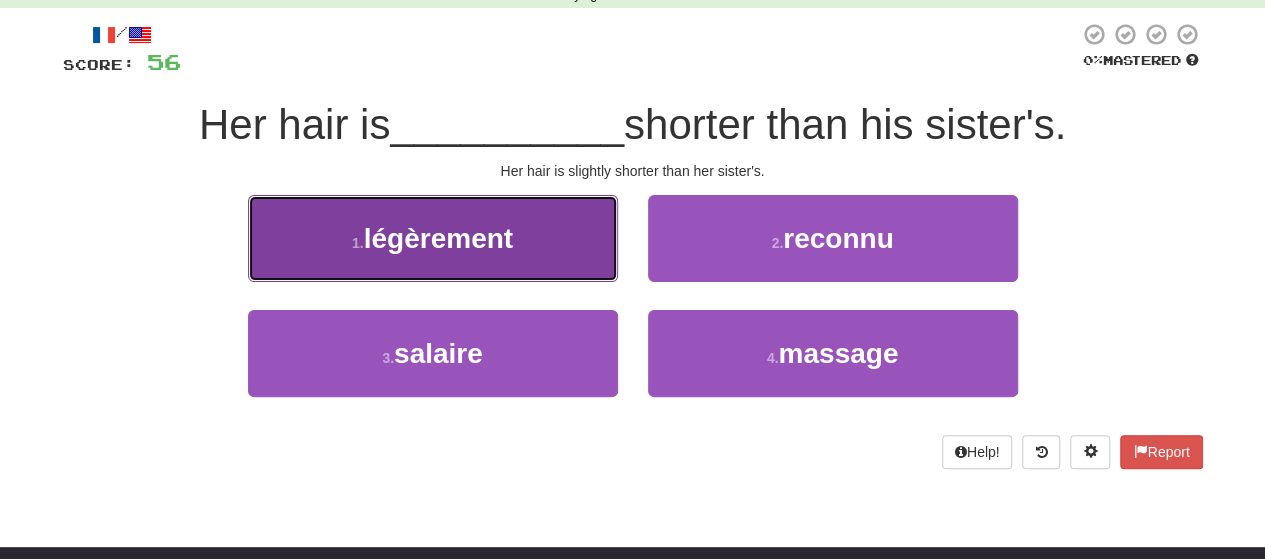 click on "1 .  légèrement" at bounding box center (433, 238) 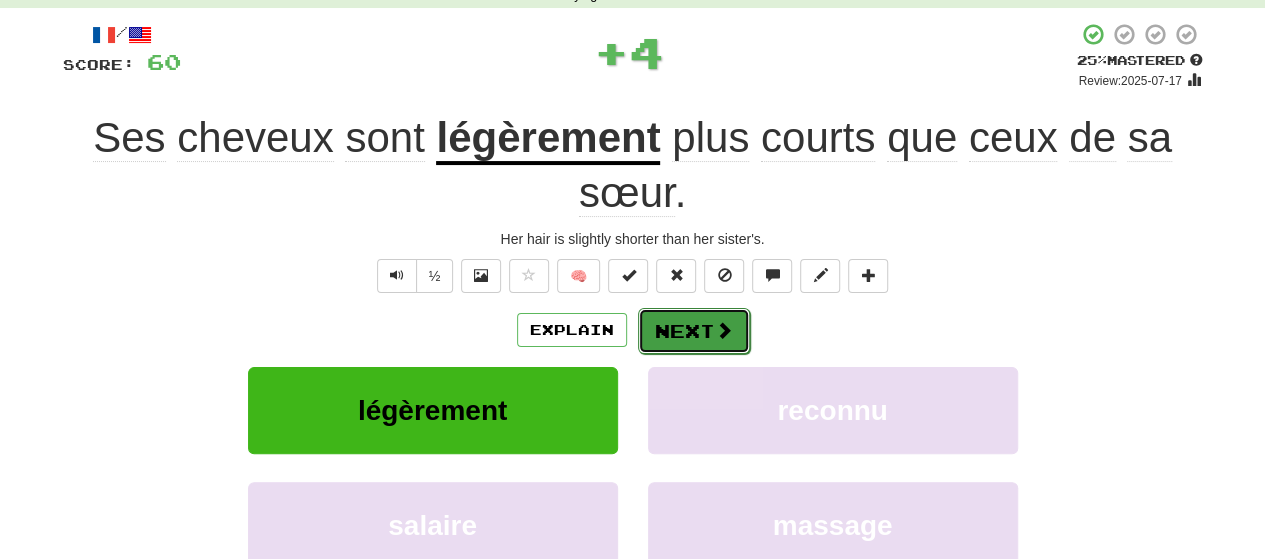 click on "Next" at bounding box center (694, 331) 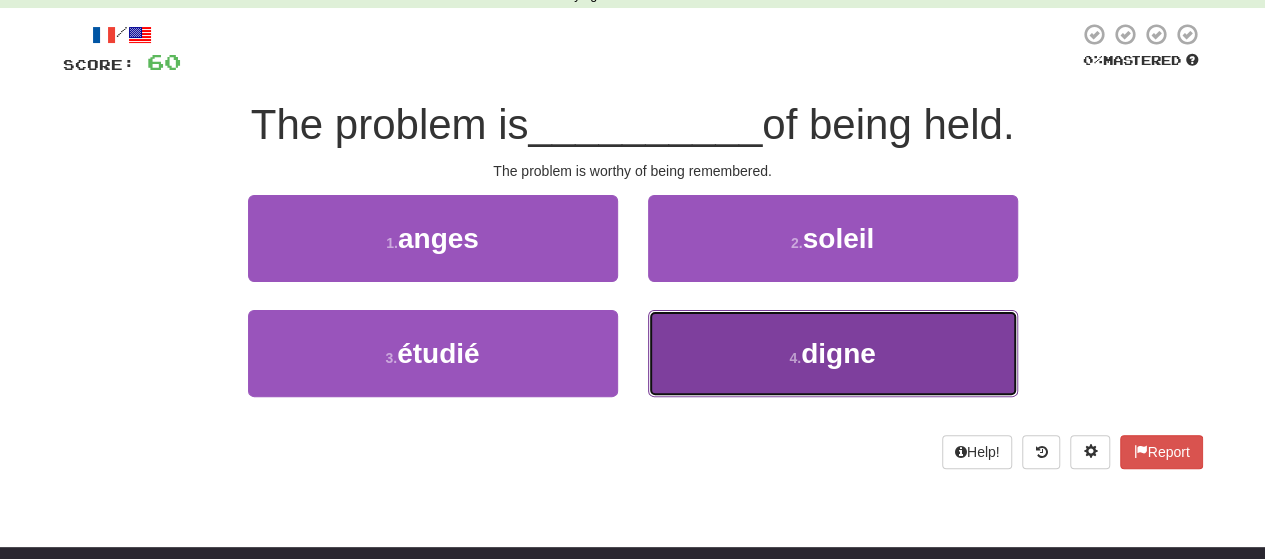 click on "4 .  digne" at bounding box center (833, 353) 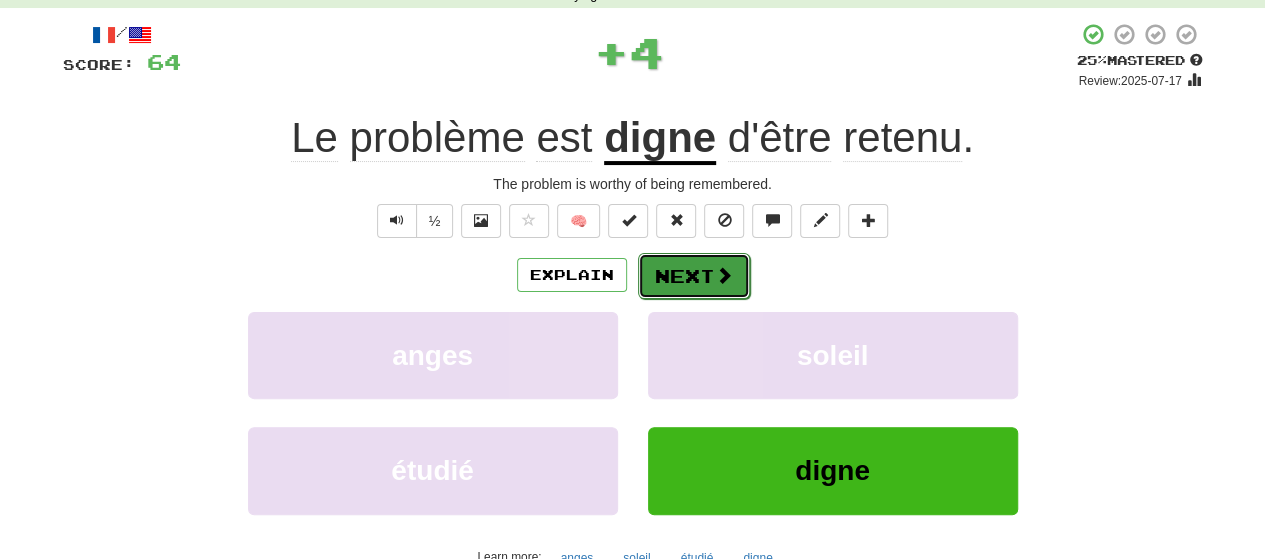 click on "Next" at bounding box center (694, 276) 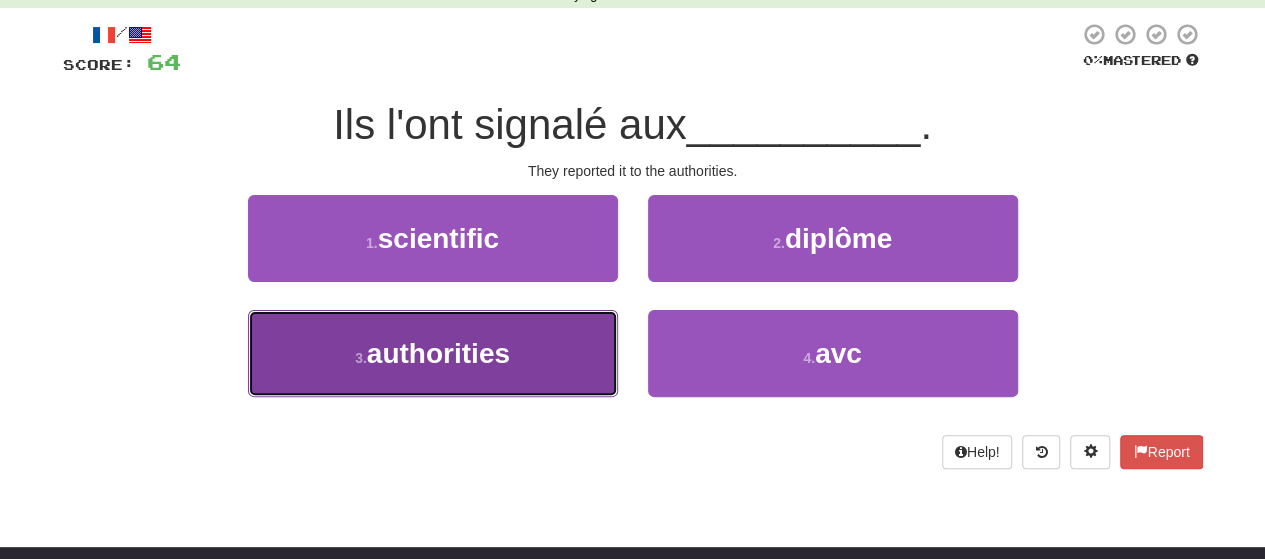 click on "3 .  authorities" at bounding box center (433, 353) 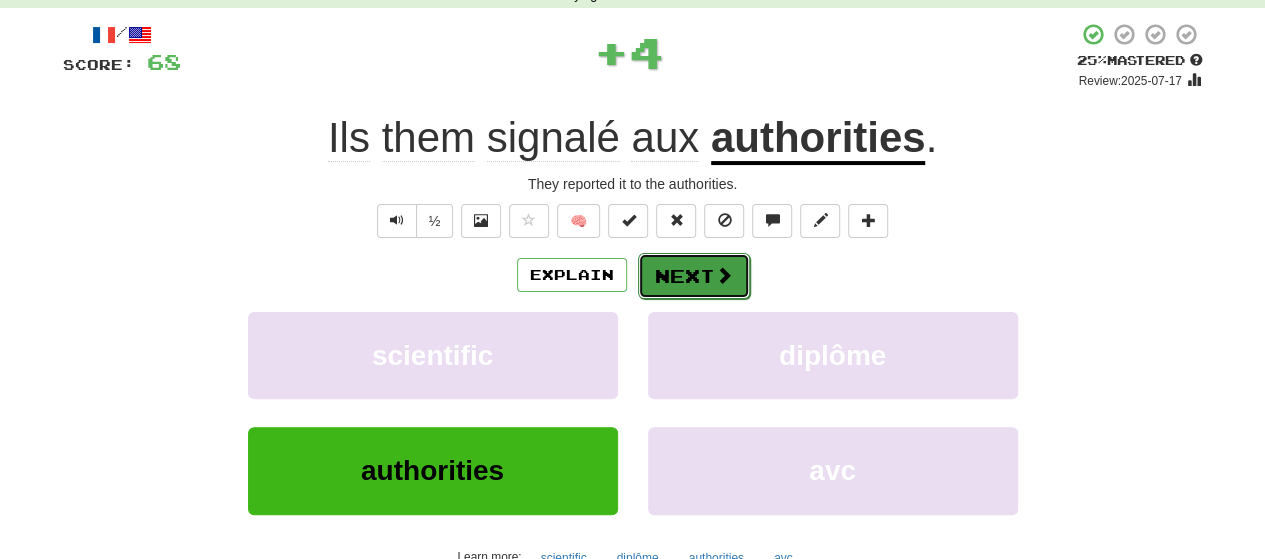 click on "Next" at bounding box center (694, 276) 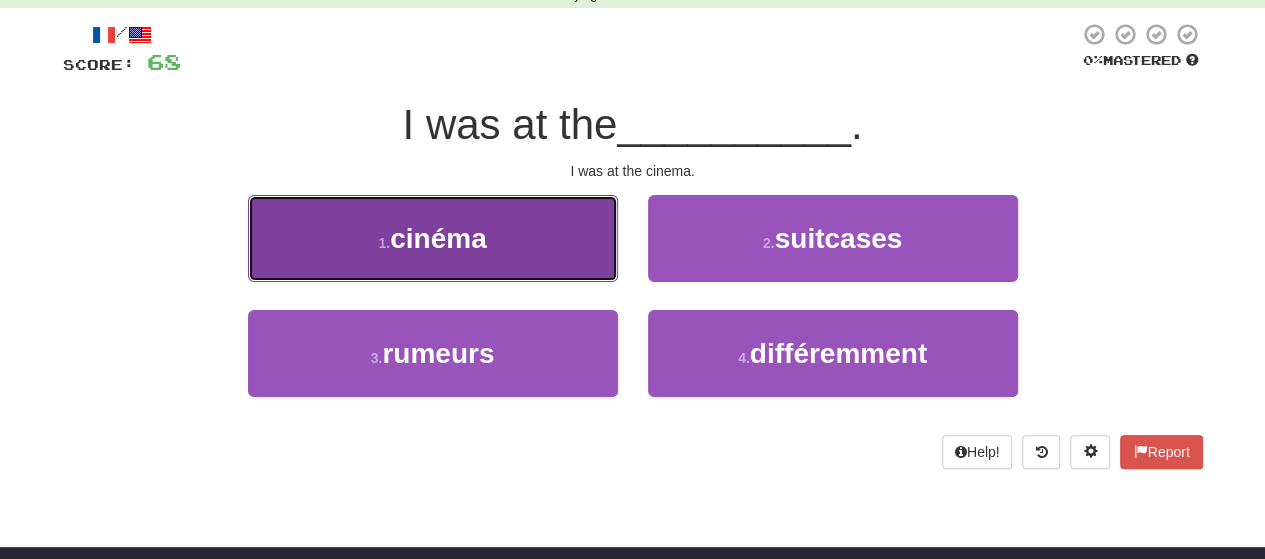 click on "1 .  cinema" at bounding box center (433, 238) 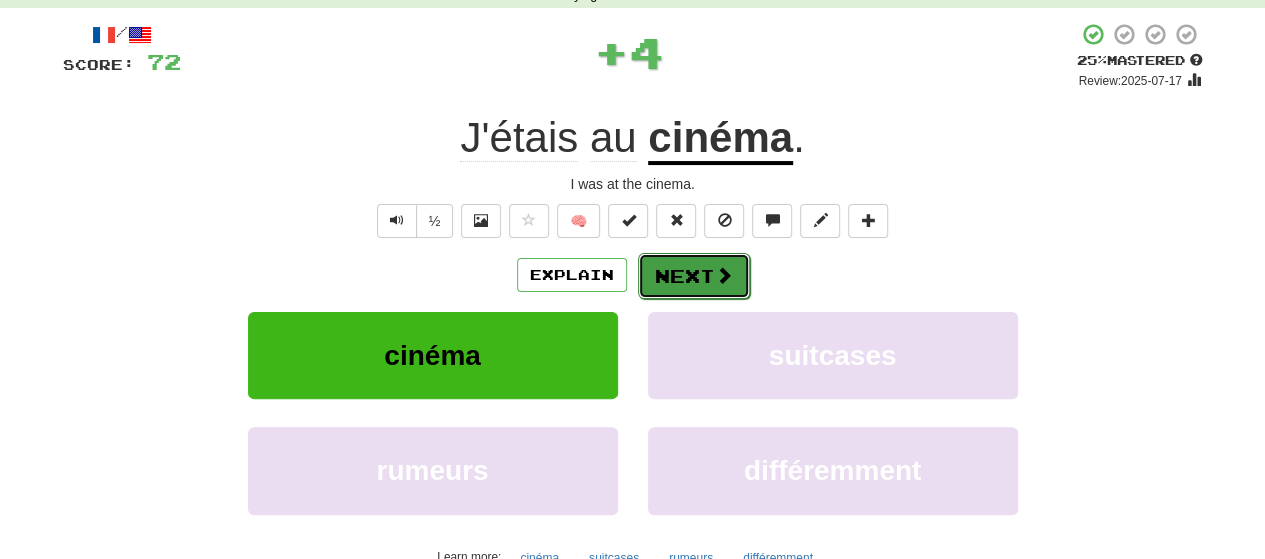 click on "Next" at bounding box center [694, 276] 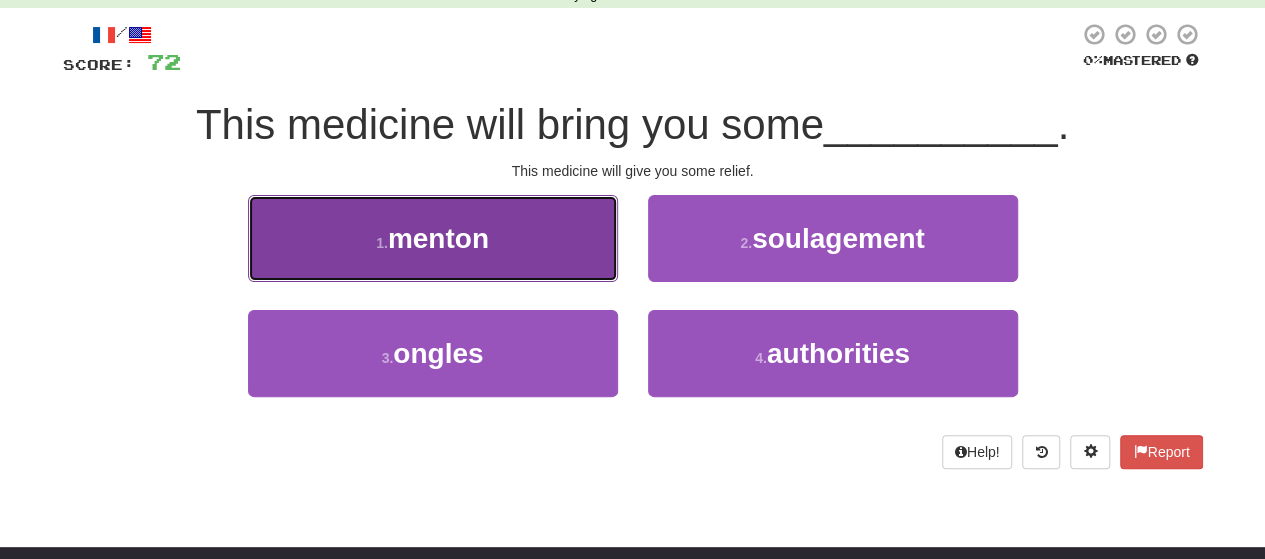 click on "1 .  menton" at bounding box center (433, 238) 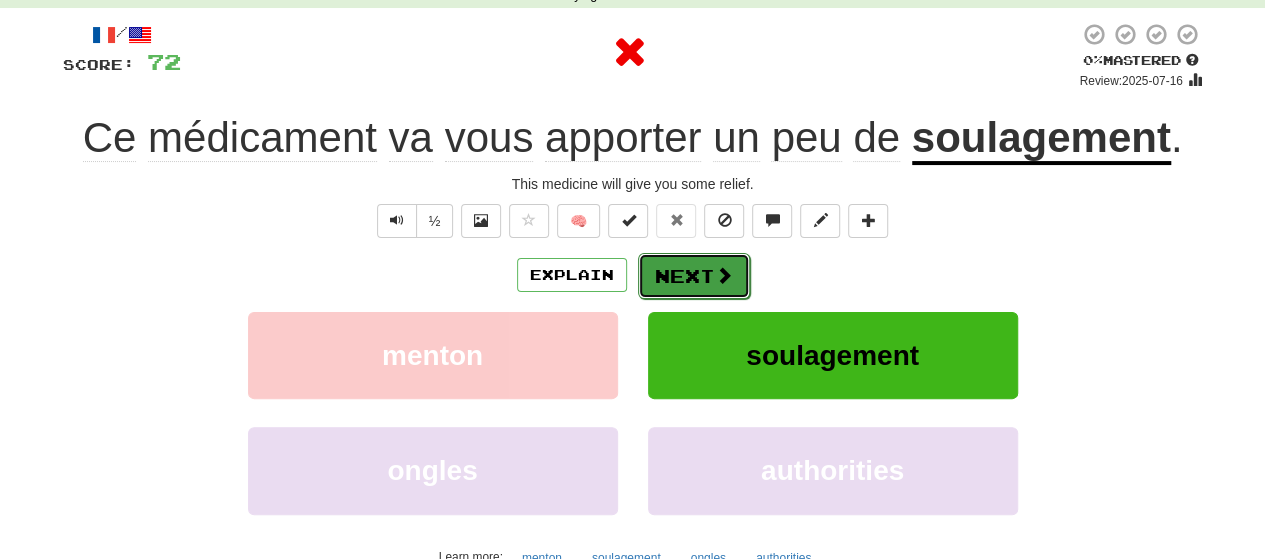 click at bounding box center (724, 275) 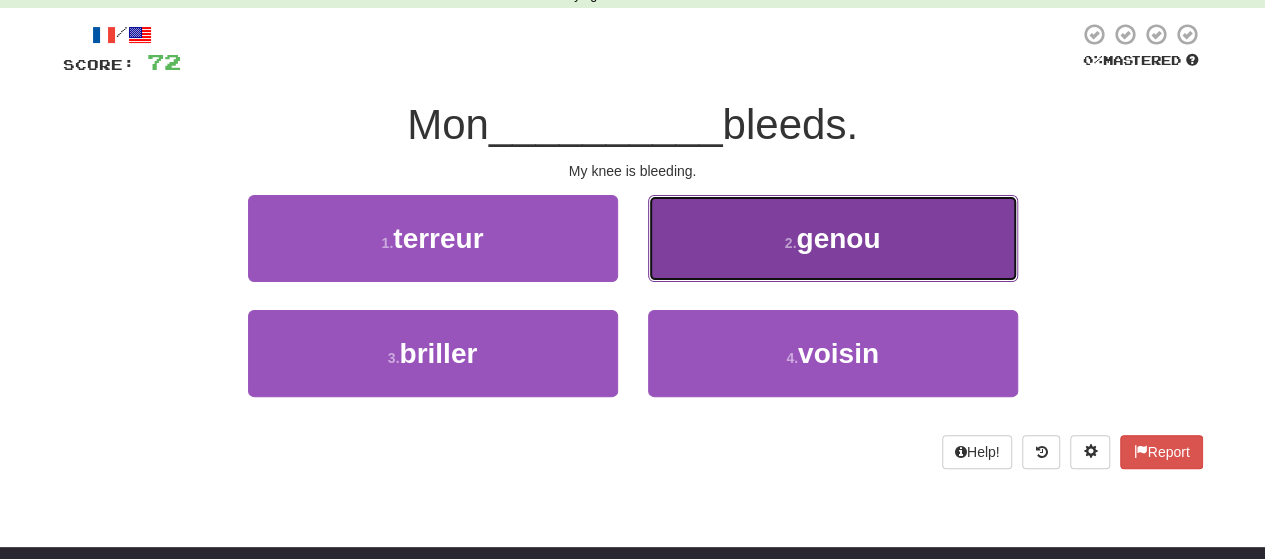 click on "2 .  genou" at bounding box center (833, 238) 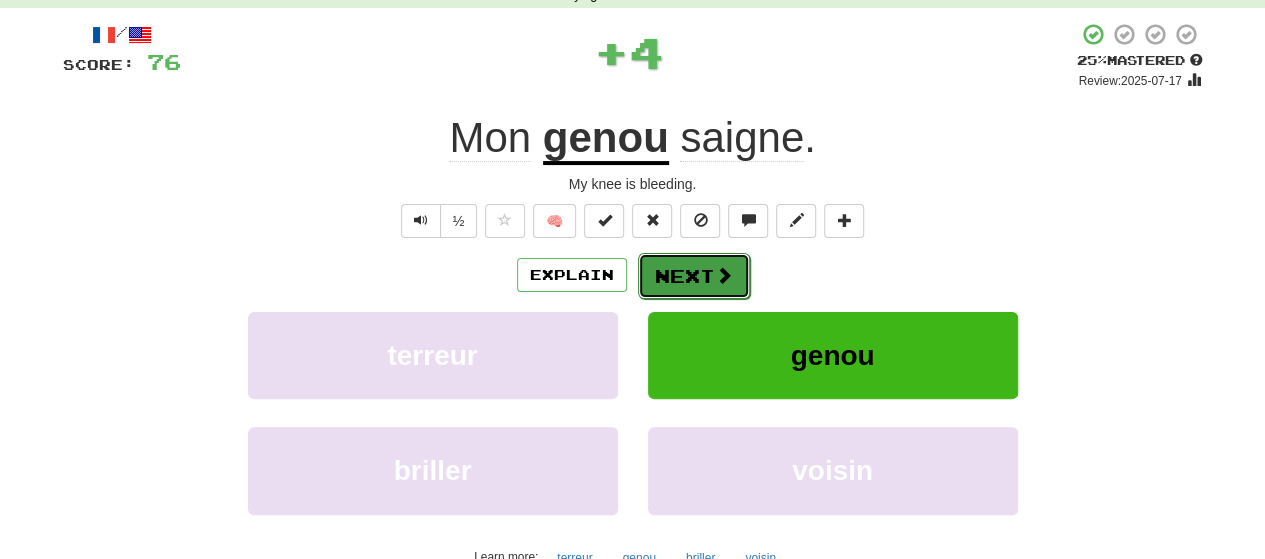 click at bounding box center (724, 275) 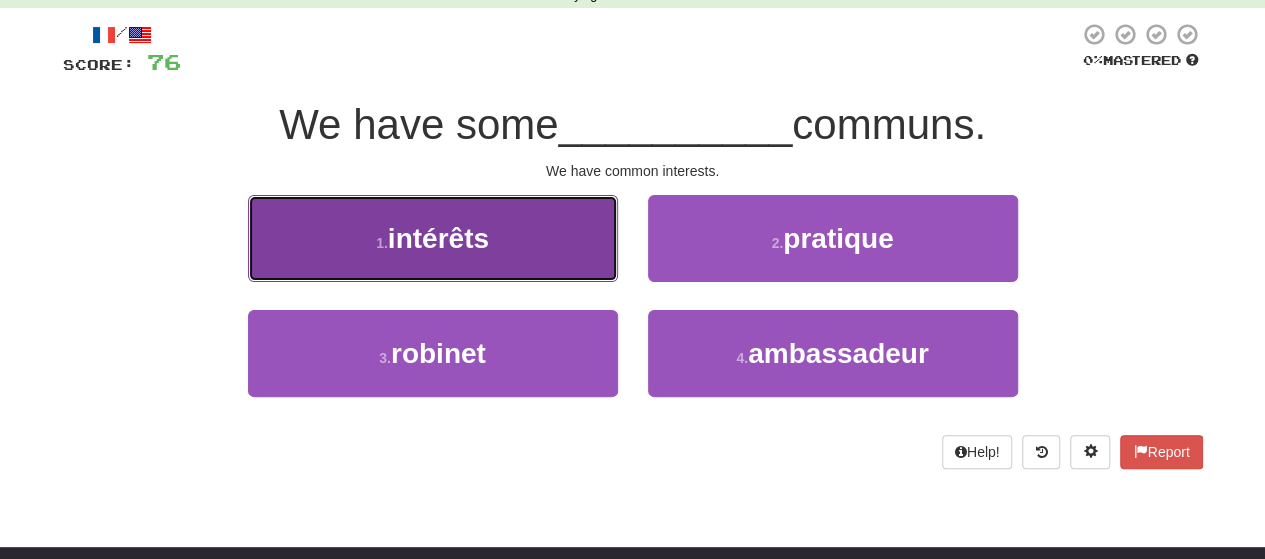 click on "1 .  intérêts" at bounding box center (433, 238) 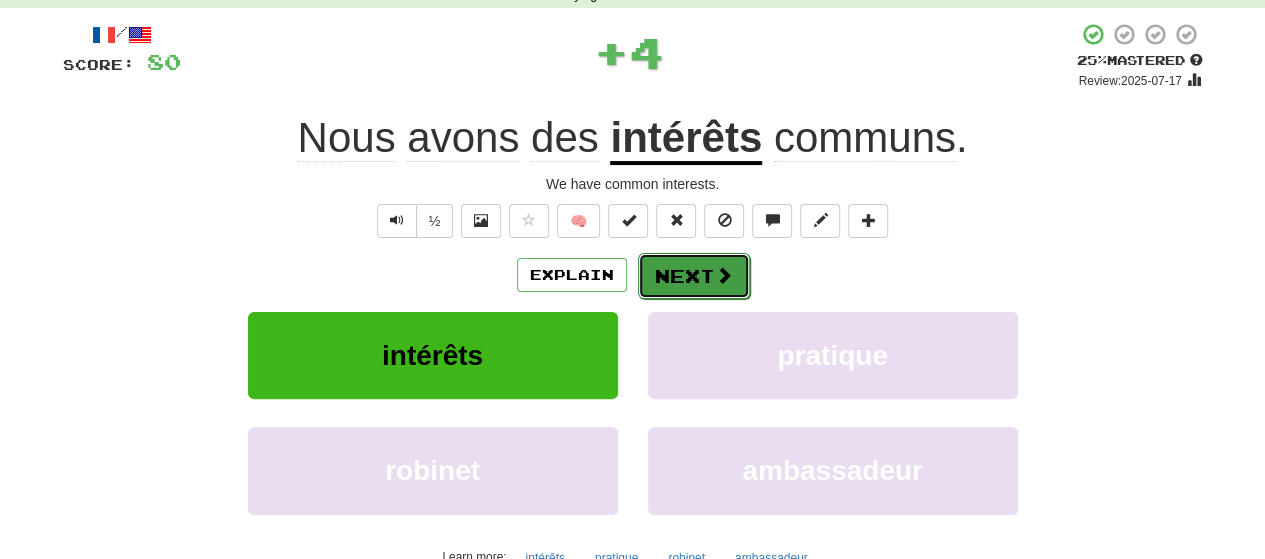 click on "Next" at bounding box center [694, 276] 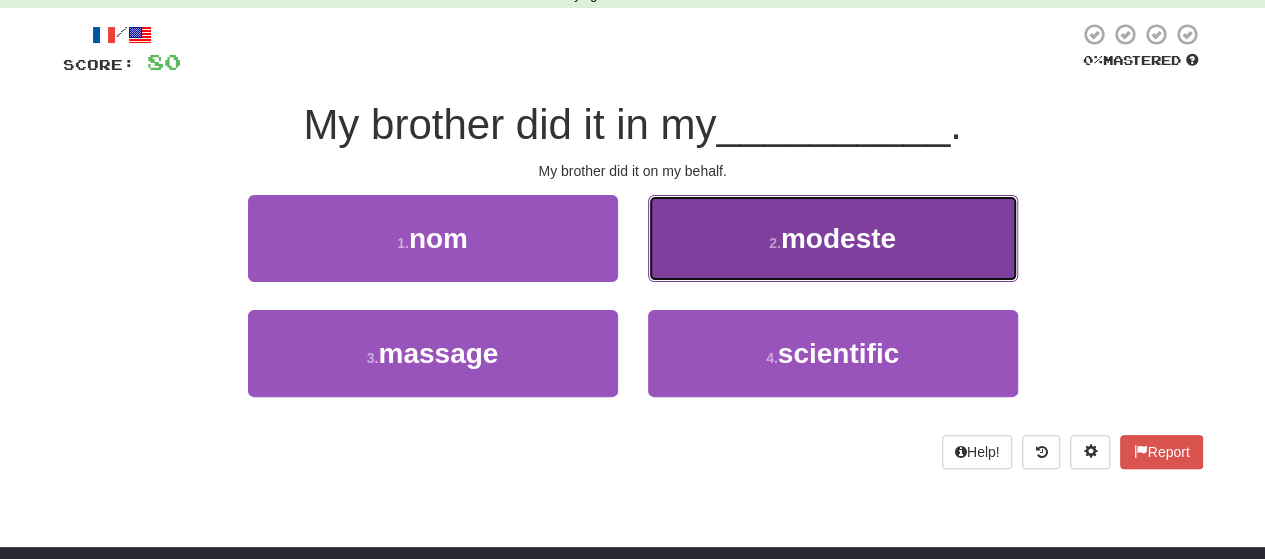 click on "2 .  modeste" at bounding box center (833, 238) 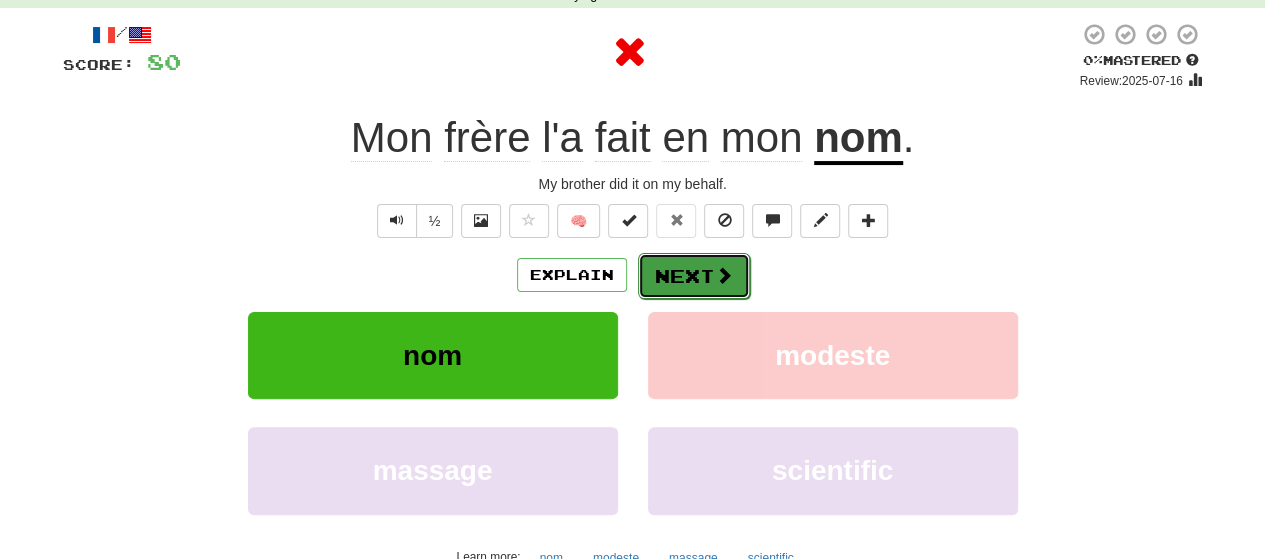click on "Next" at bounding box center (694, 276) 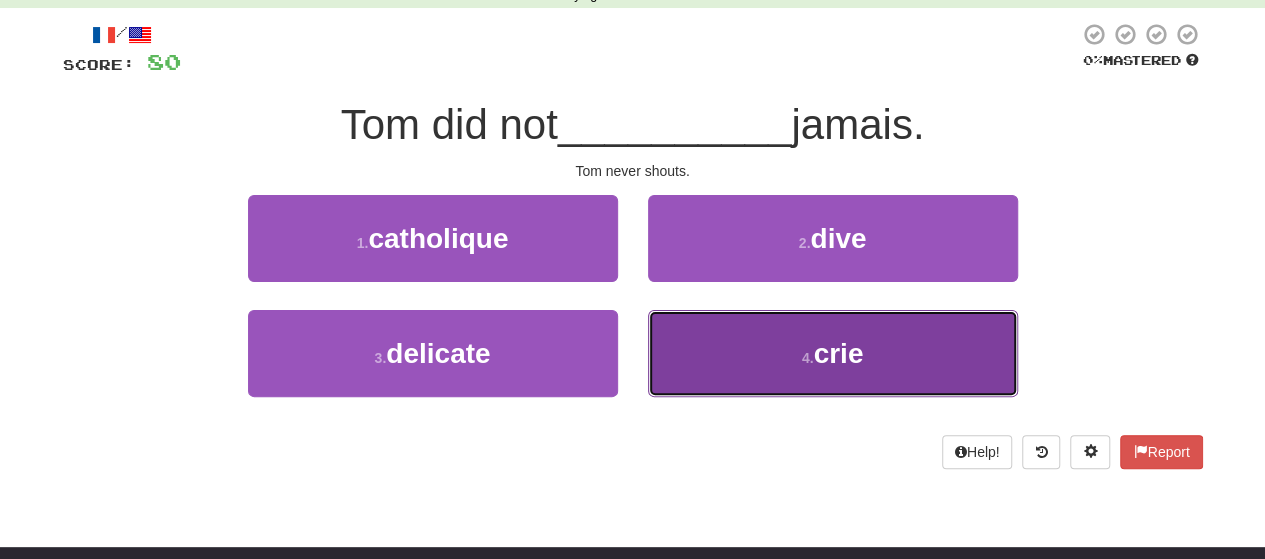 click on "4 .  crie" at bounding box center (833, 353) 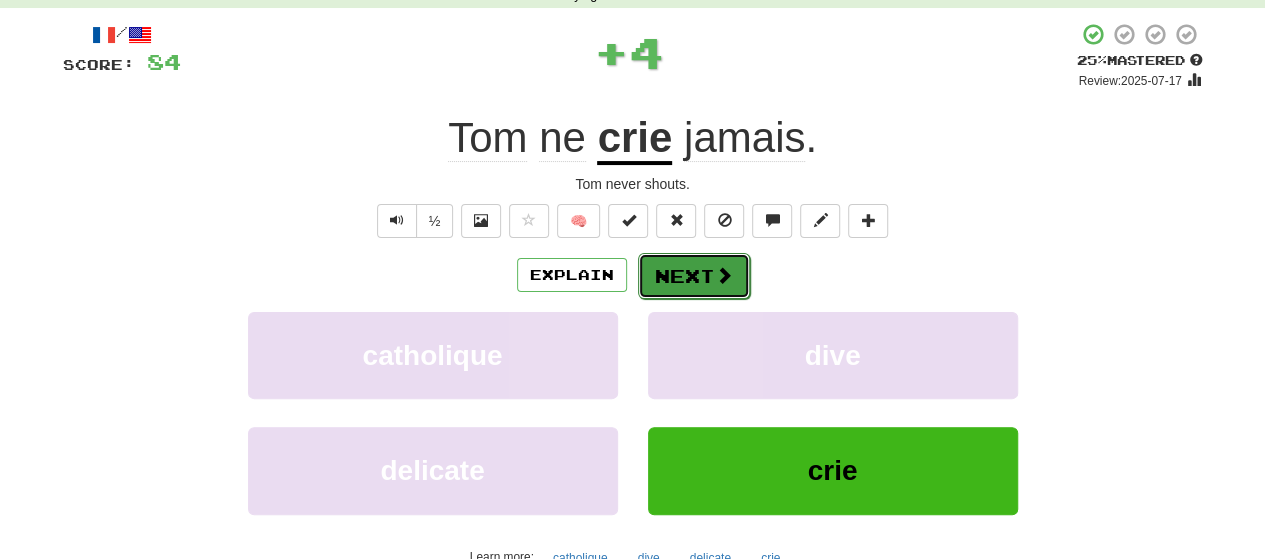 click on "Next" at bounding box center (694, 276) 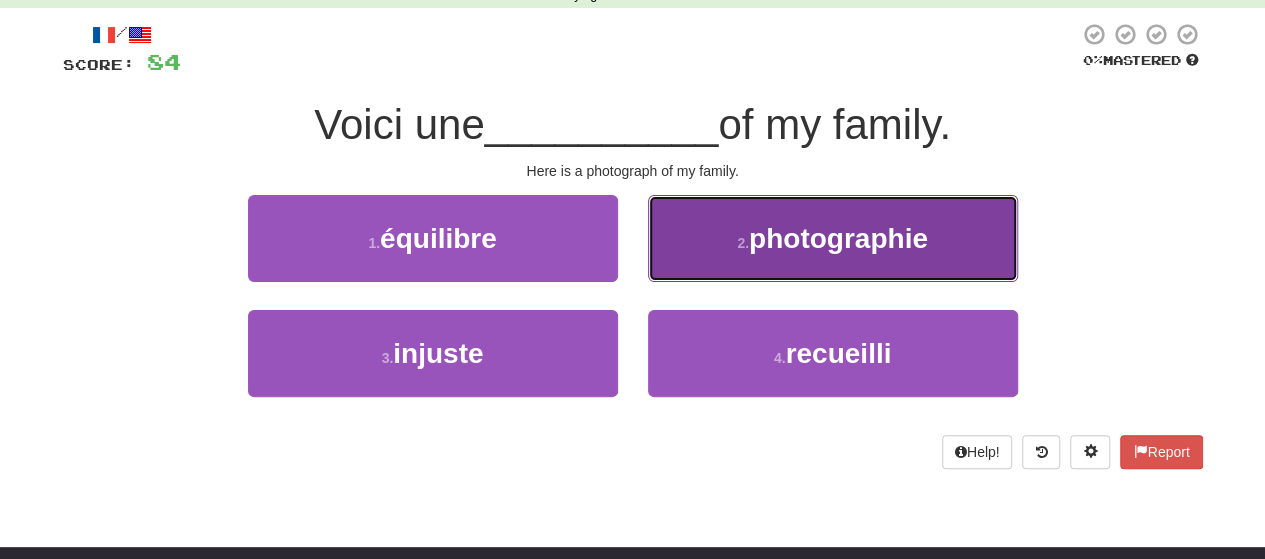 click on "2 .  photography" at bounding box center (833, 238) 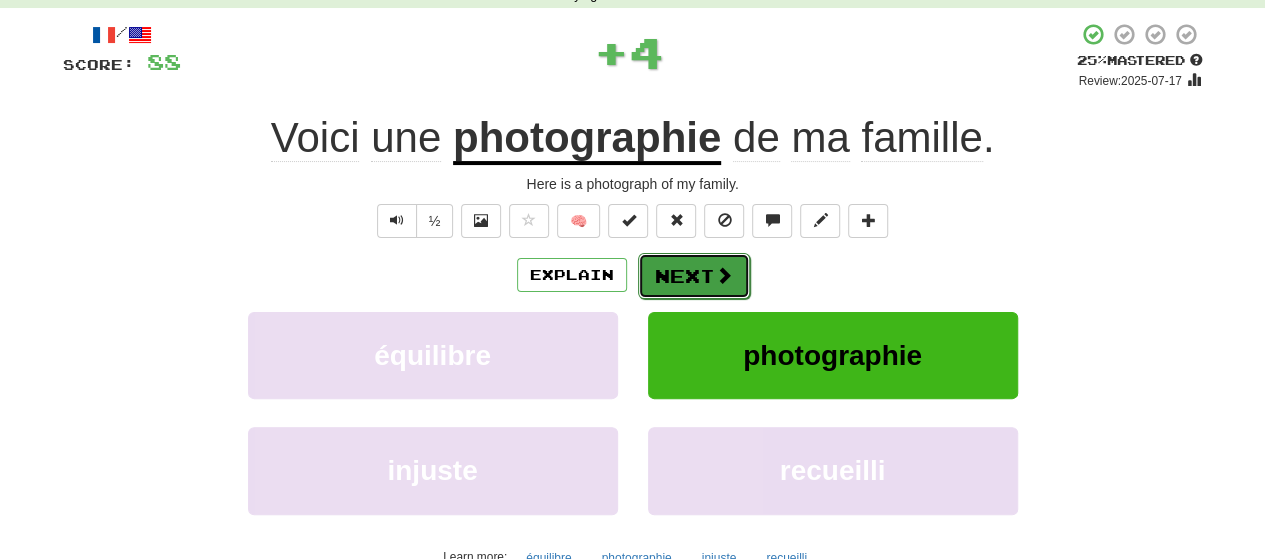 click on "Next" at bounding box center [694, 276] 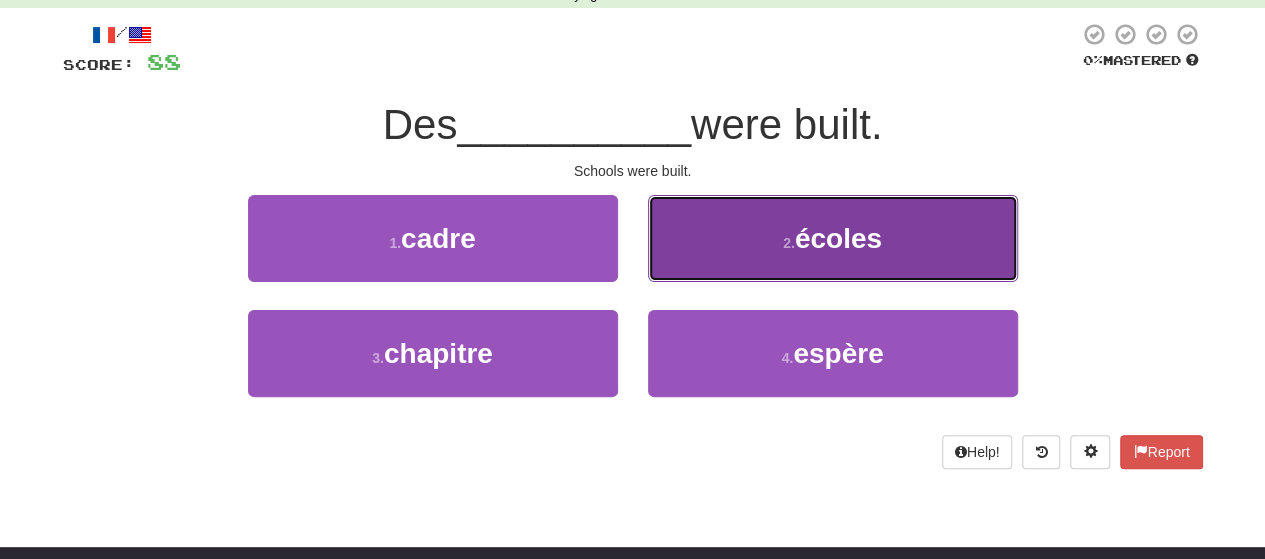 click on "2 .  écoles" at bounding box center [833, 238] 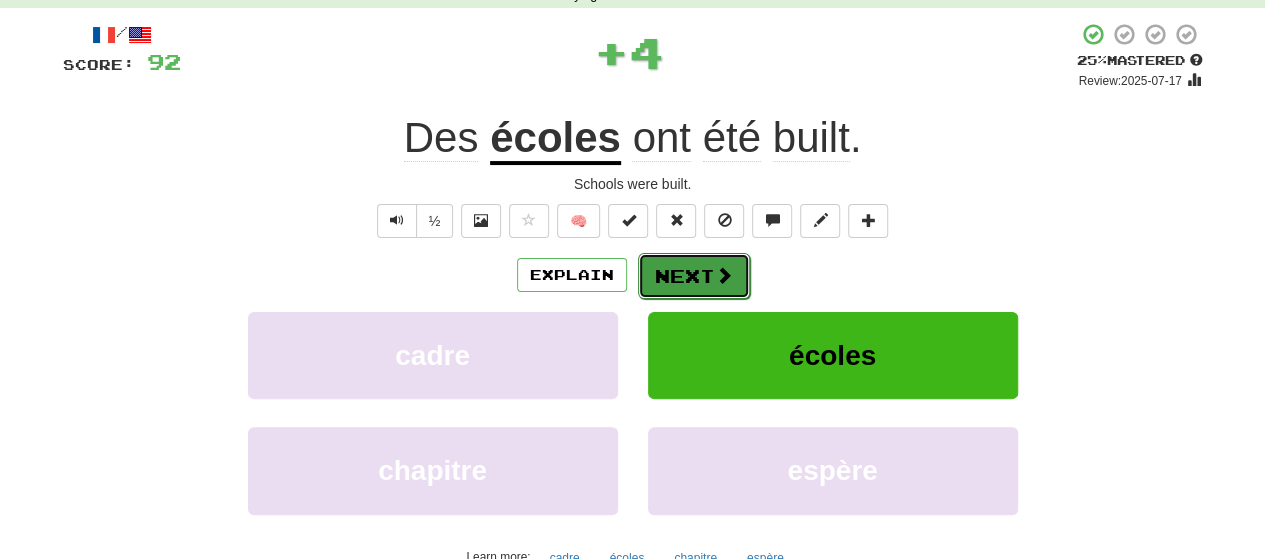 click on "Next" at bounding box center (694, 276) 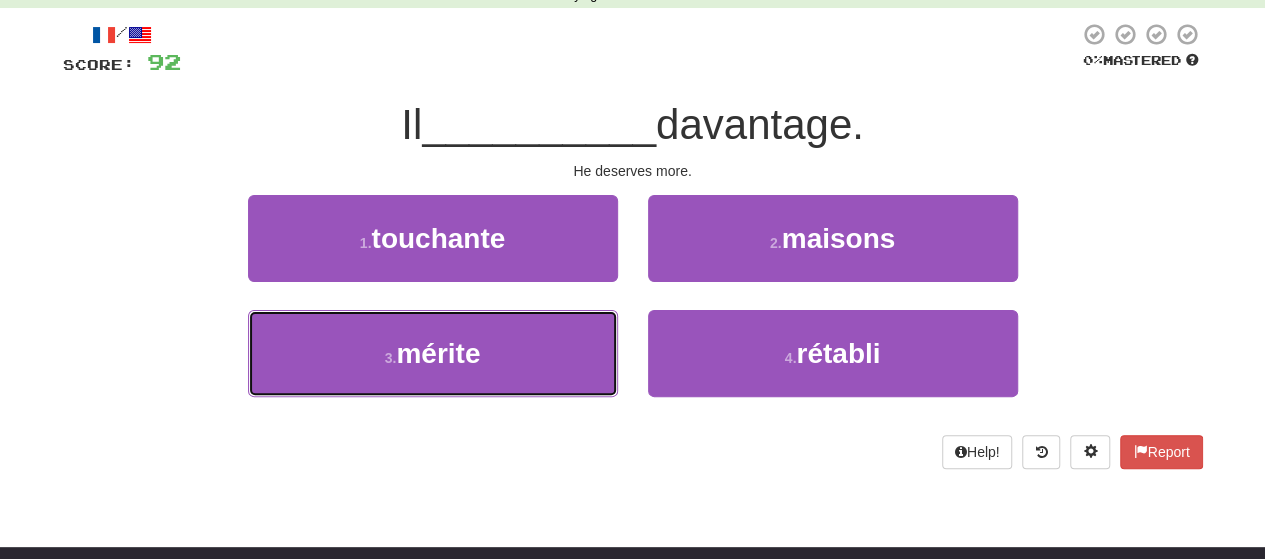 drag, startPoint x: 514, startPoint y: 342, endPoint x: 656, endPoint y: 239, distance: 175.42235 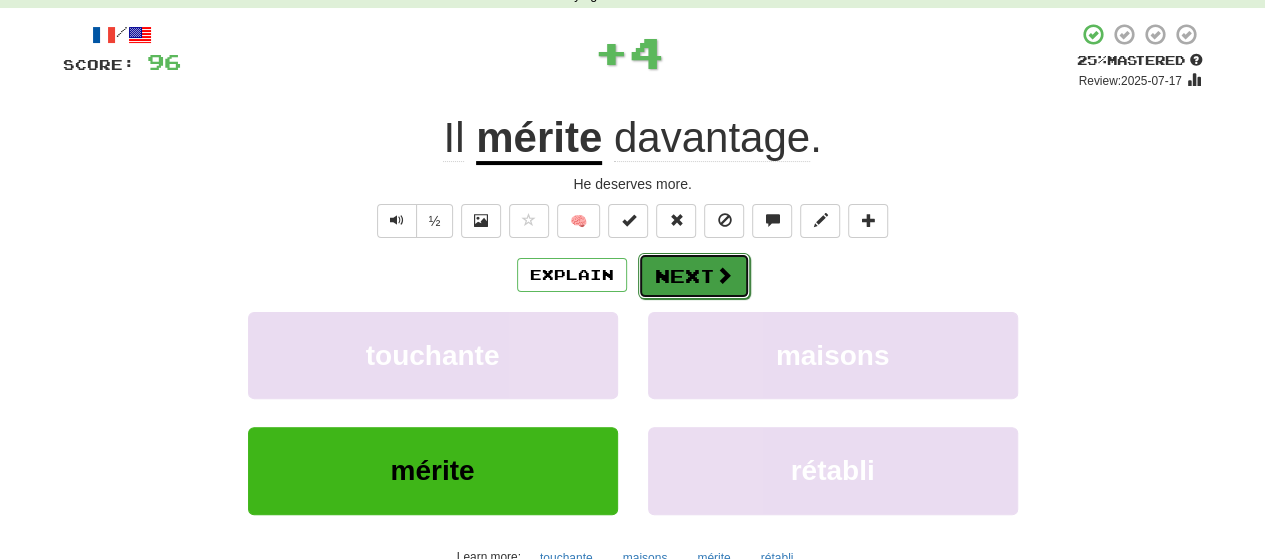click on "Next" at bounding box center (694, 276) 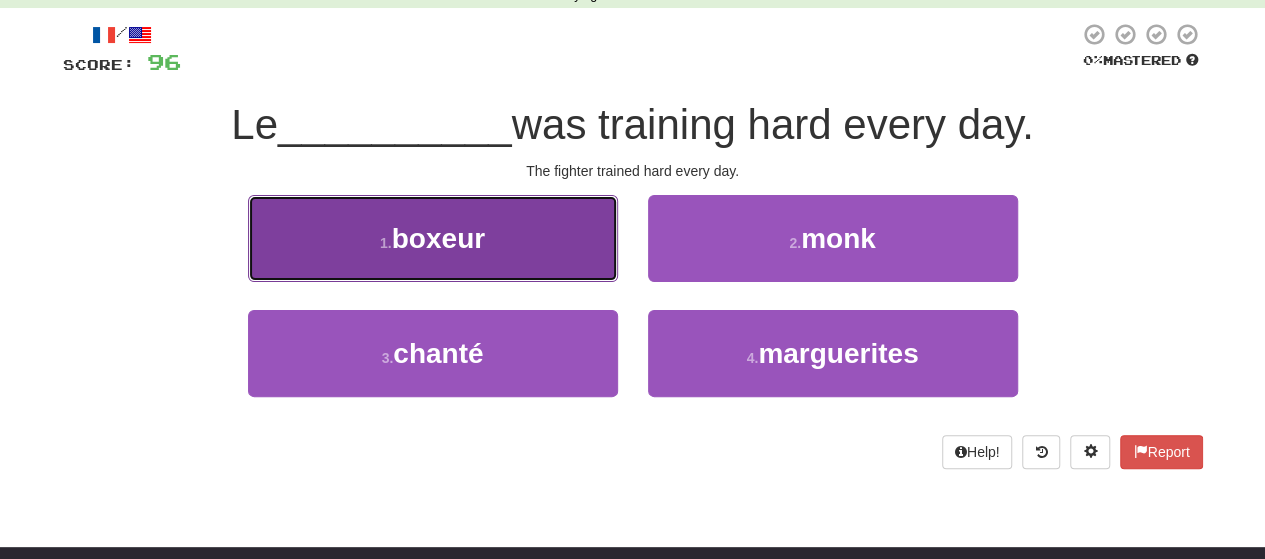 click on "1 .  boxeur" at bounding box center [433, 238] 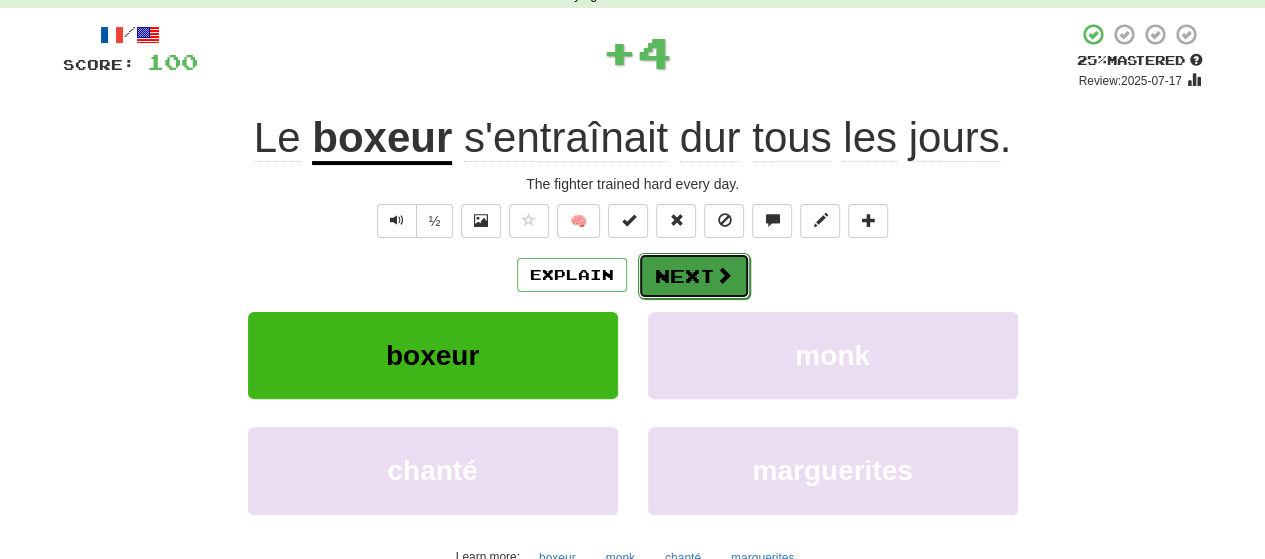 click on "Next" at bounding box center [694, 276] 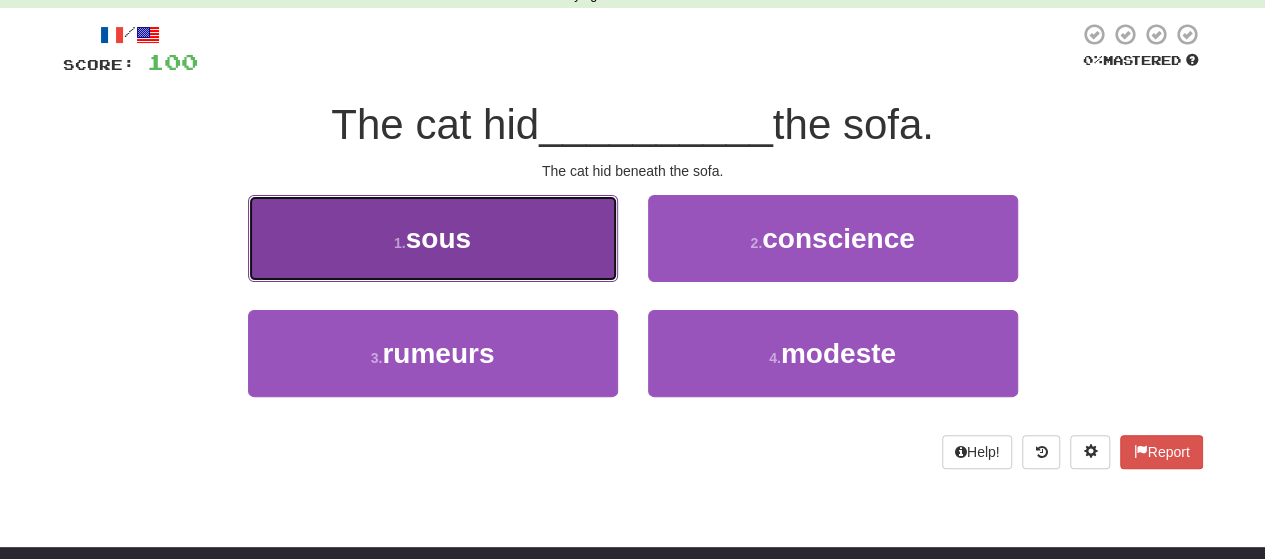 click on "1 .  sous" at bounding box center [433, 238] 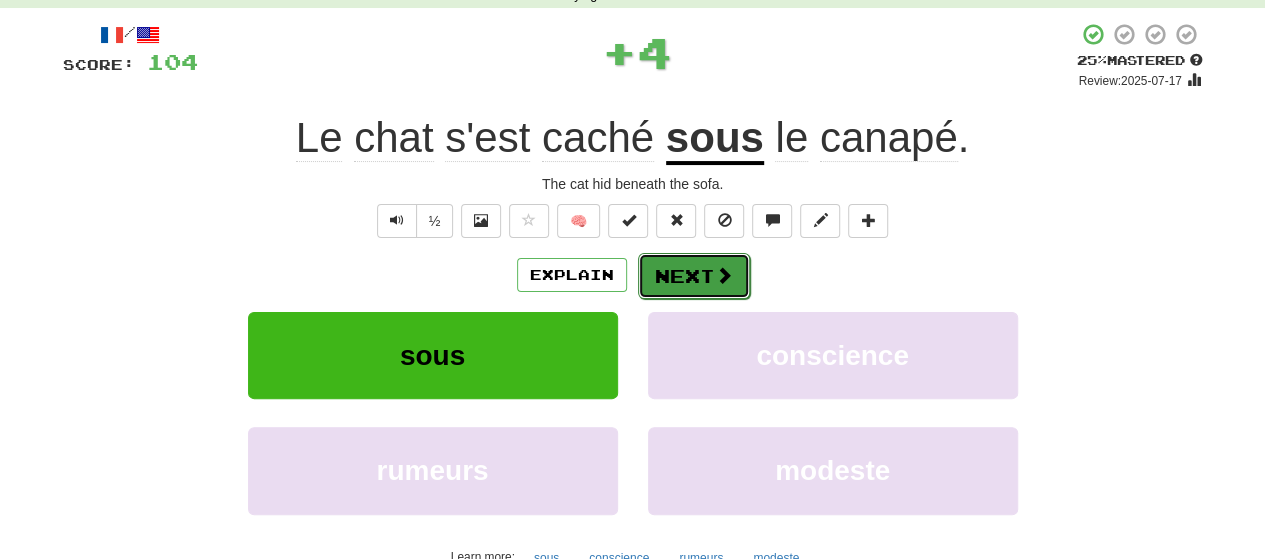 click on "Next" at bounding box center [694, 276] 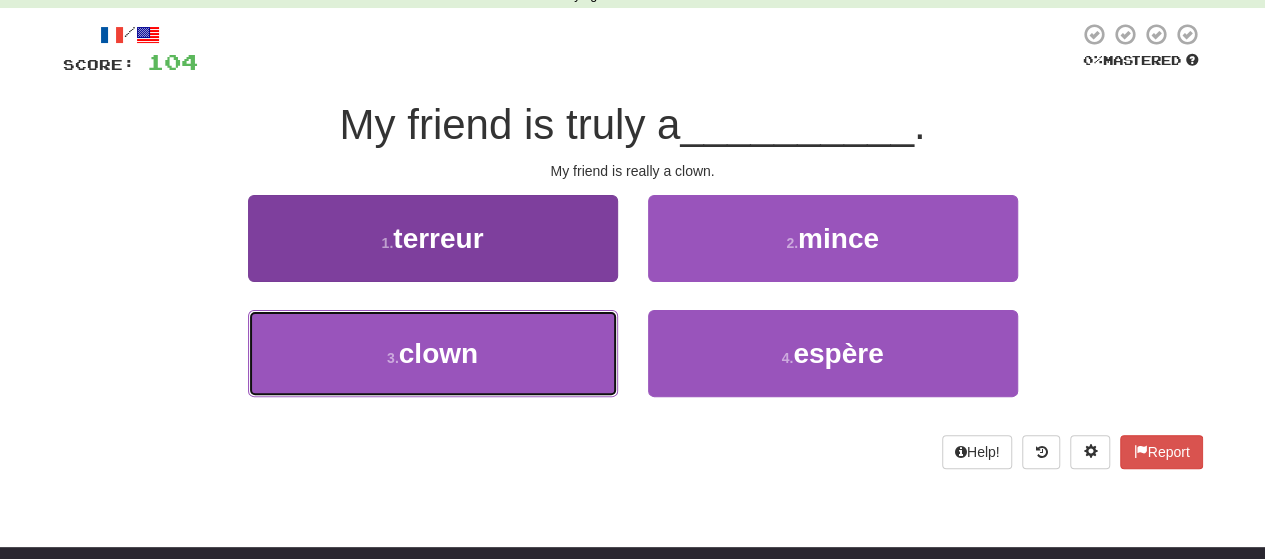 click on "3 .  clown" at bounding box center (433, 353) 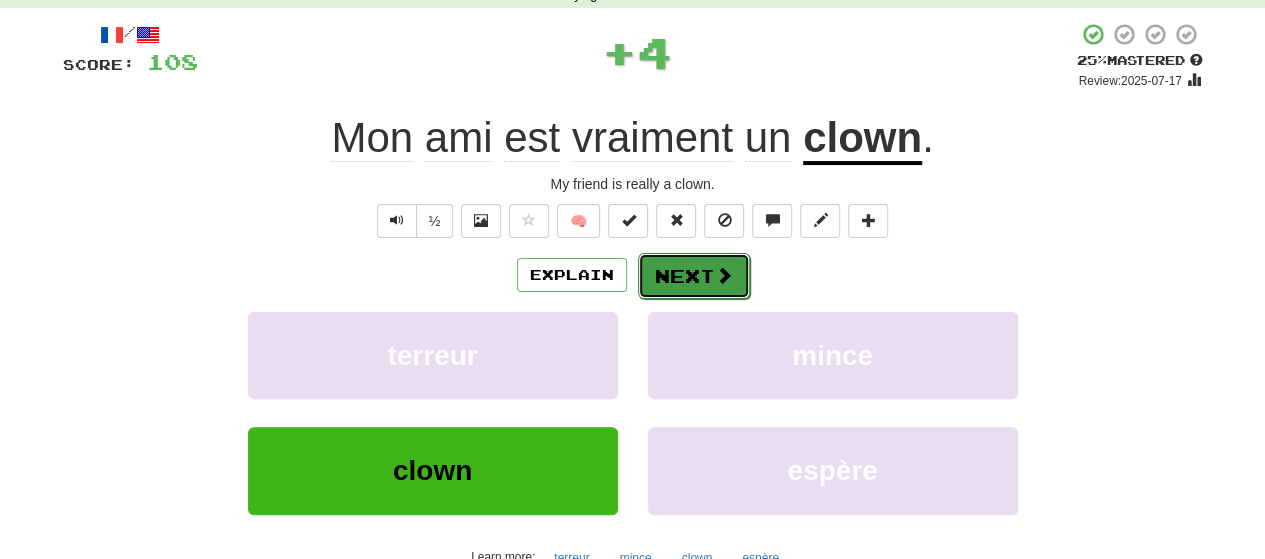 click on "Next" at bounding box center (694, 276) 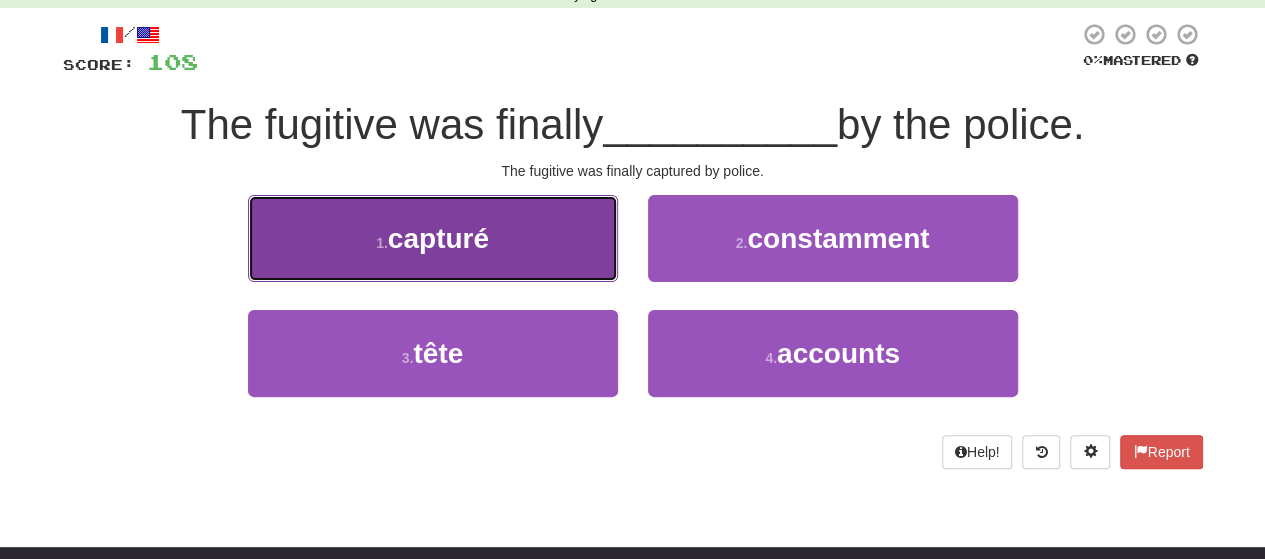 click on "1 .  capturé" at bounding box center [433, 238] 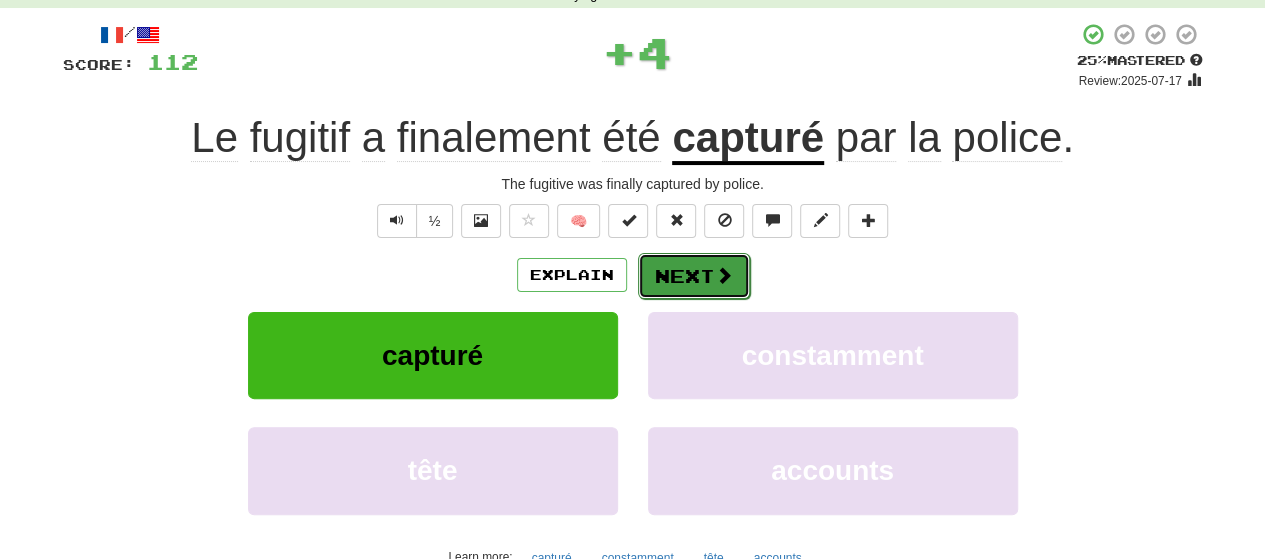 click at bounding box center [724, 275] 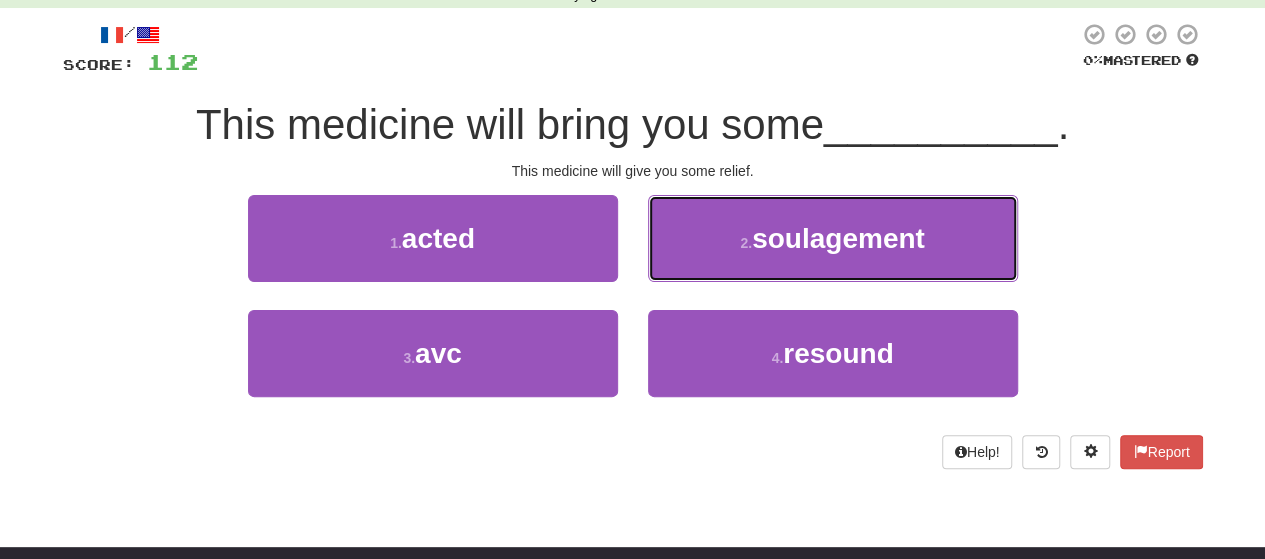 click on "2 .  soulagement" at bounding box center (833, 238) 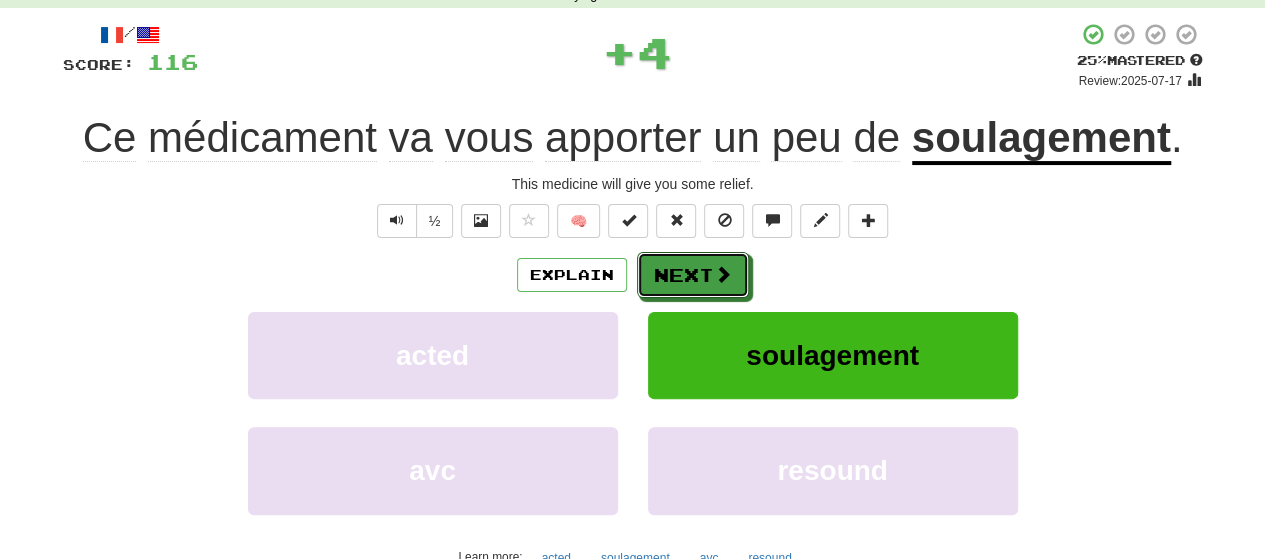 click at bounding box center [723, 274] 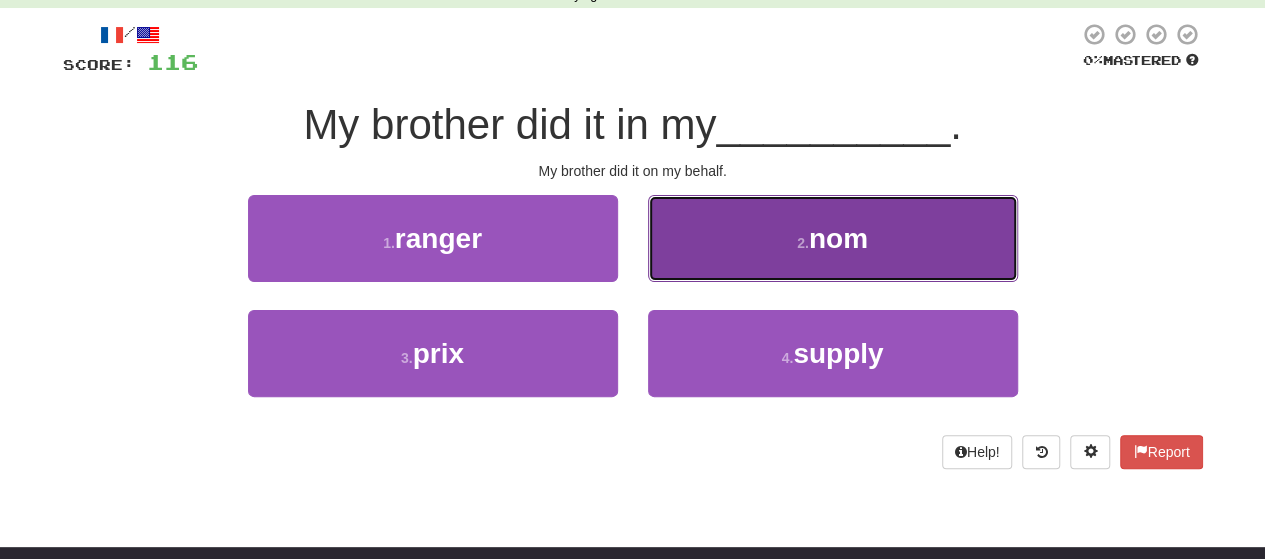 click on "2 .  nom" at bounding box center (833, 238) 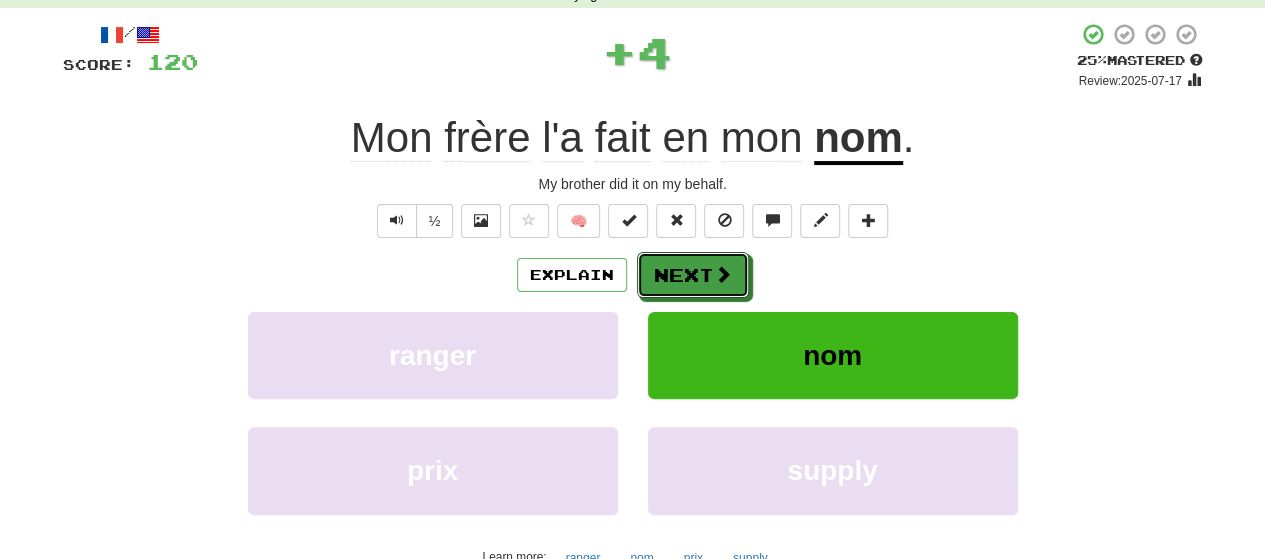click on "Next" at bounding box center (693, 275) 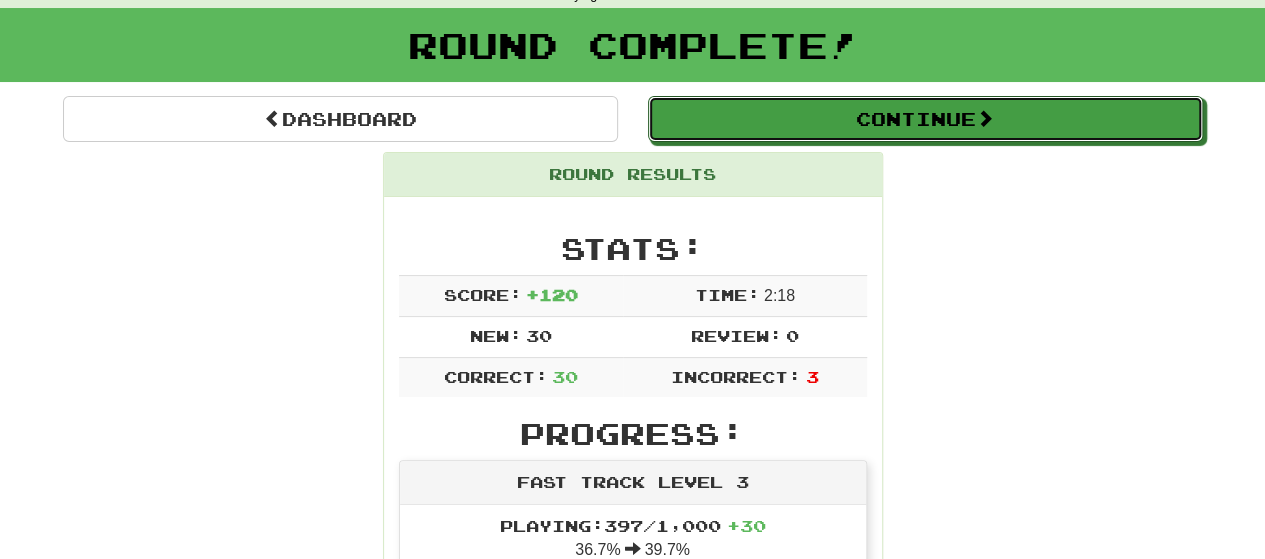 click on "Continue" at bounding box center (925, 119) 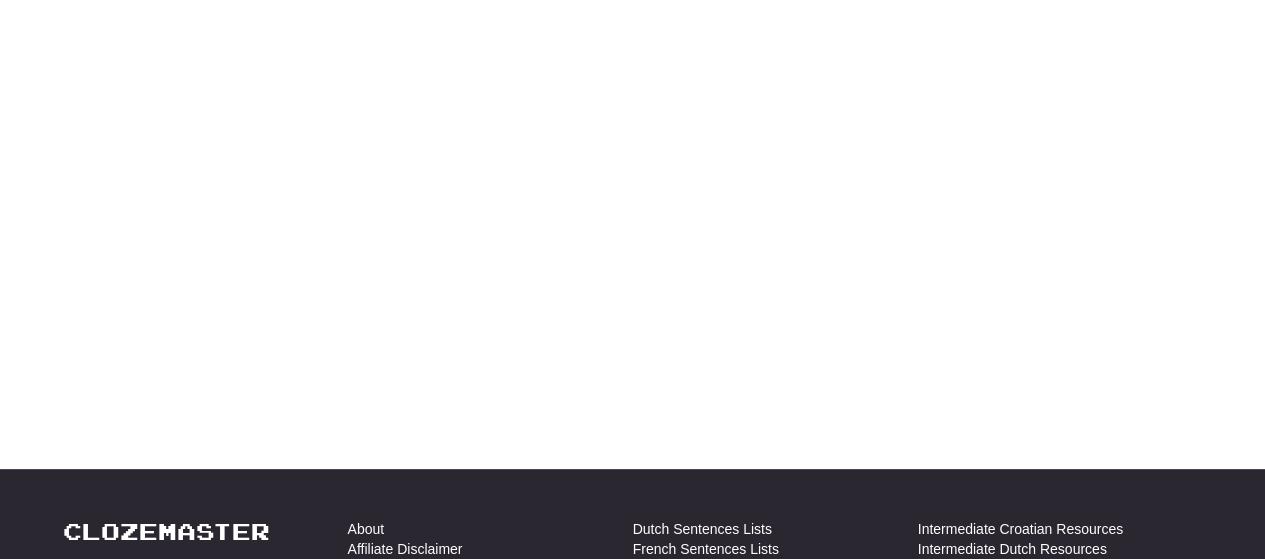 scroll, scrollTop: 100, scrollLeft: 0, axis: vertical 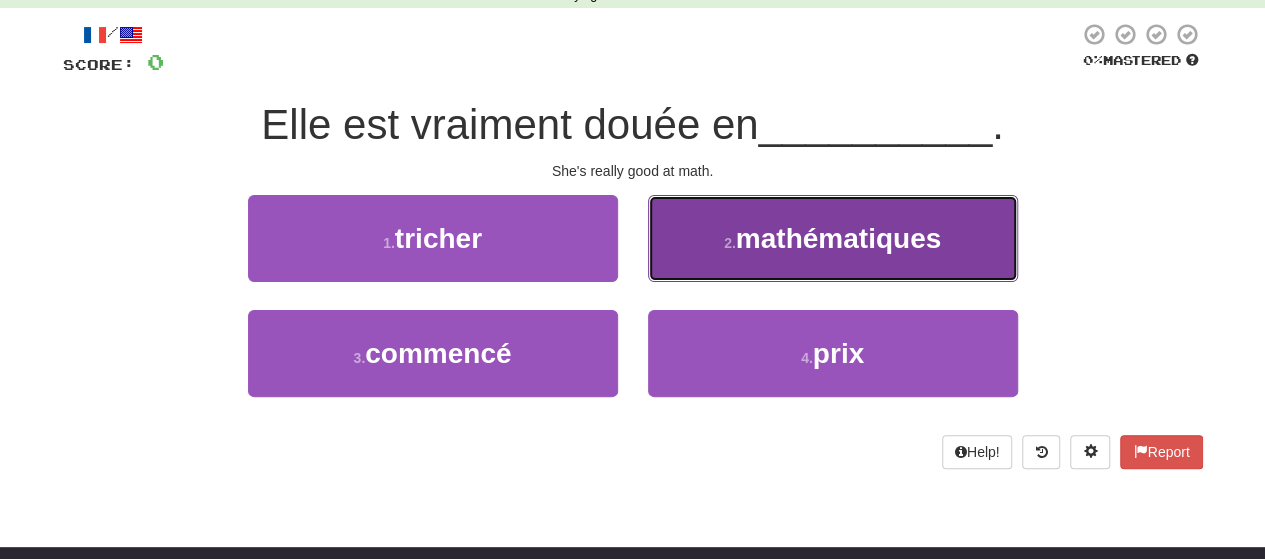 click on "2 ." at bounding box center (730, 243) 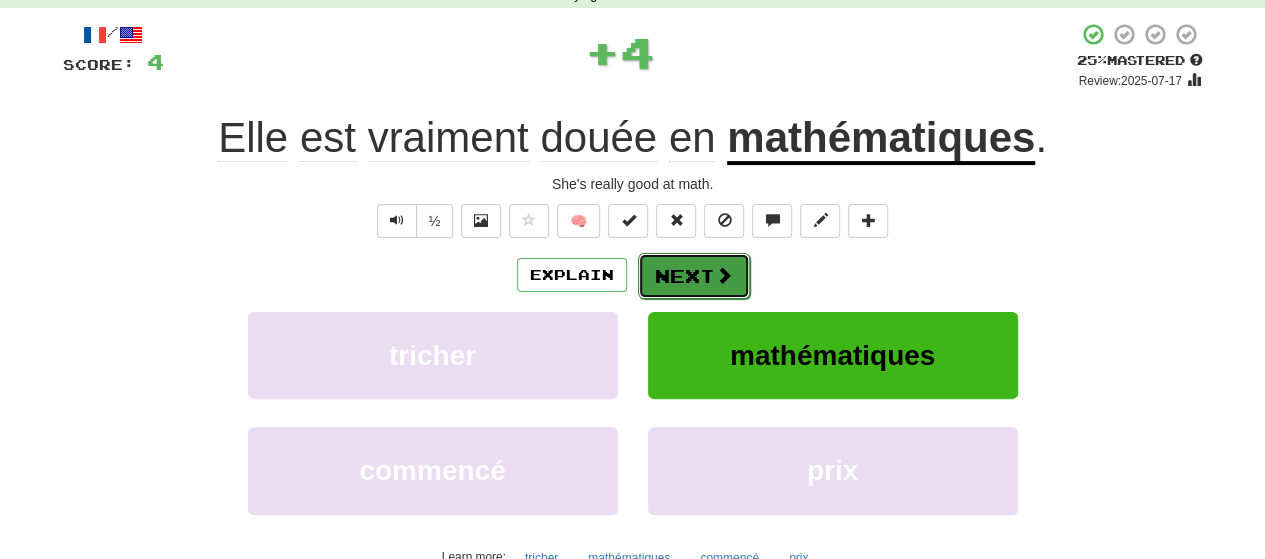 click at bounding box center (724, 275) 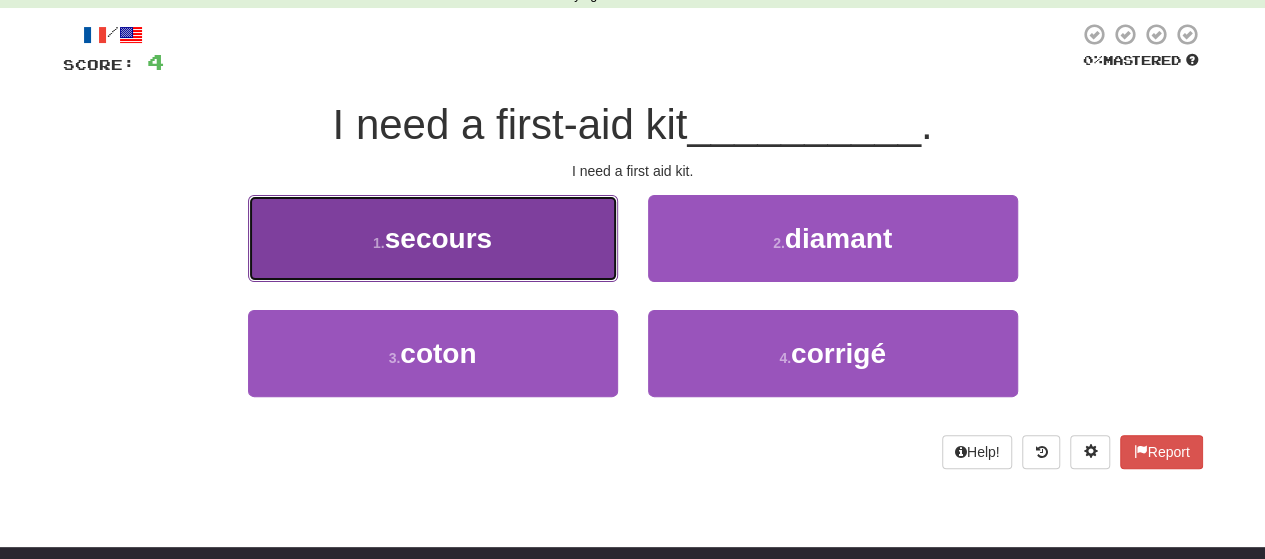 click on "1 .  secours" at bounding box center [433, 238] 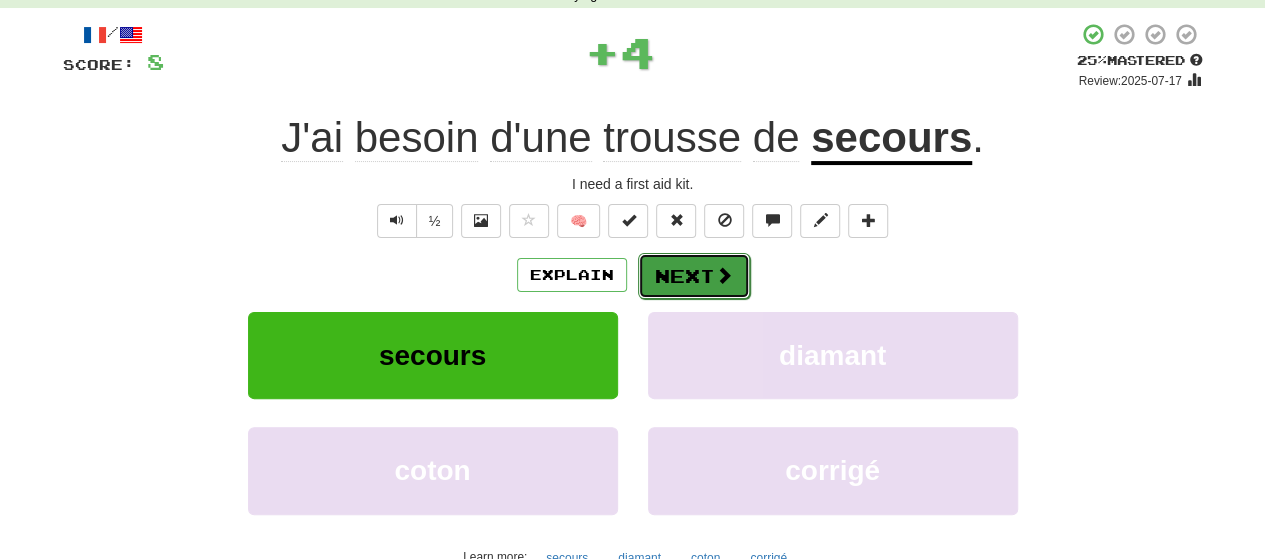 click at bounding box center [724, 275] 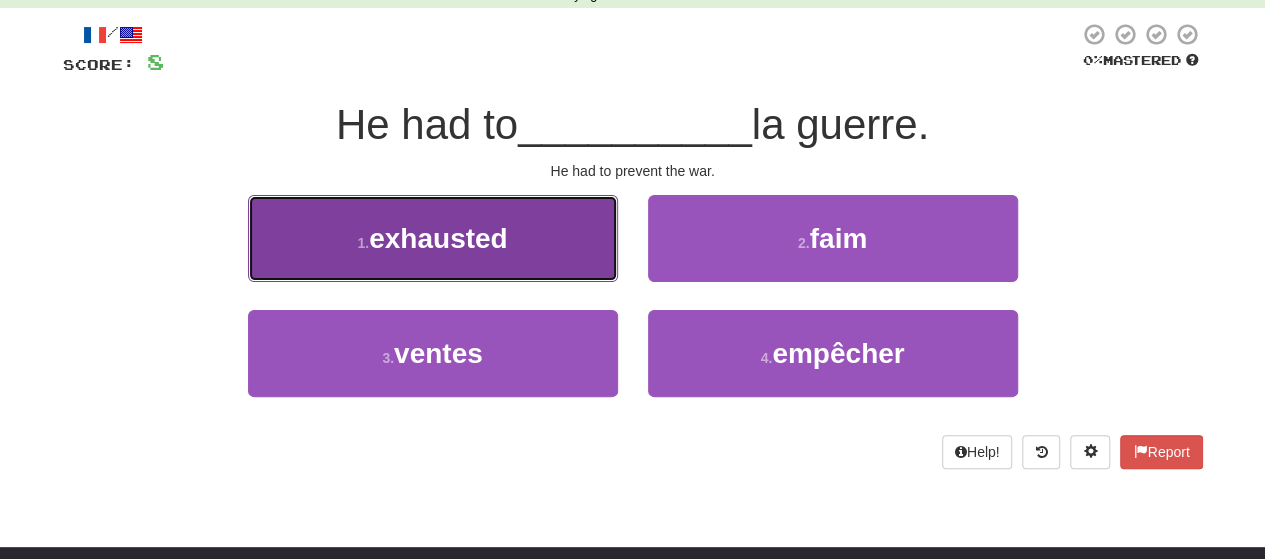 click on "1 .  épuisé" at bounding box center [433, 238] 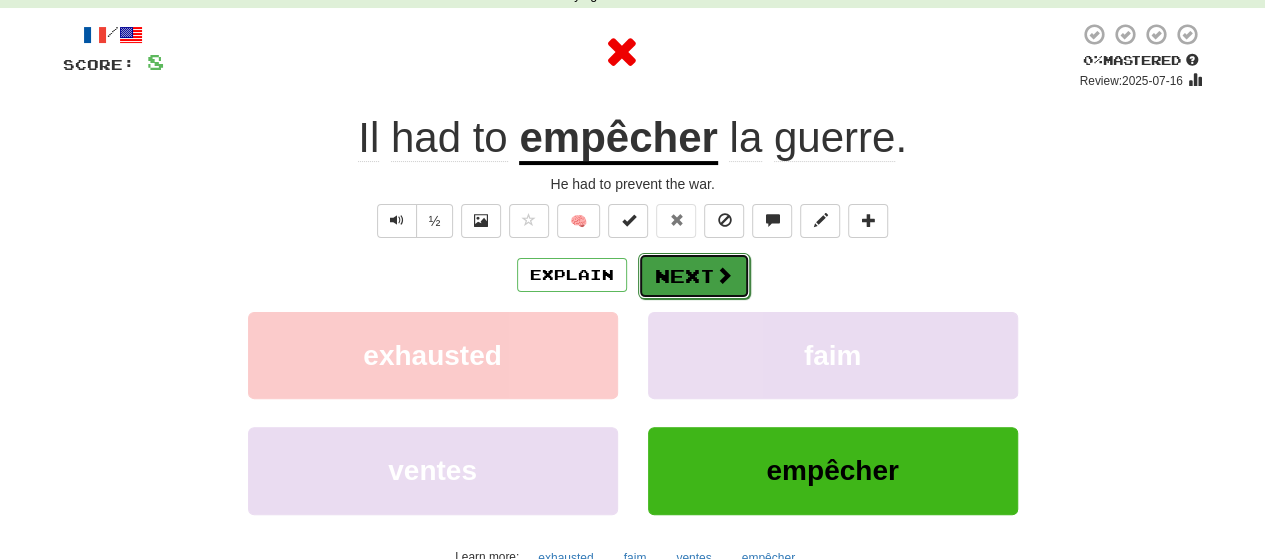 click on "Next" at bounding box center [694, 276] 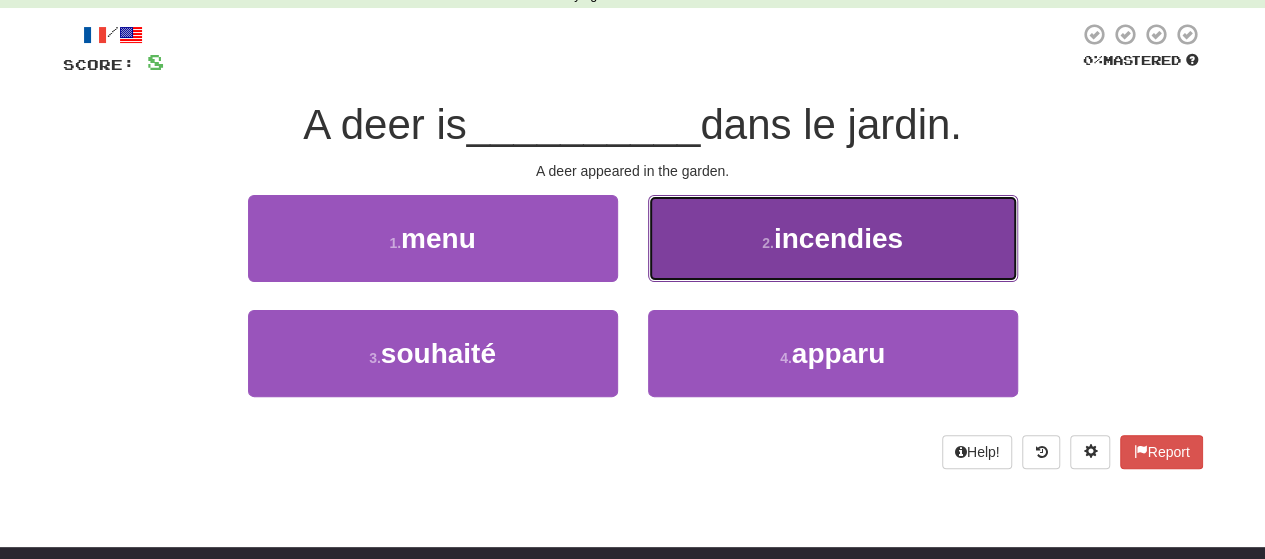 click on "2 .  incendies" at bounding box center [833, 238] 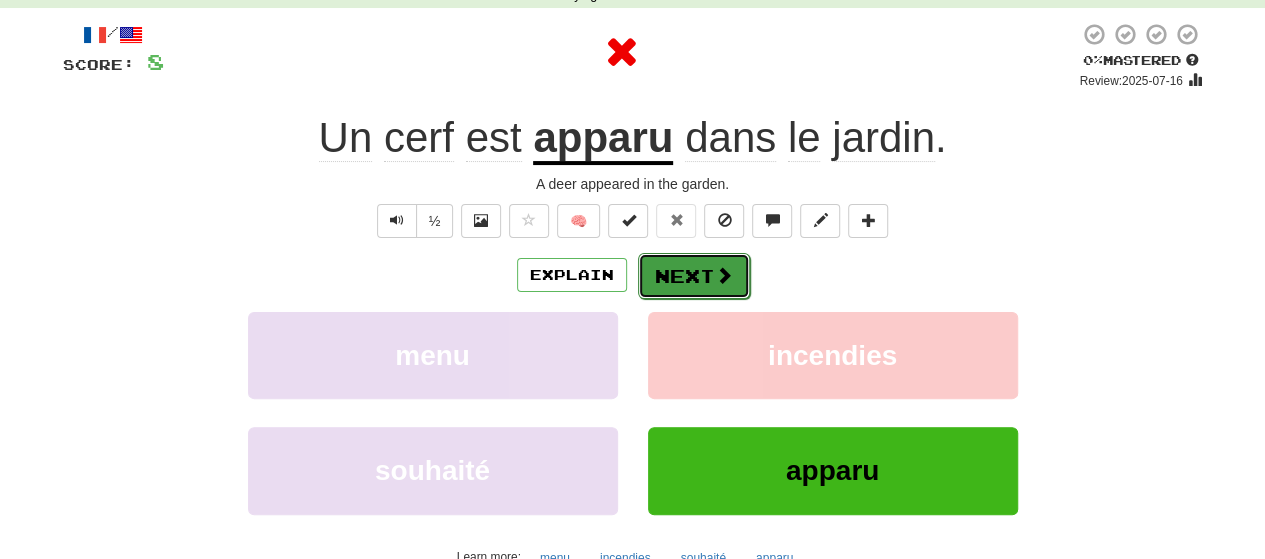 click on "Next" at bounding box center (694, 276) 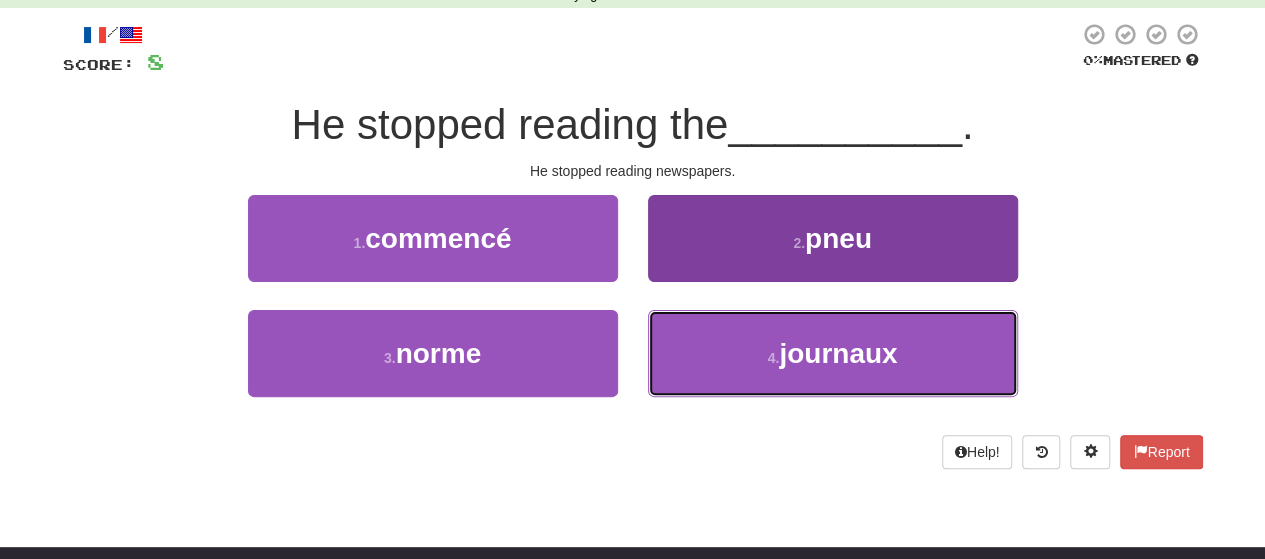 drag, startPoint x: 750, startPoint y: 359, endPoint x: 740, endPoint y: 319, distance: 41.231056 